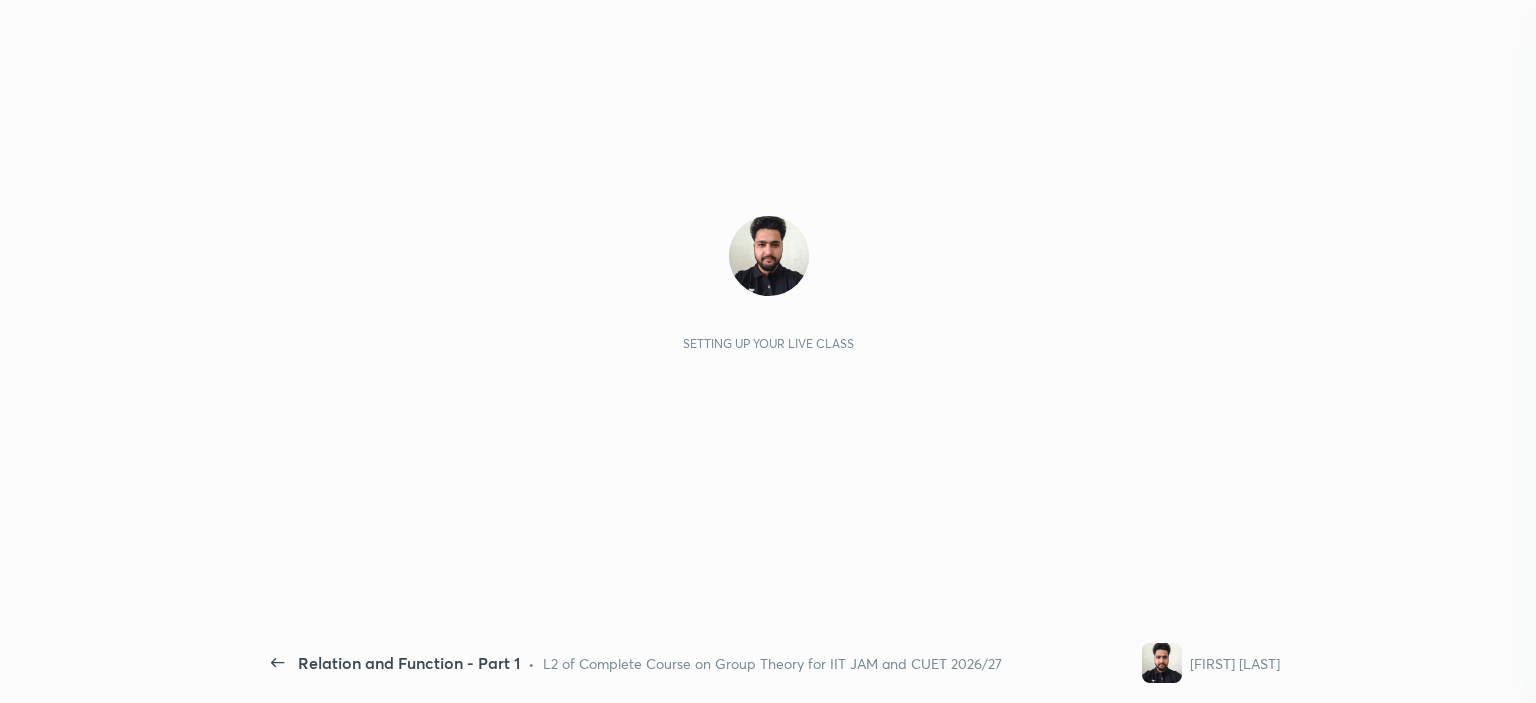 scroll, scrollTop: 0, scrollLeft: 0, axis: both 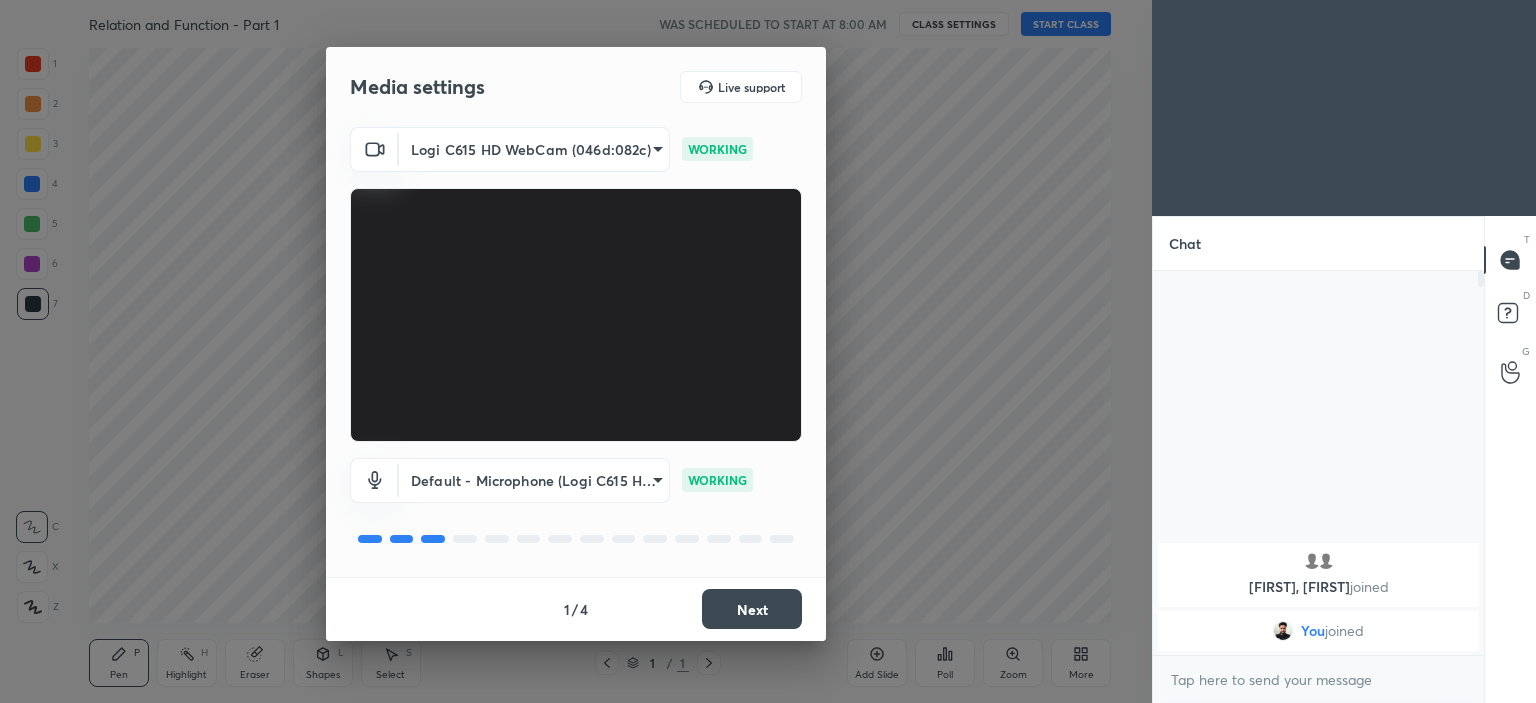 click on "Next" at bounding box center [752, 609] 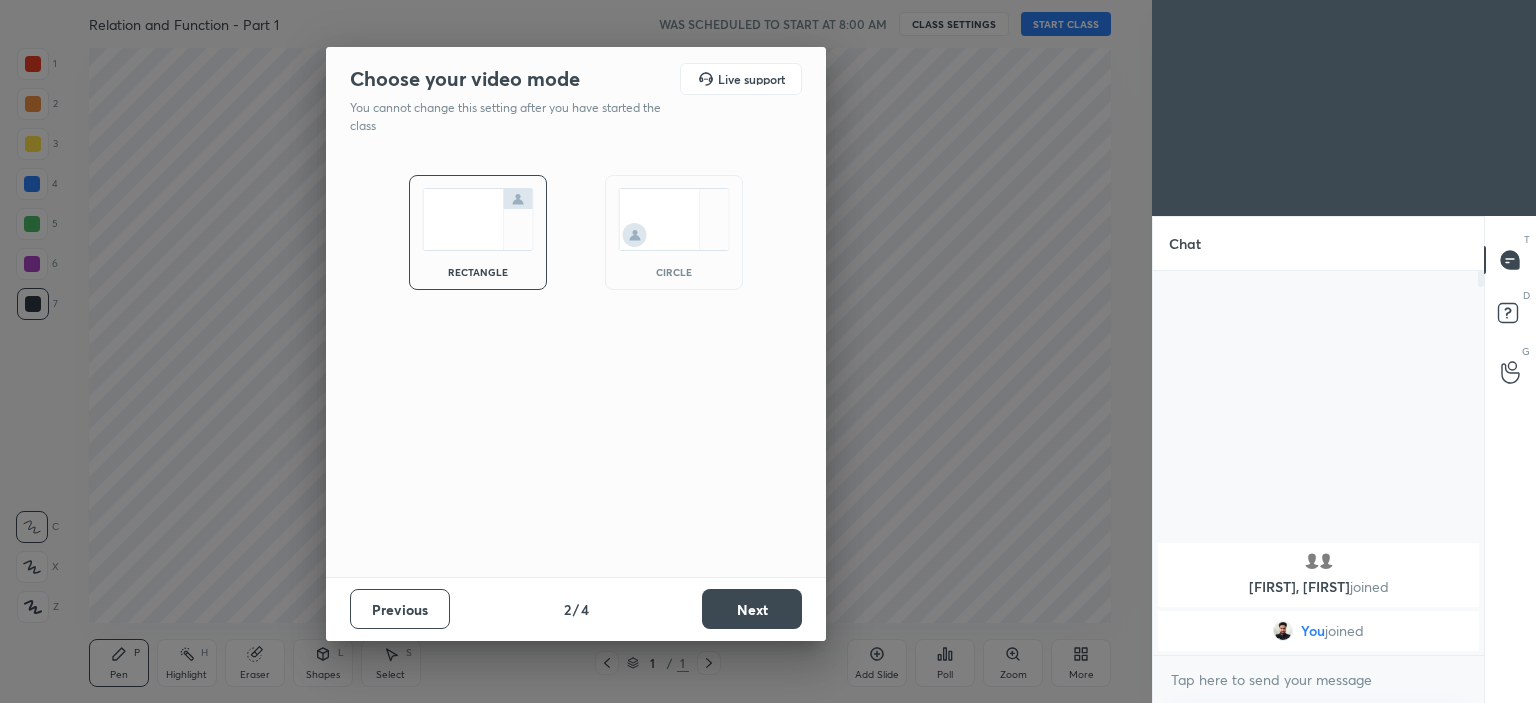 click at bounding box center [674, 219] 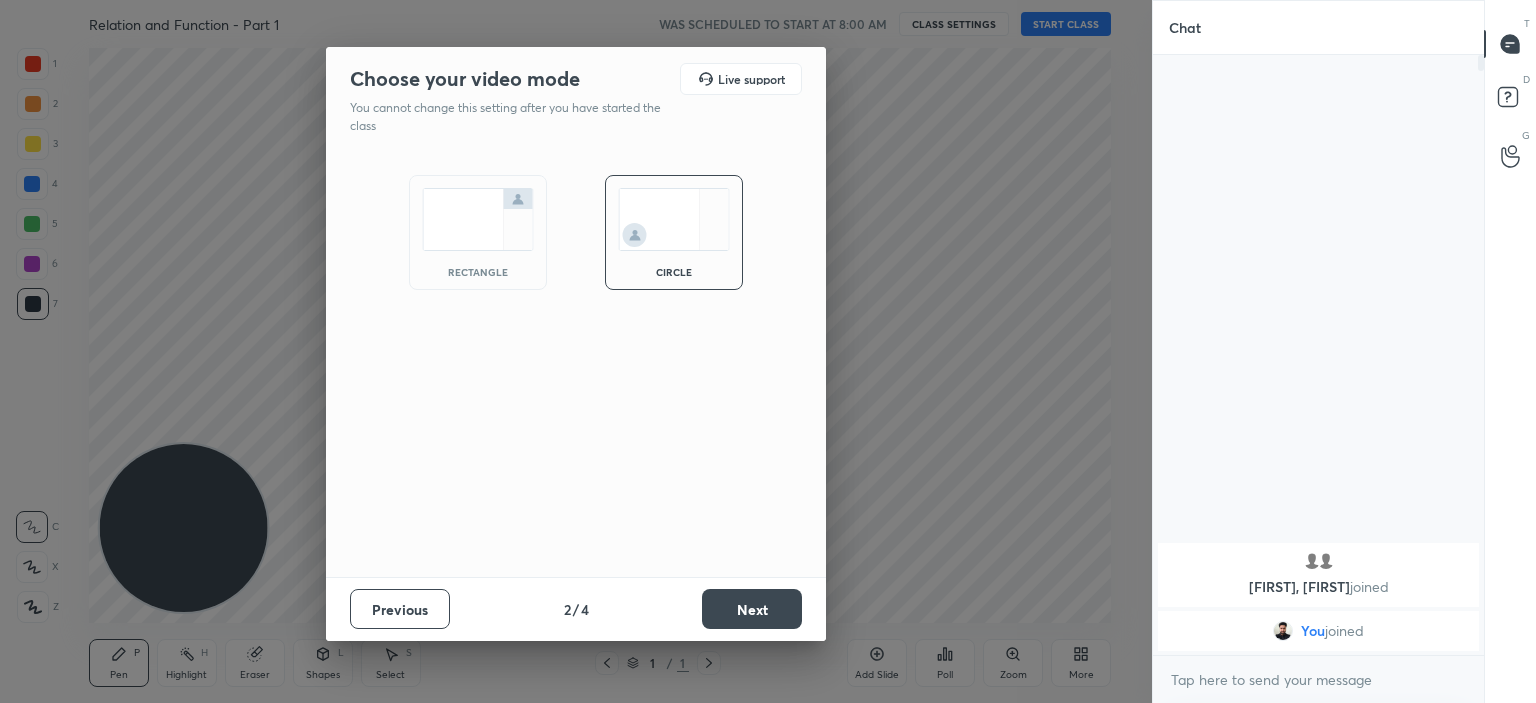 scroll, scrollTop: 5, scrollLeft: 6, axis: both 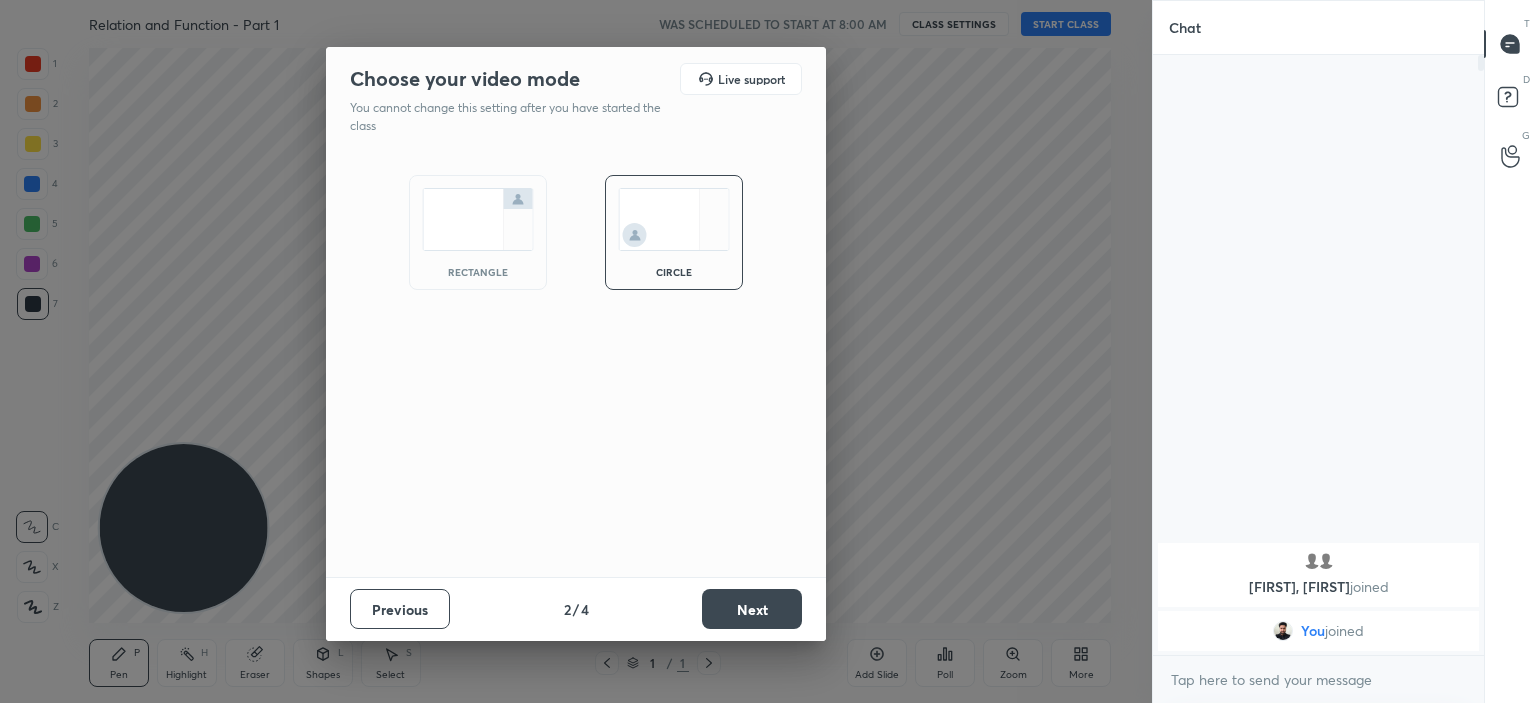 click on "Next" at bounding box center (752, 609) 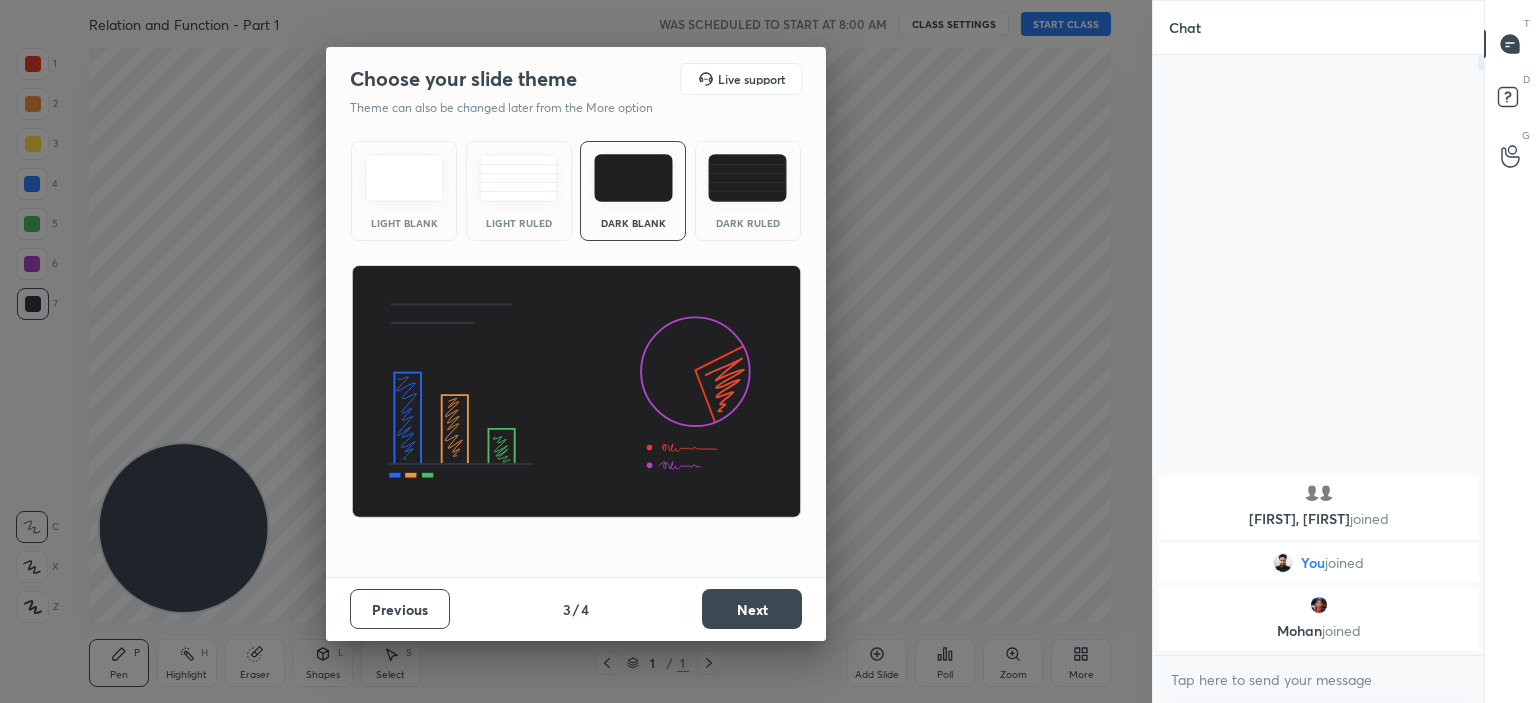 click on "Next" at bounding box center (752, 609) 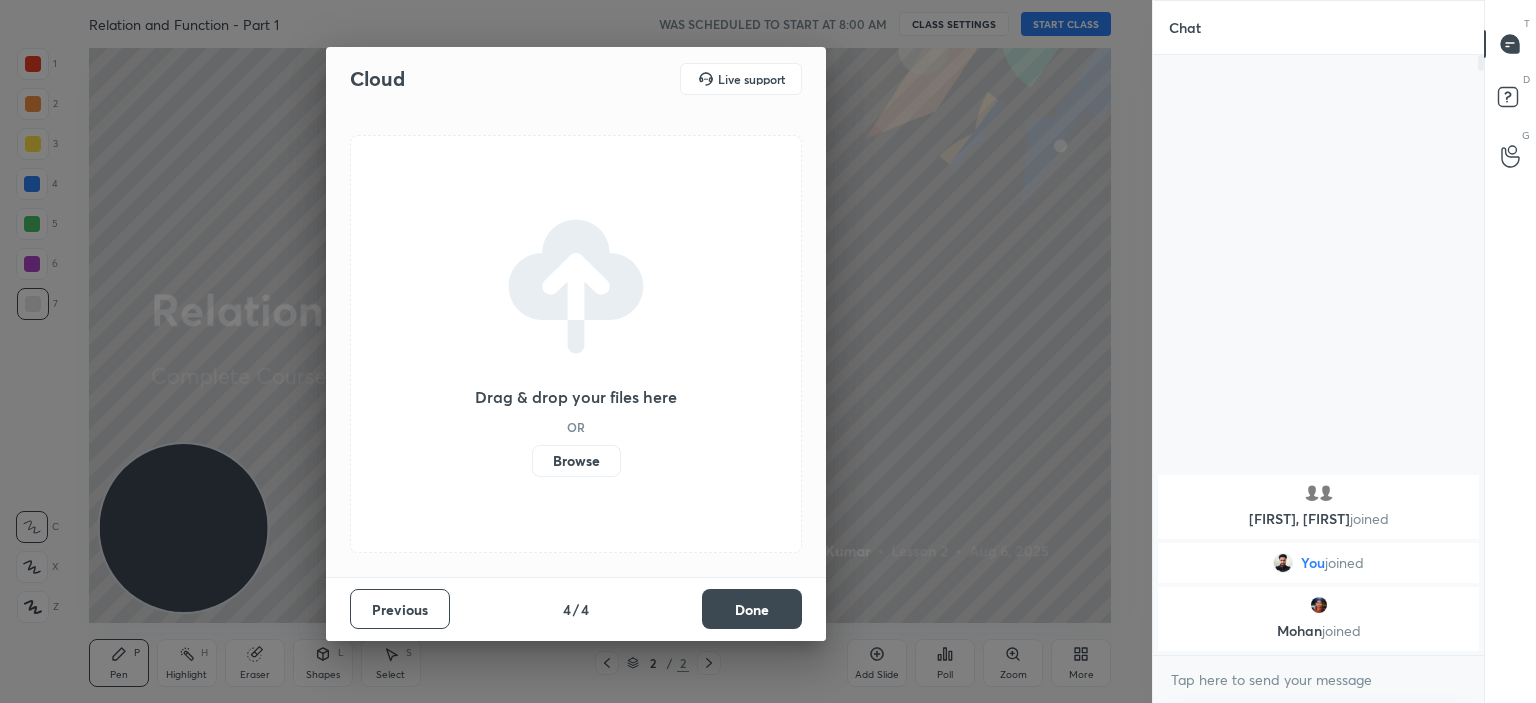 click on "Browse" at bounding box center [576, 461] 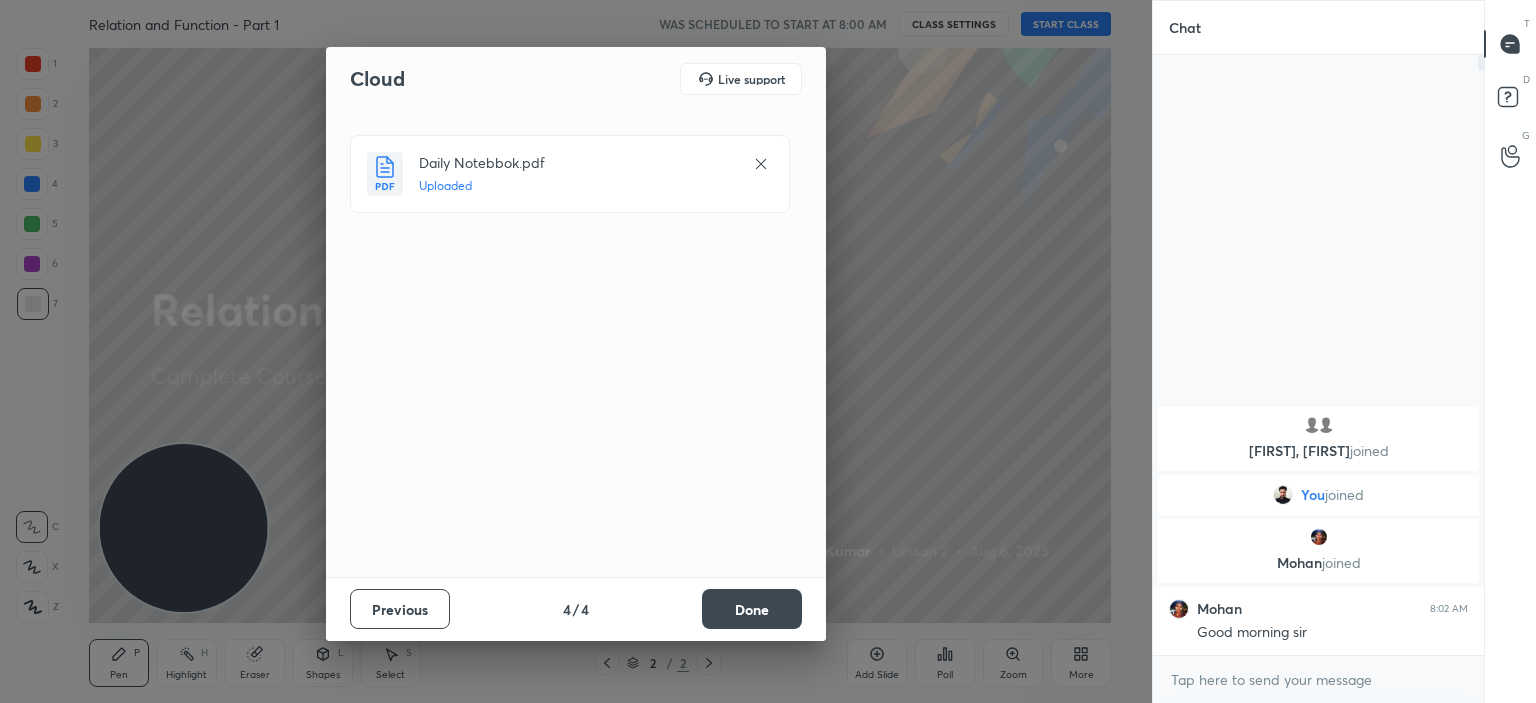 click on "Done" at bounding box center (752, 609) 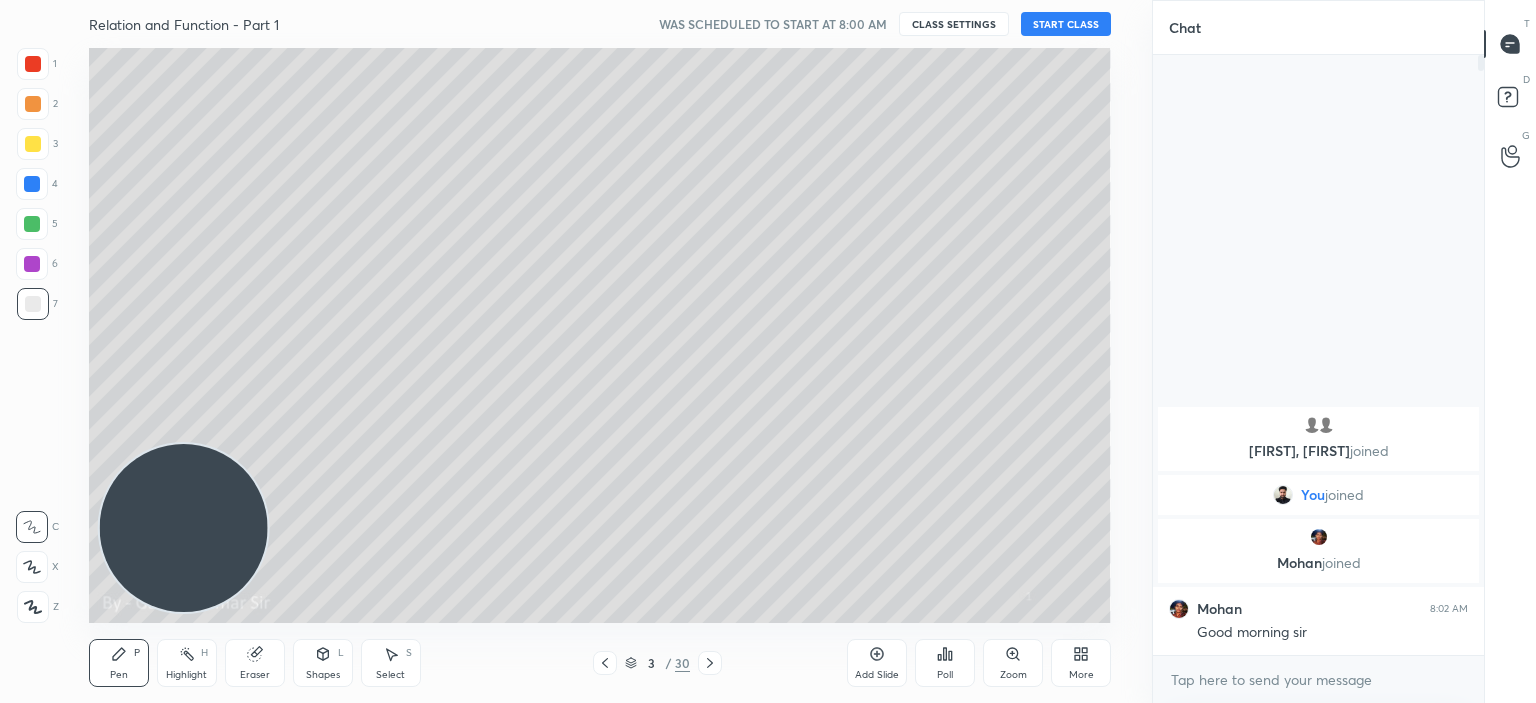 click 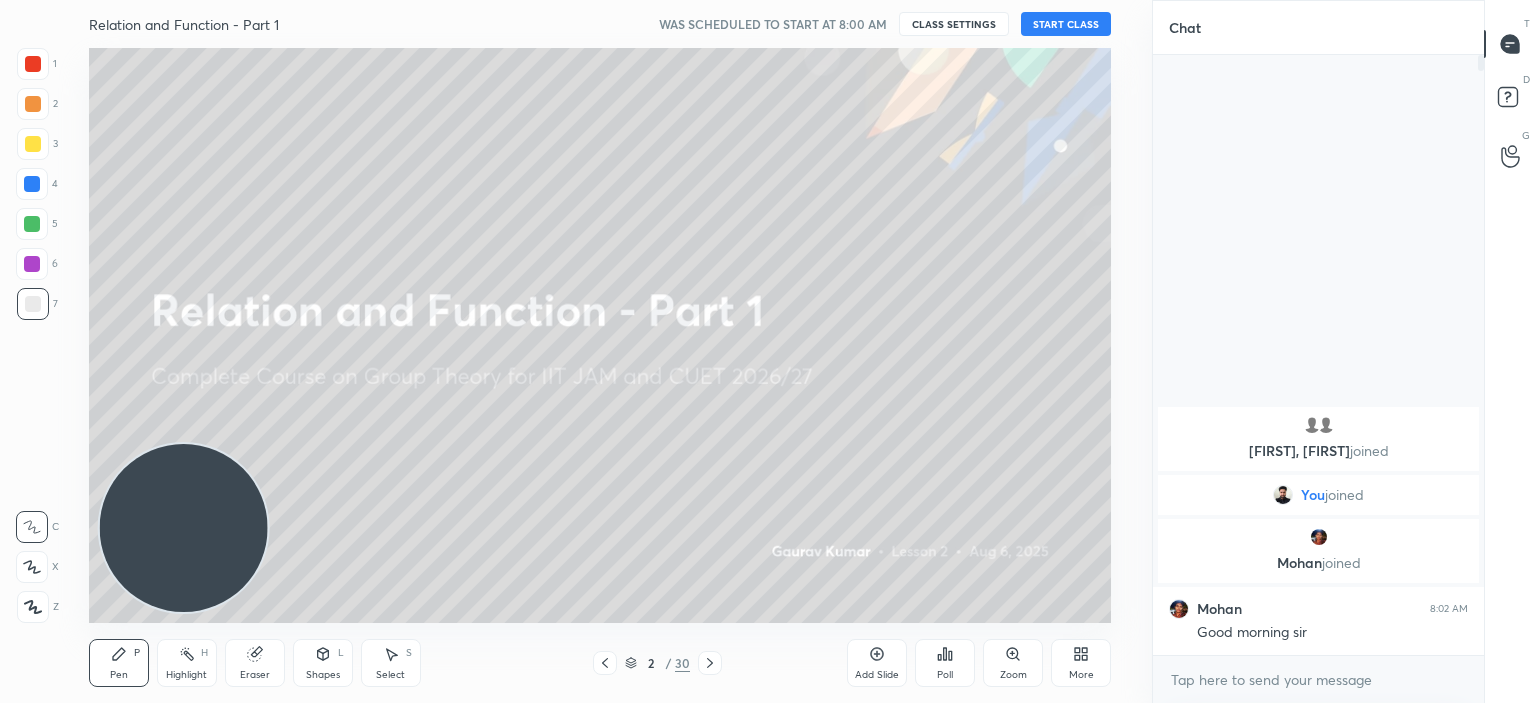 click on "START CLASS" at bounding box center [1066, 24] 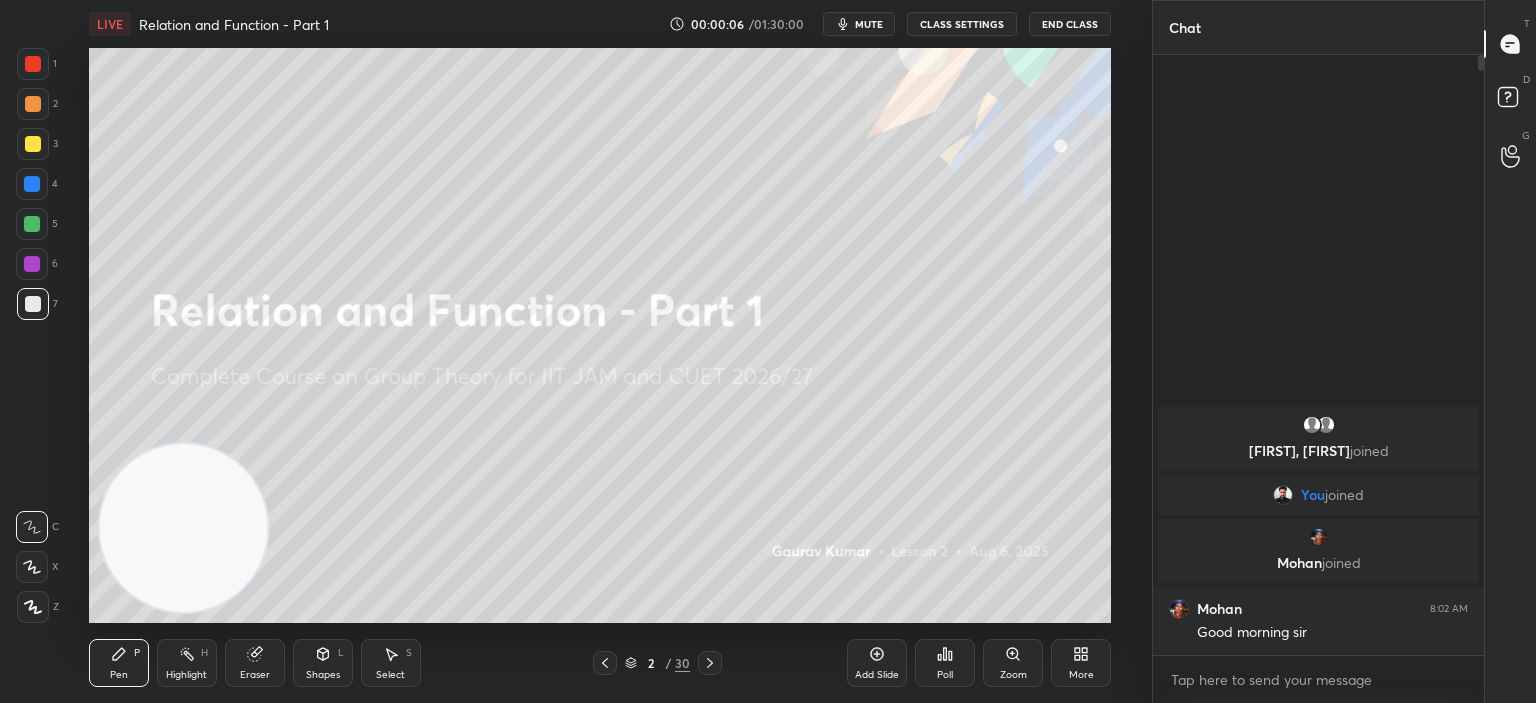 click on "More" at bounding box center (1081, 663) 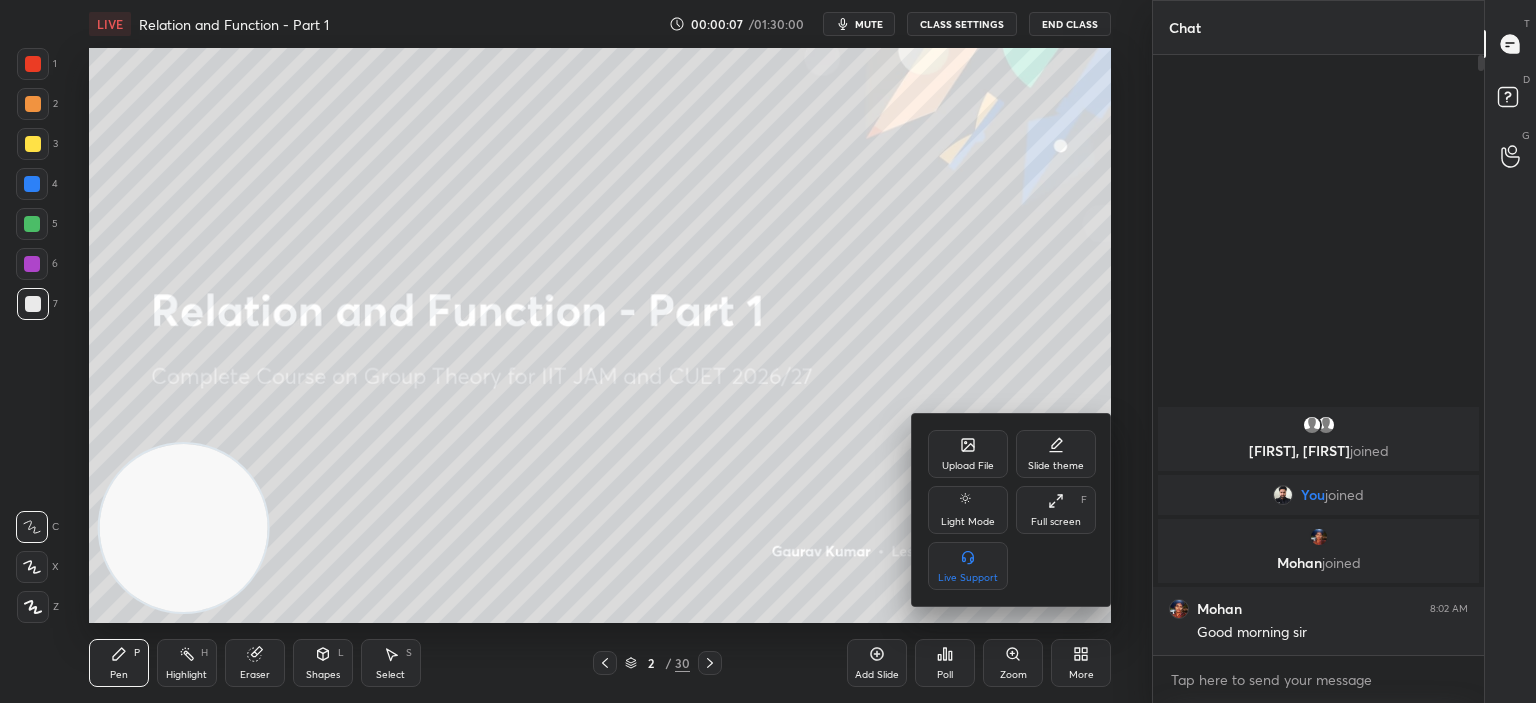 click on "Full screen" at bounding box center [1056, 522] 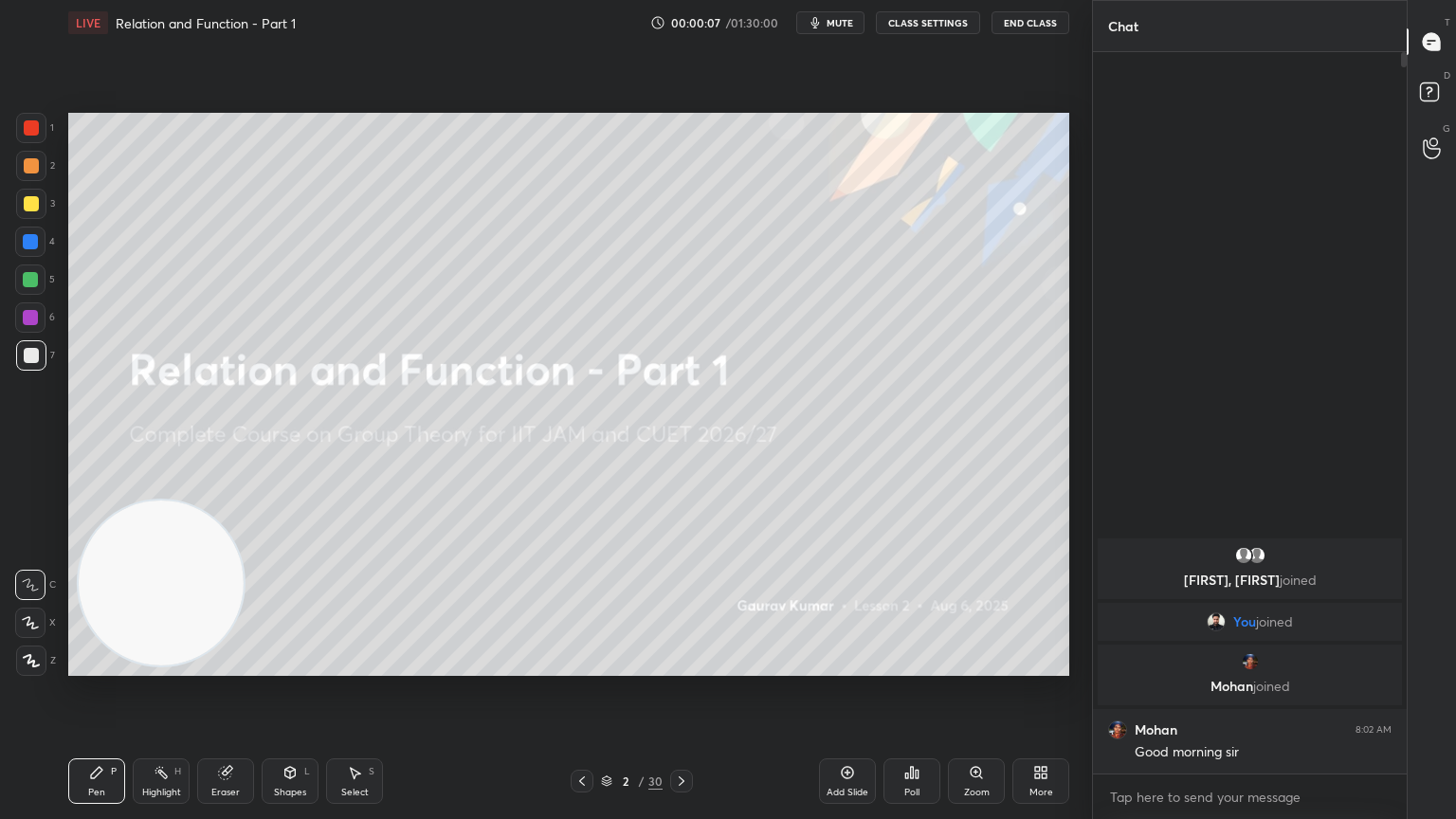 scroll, scrollTop: 94094, scrollLeft: 93776, axis: both 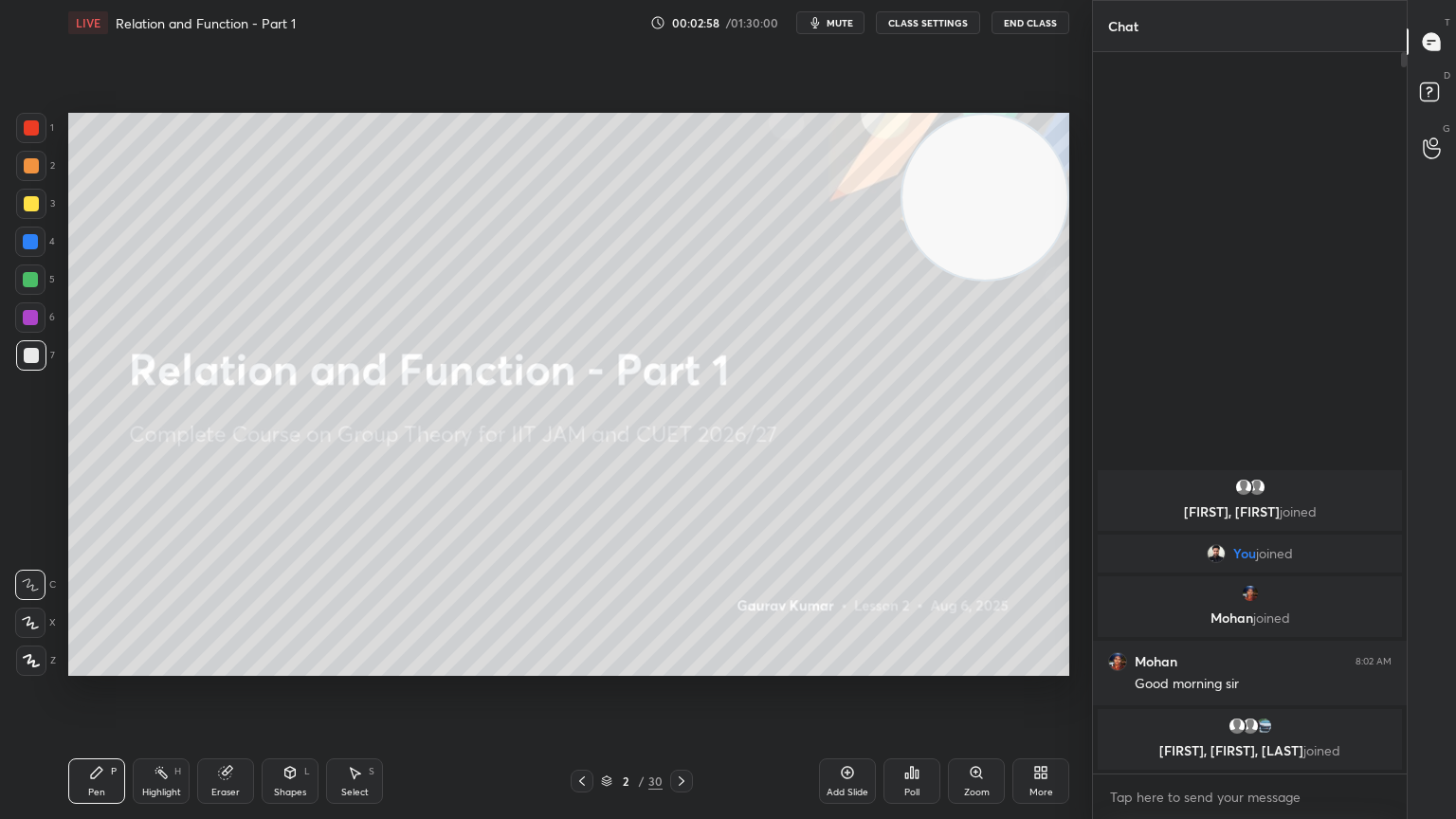 click on "Setting up your live class Poll for   secs No correct answer Start poll" at bounding box center (569, 394) 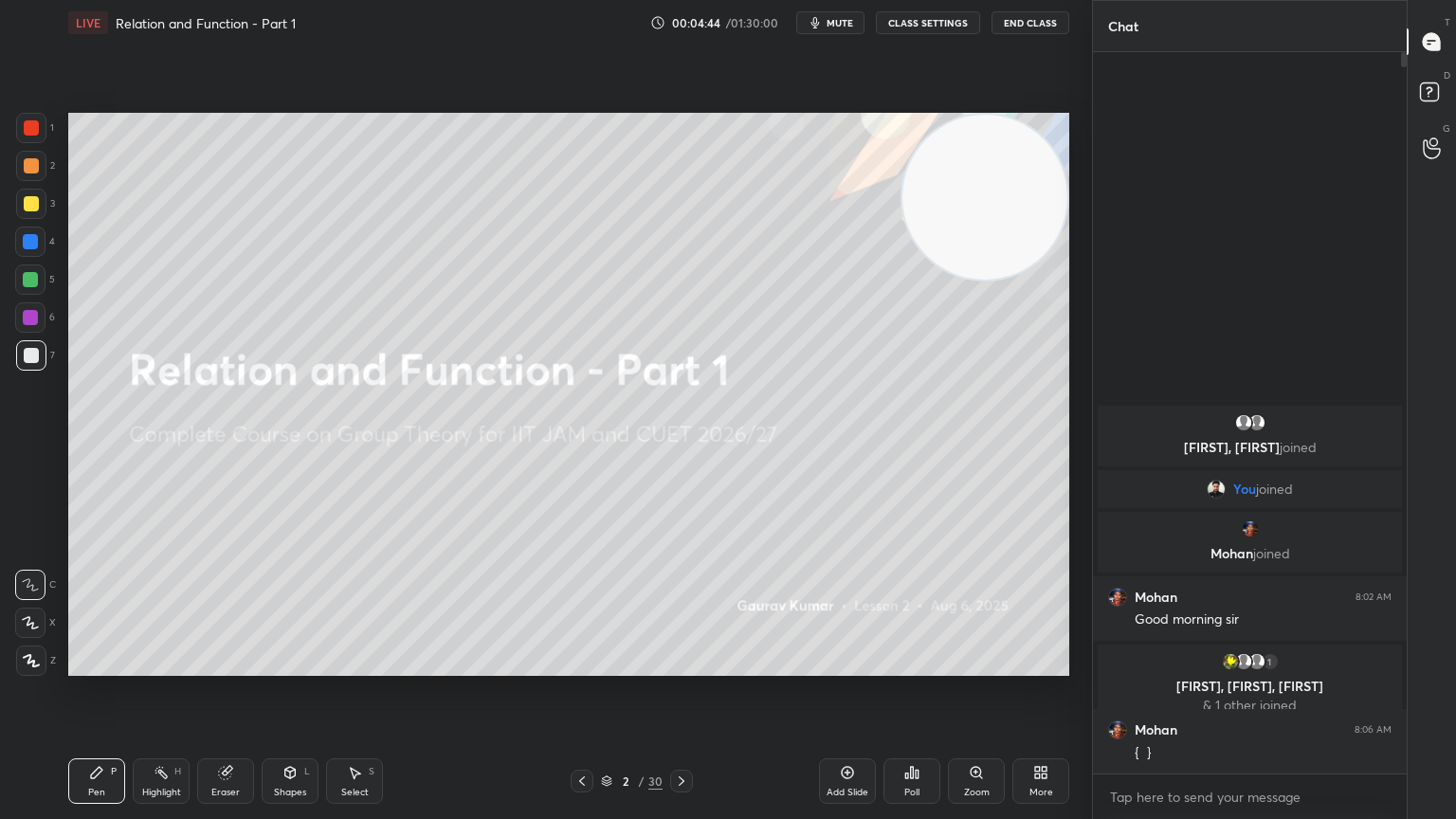 click on "Setting up your live class Poll for   secs No correct answer Start poll" at bounding box center (569, 394) 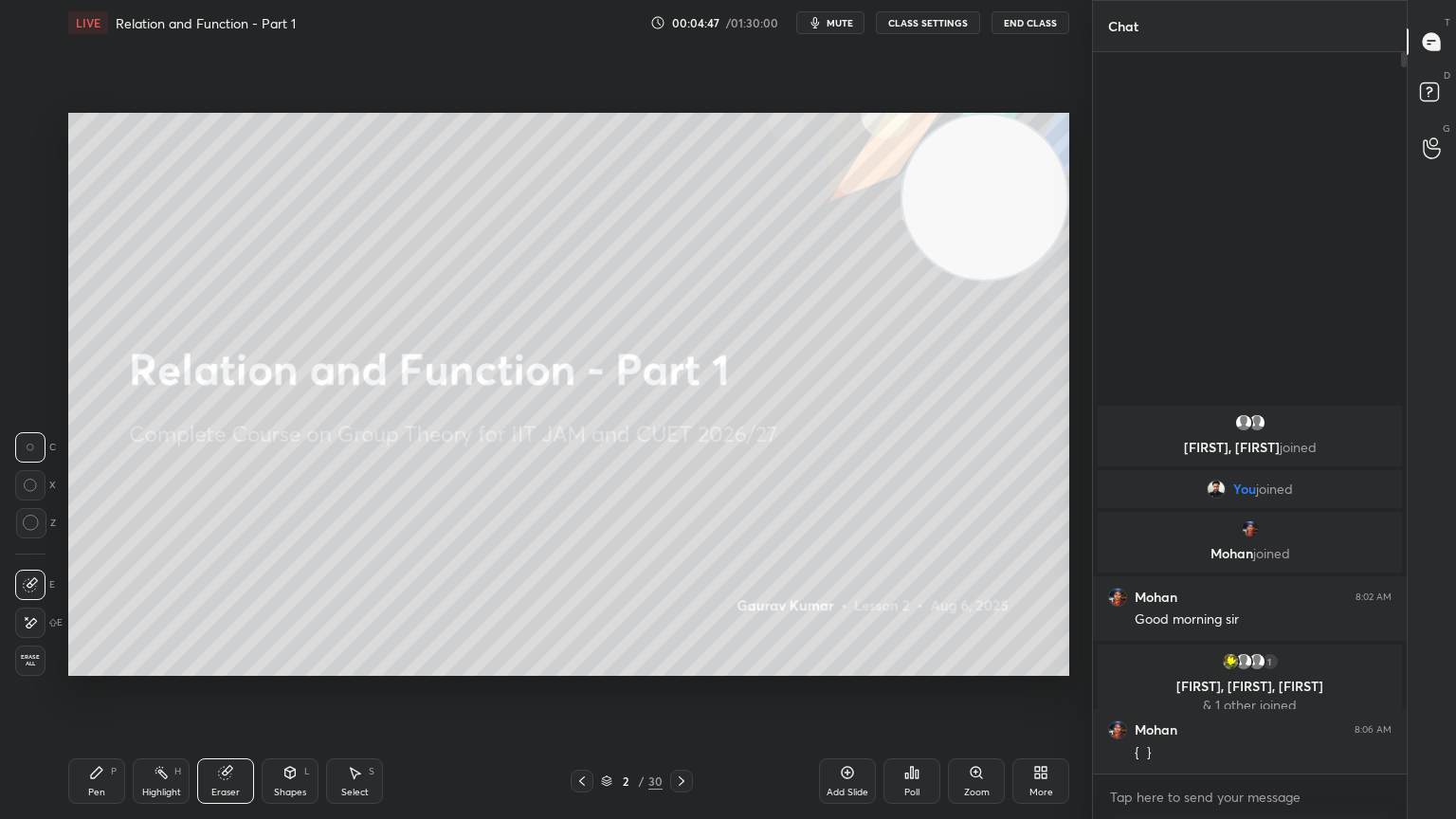 click 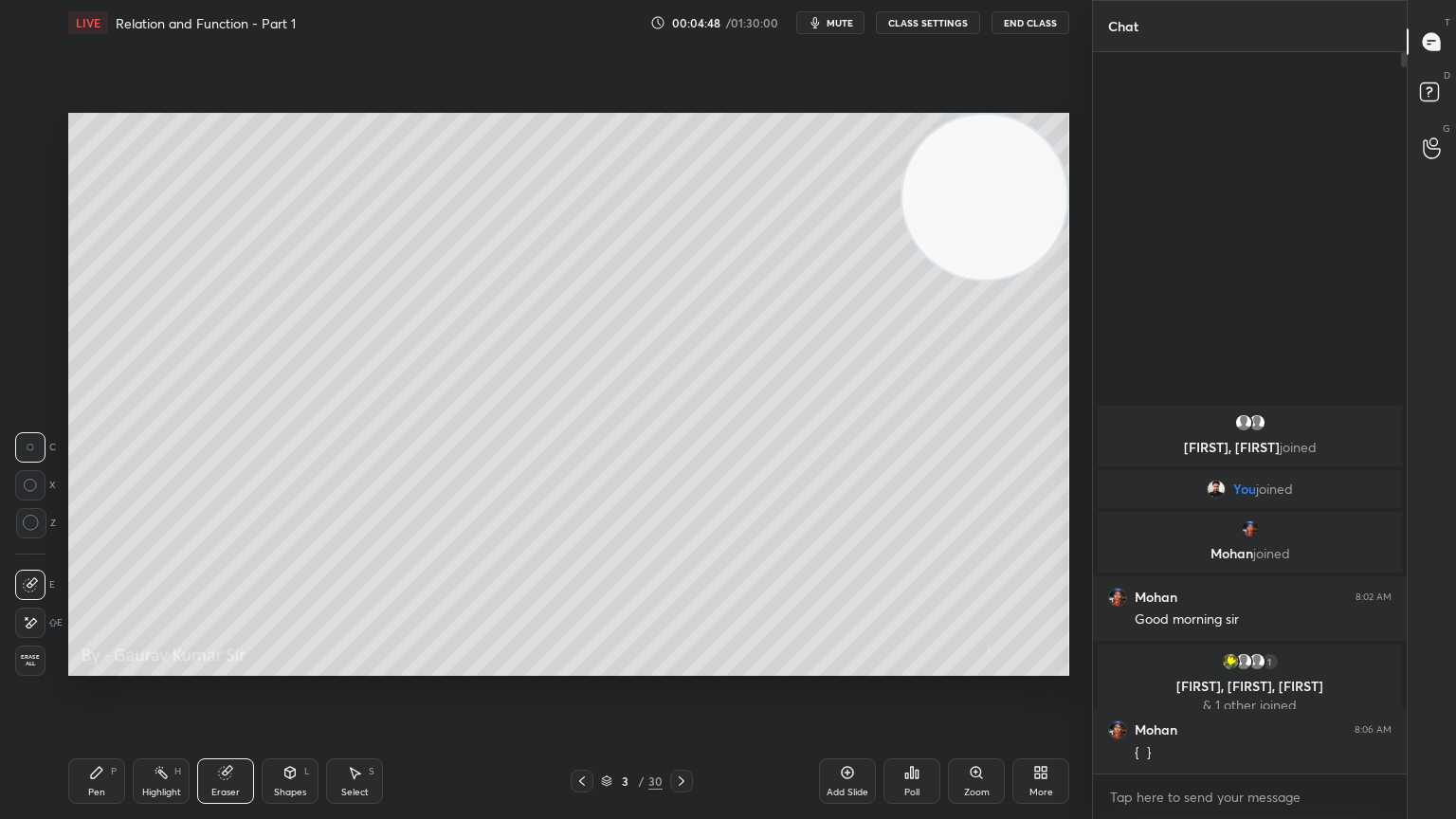 click on "Pen P" at bounding box center [97, 781] 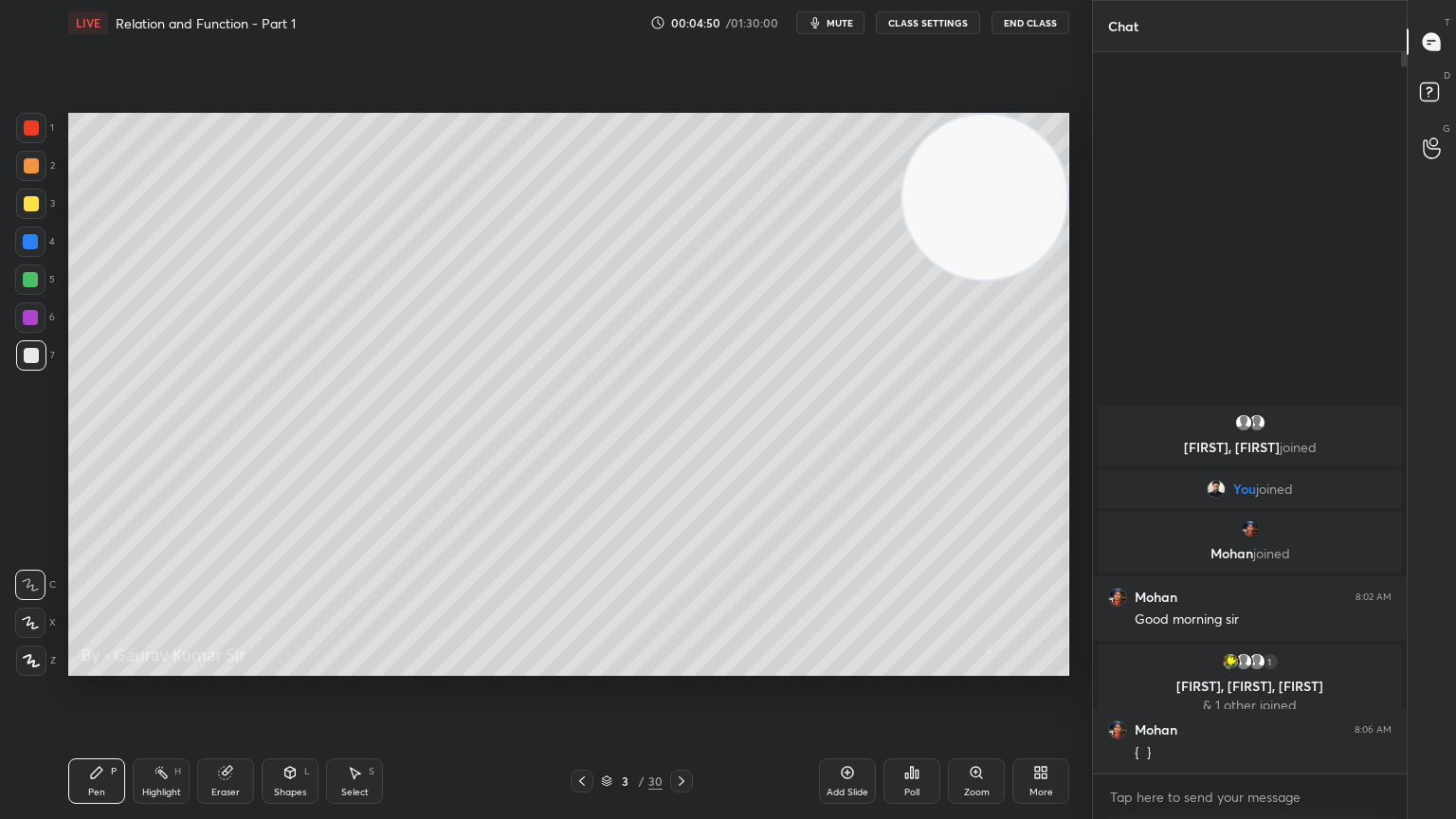 click at bounding box center (31, 204) 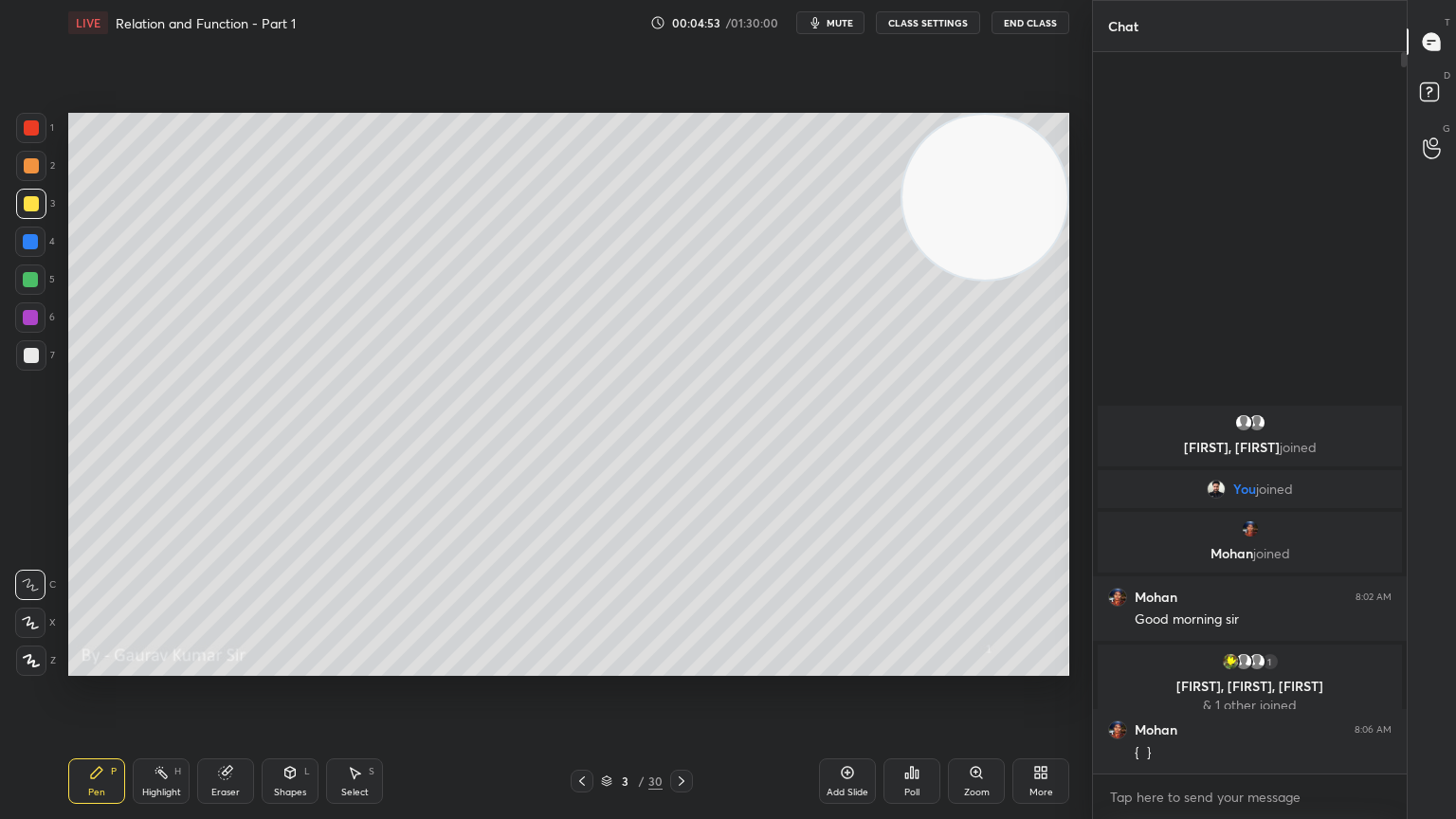 click on "Eraser" at bounding box center [226, 781] 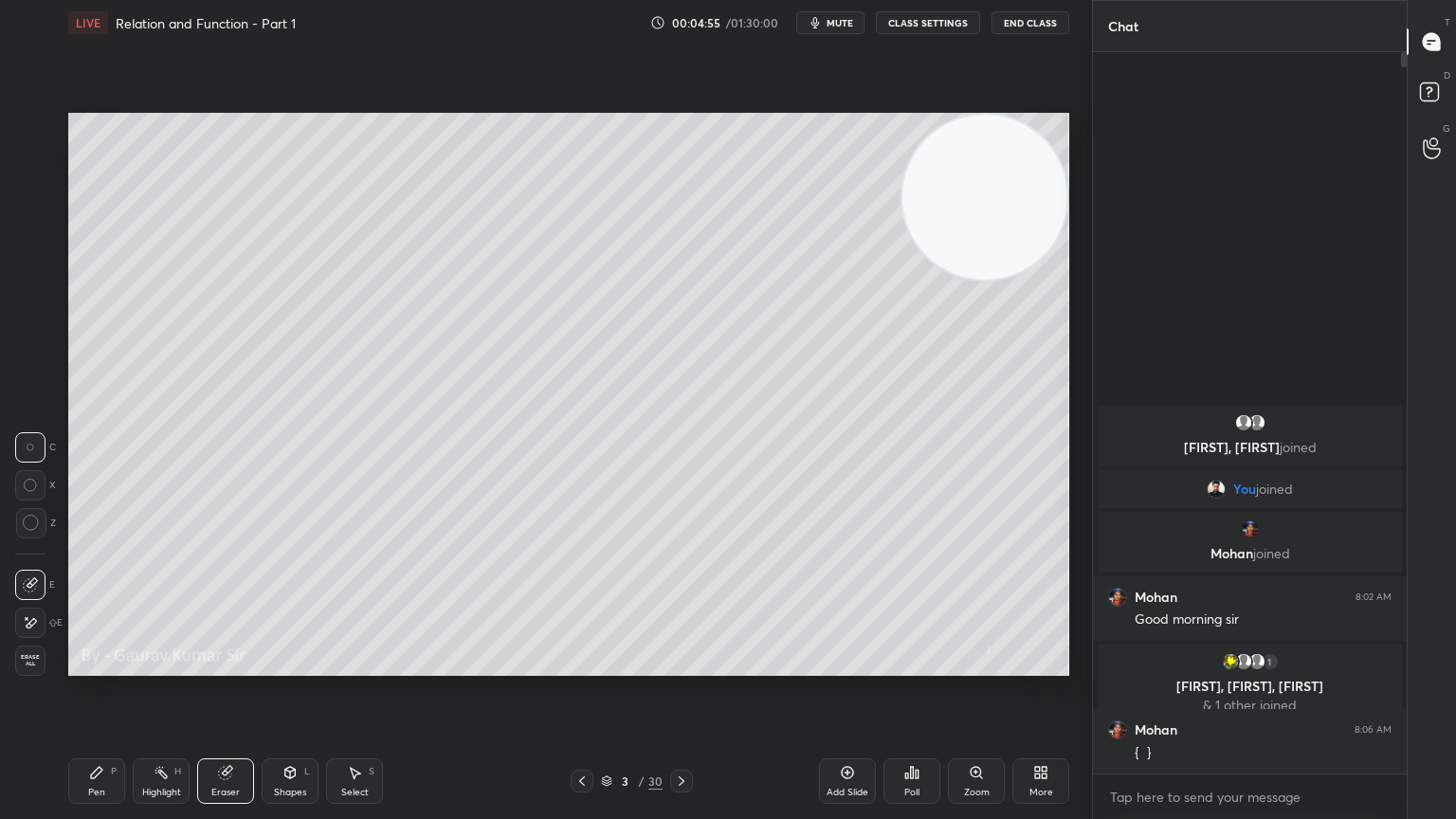 click on "Pen P" at bounding box center [97, 781] 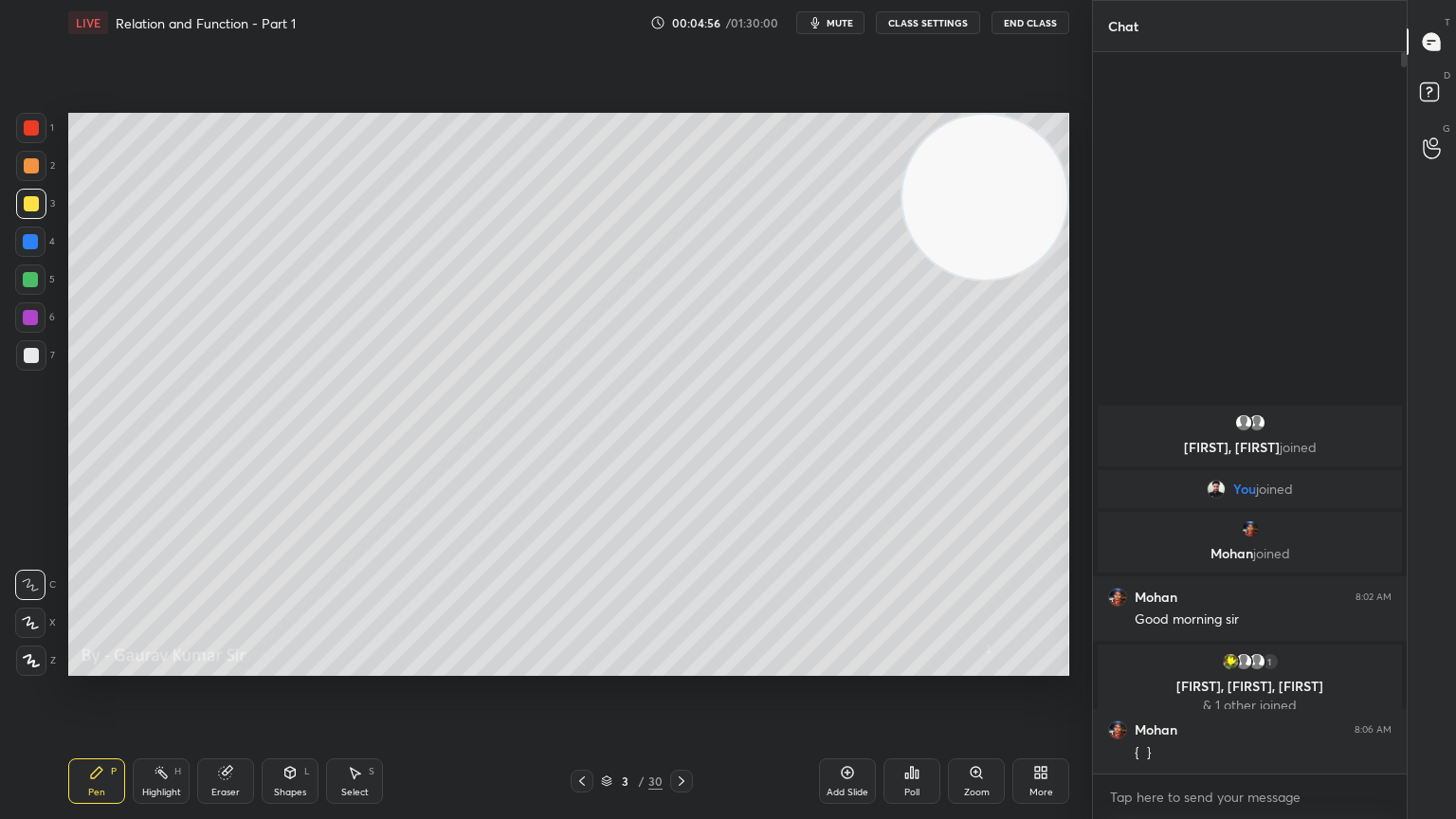 click at bounding box center (30, 280) 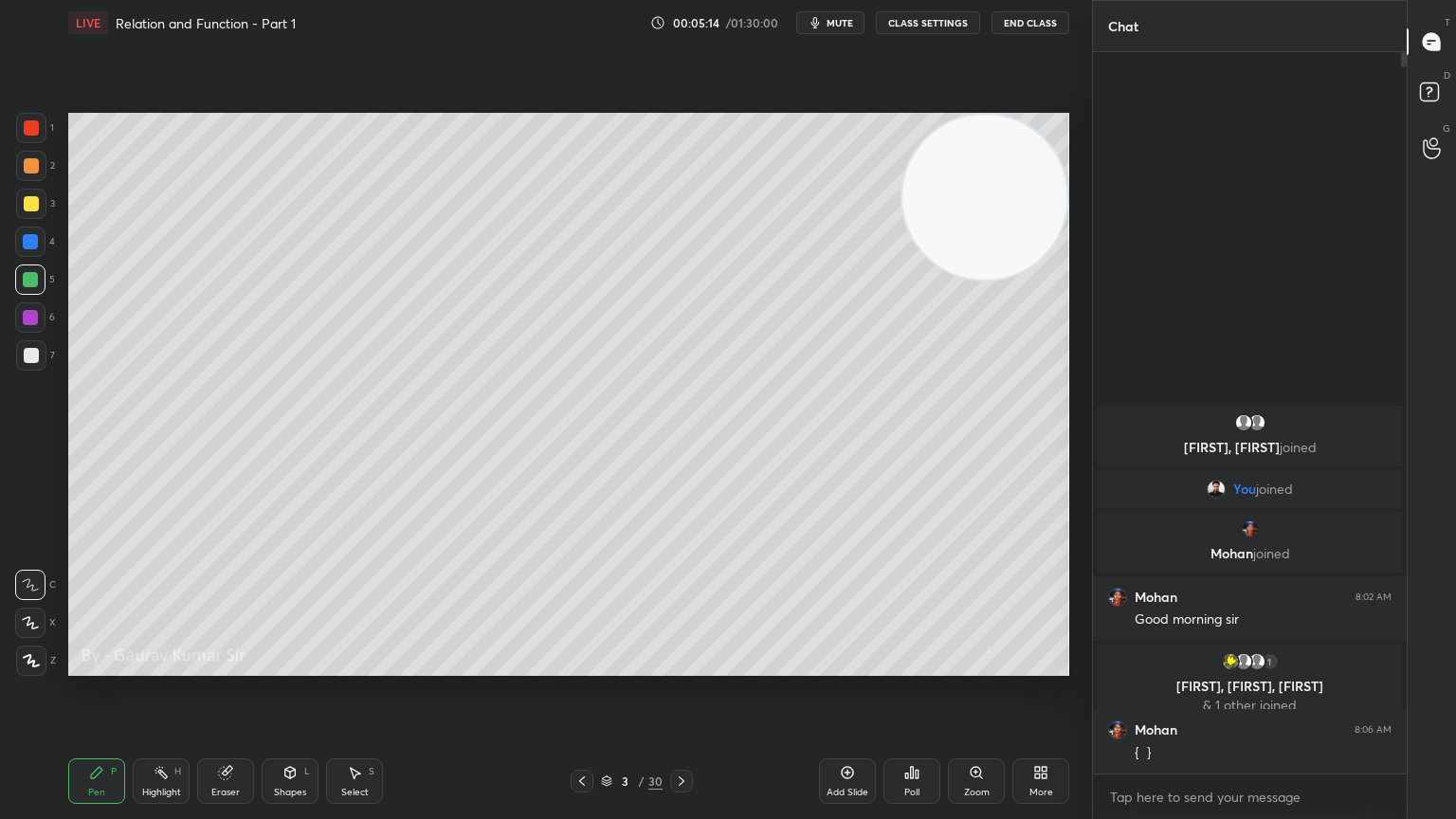 click 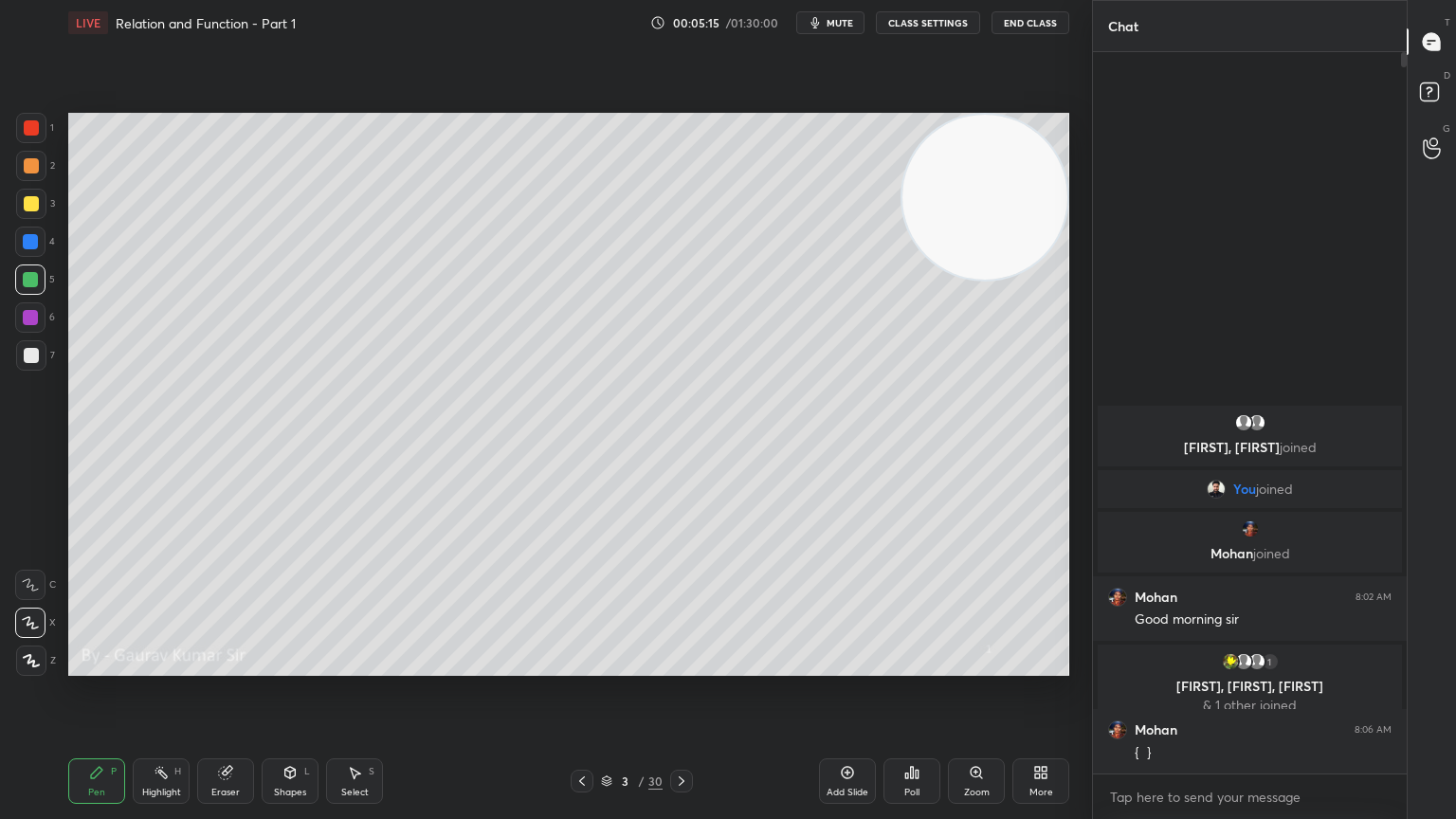 click at bounding box center (30, 318) 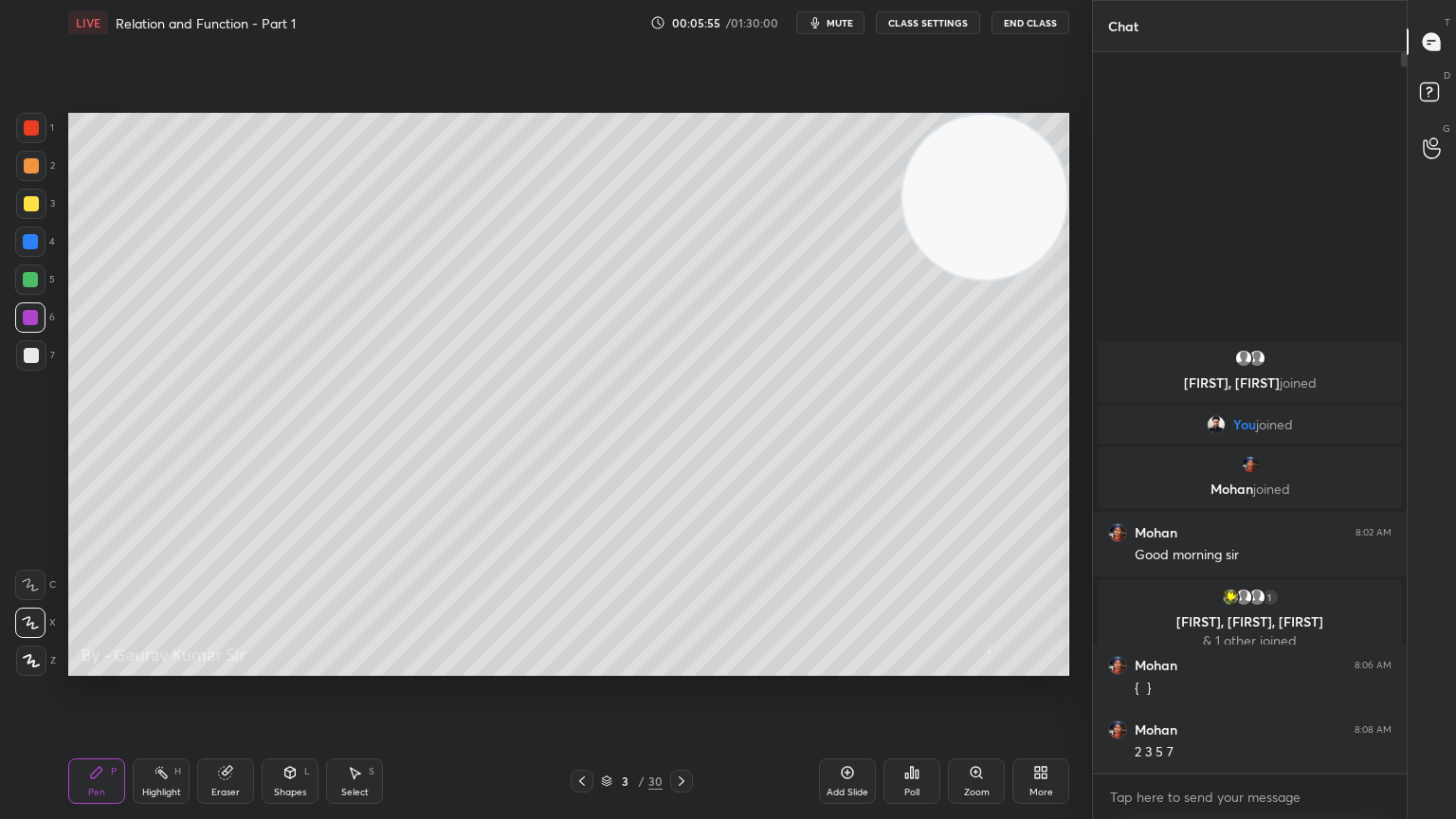 click on "Eraser" at bounding box center (226, 781) 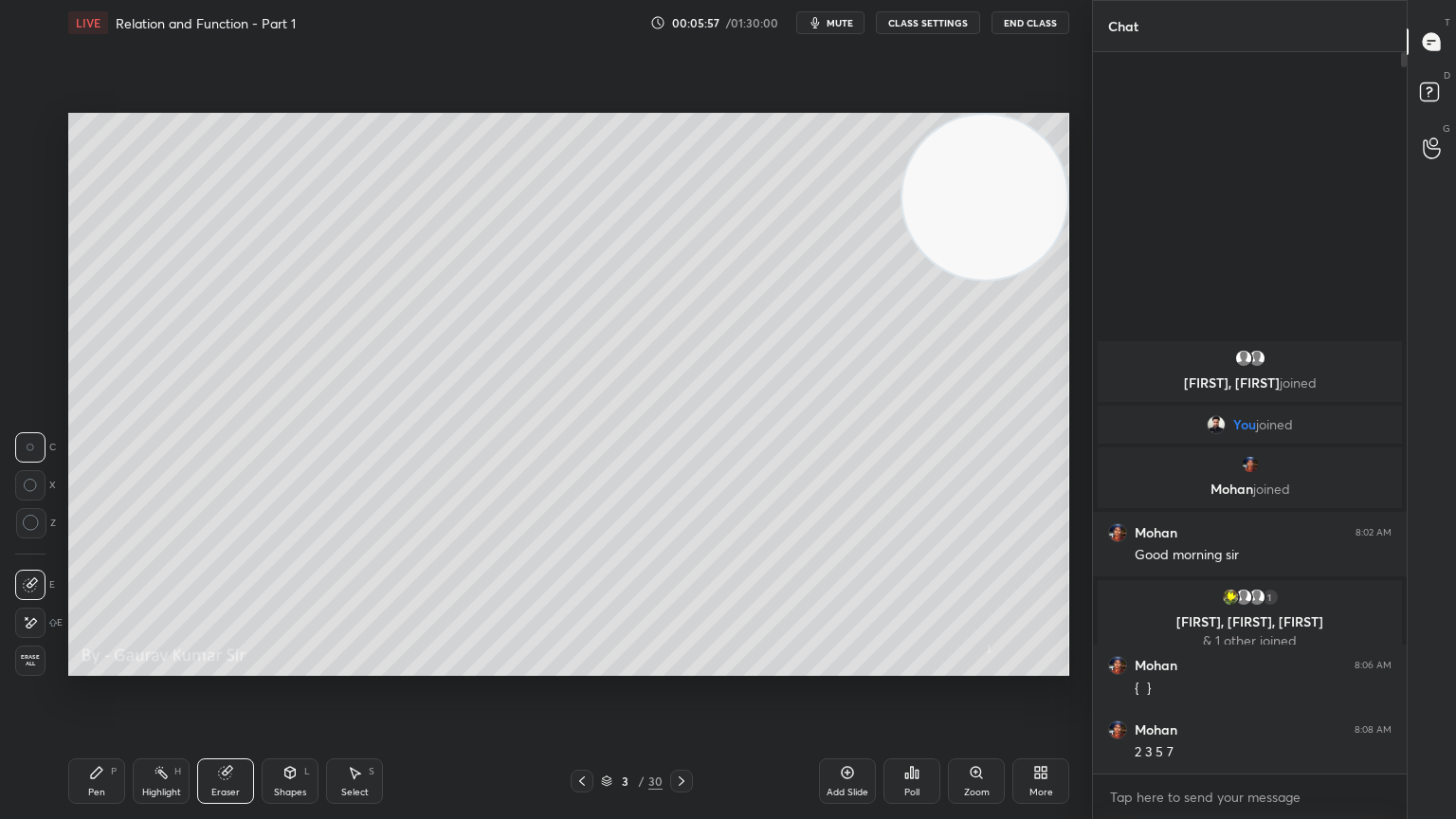click 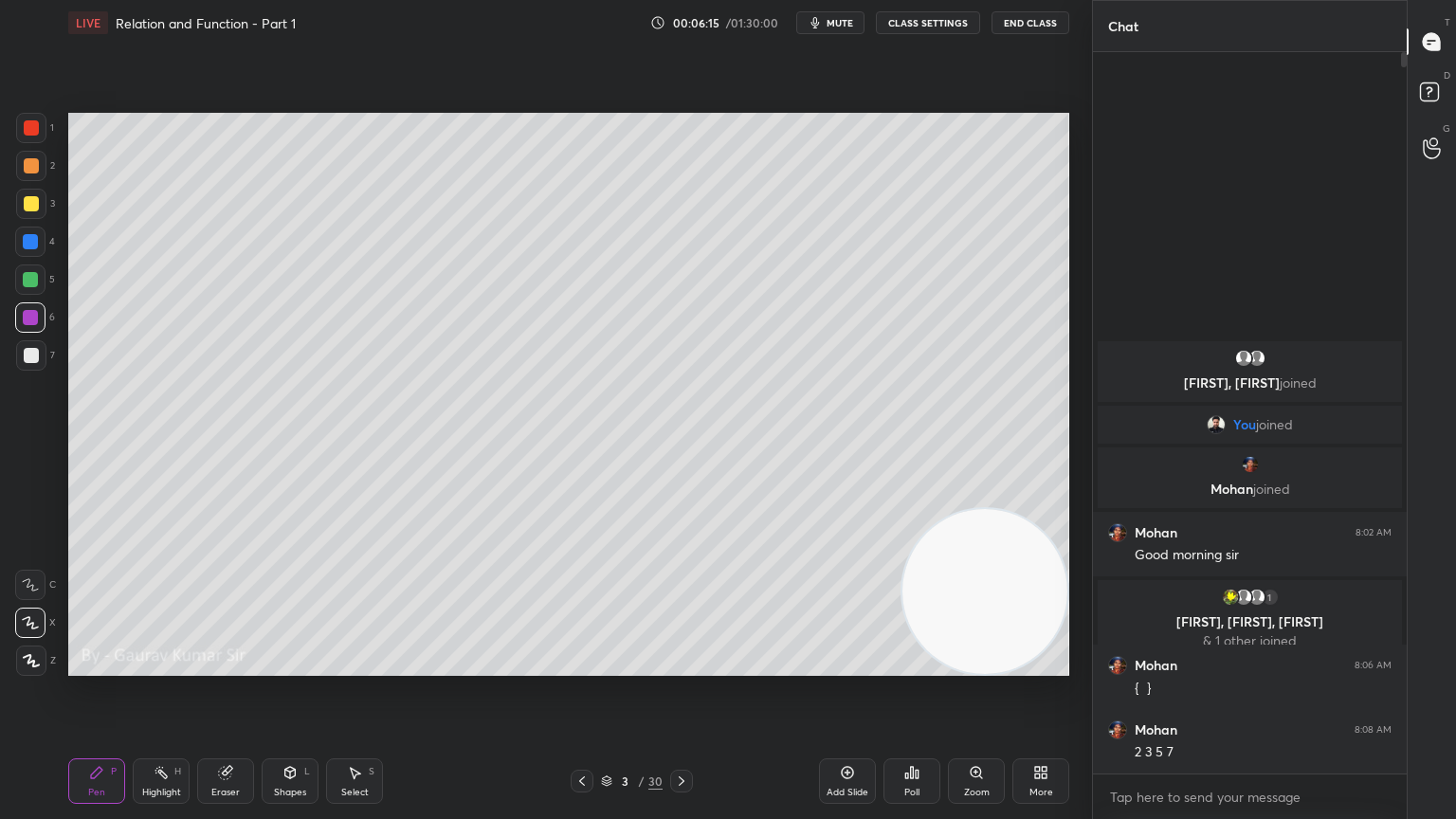 click at bounding box center [31, 355] 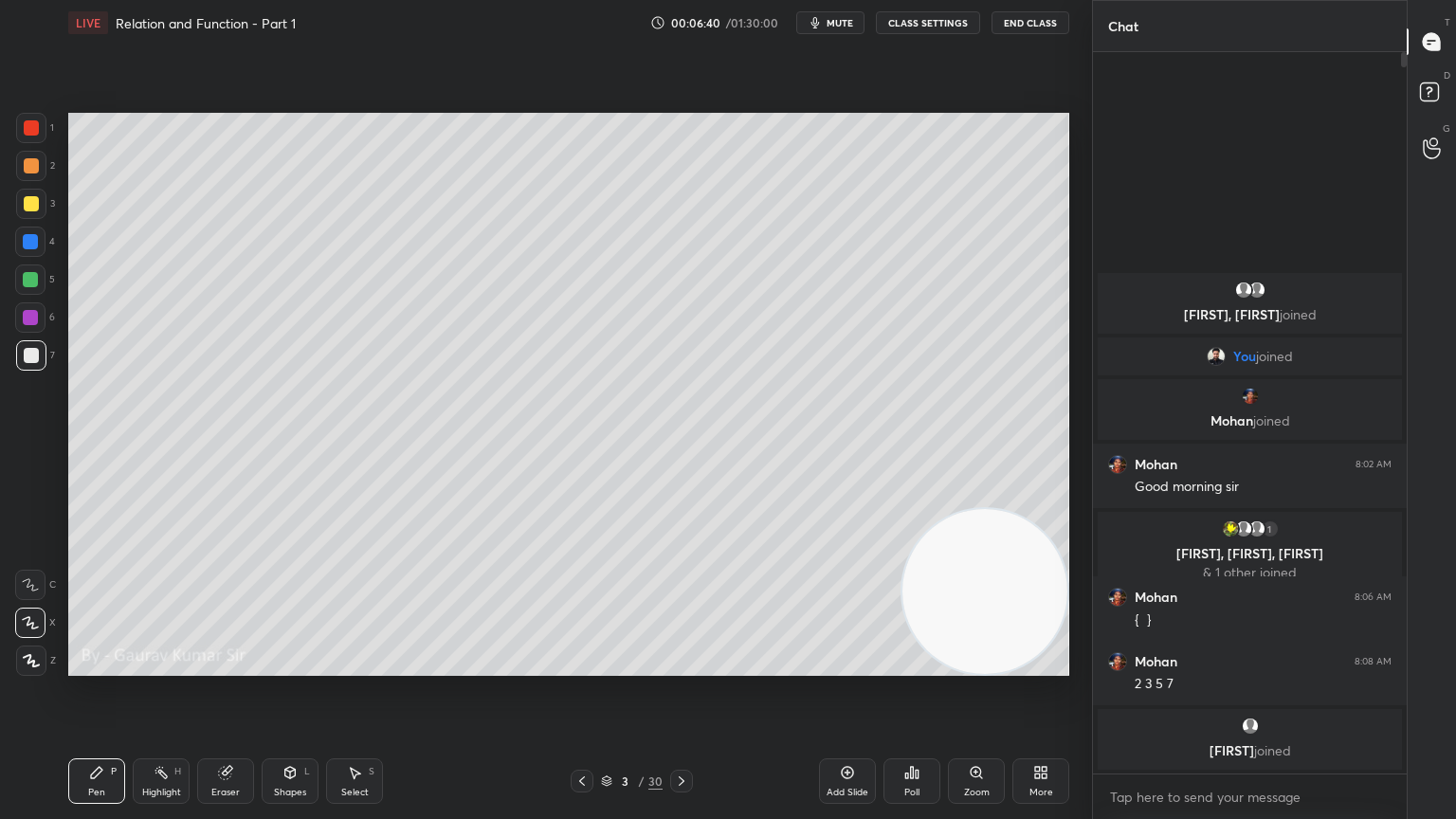 click on "Eraser" at bounding box center [226, 781] 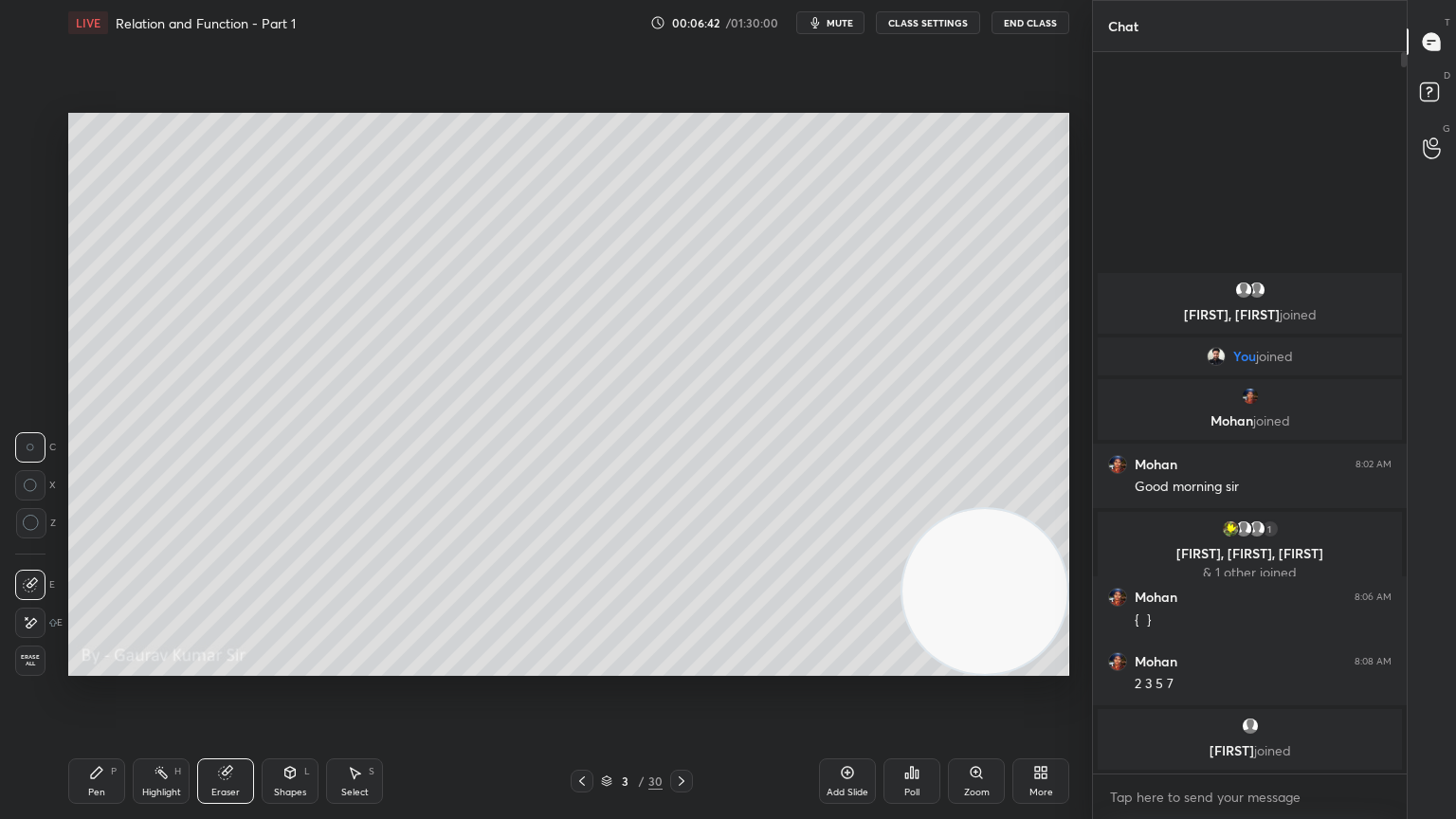 click on "Pen P" at bounding box center [97, 781] 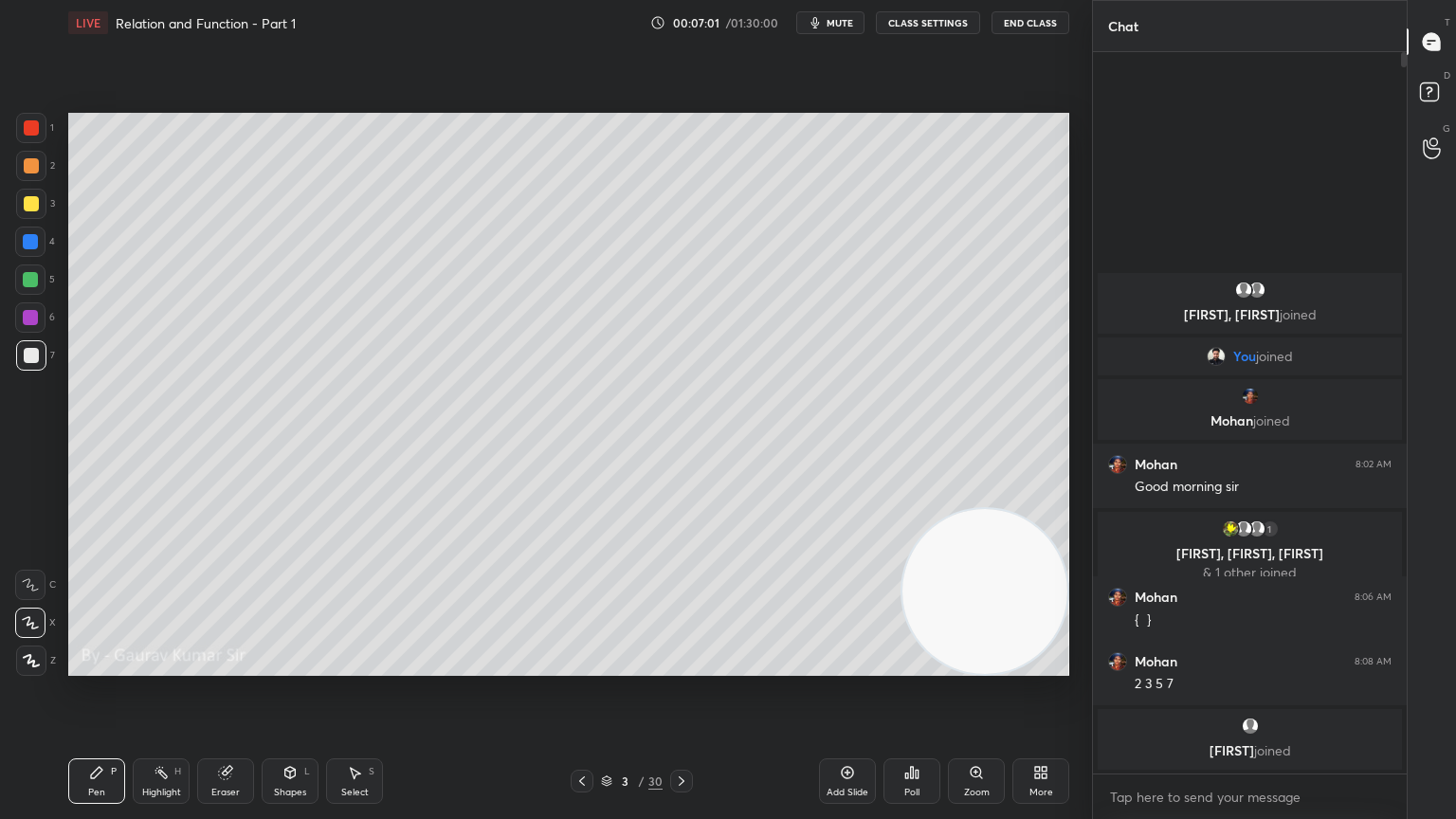 click at bounding box center [30, 280] 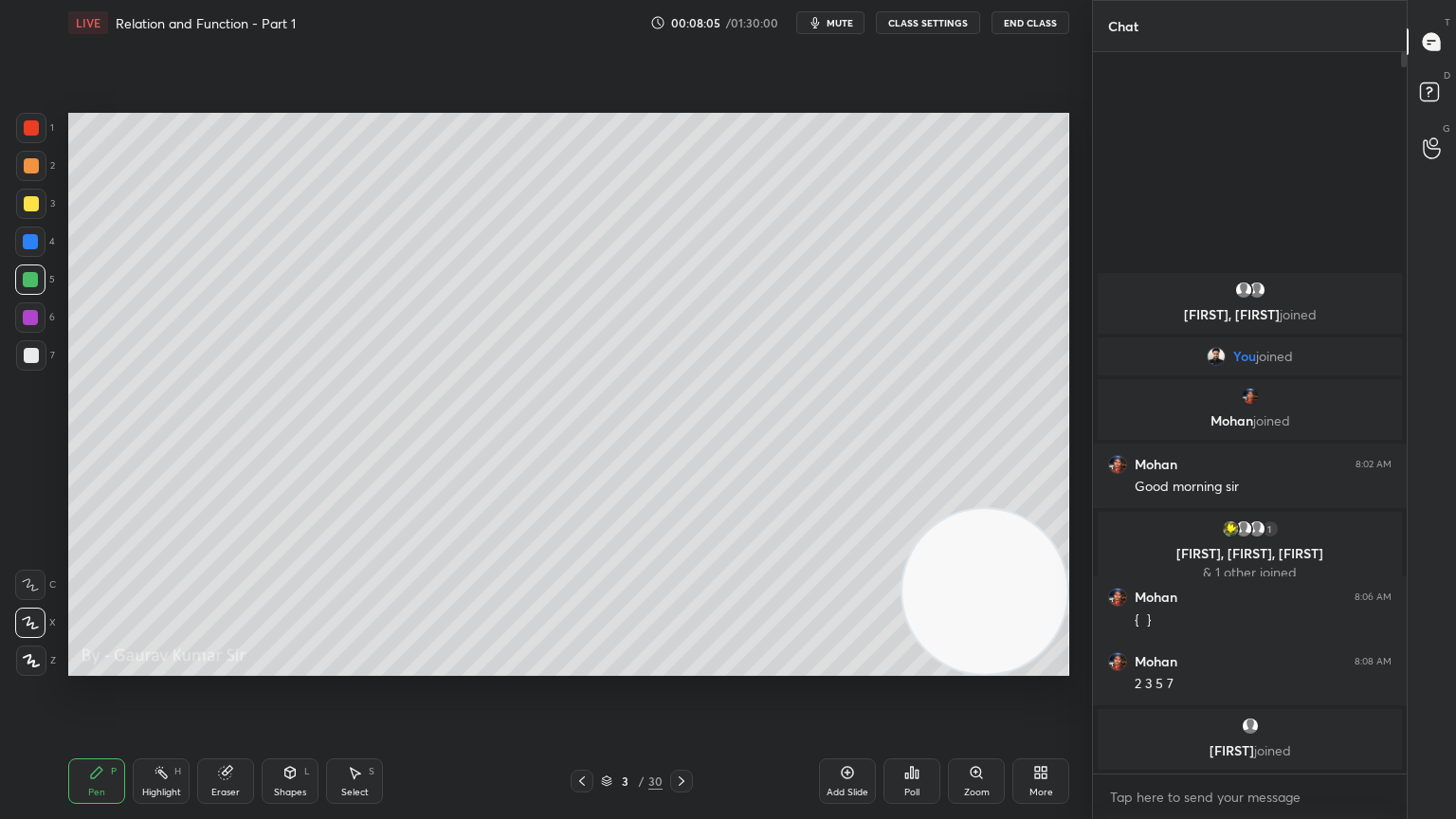 click at bounding box center (30, 318) 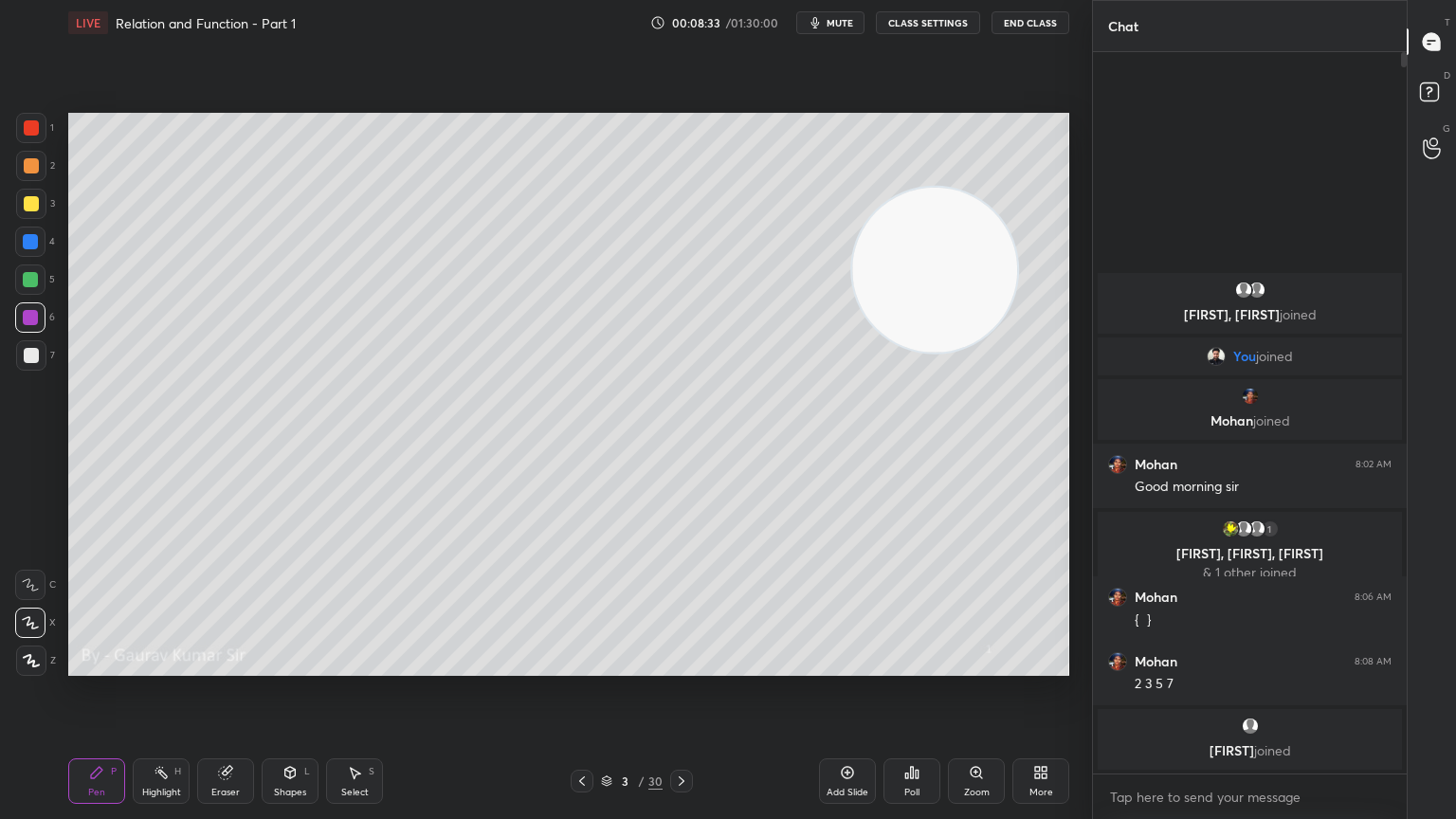 click at bounding box center (31, 355) 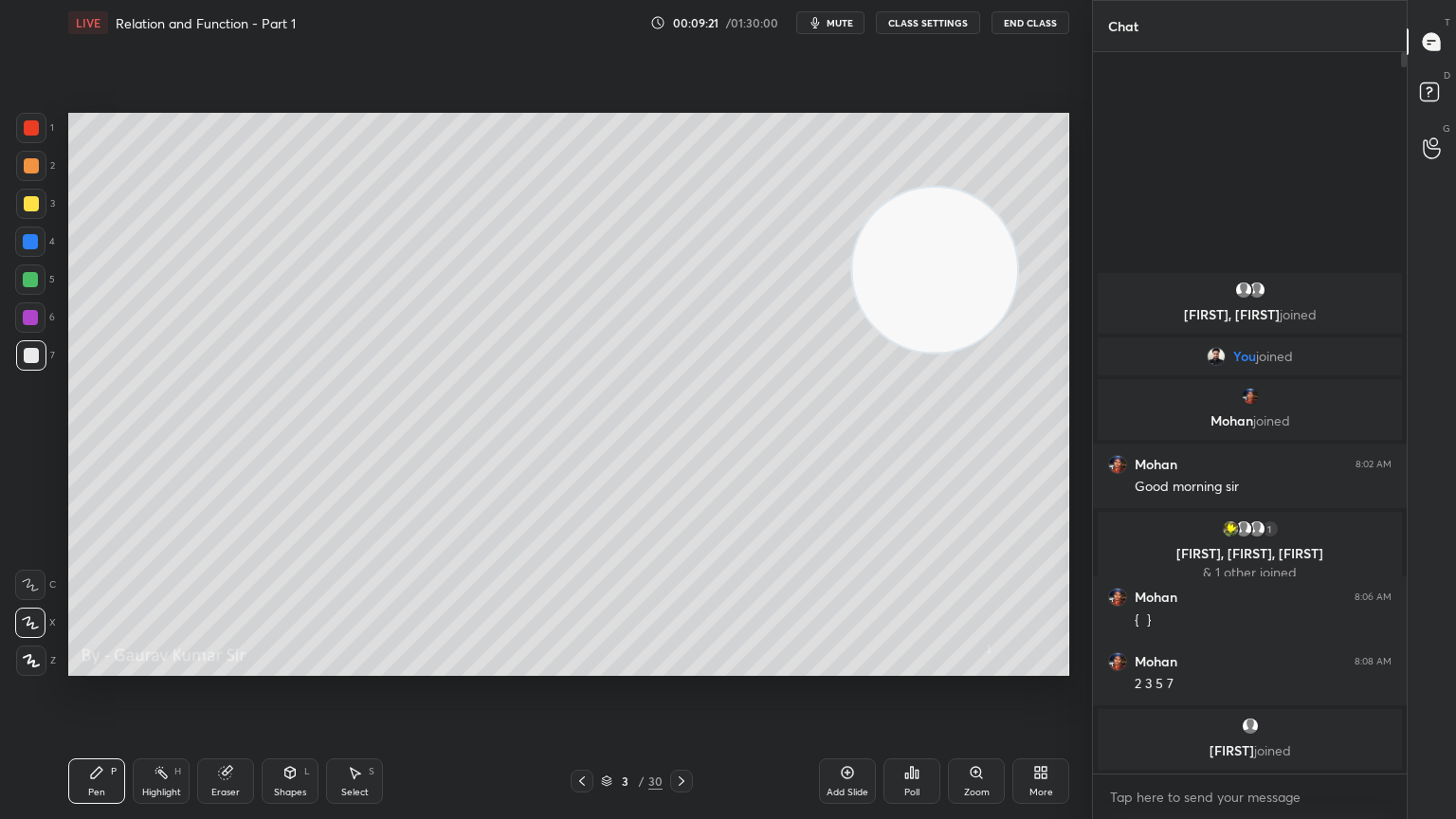 click at bounding box center (30, 318) 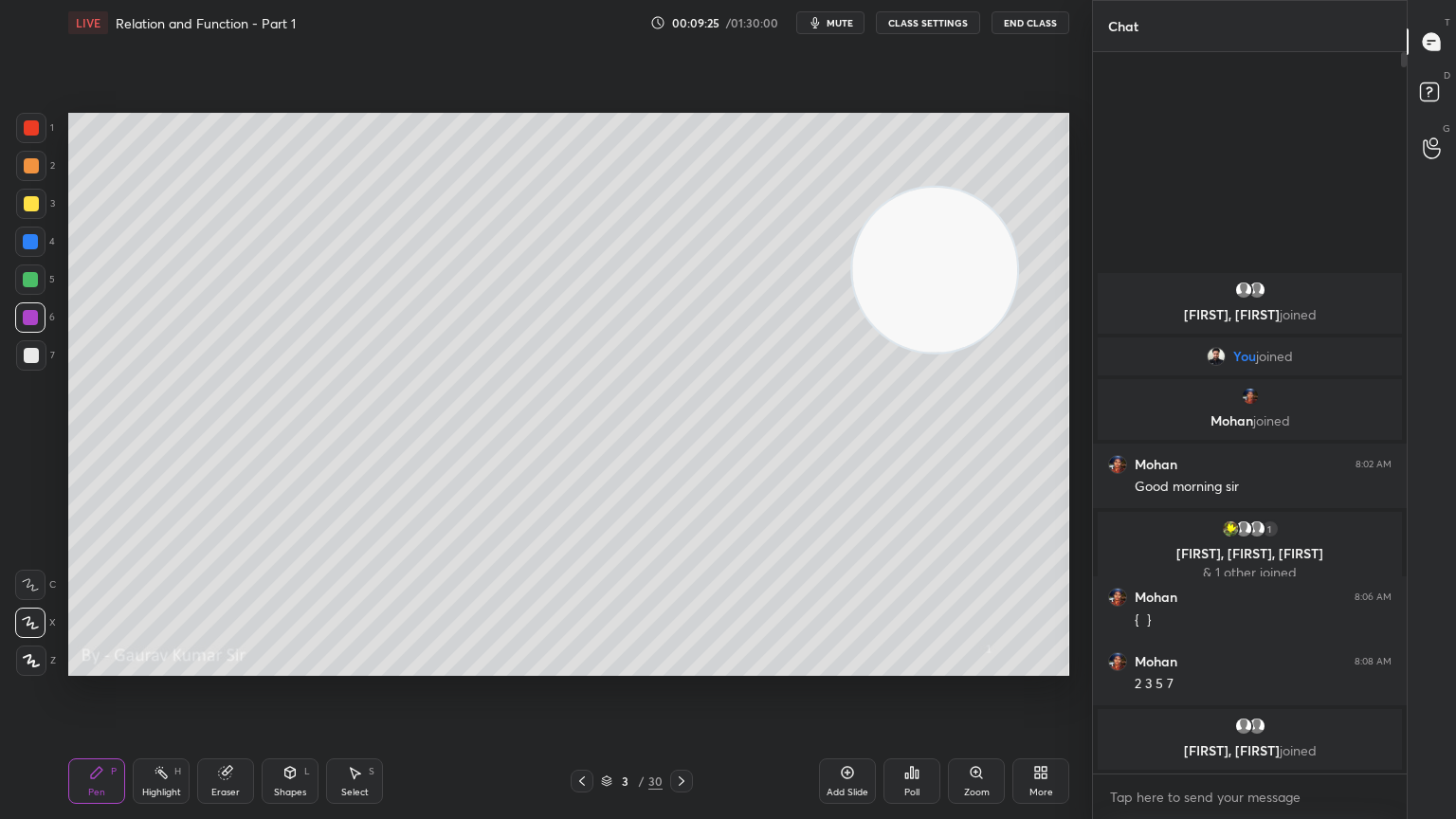 click at bounding box center (31, 355) 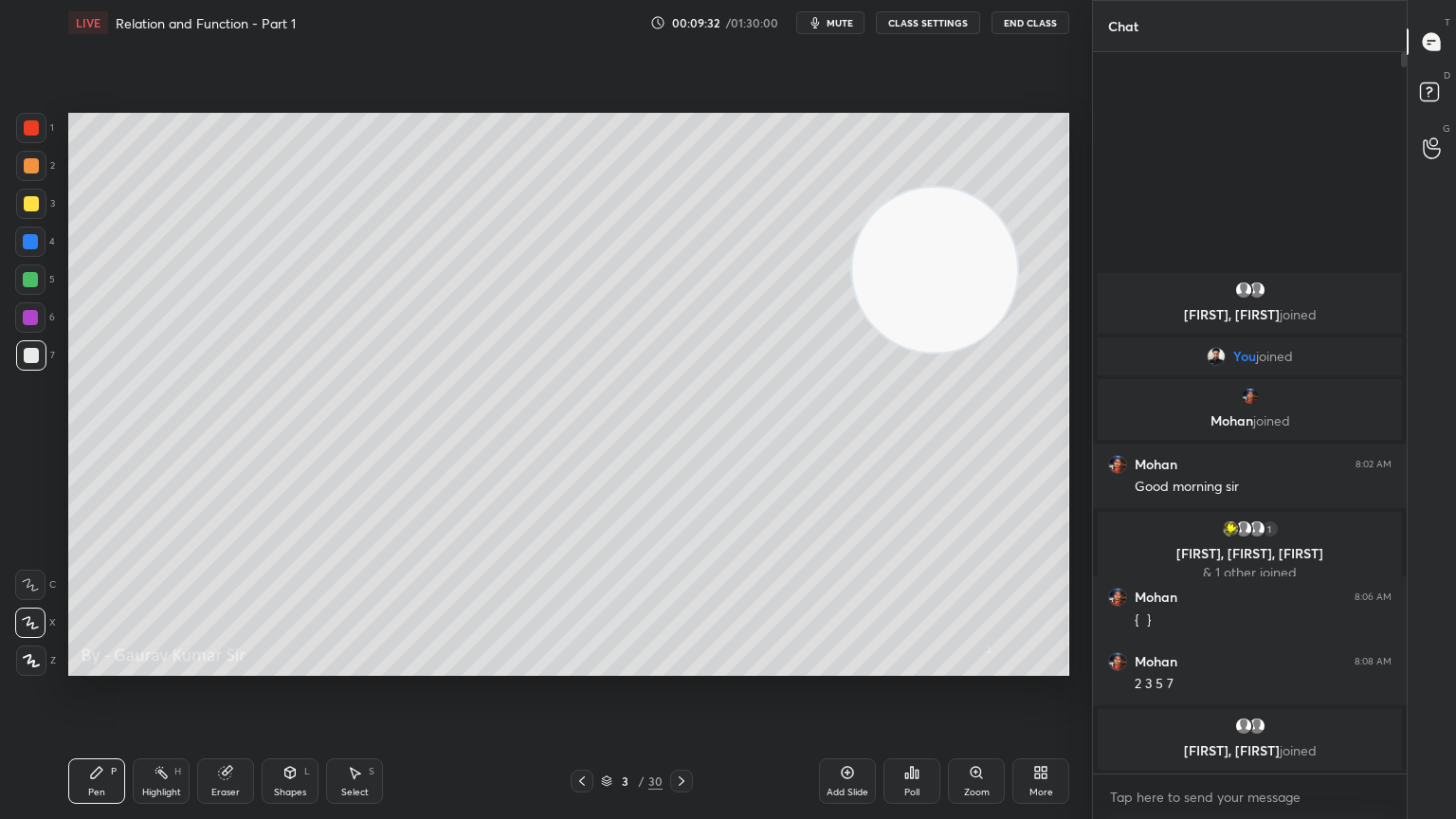 click at bounding box center (30, 318) 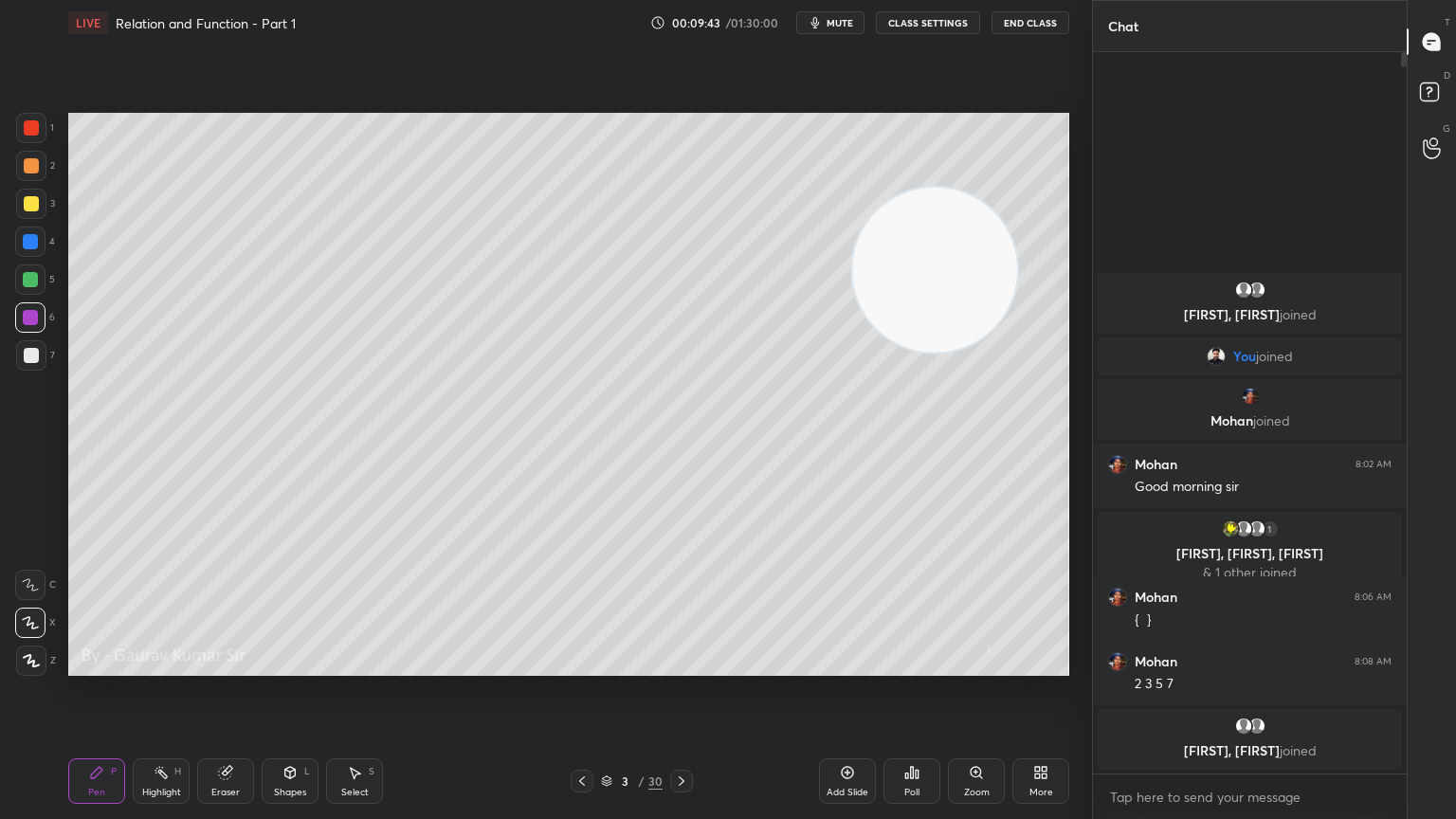 click 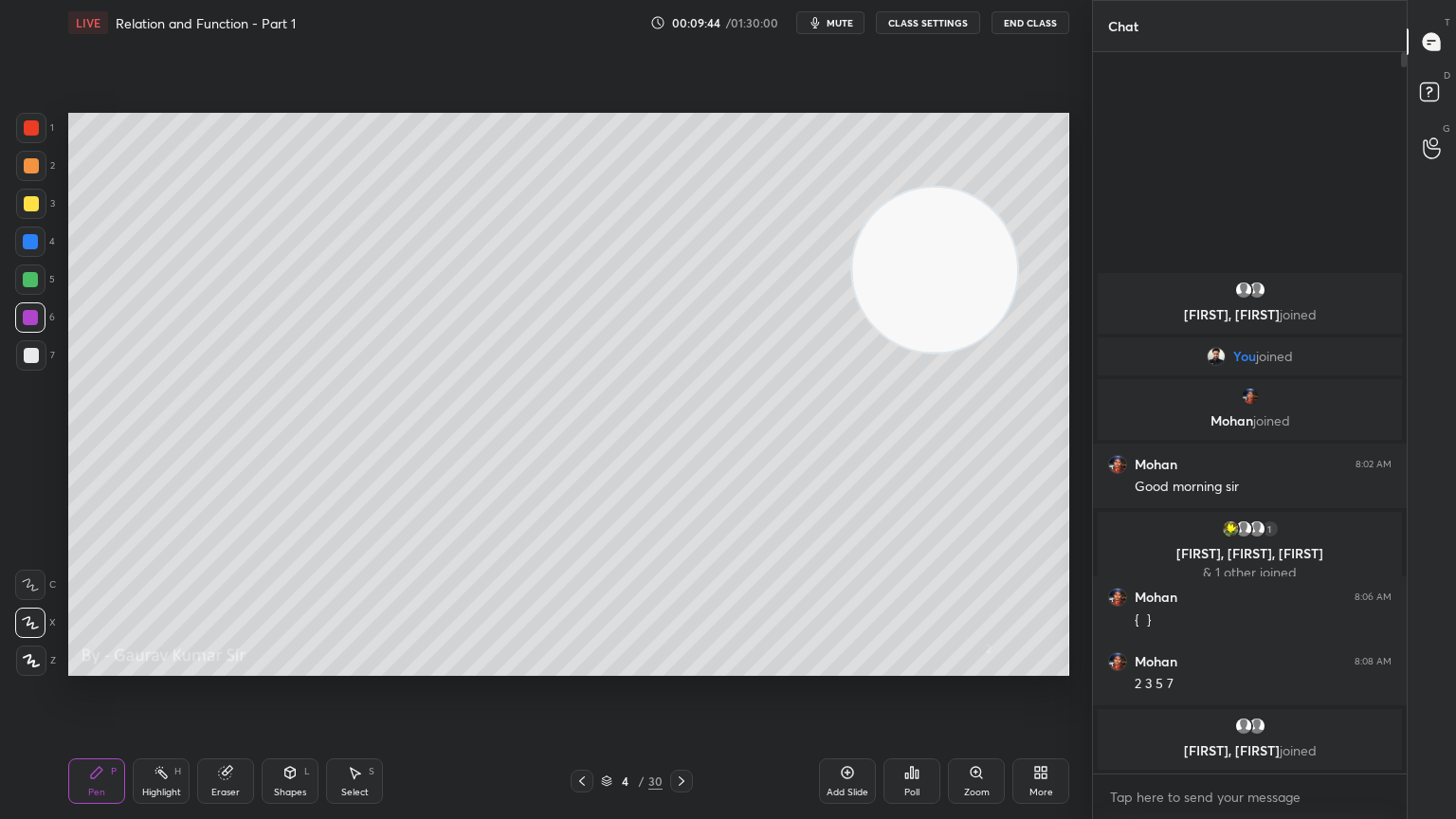 click at bounding box center [31, 204] 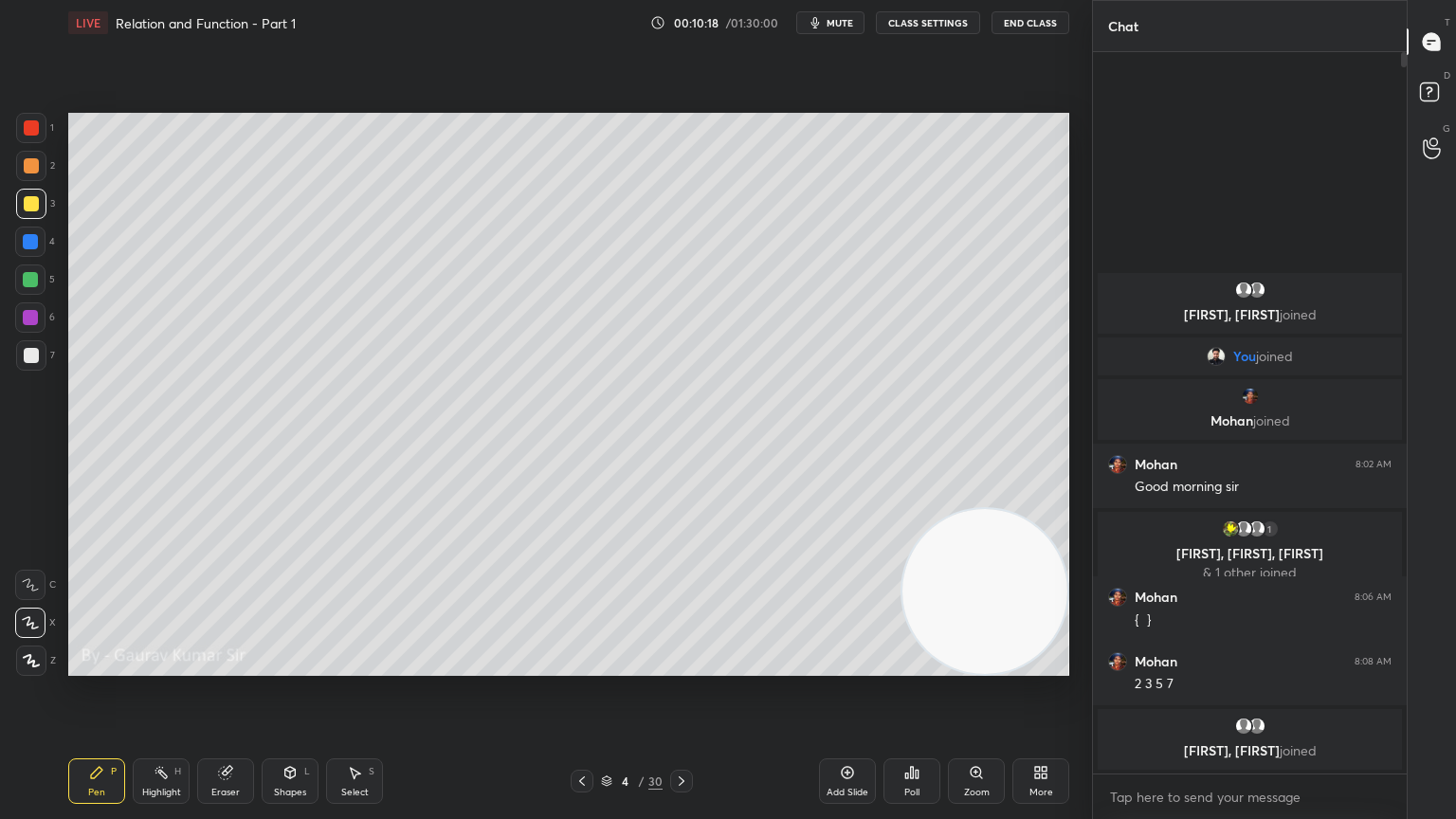 click at bounding box center (30, 280) 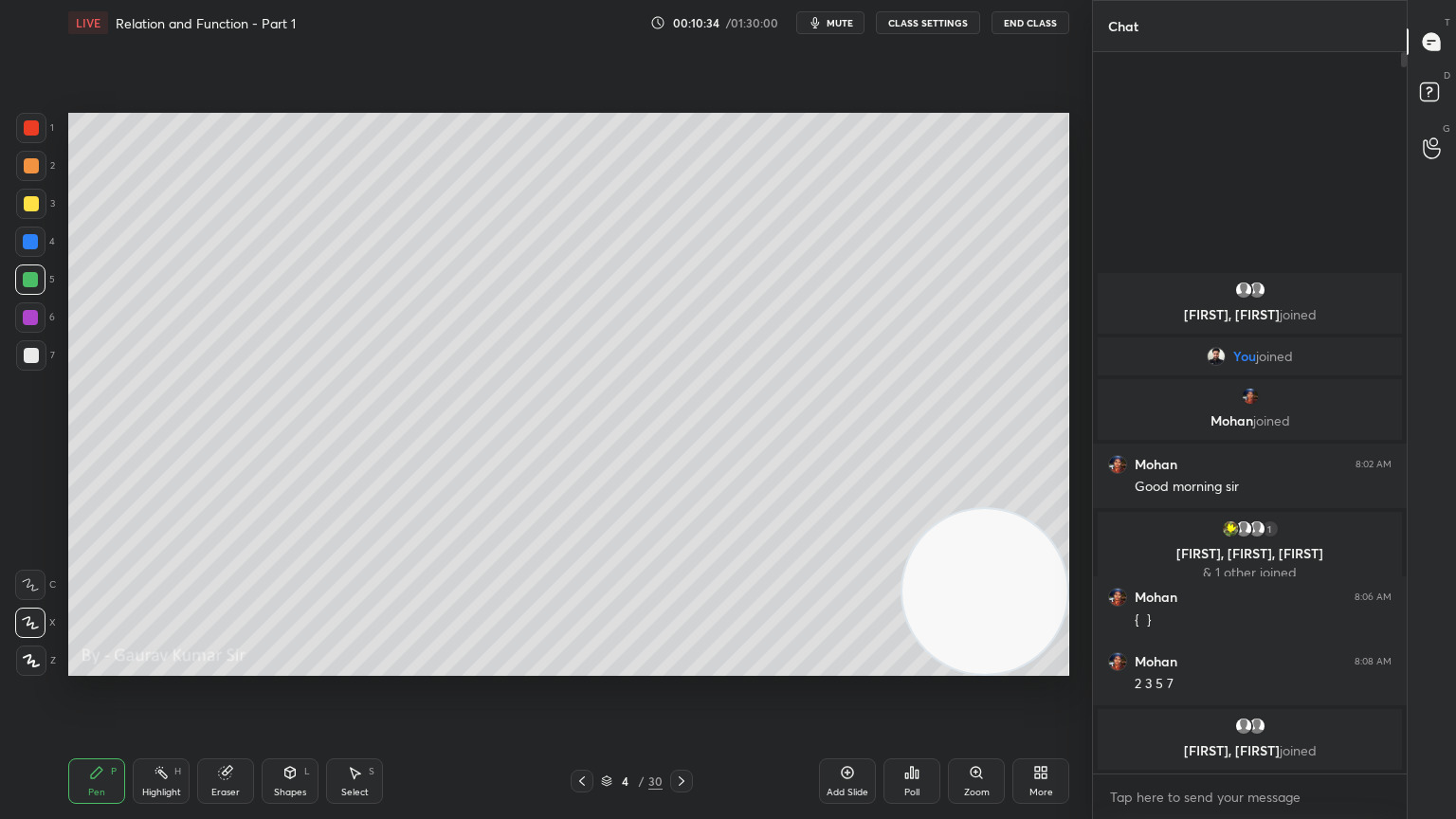 click at bounding box center [30, 318] 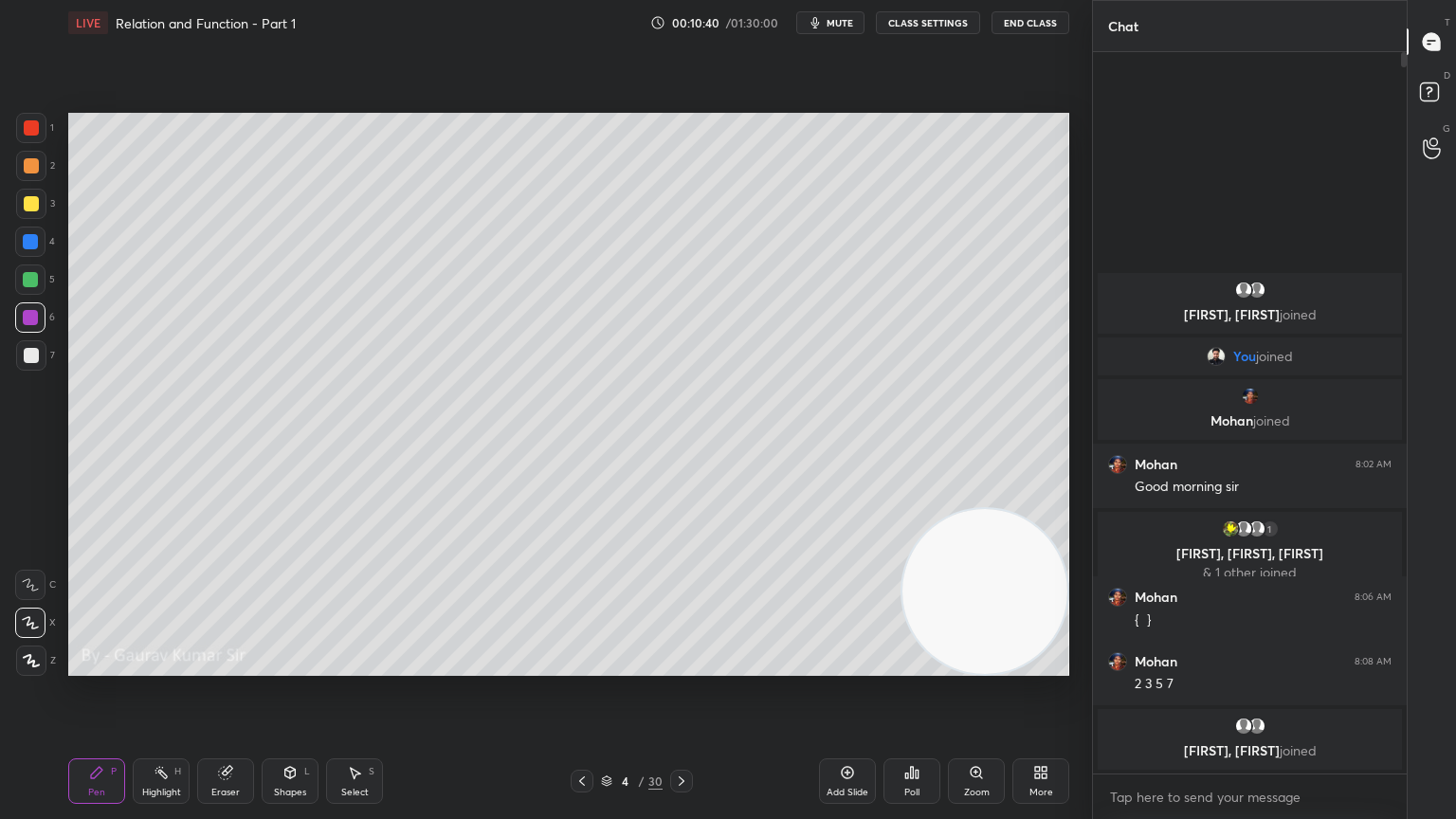 click at bounding box center (30, 280) 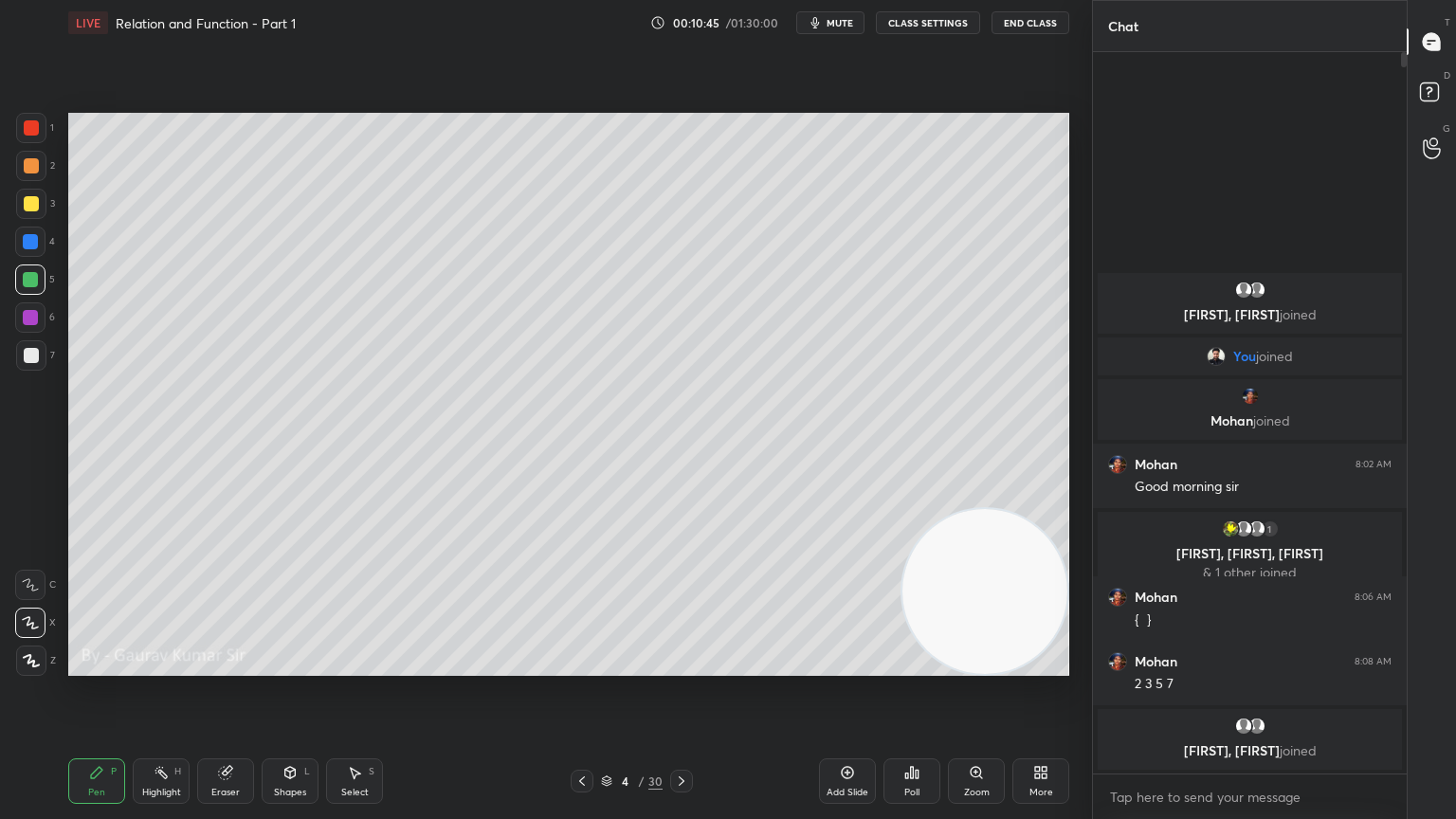 click at bounding box center (30, 242) 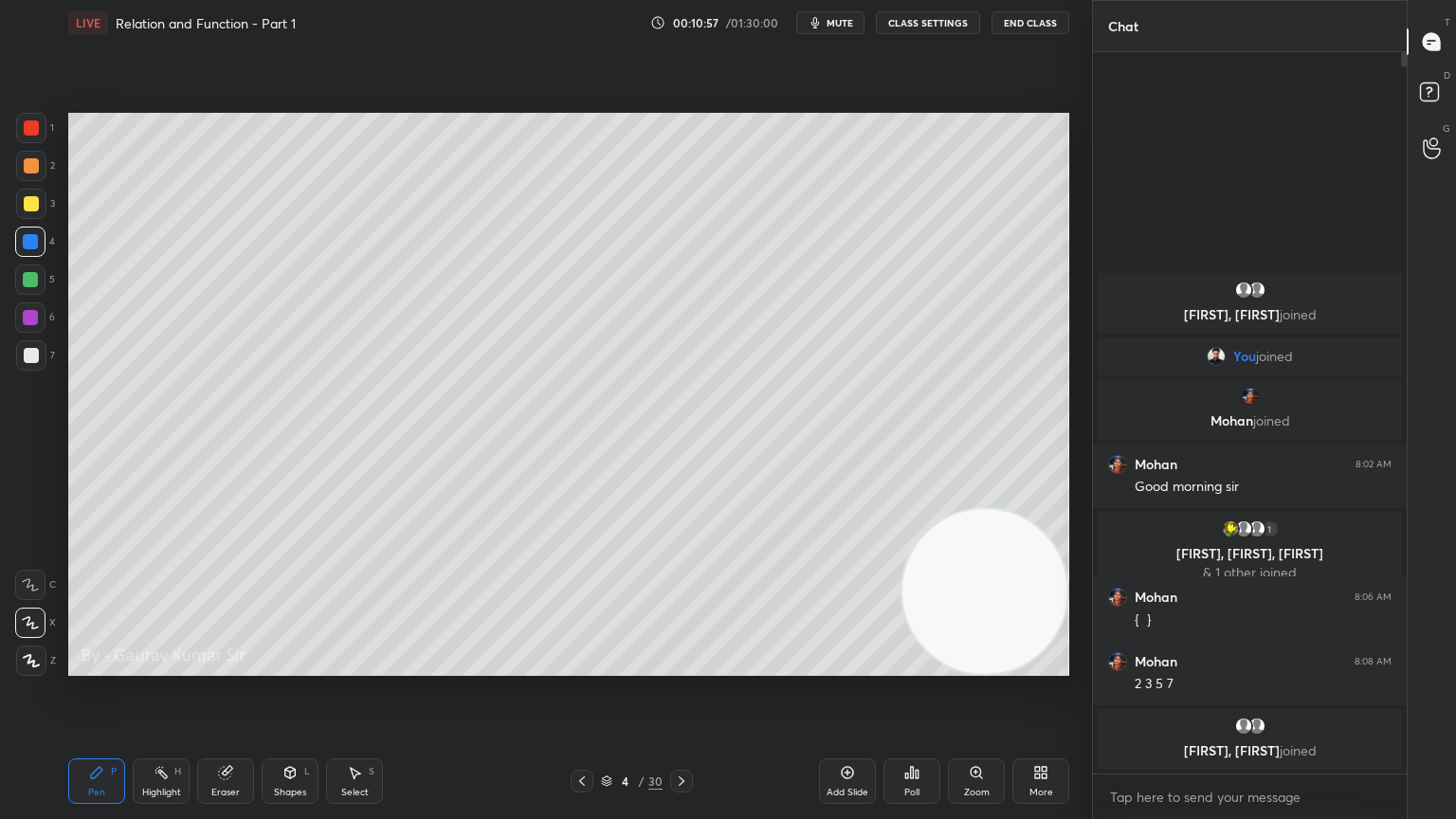 click 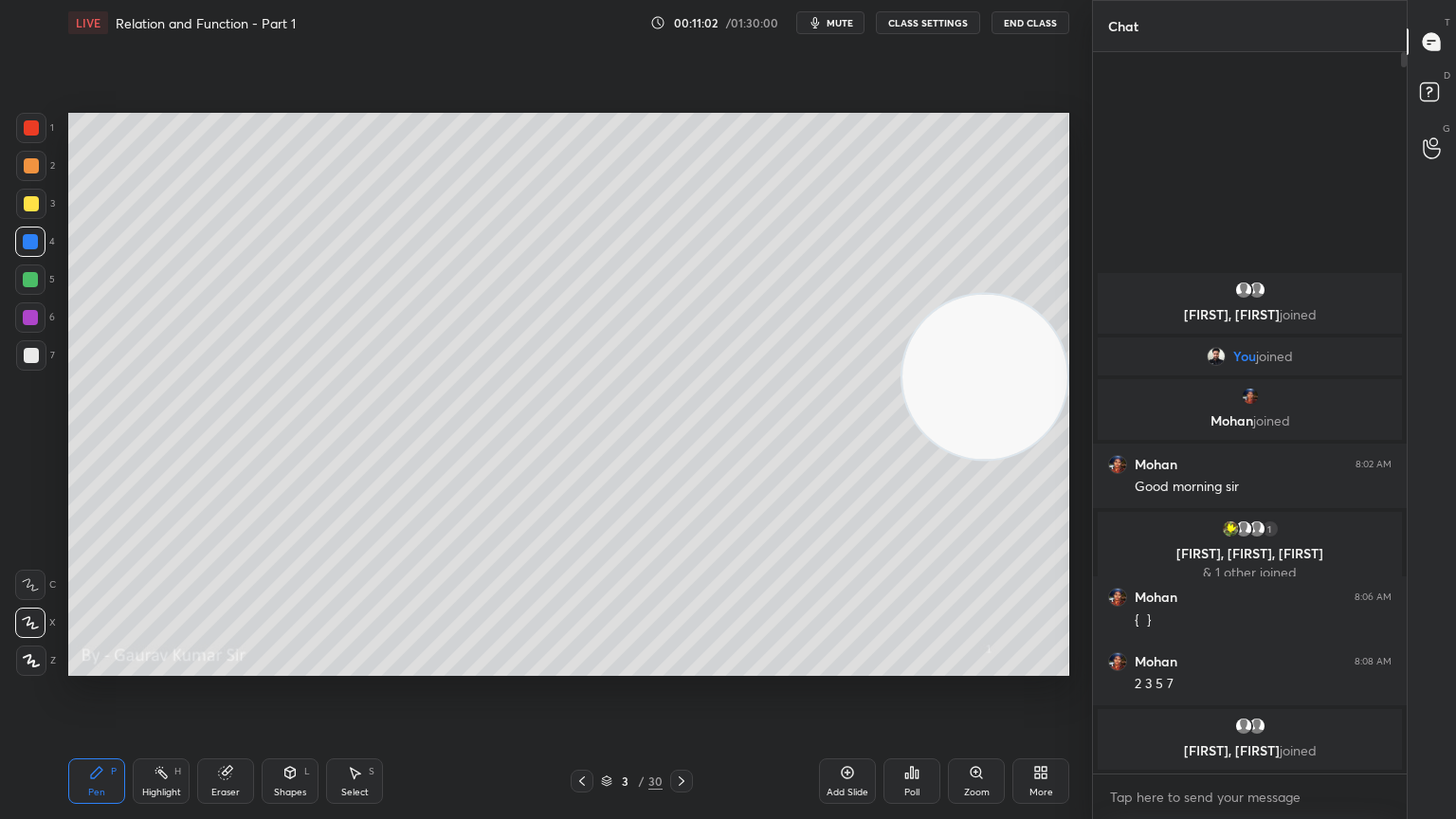 click 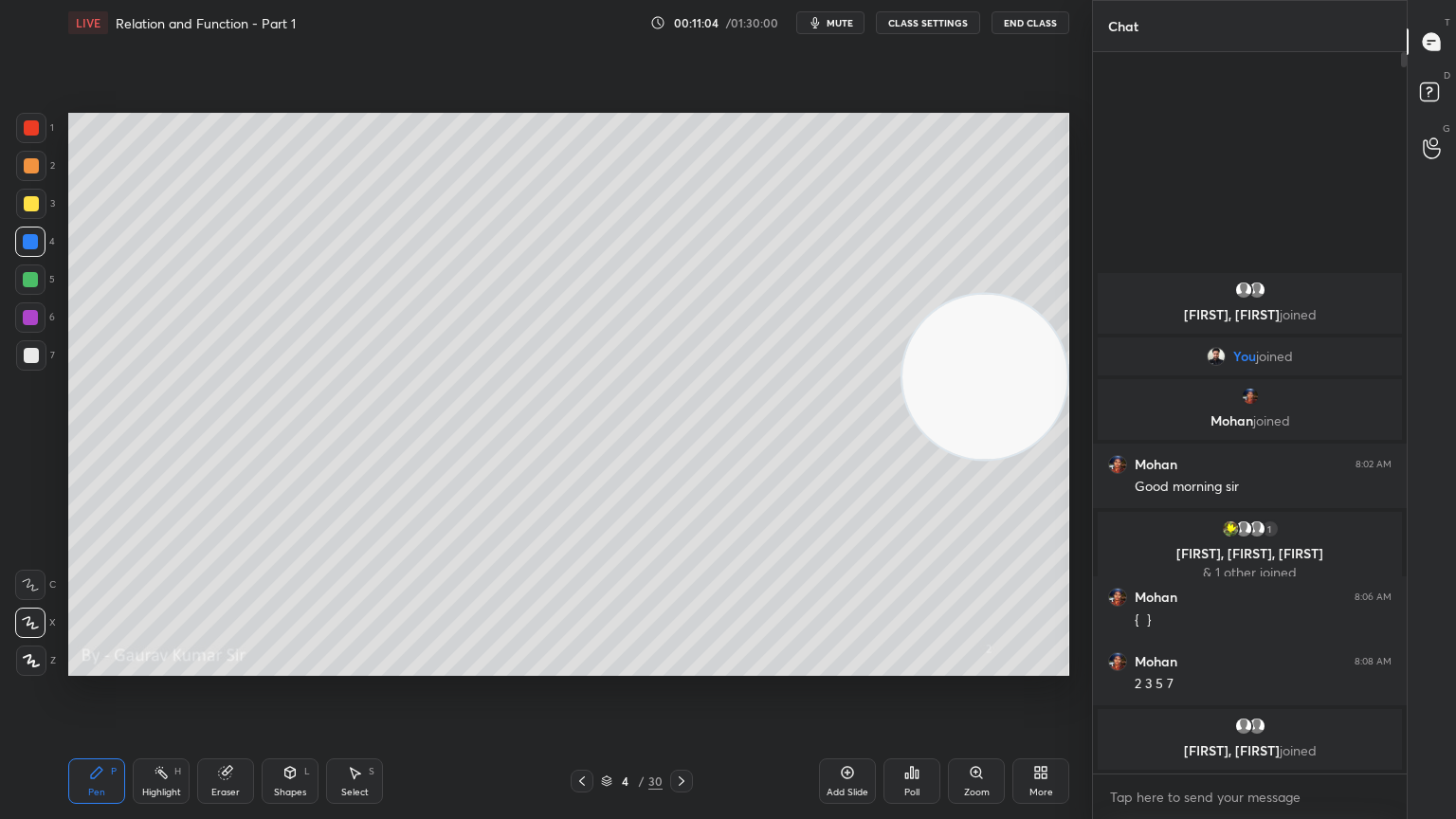 click at bounding box center [30, 318] 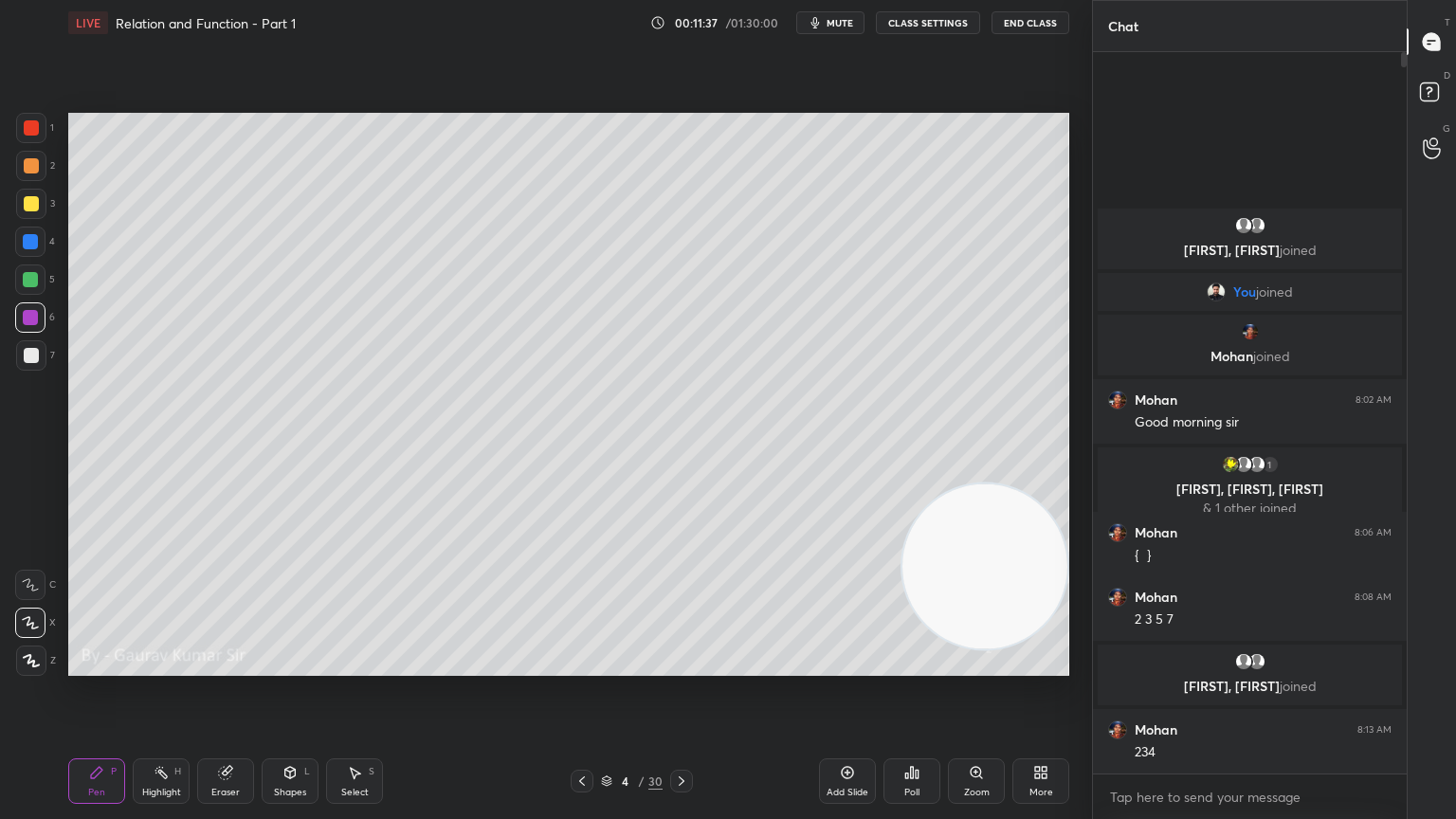 click 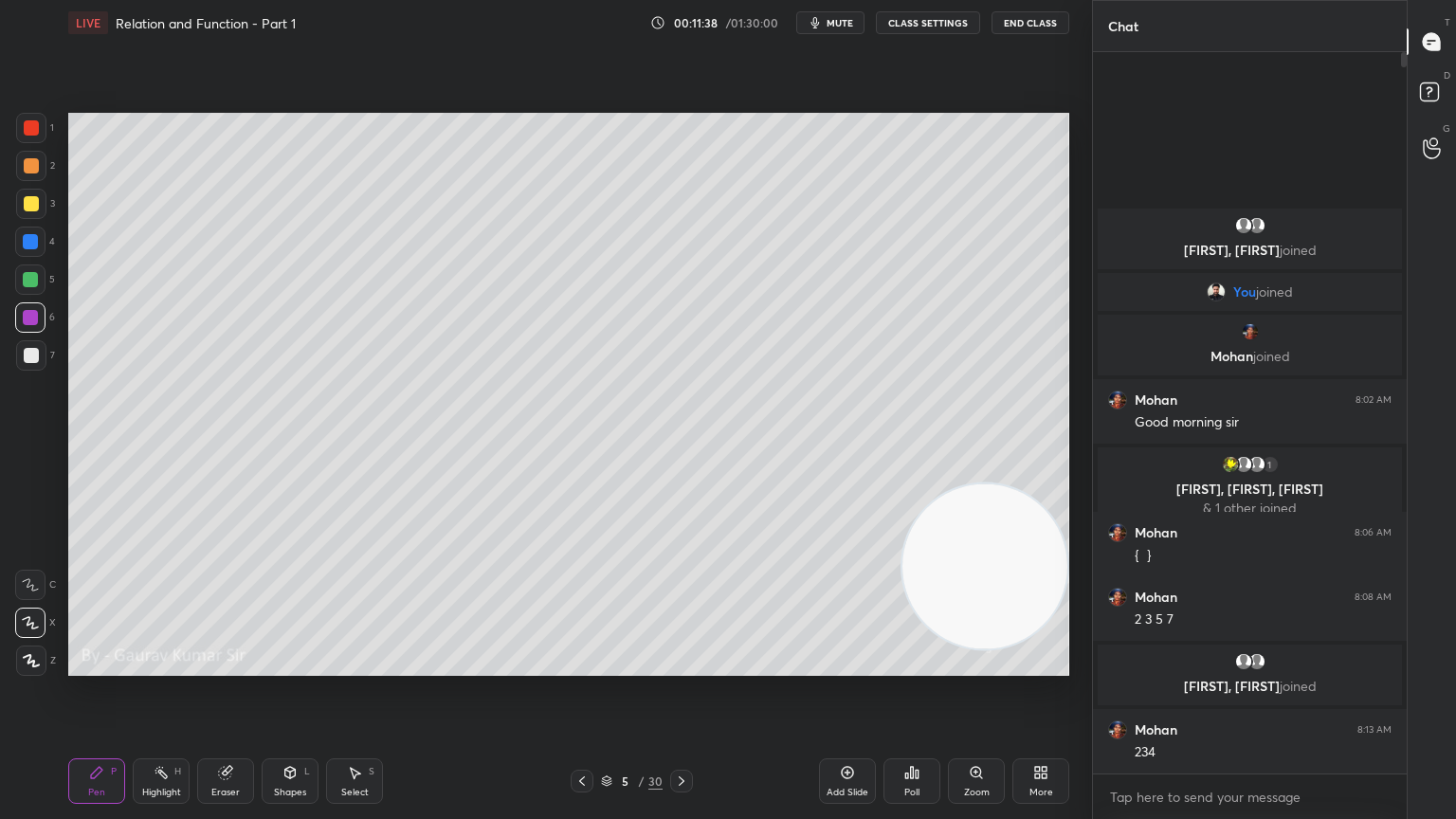 click at bounding box center [31, 204] 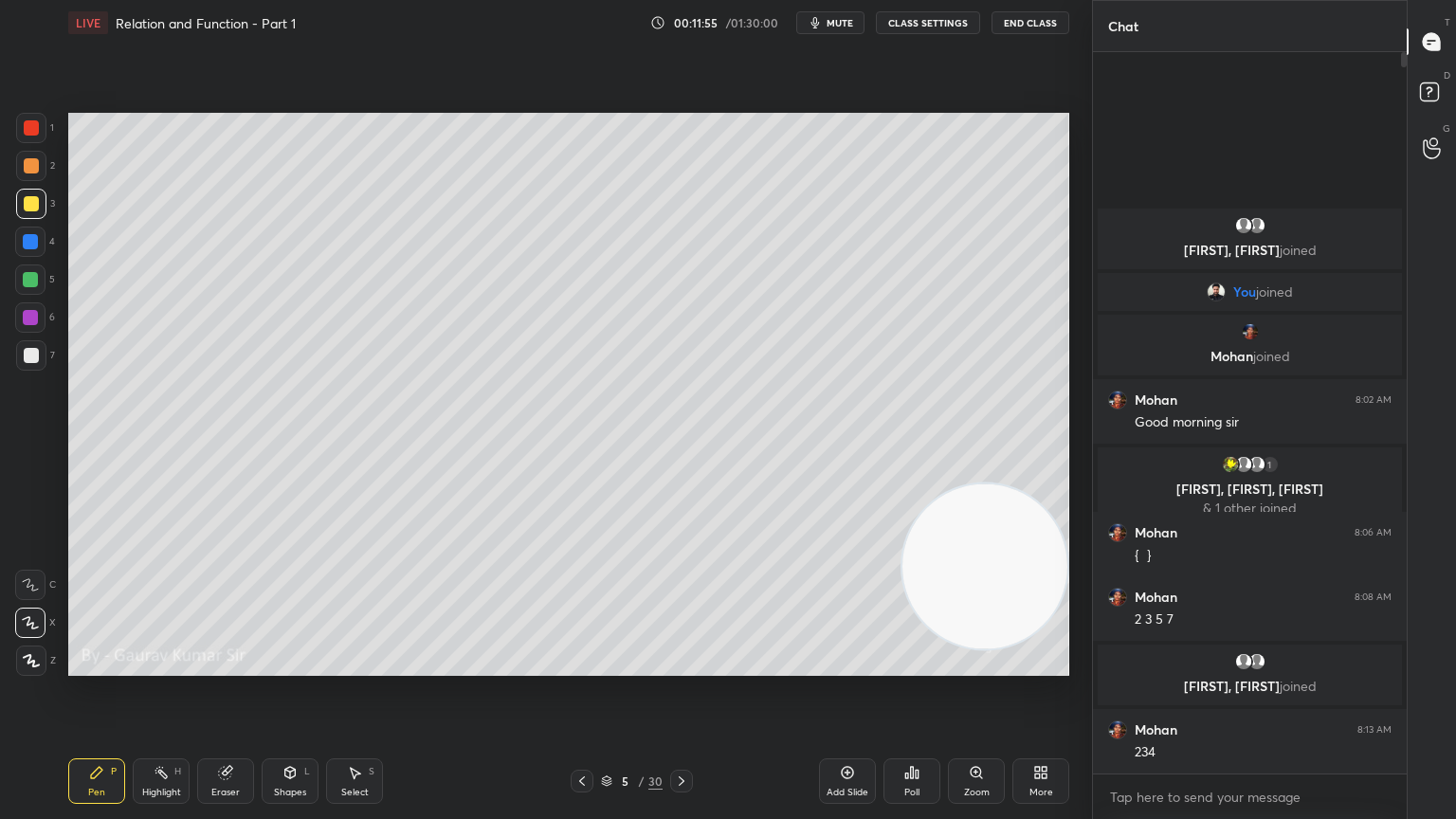 click at bounding box center [30, 242] 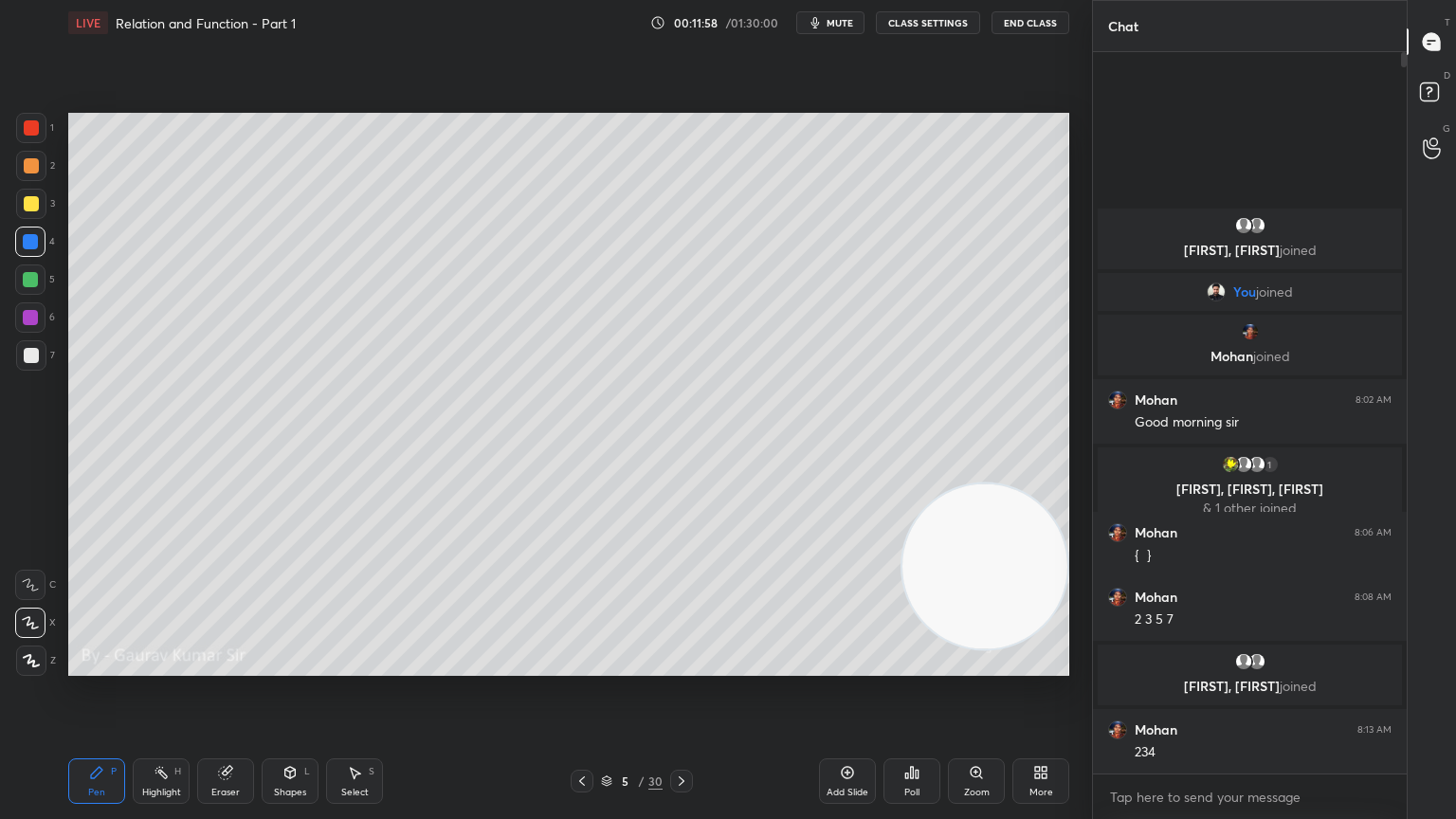 click at bounding box center [31, 204] 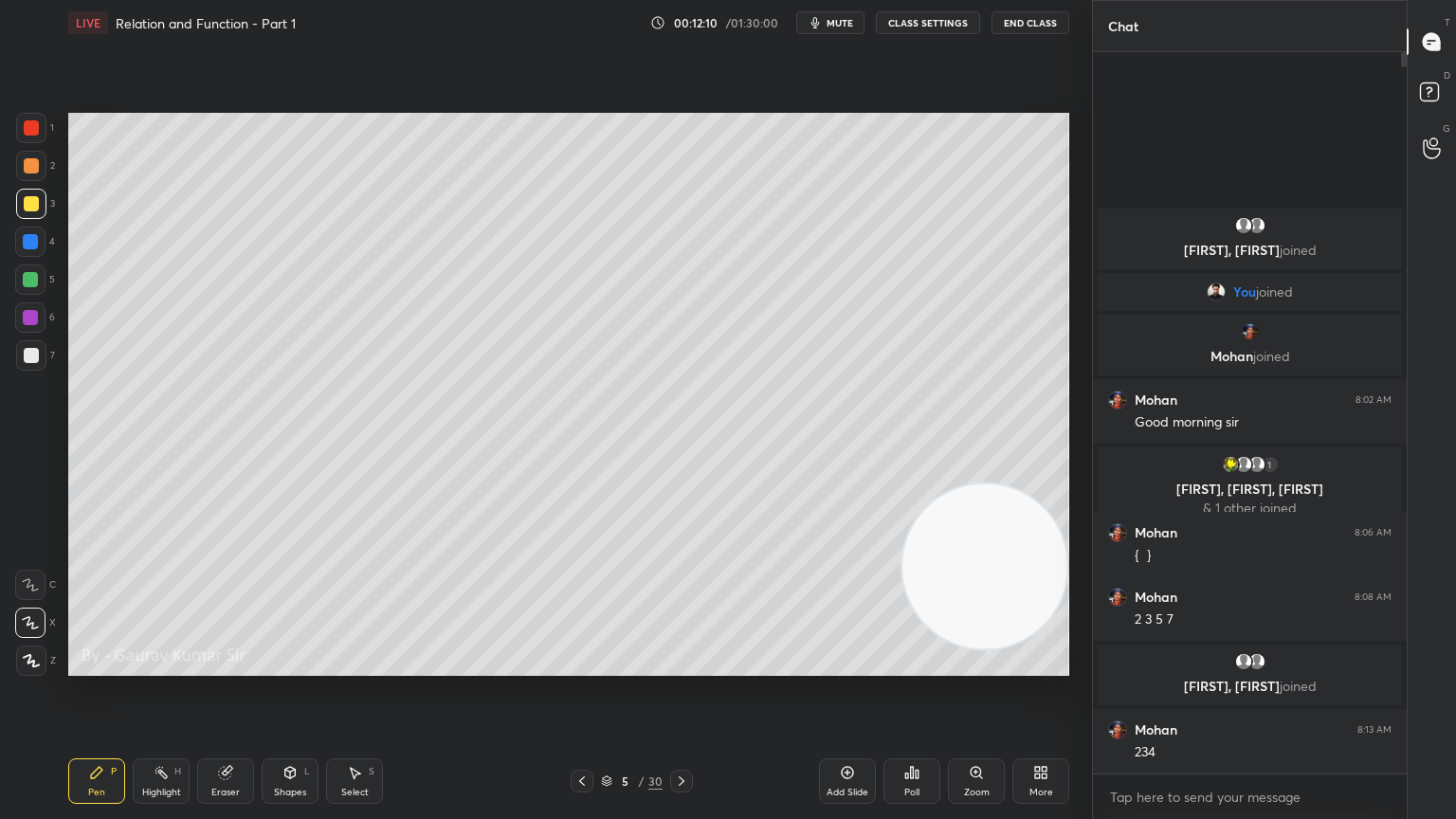 click at bounding box center [30, 242] 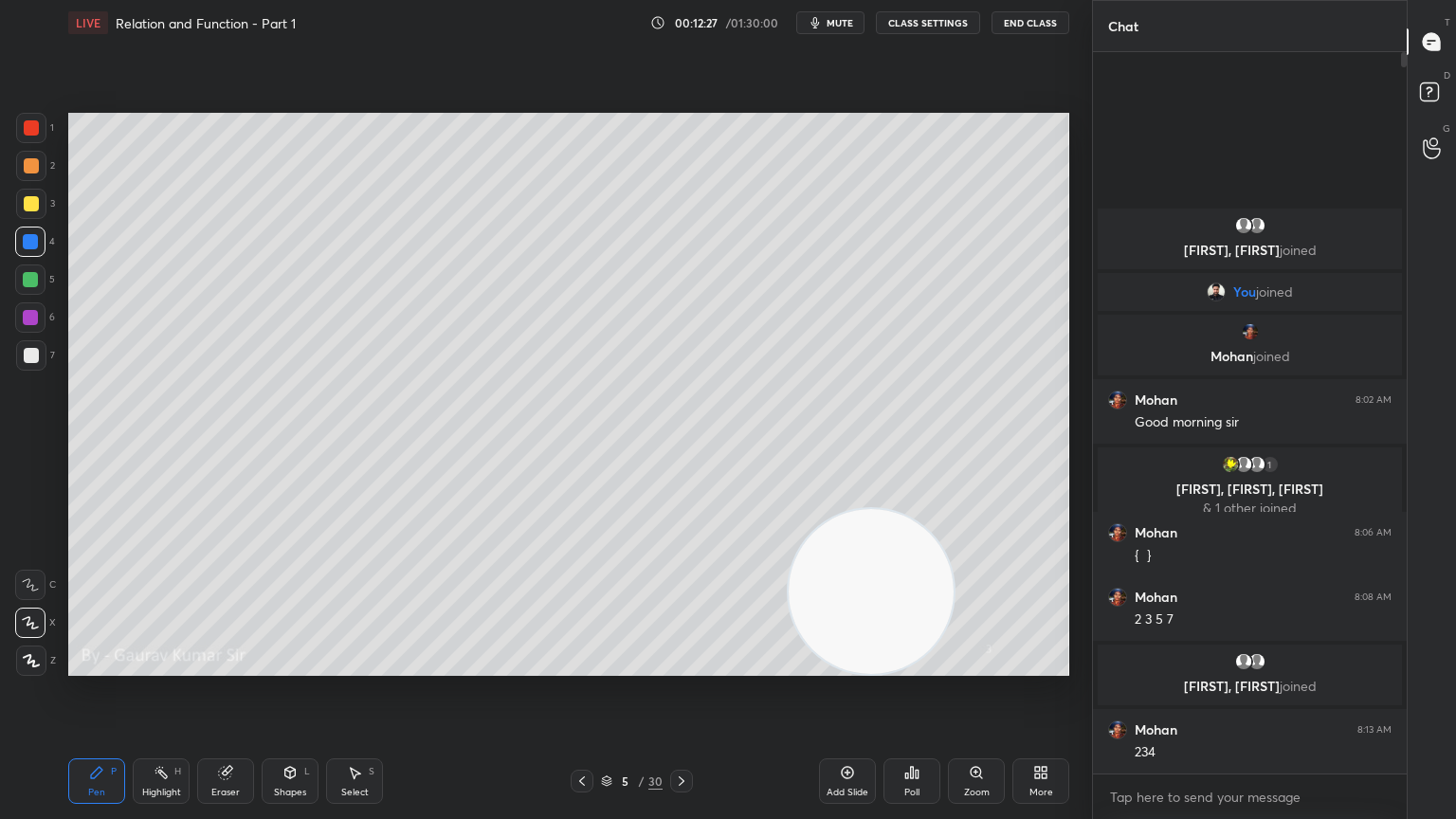 click at bounding box center (30, 280) 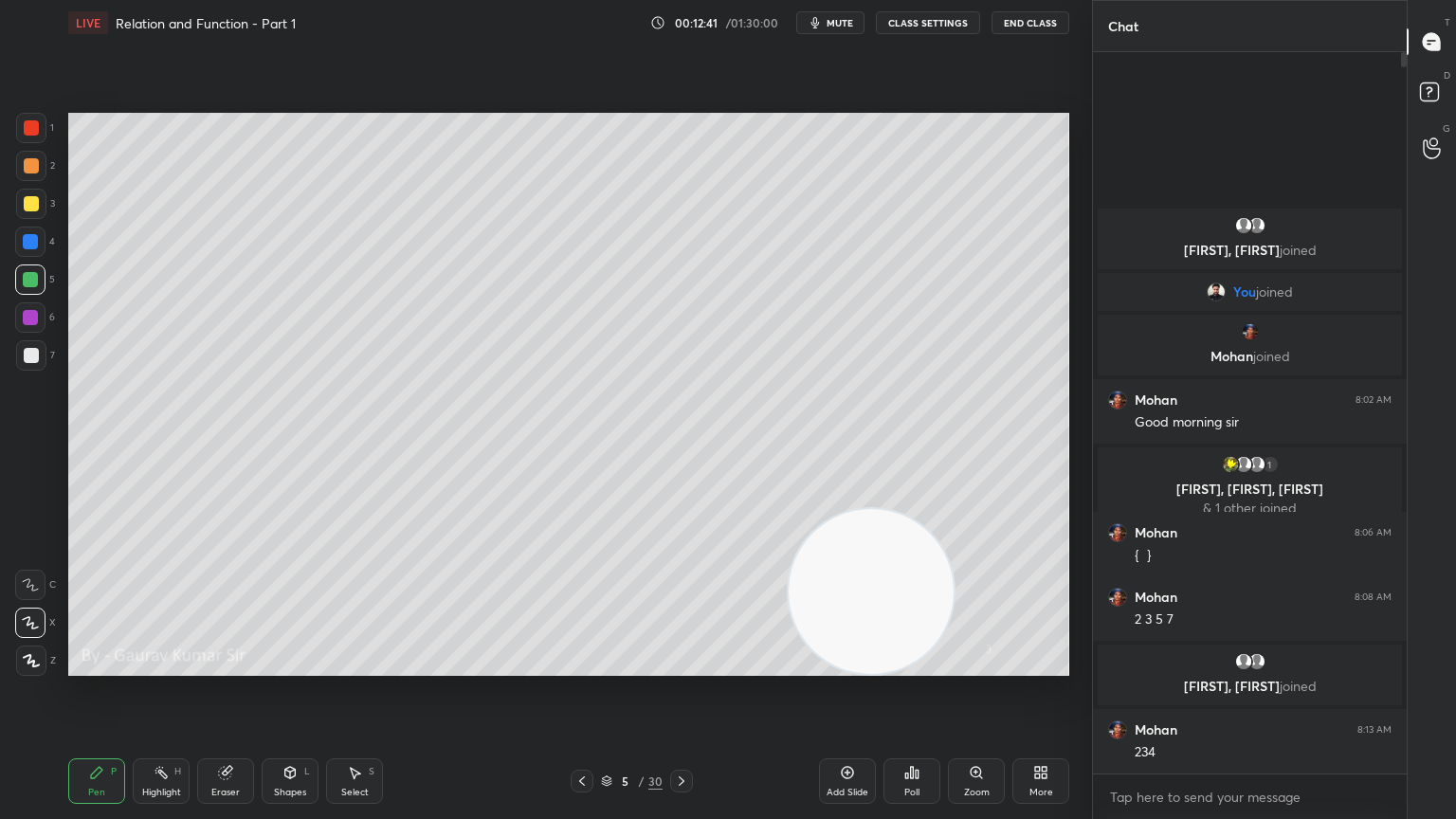 click at bounding box center [31, 204] 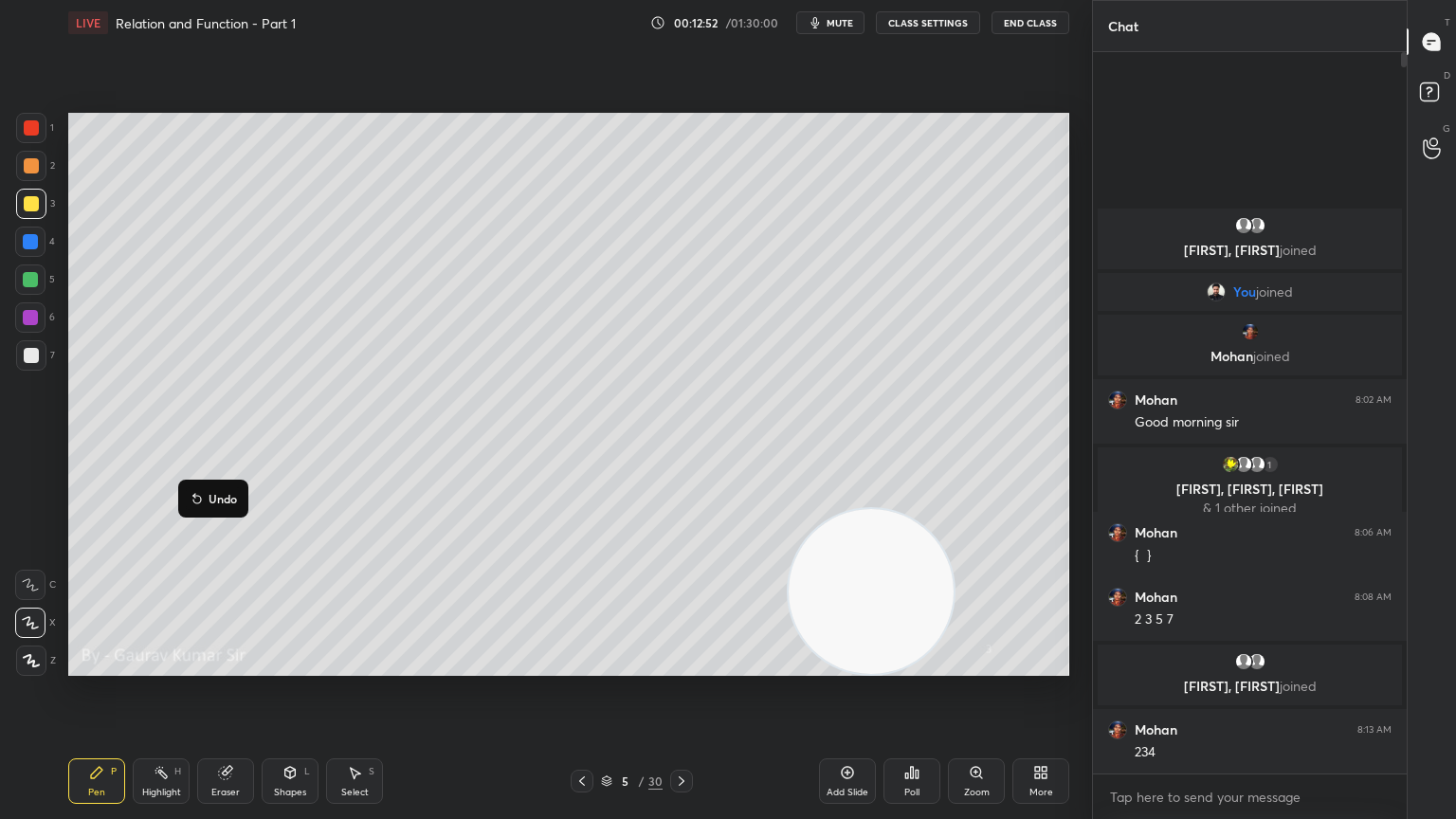 click at bounding box center [31, 166] 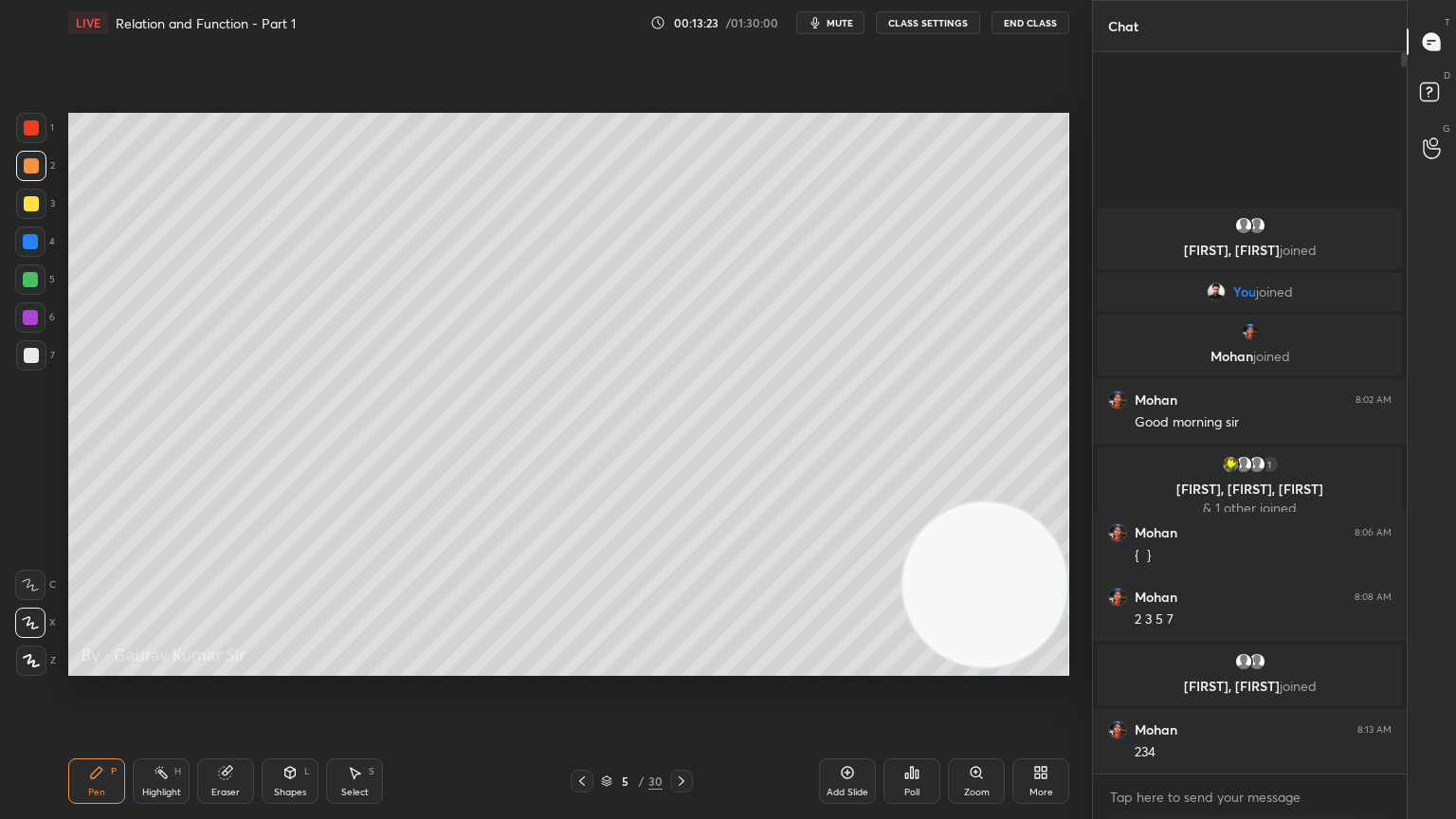 click on "Eraser" at bounding box center (226, 781) 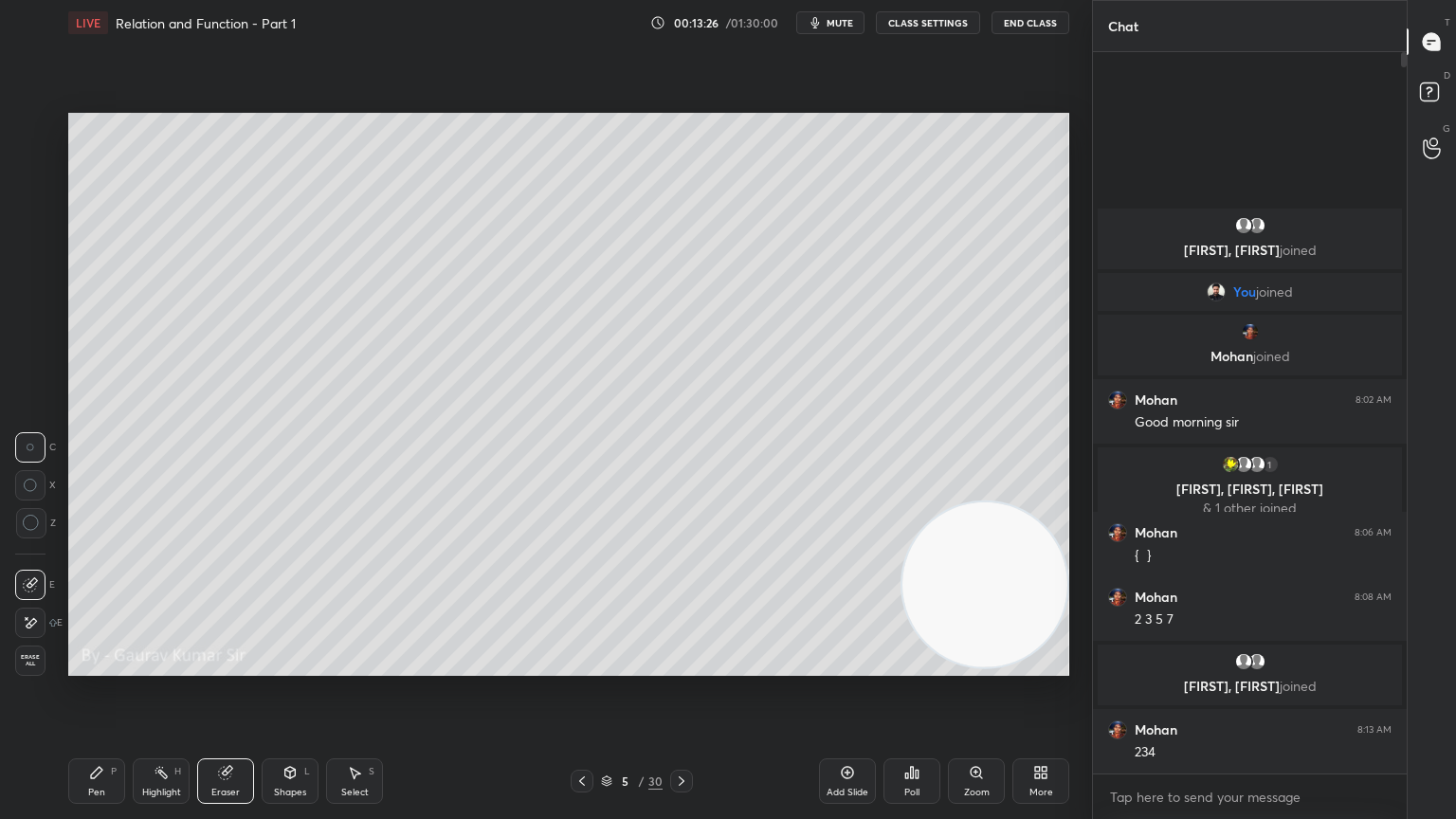 click 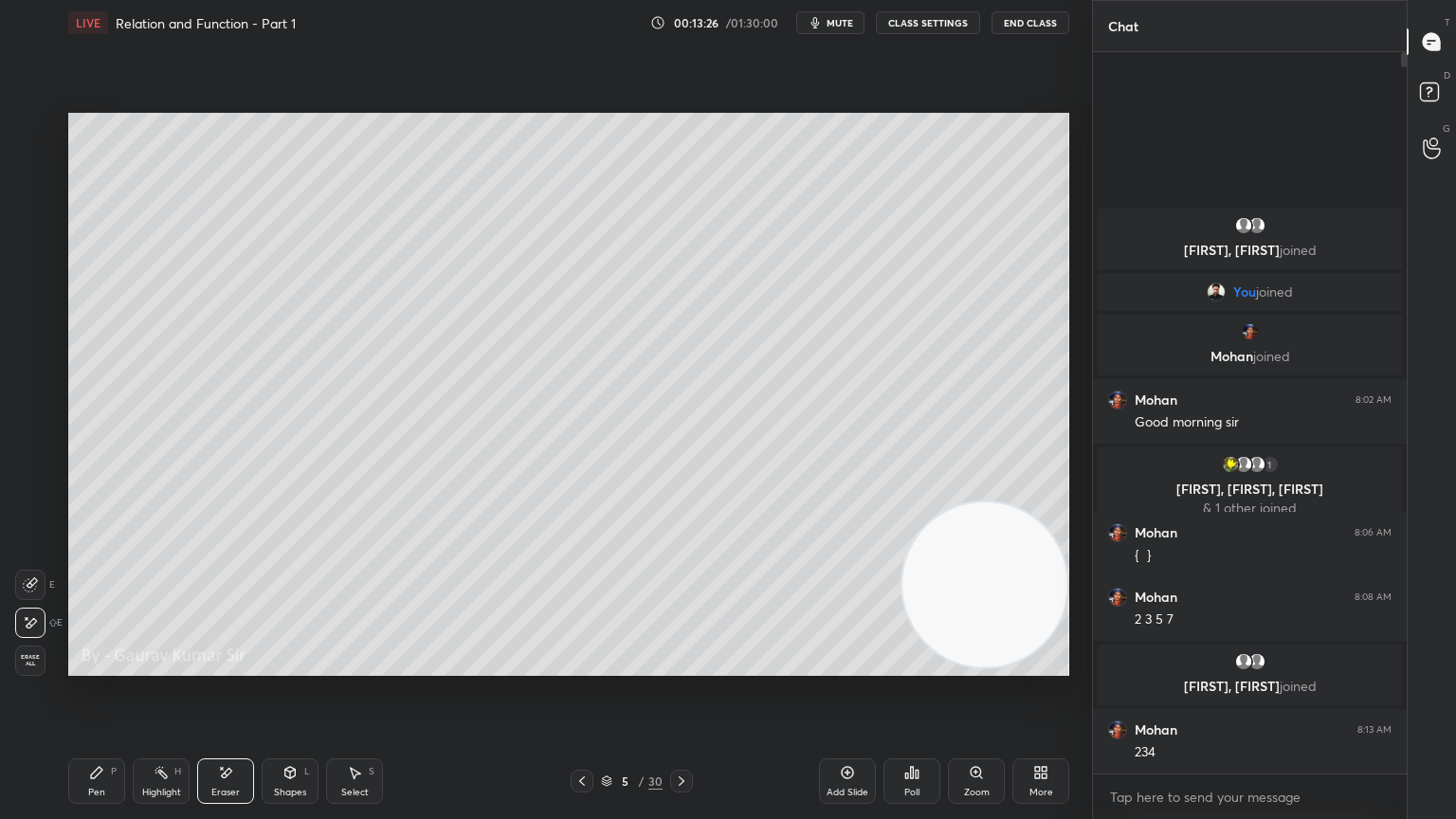 click on "Pen P" at bounding box center [97, 781] 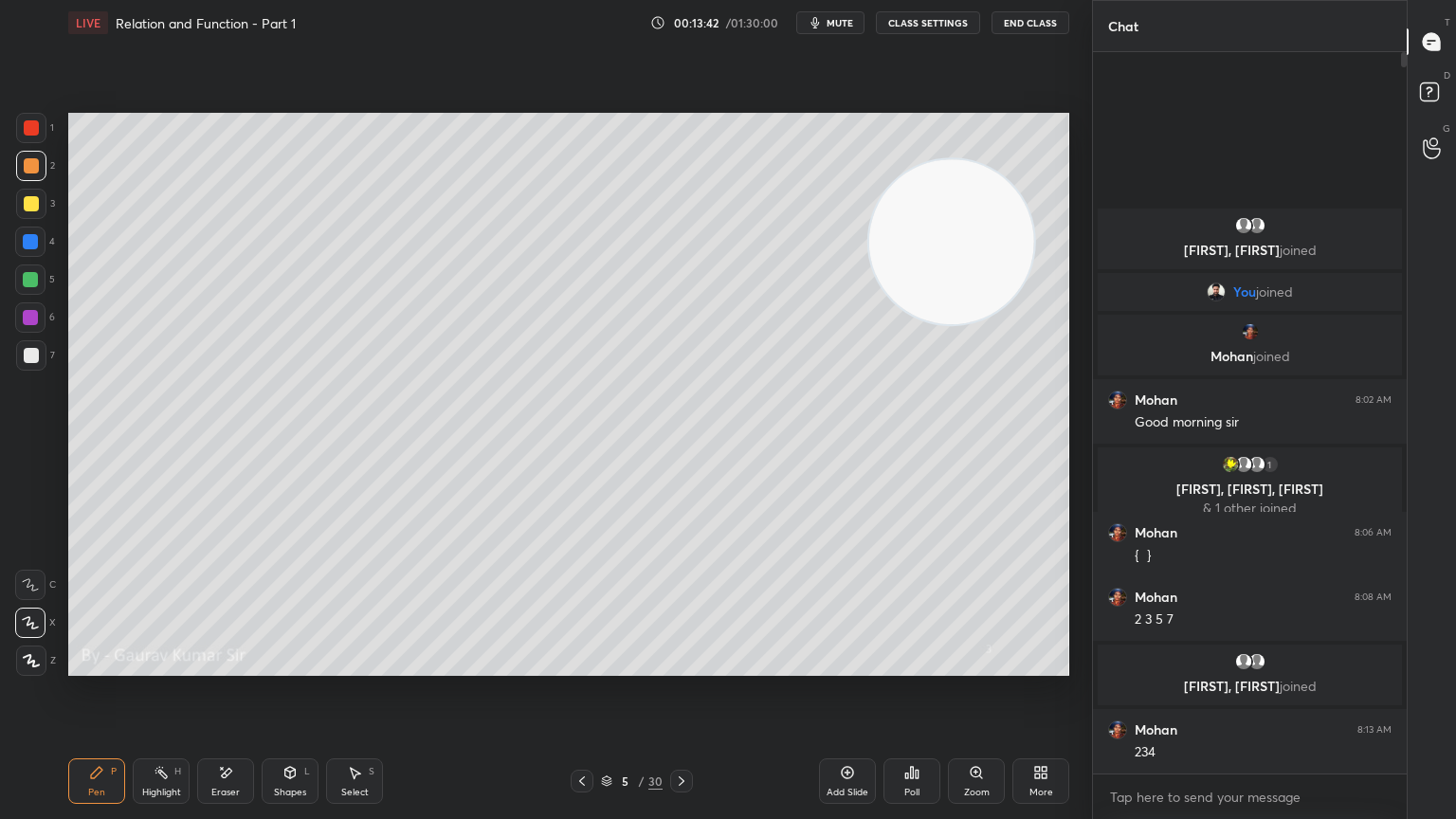 click at bounding box center (30, 280) 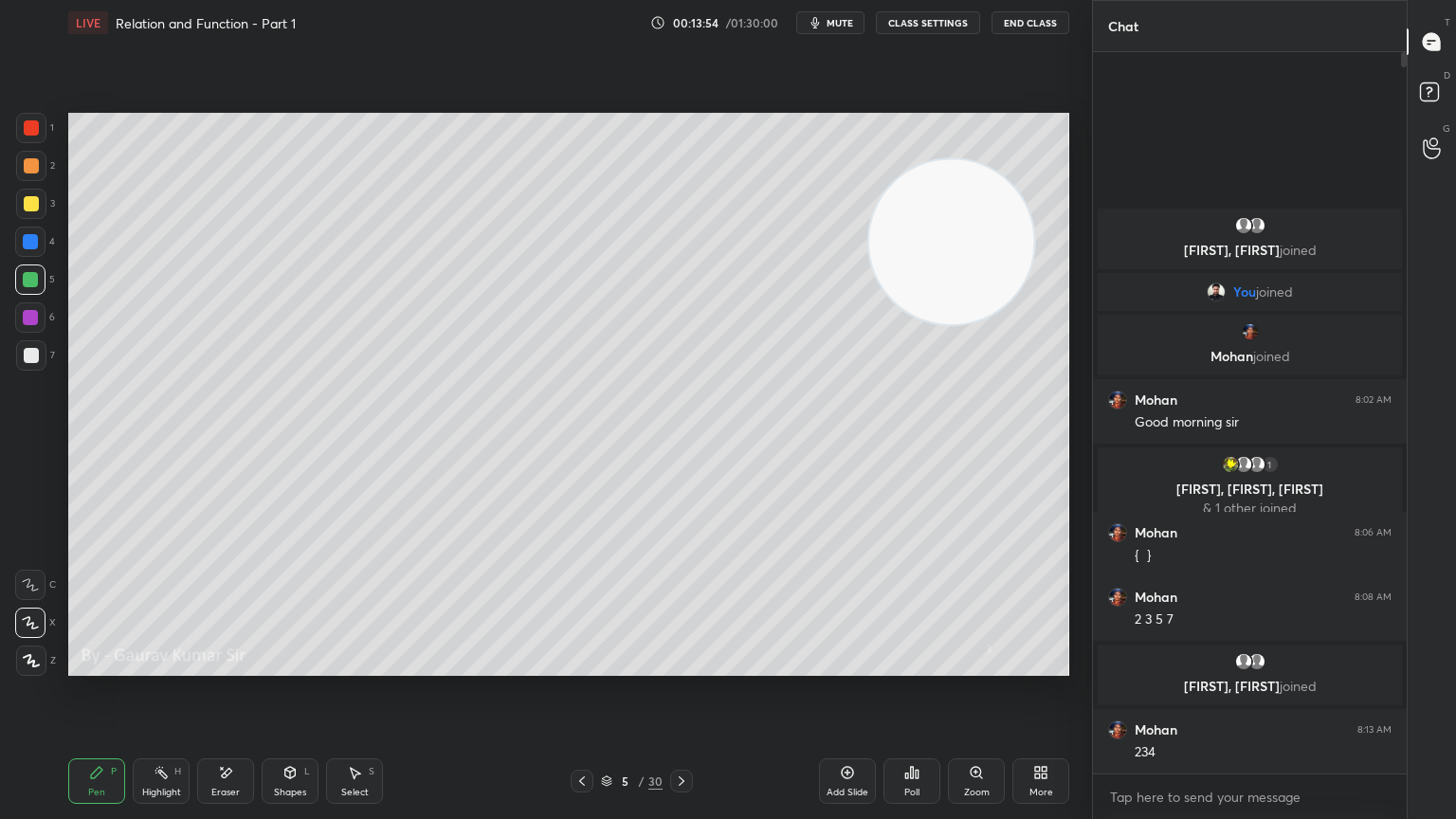 click 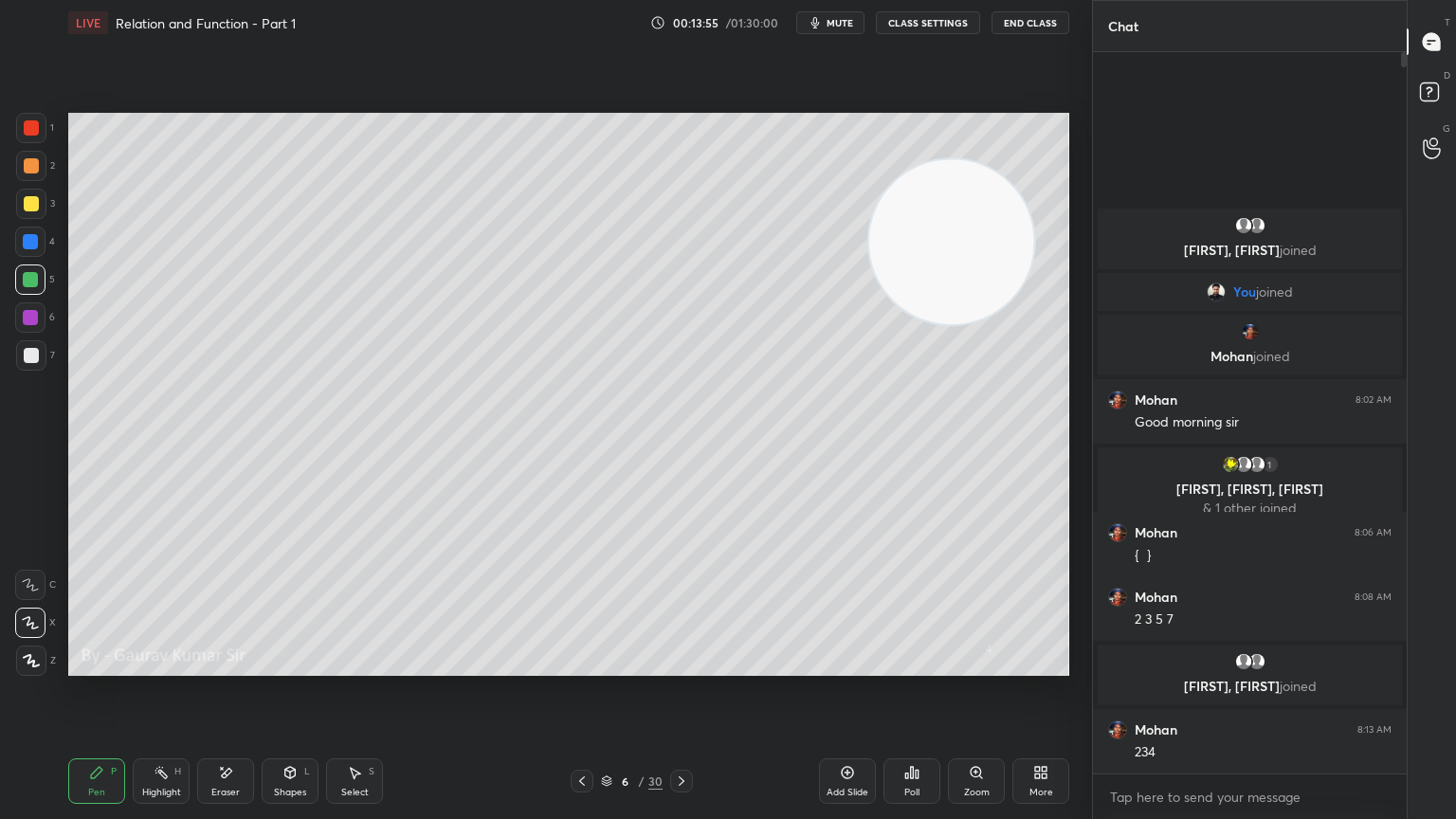 click at bounding box center [31, 166] 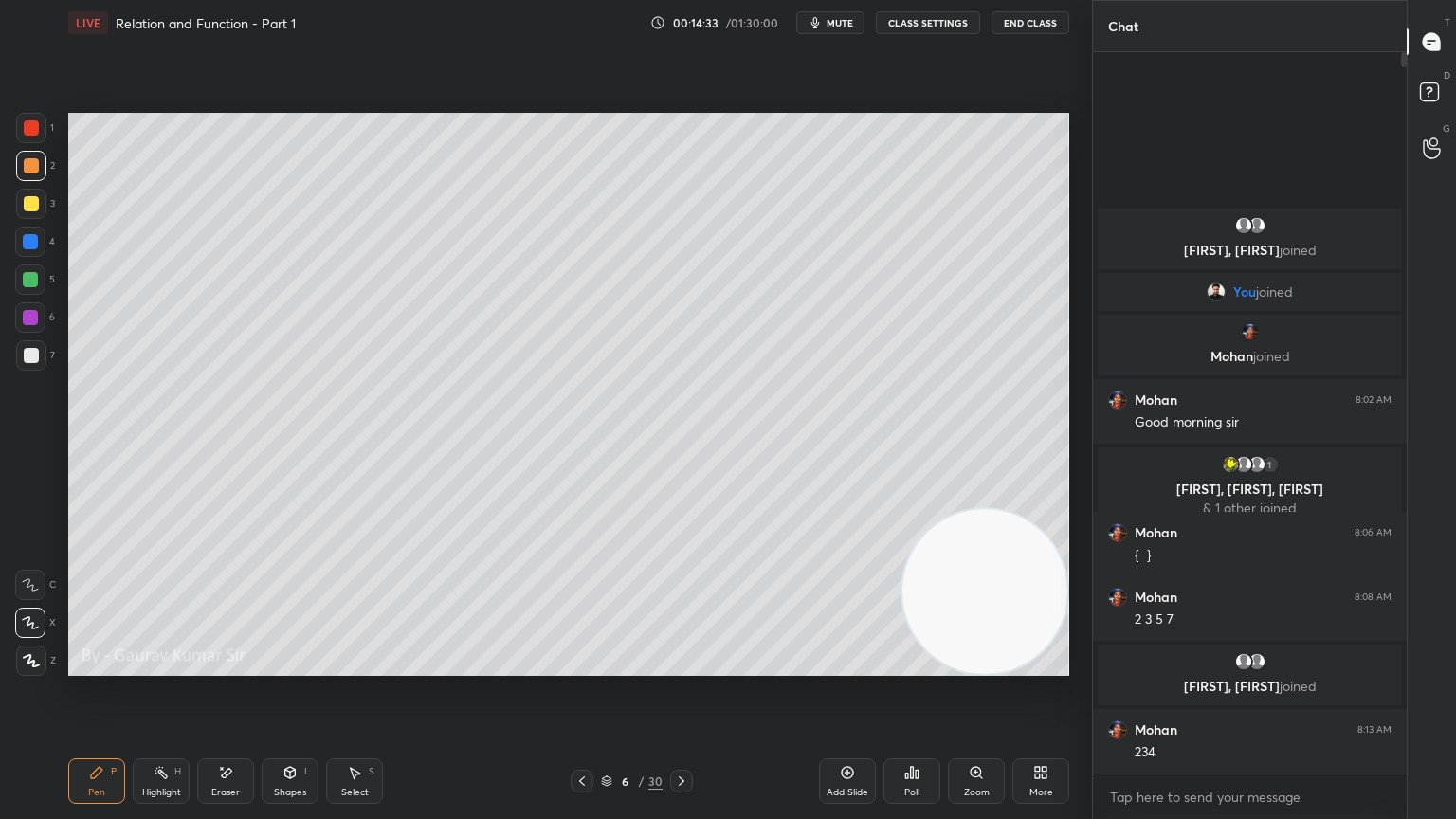 click at bounding box center (31, 204) 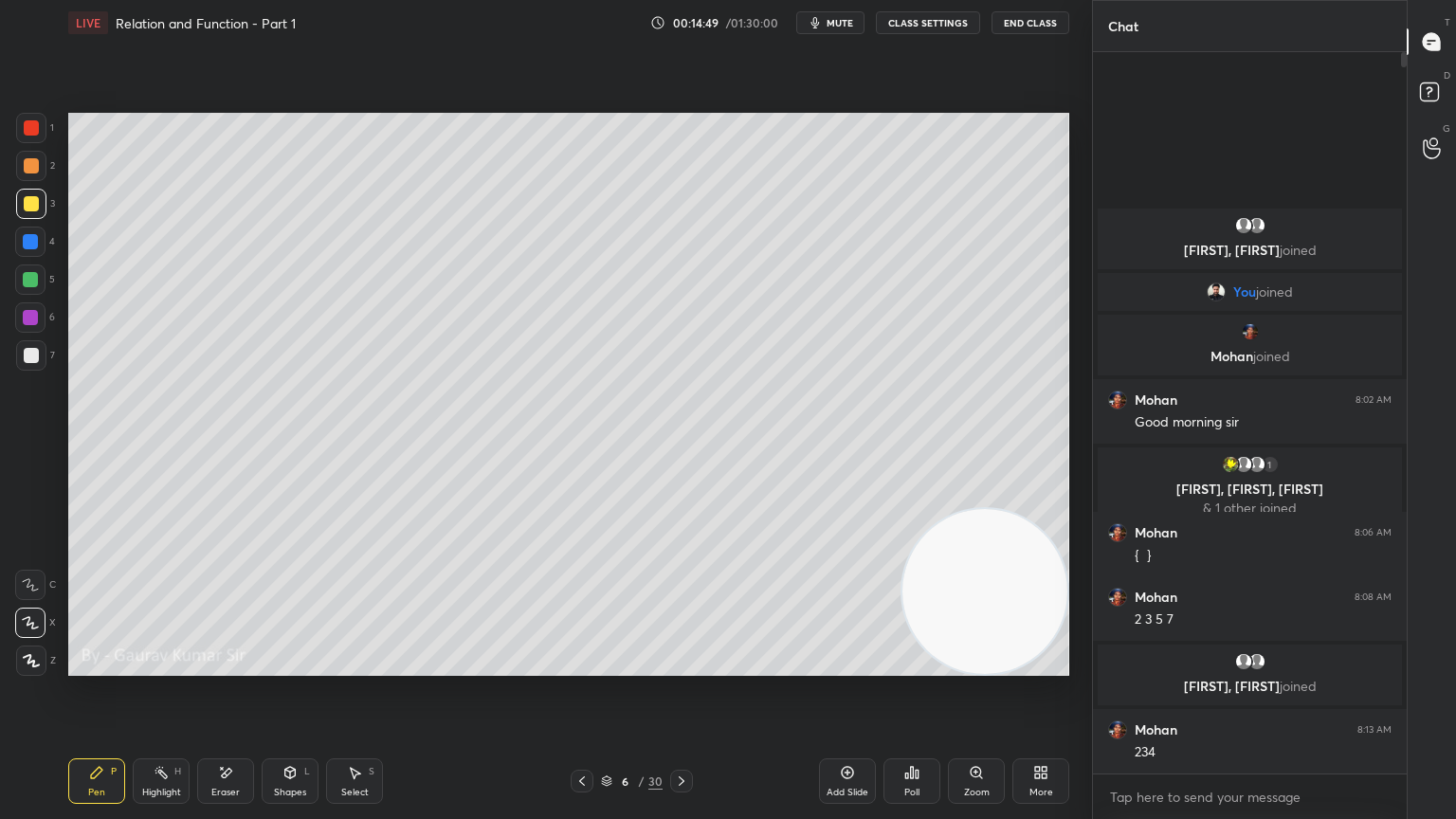 click at bounding box center (30, 280) 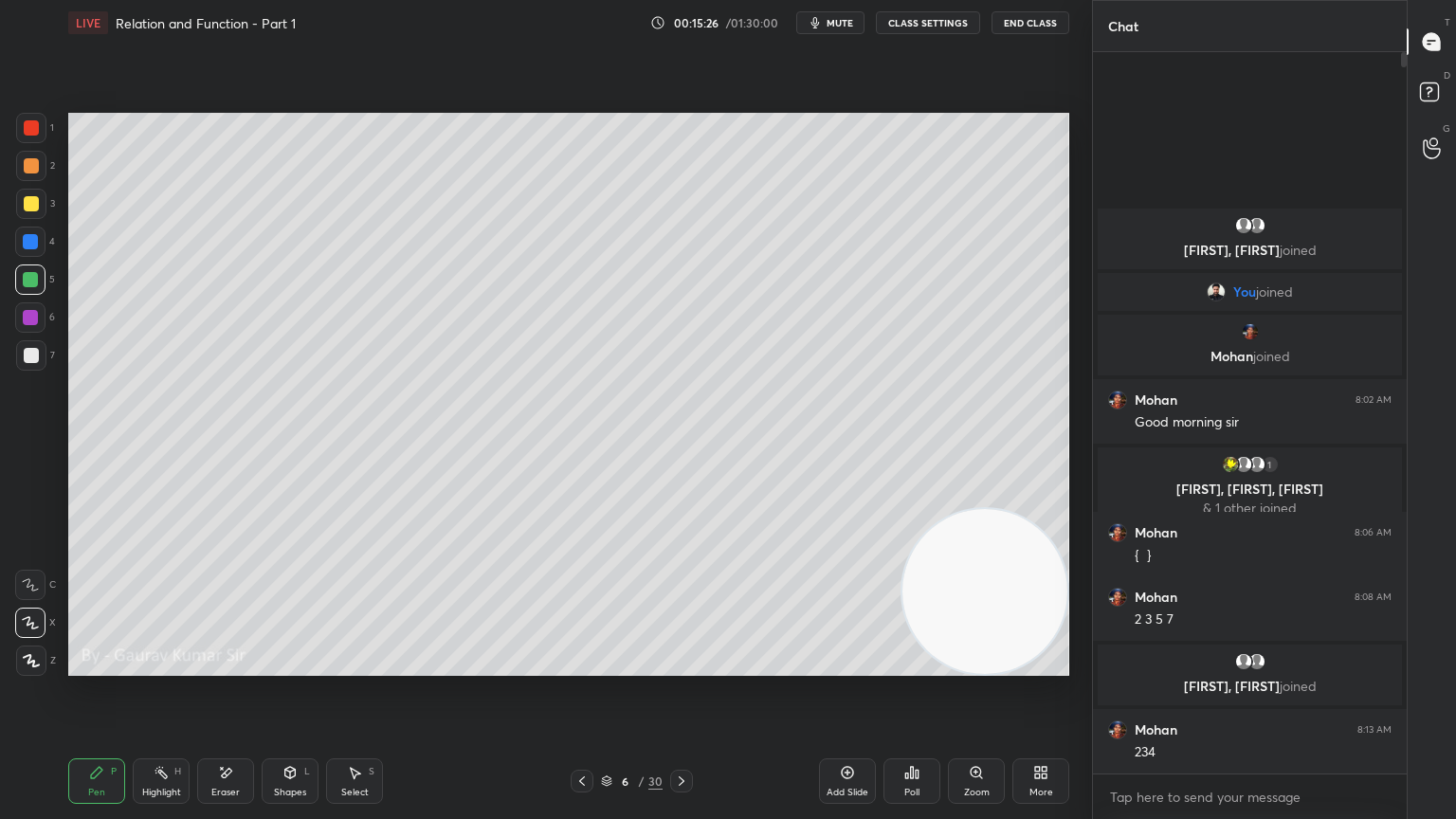 click on "Eraser" at bounding box center (226, 781) 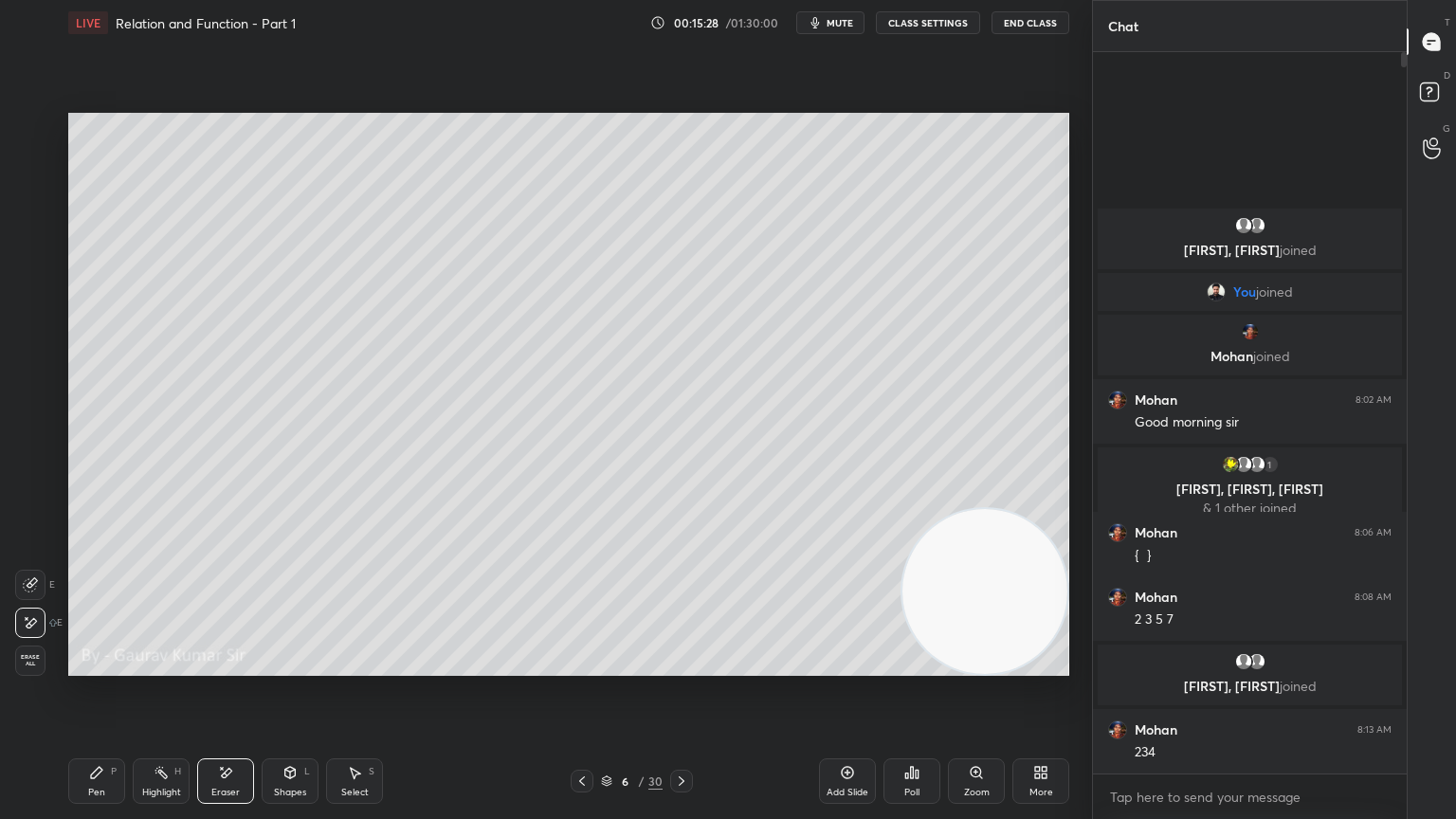 click on "Pen P" at bounding box center [97, 781] 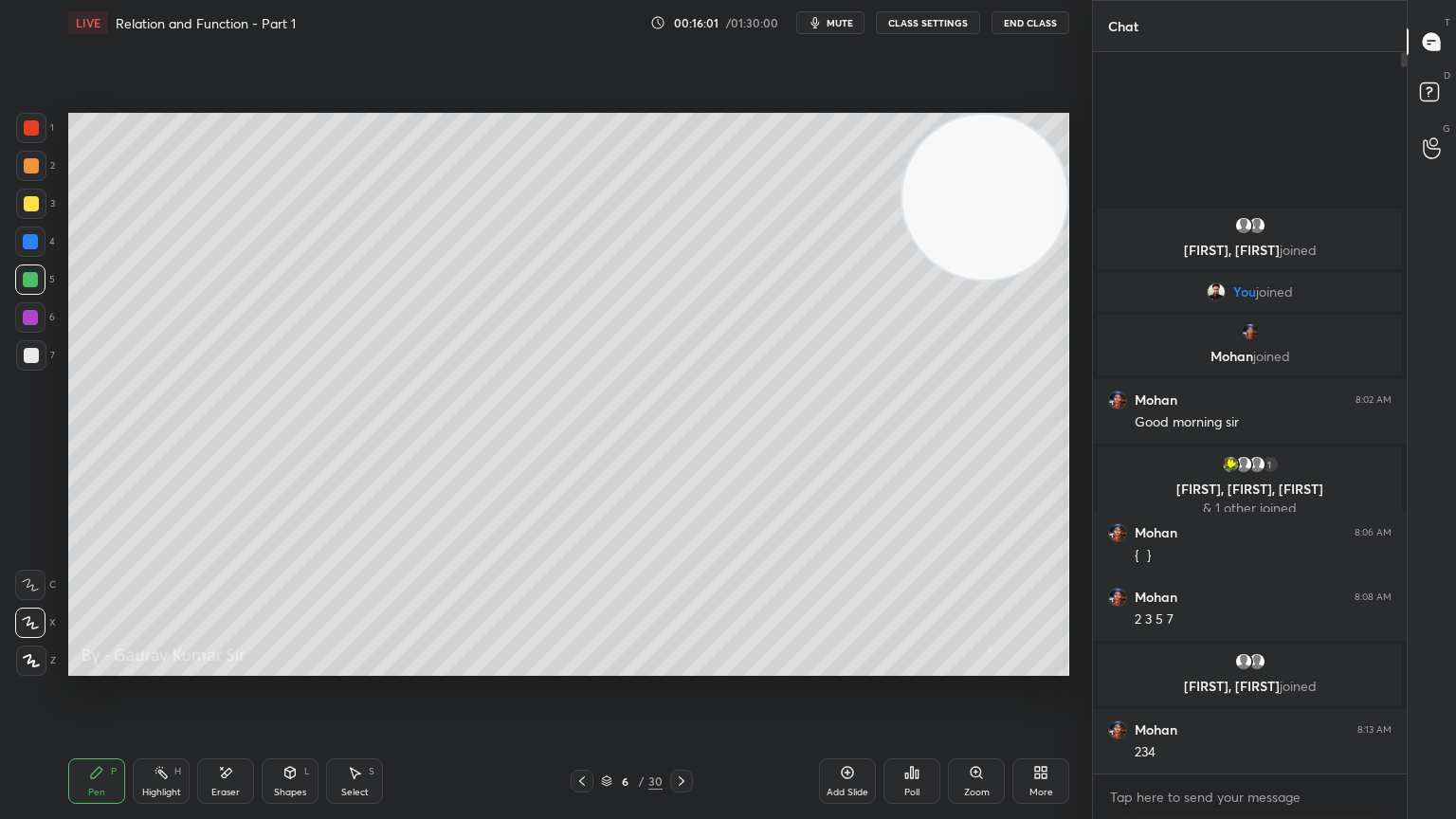 click at bounding box center (31, 355) 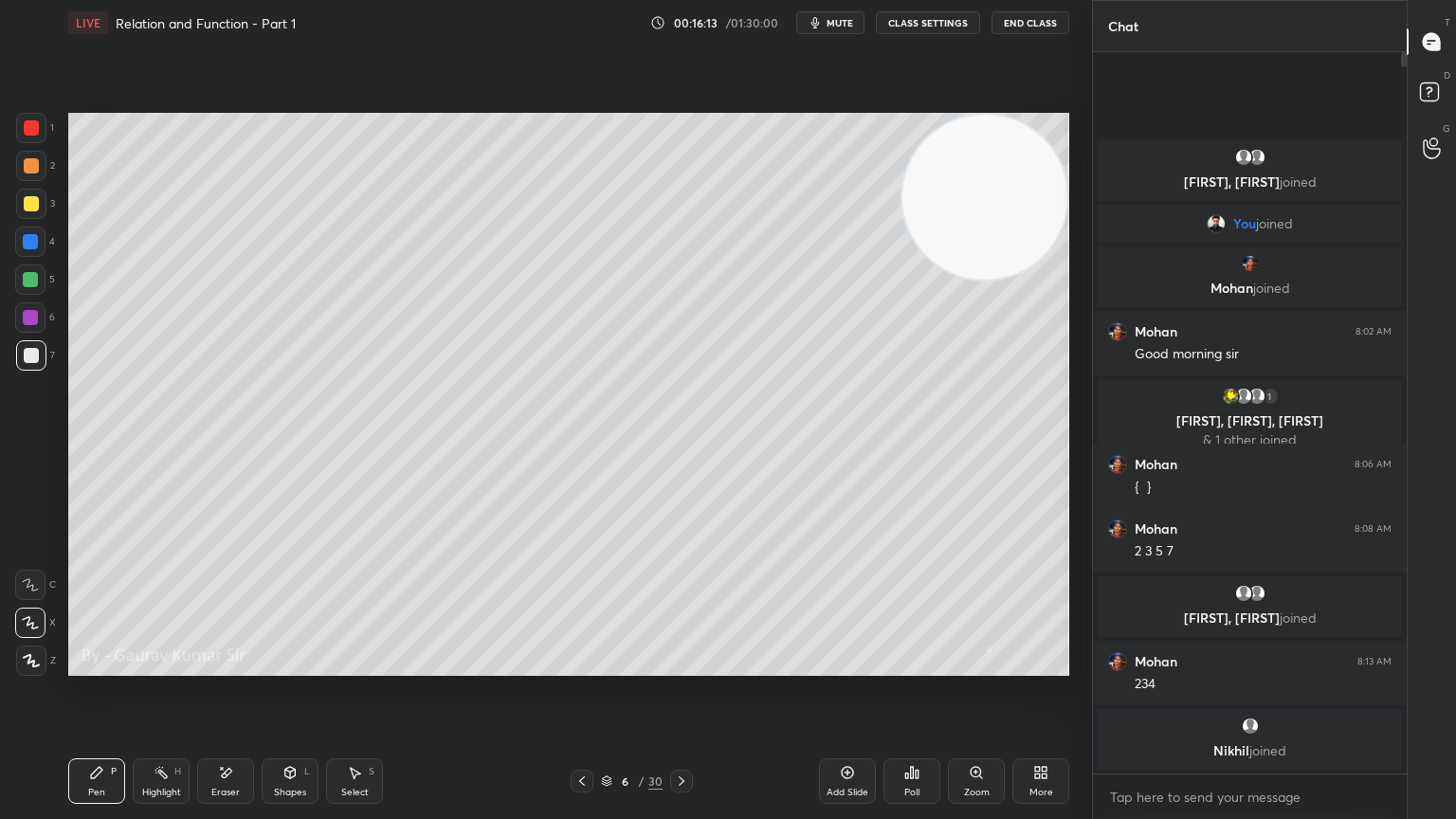 click at bounding box center (30, 318) 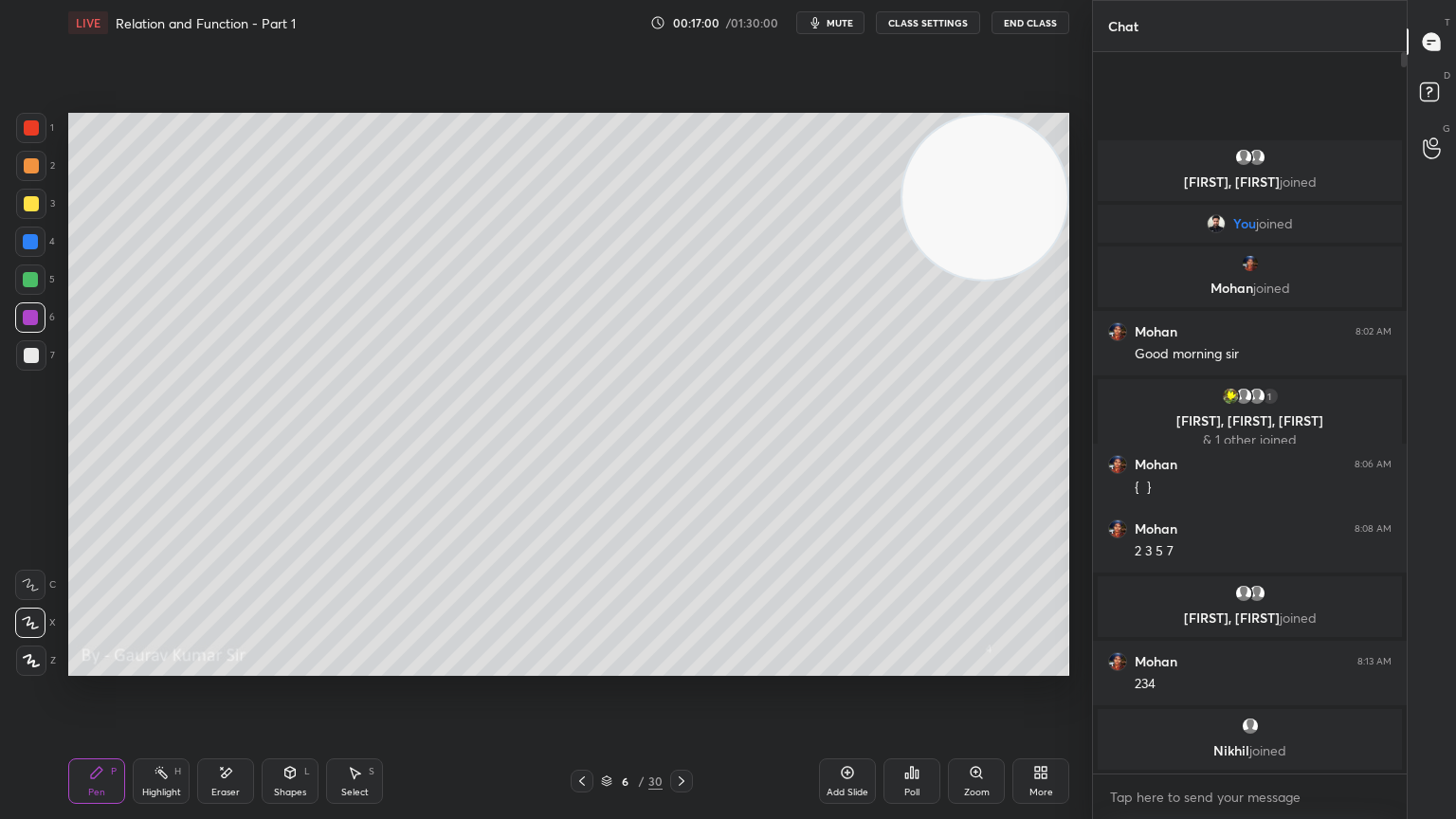 click 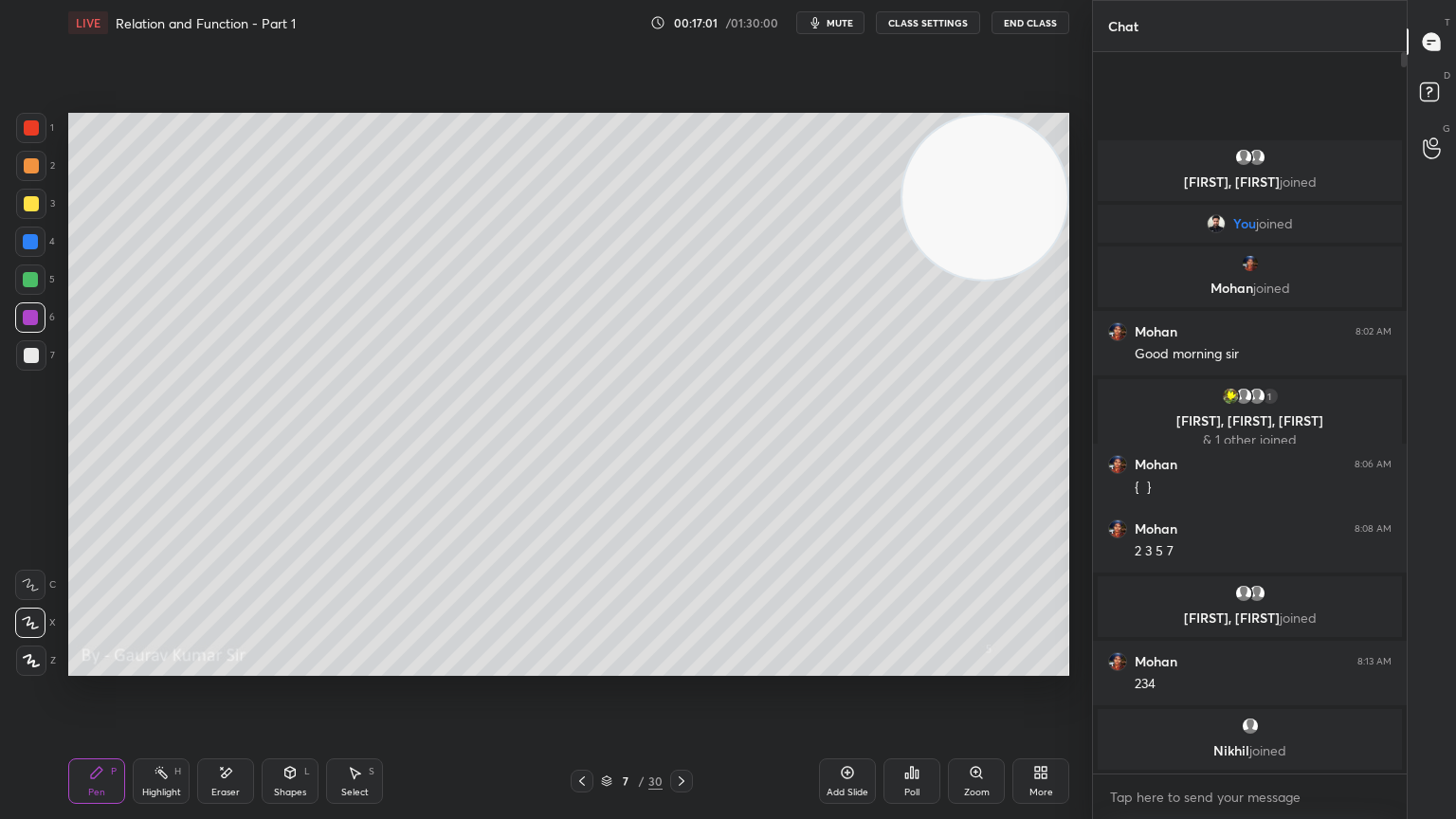 click at bounding box center (31, 204) 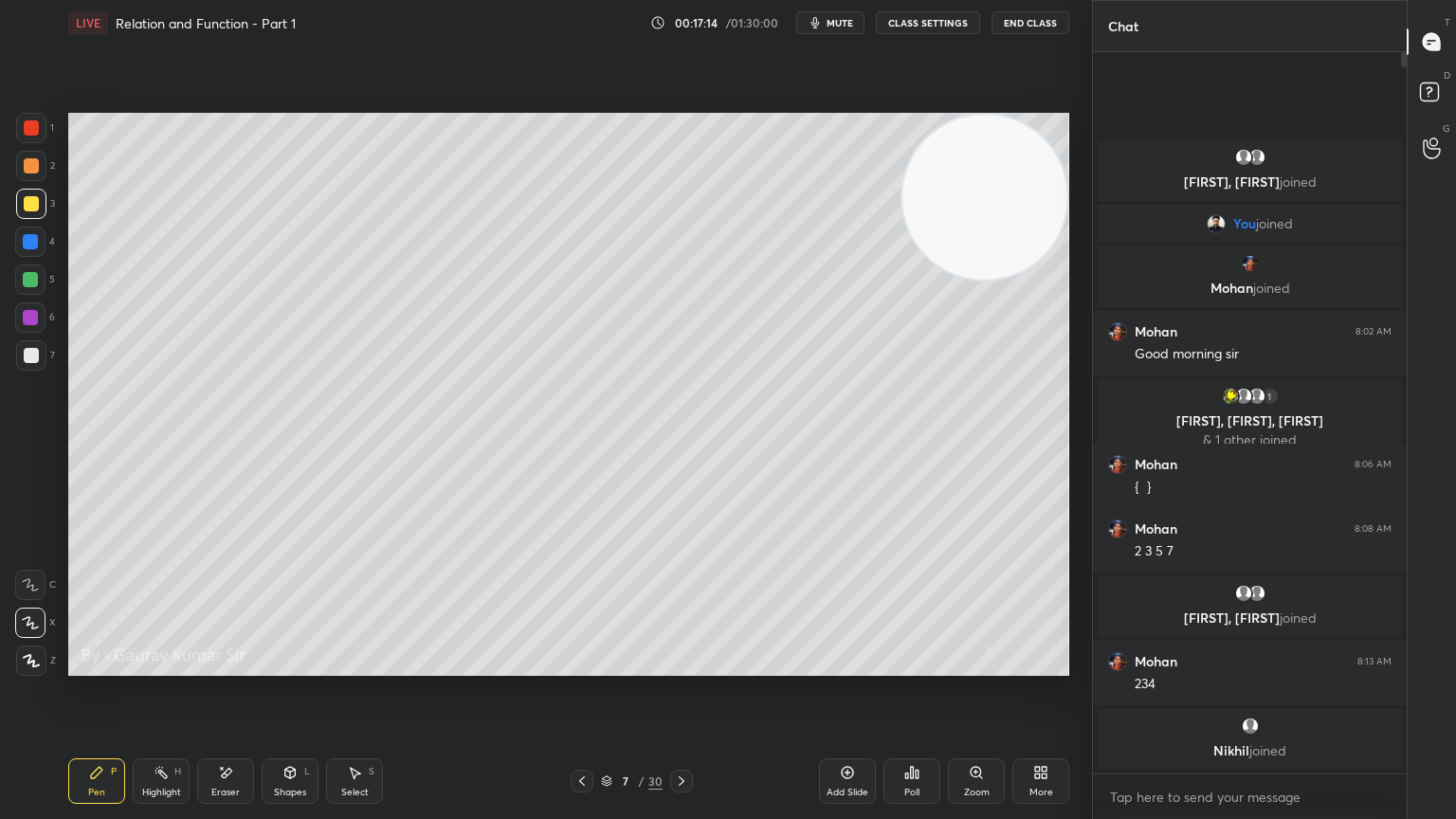 click on "Eraser" at bounding box center (226, 792) 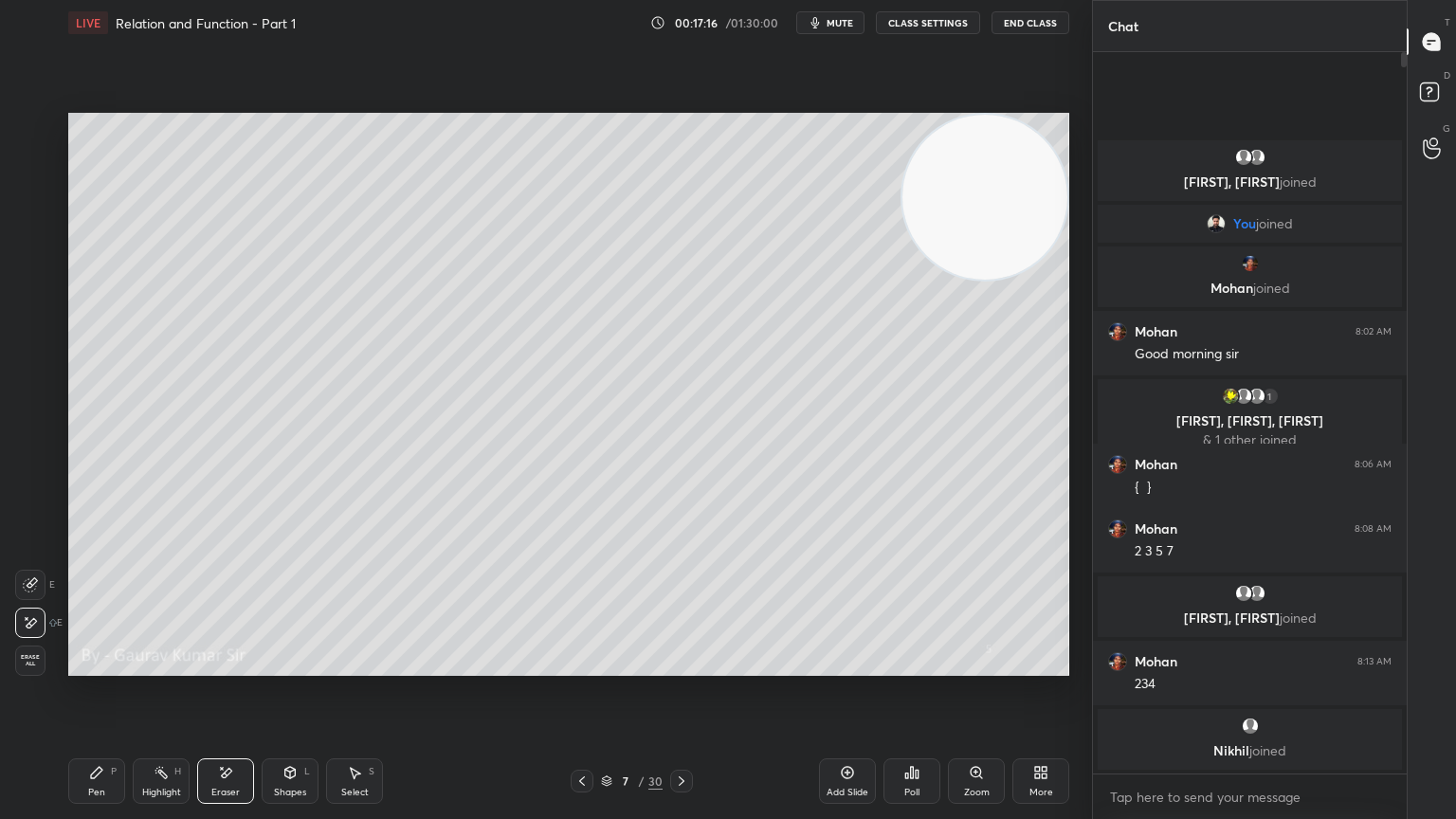 click on "Pen P" at bounding box center (97, 781) 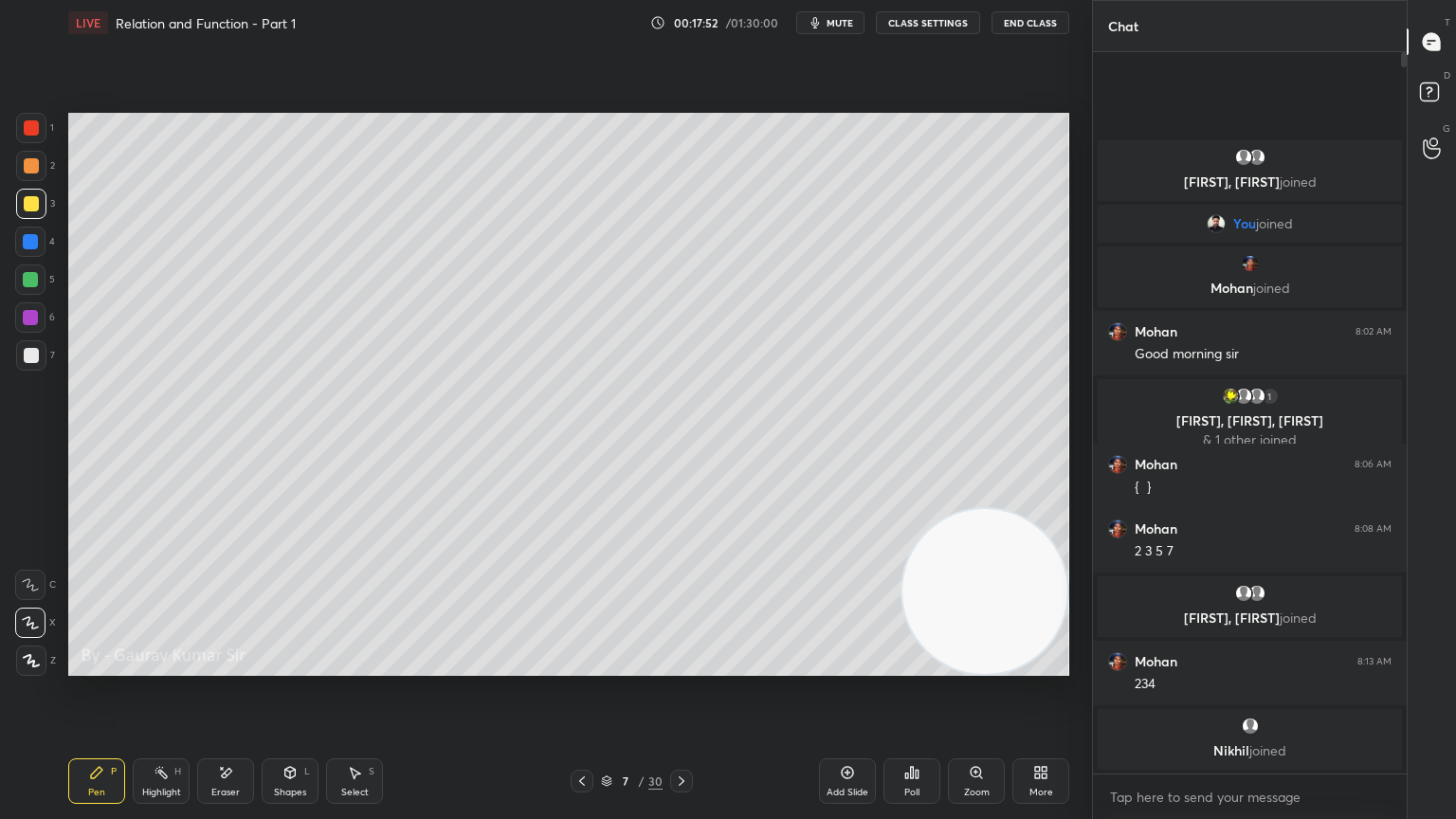 click at bounding box center (30, 318) 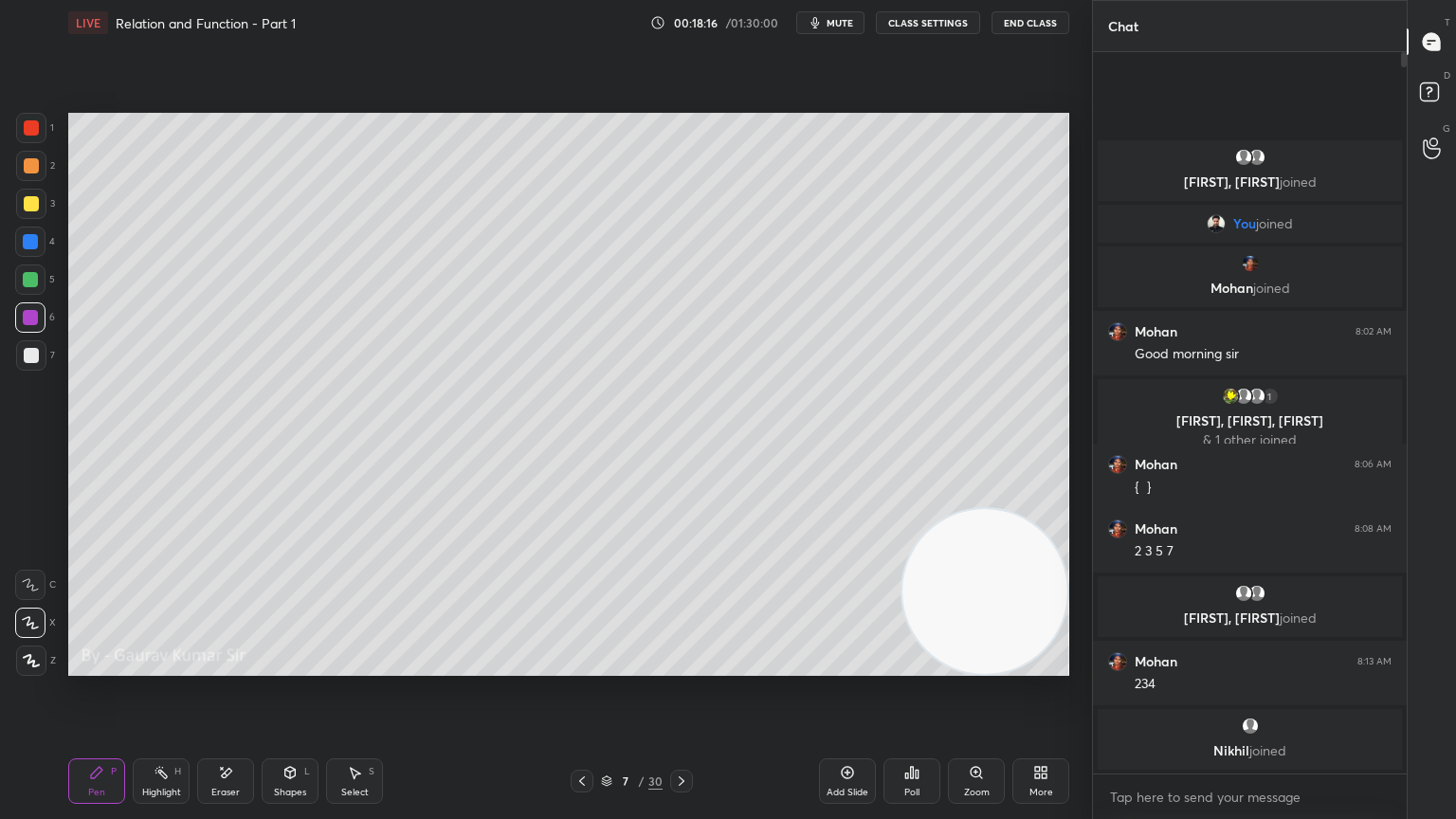 click on "Eraser" at bounding box center (226, 792) 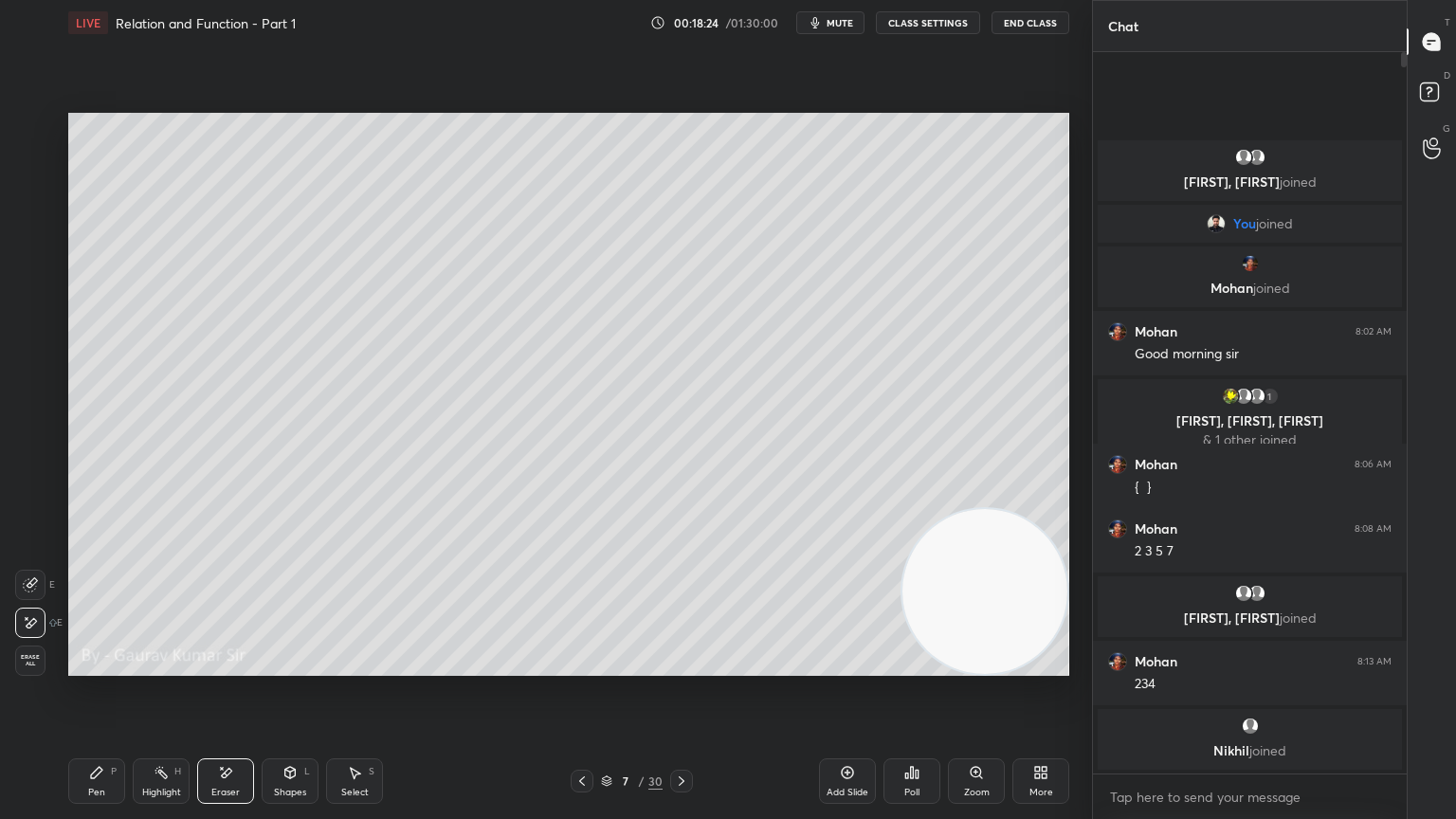 click on "Pen P" at bounding box center (97, 781) 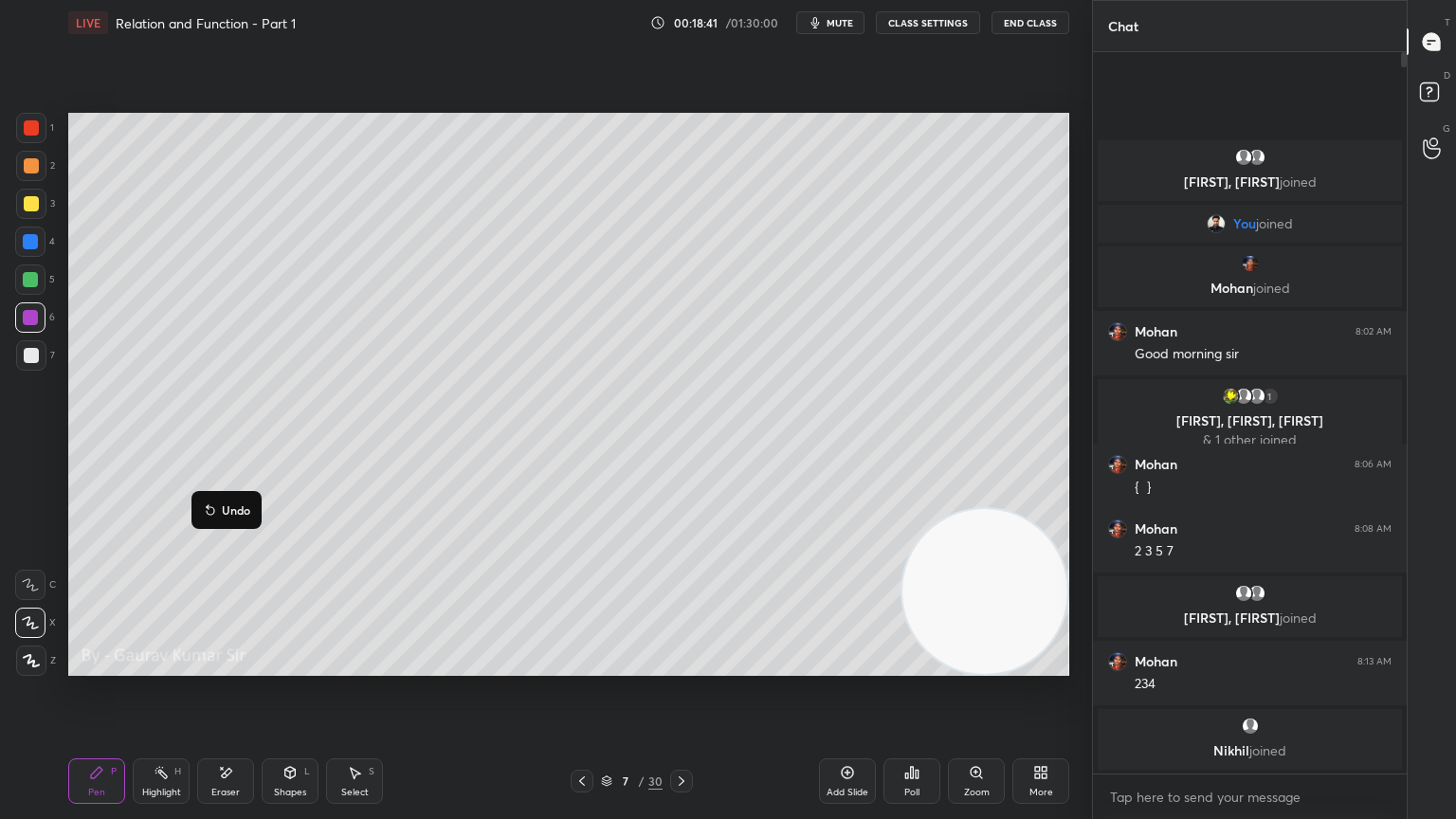 click at bounding box center (31, 166) 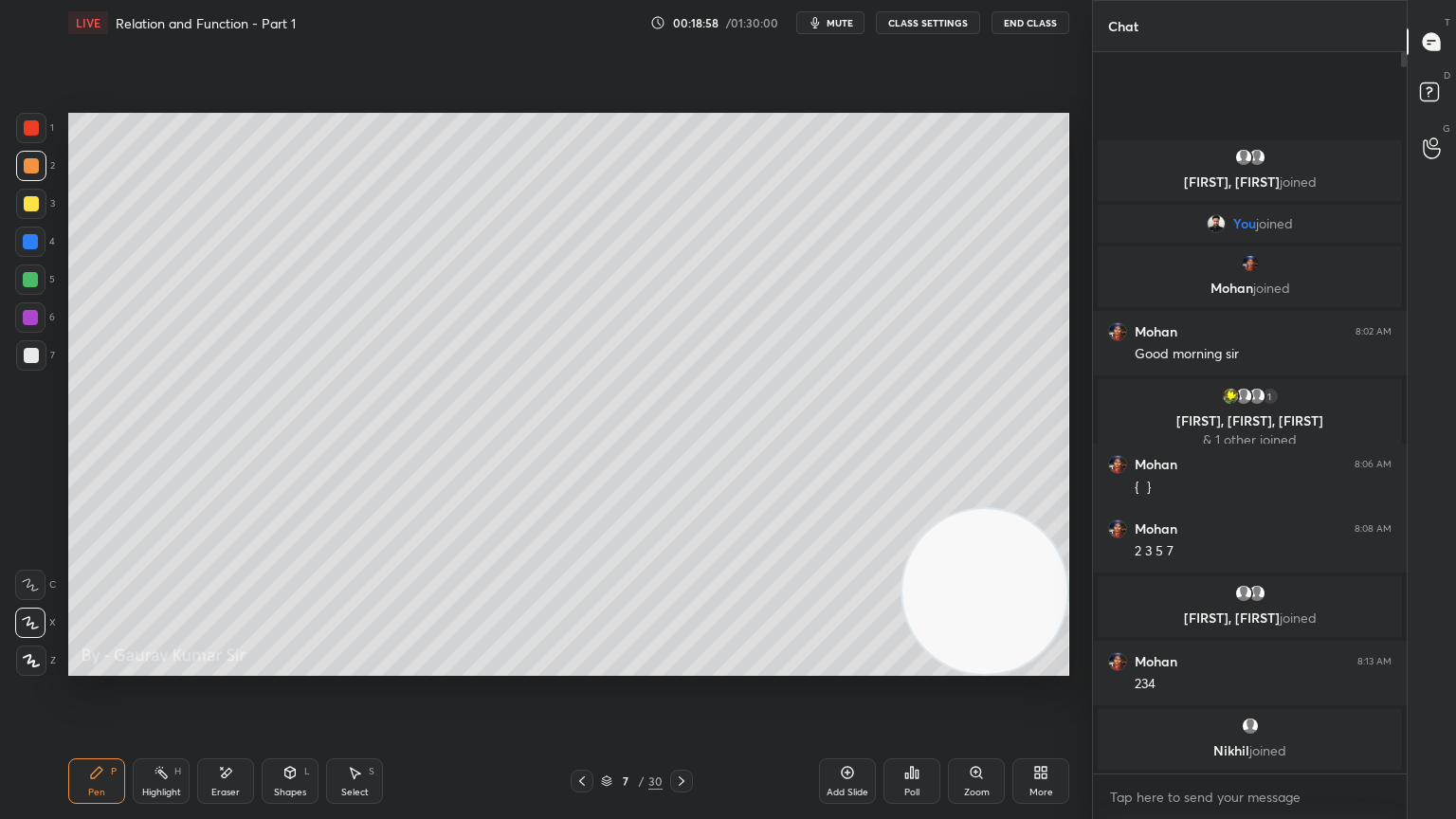 click on "Eraser" at bounding box center [226, 792] 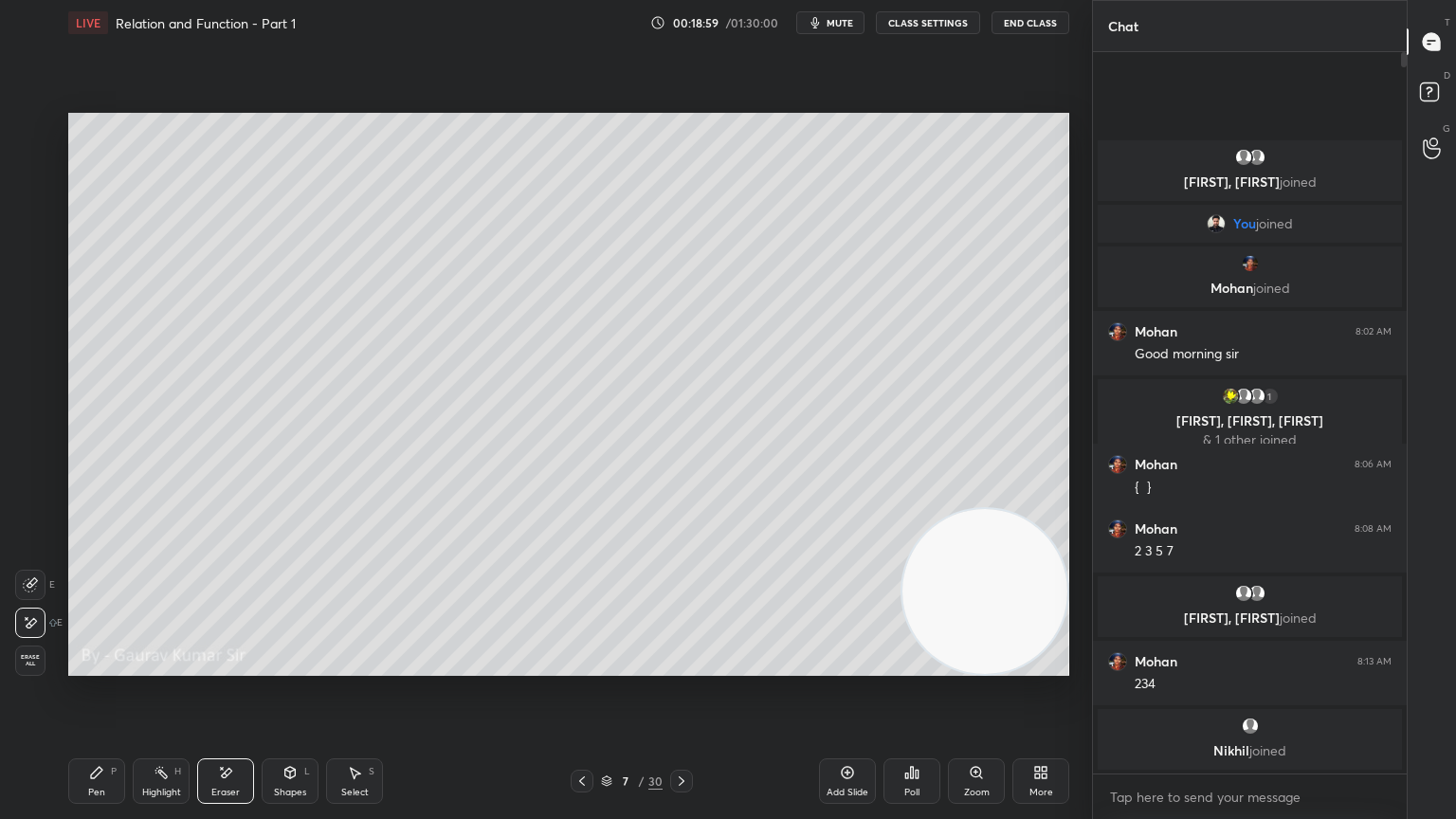 click on "Pen P" at bounding box center [97, 781] 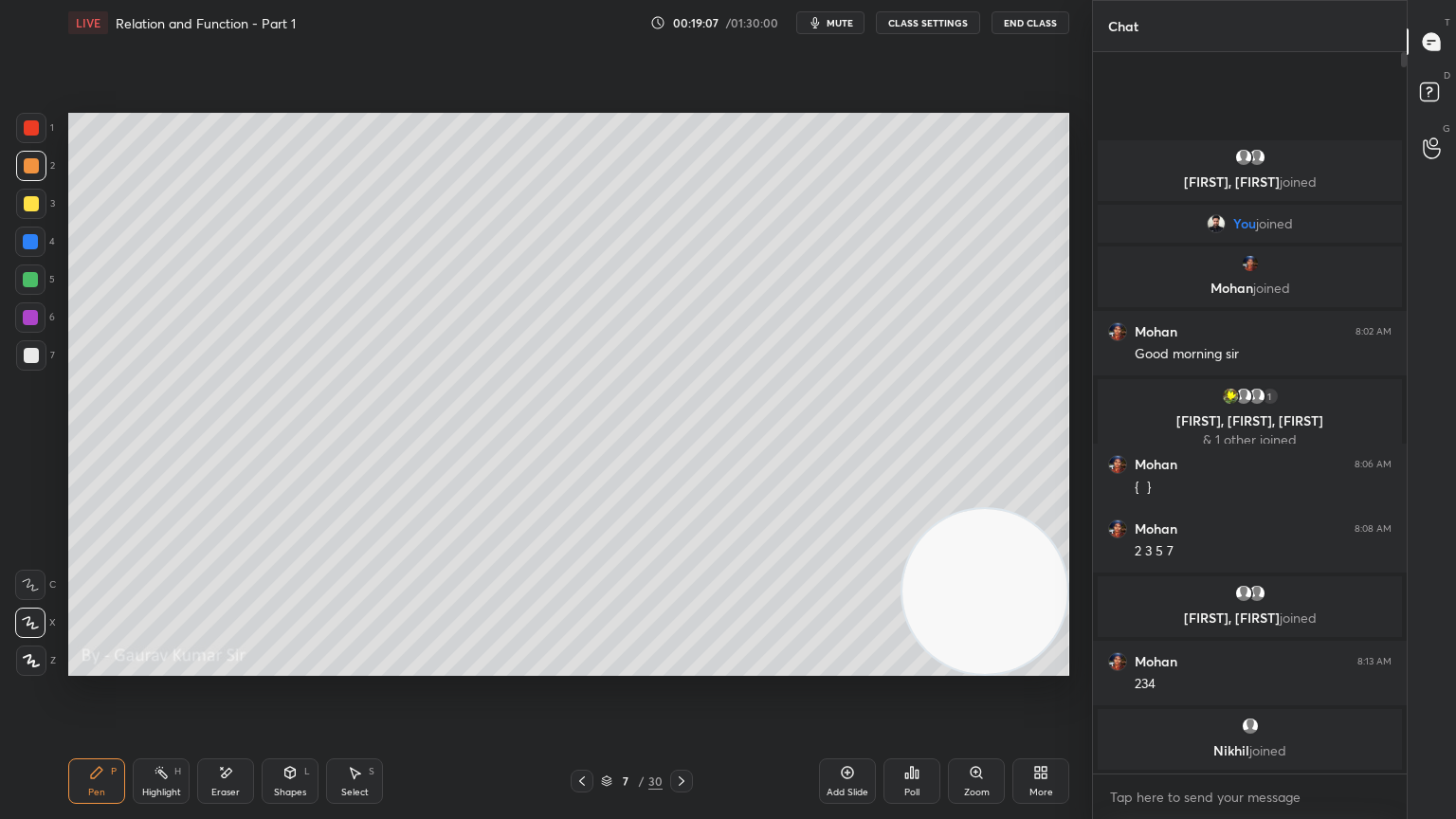 click on "Setting up your live class Poll for   secs No correct answer Start poll" at bounding box center [569, 394] 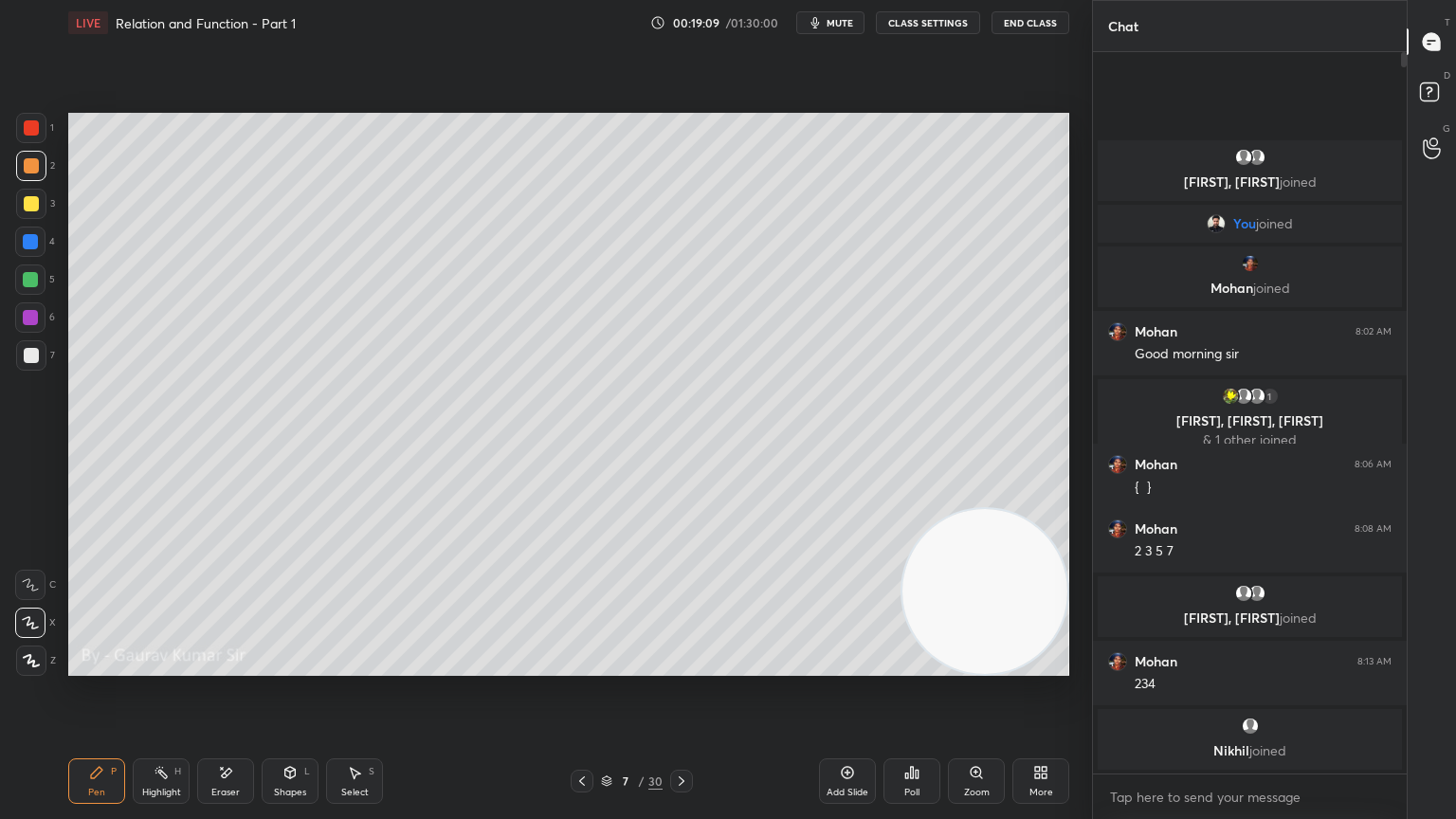 click at bounding box center (31, 355) 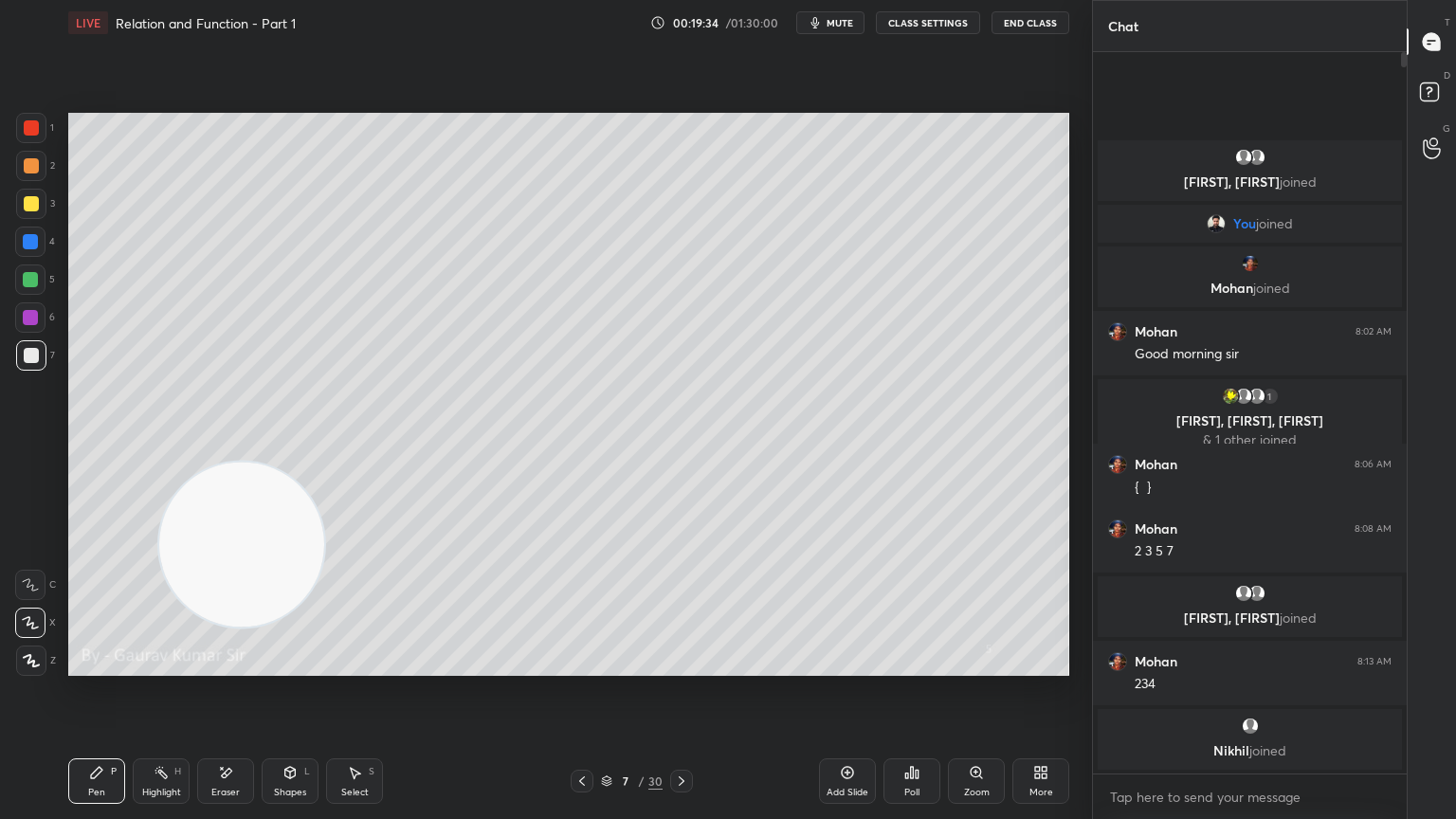 click on "Poll" at bounding box center (912, 781) 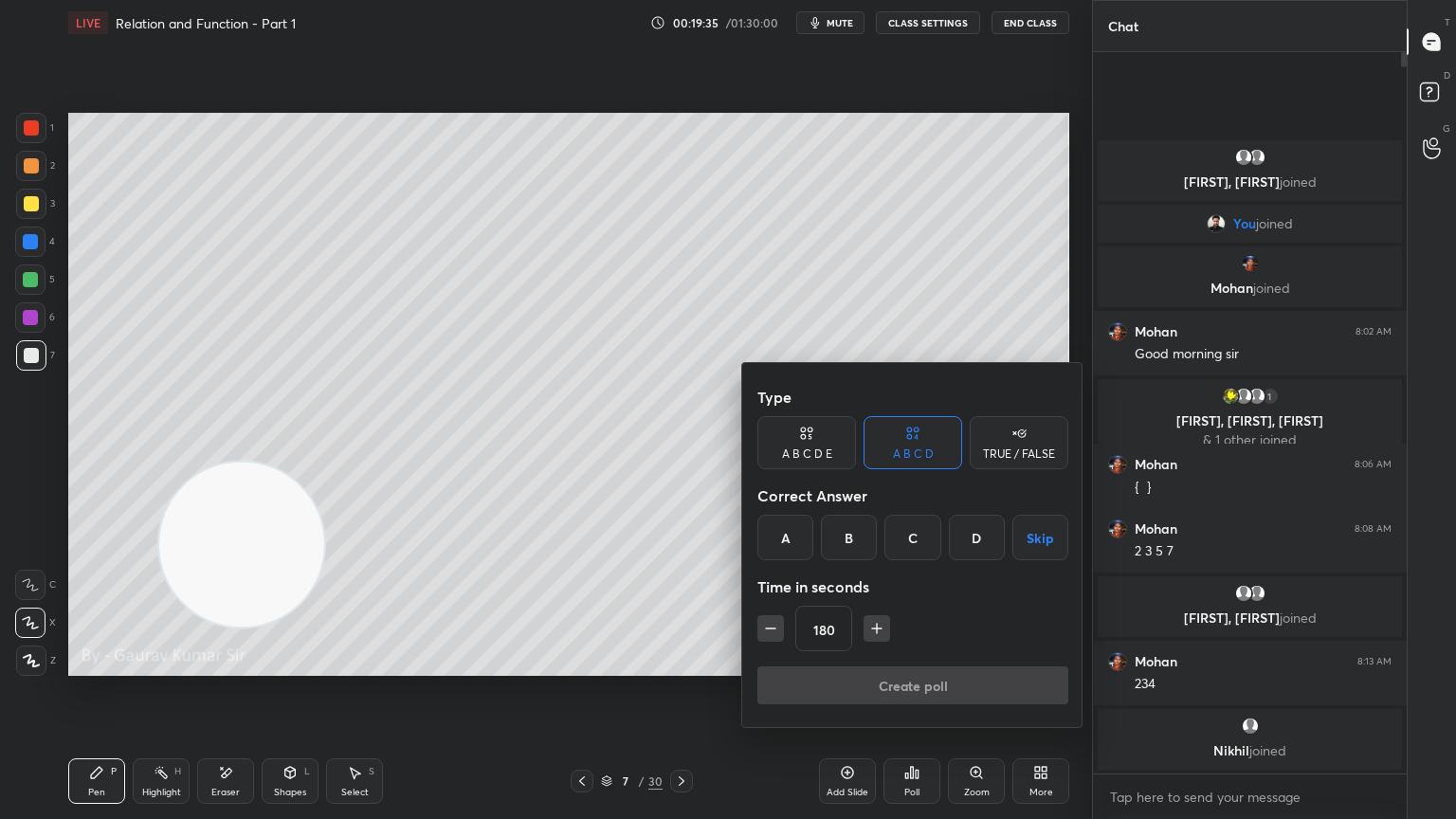 click on "B" at bounding box center (848, 537) 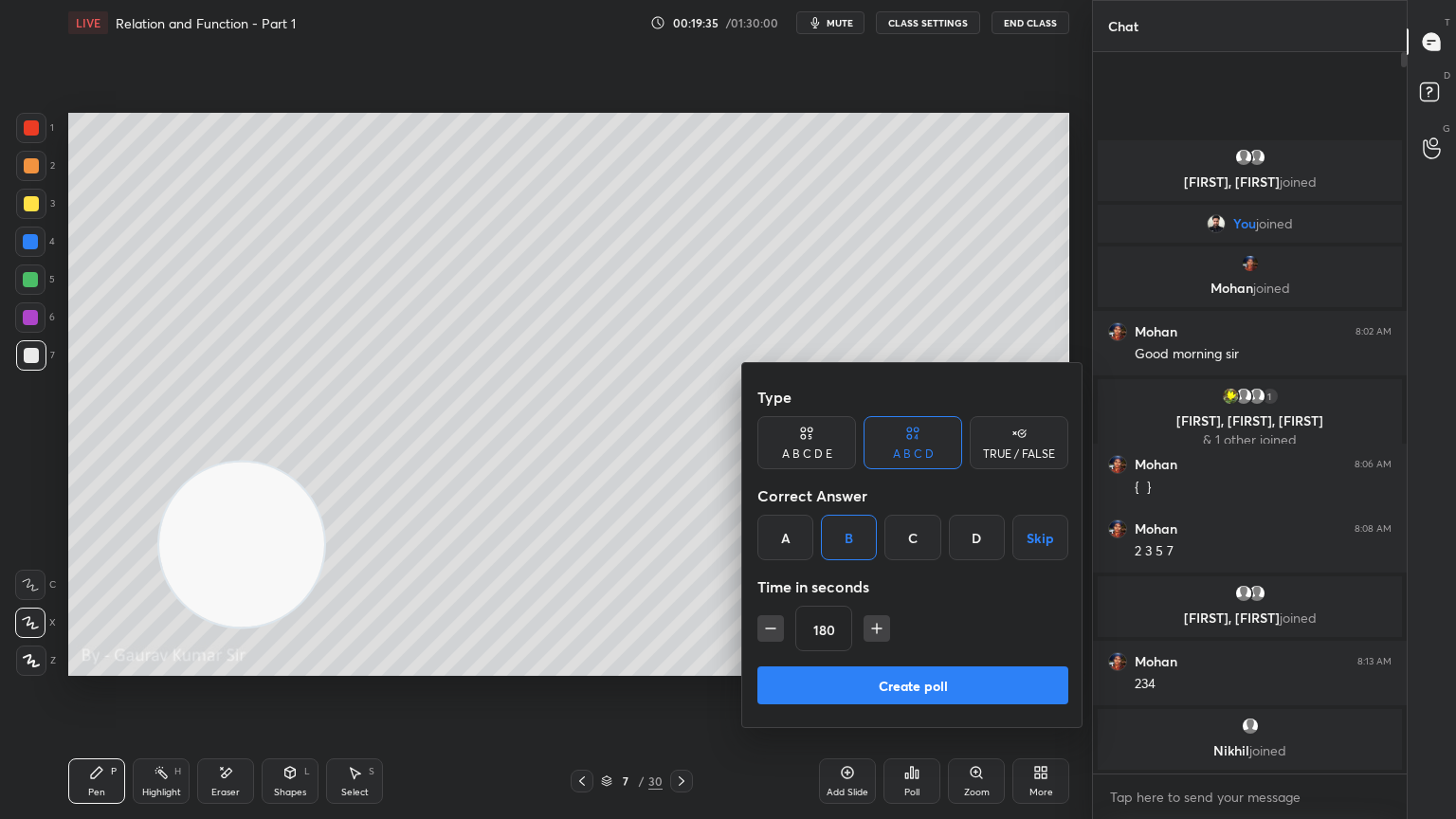 click at bounding box center [728, 410] 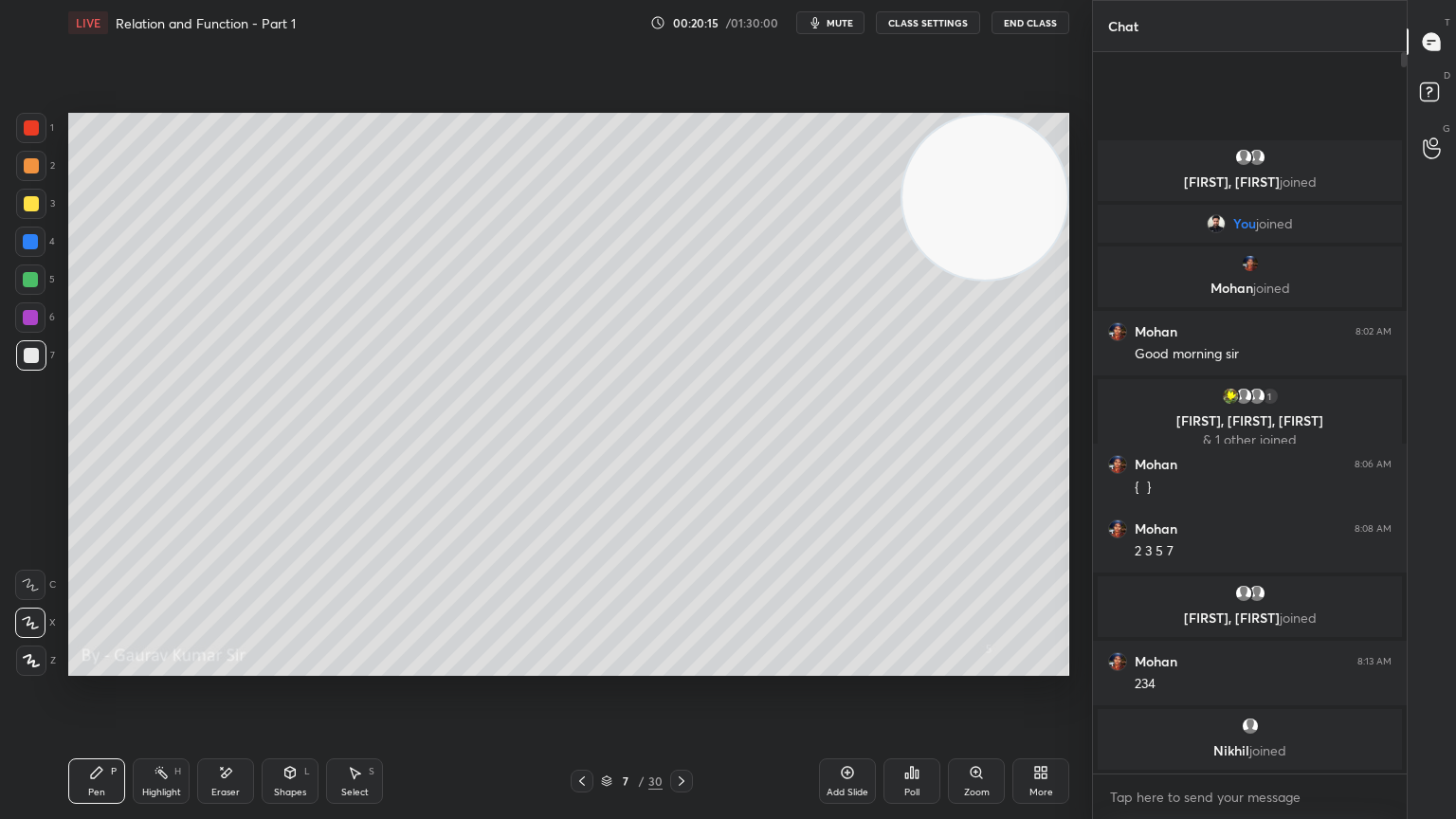 click 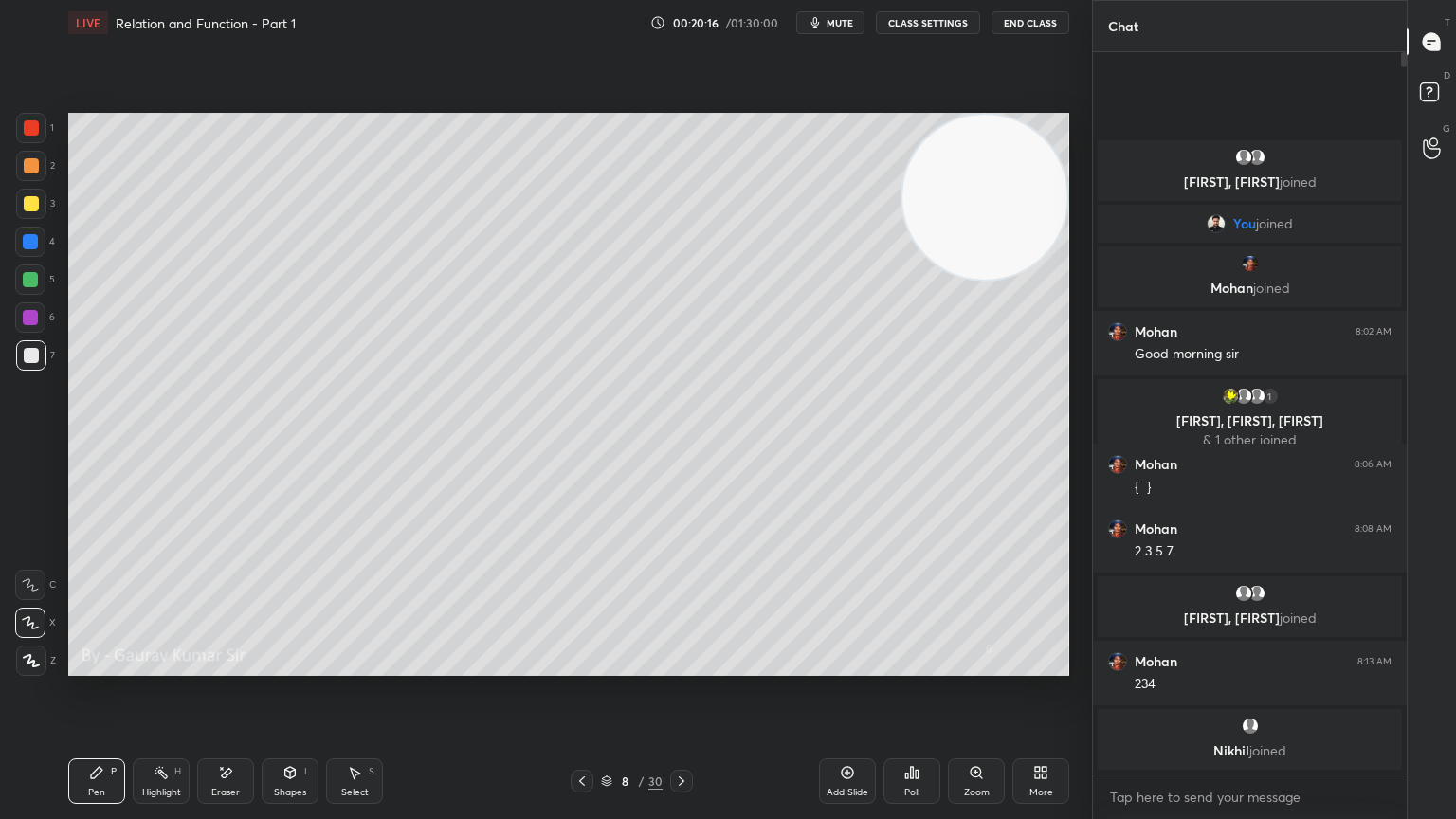click at bounding box center (31, 166) 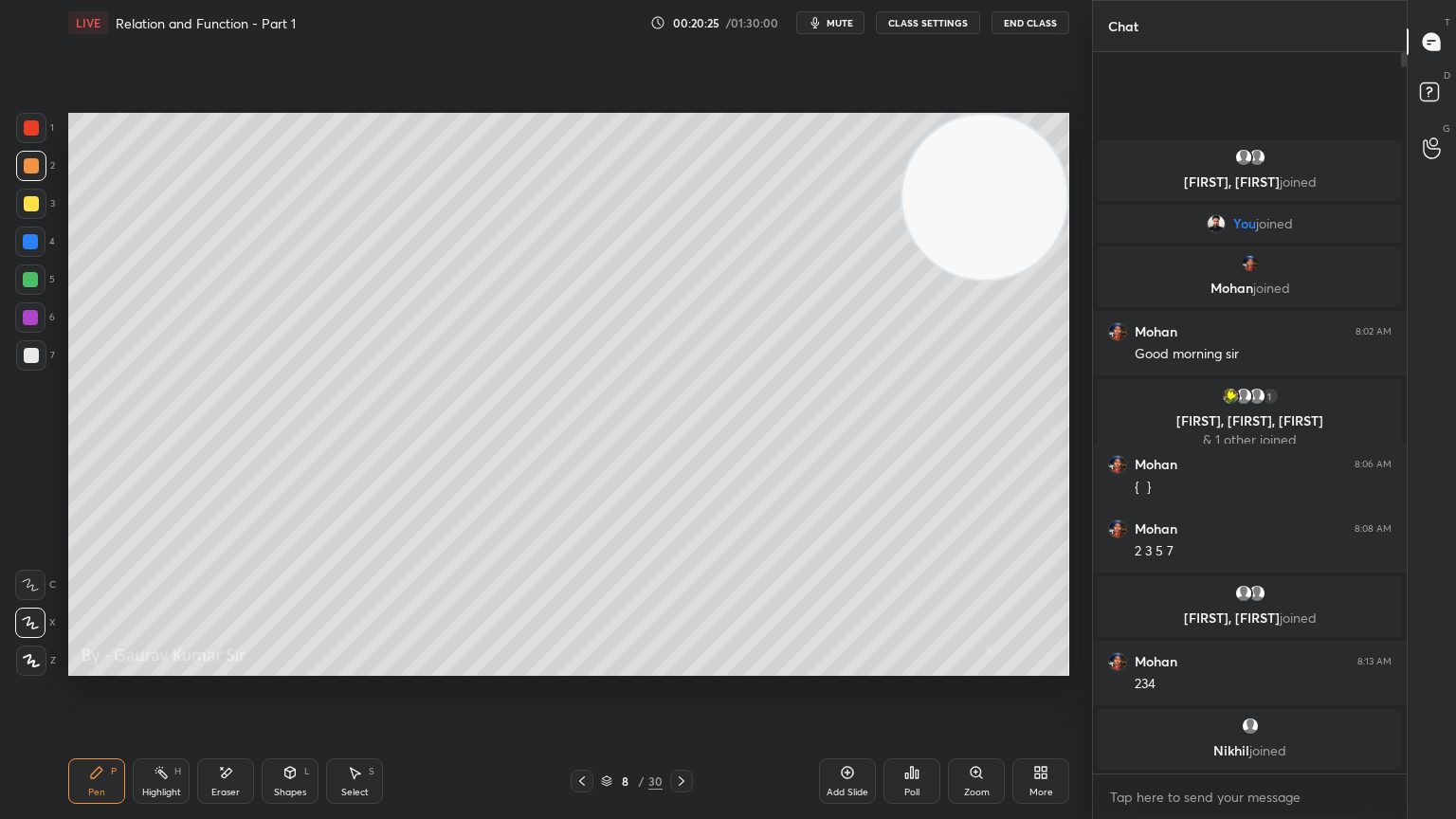 click on "Eraser" at bounding box center [226, 792] 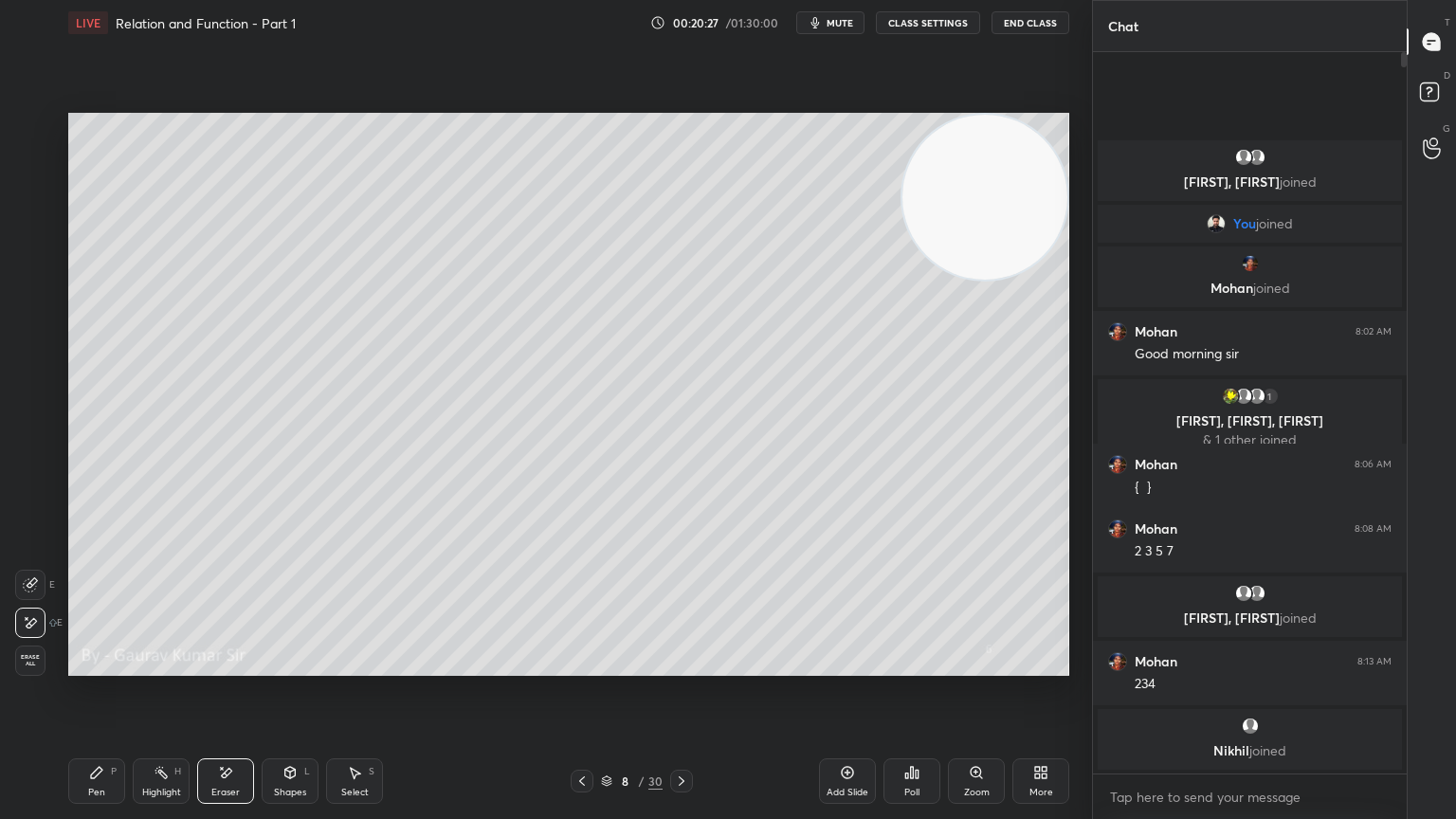 click on "Pen P" at bounding box center (97, 781) 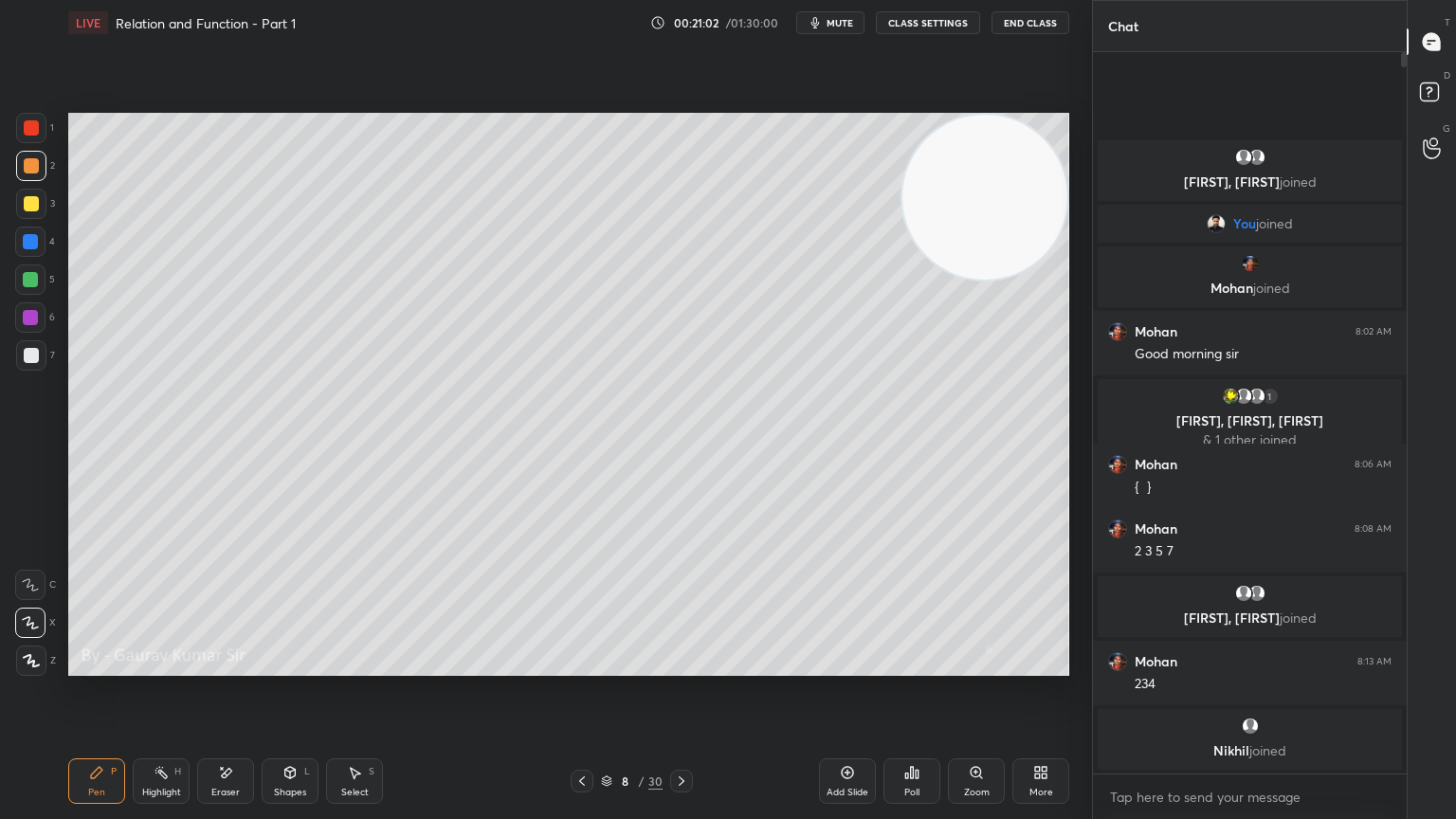 click at bounding box center (31, 204) 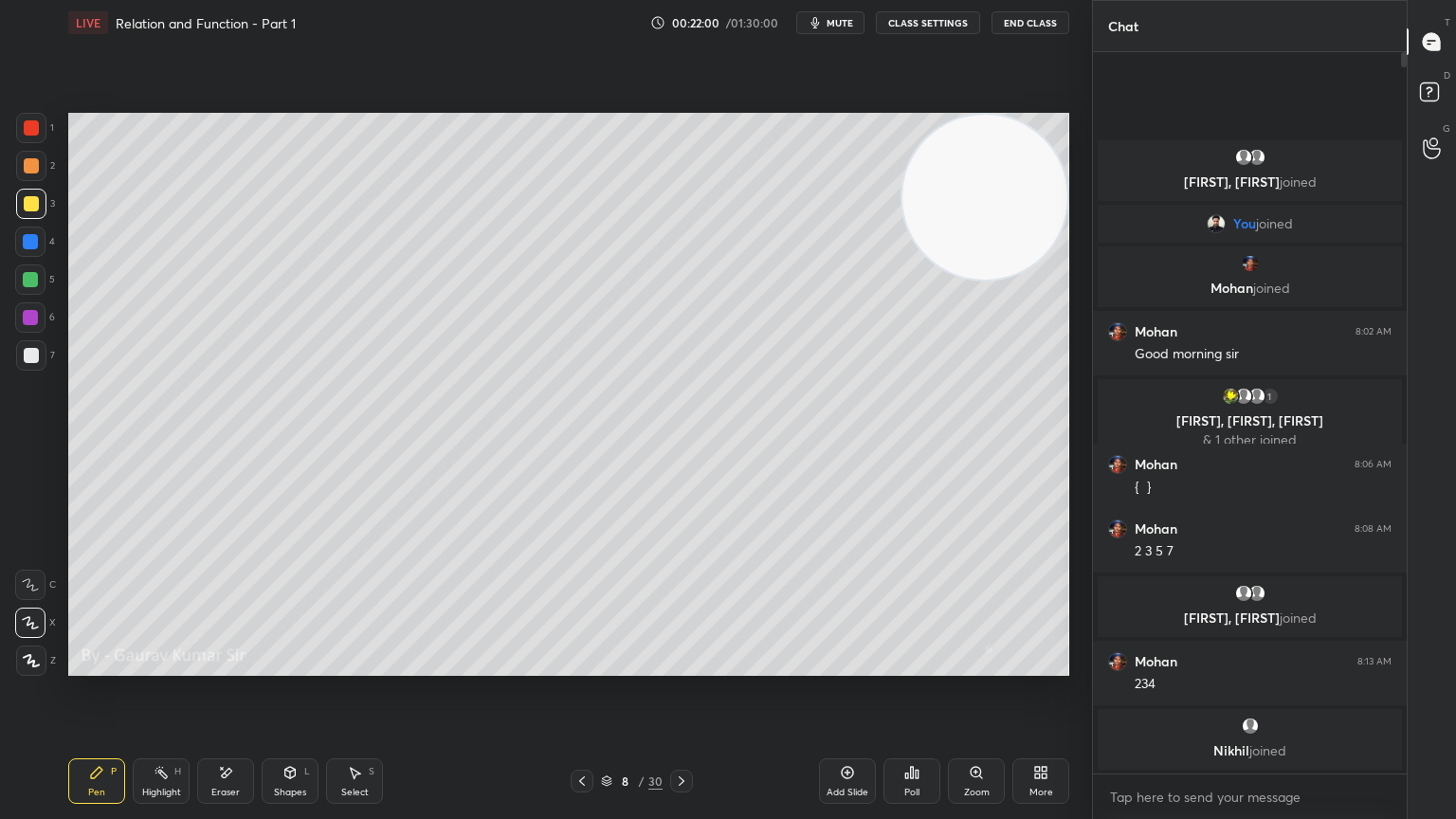 click at bounding box center [30, 280] 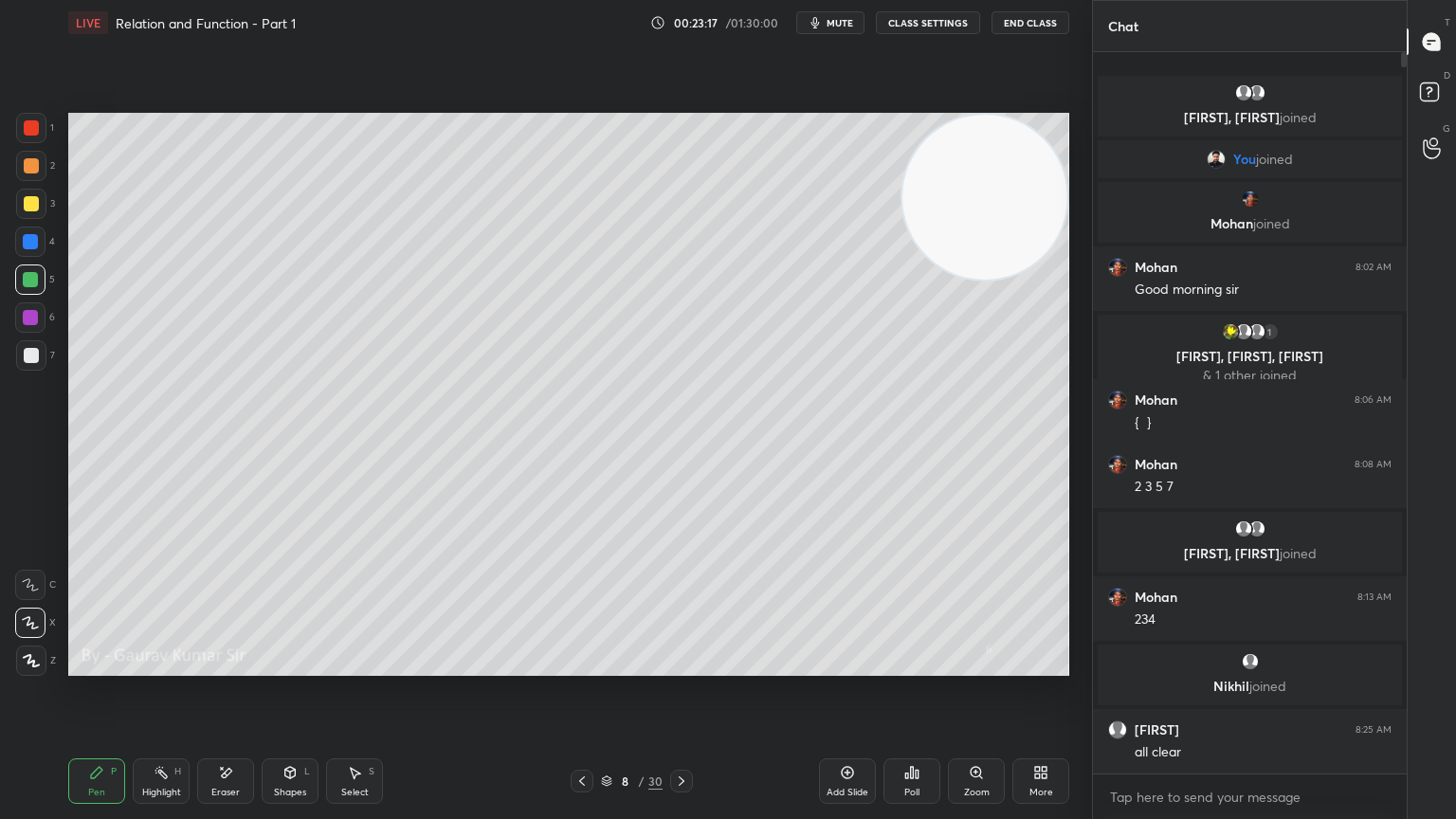 click 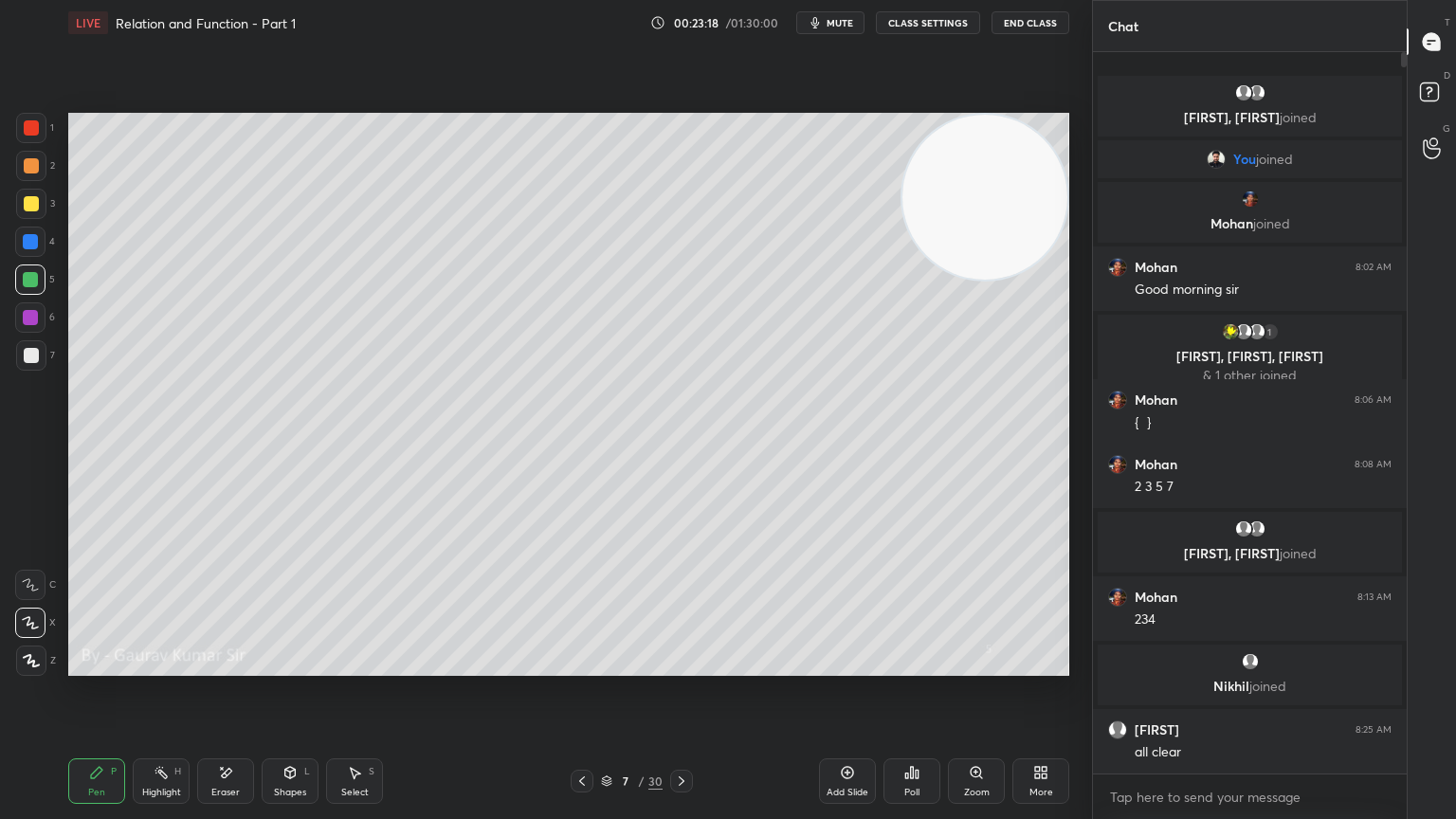 click 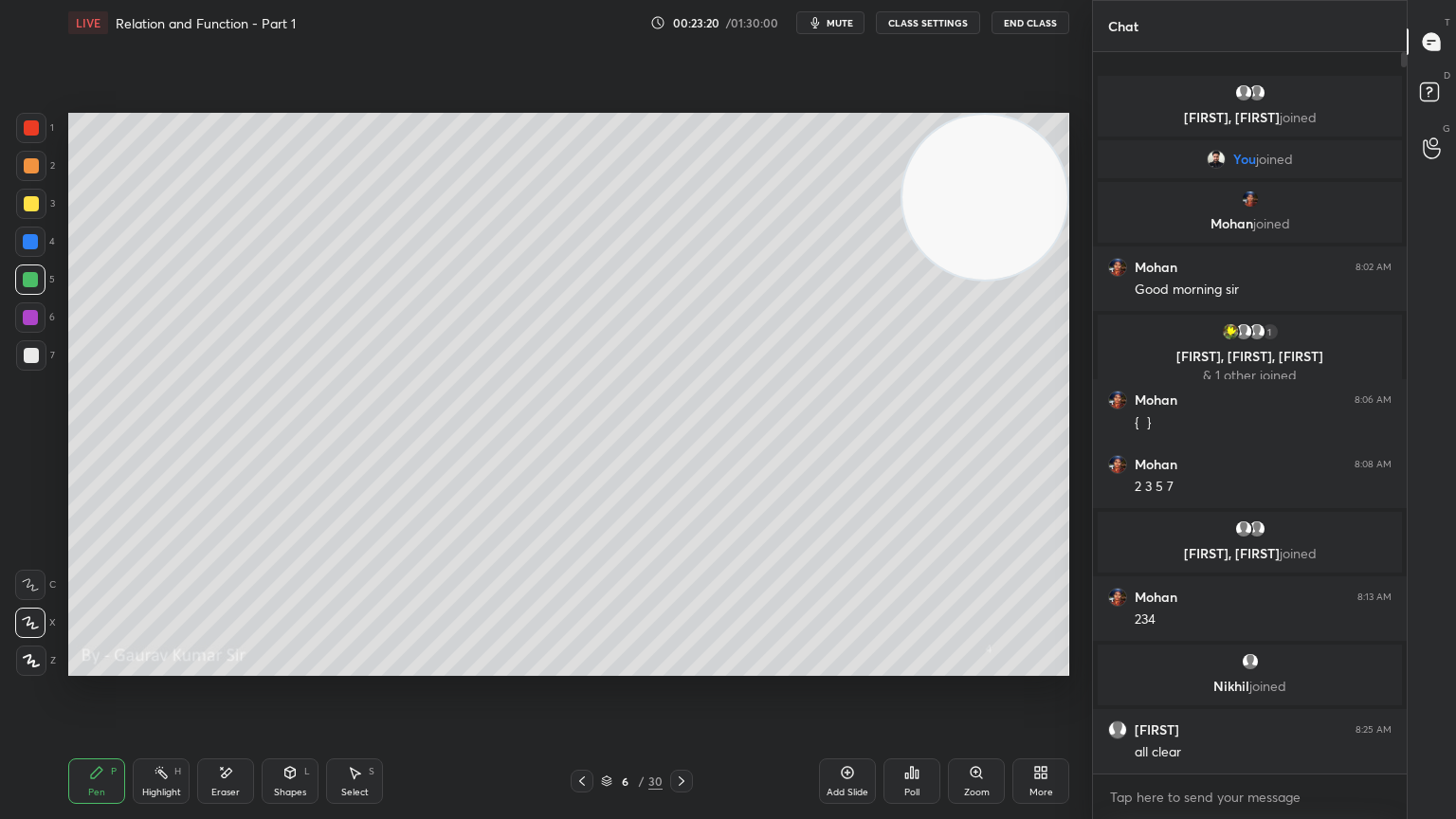 click 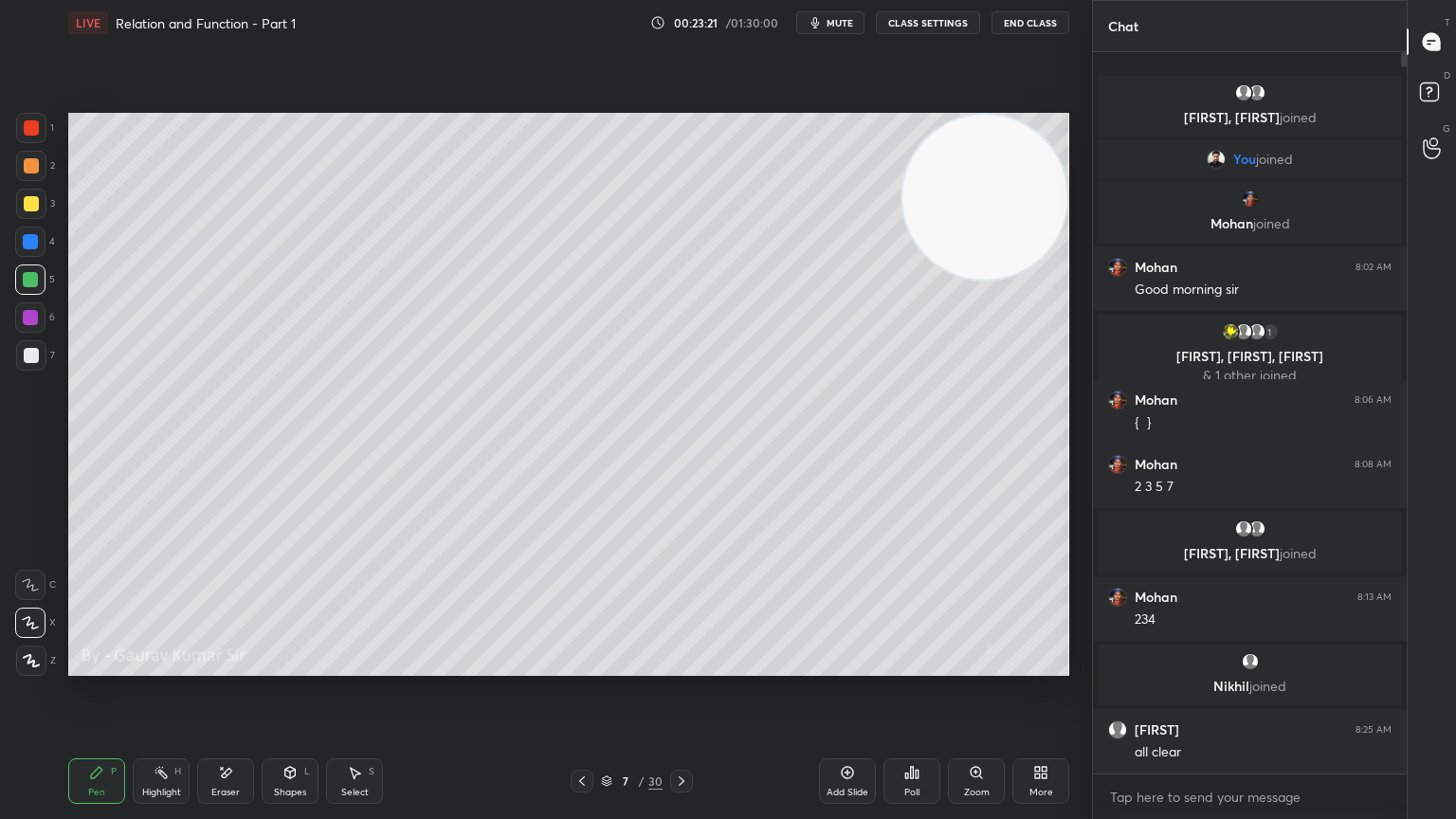 click 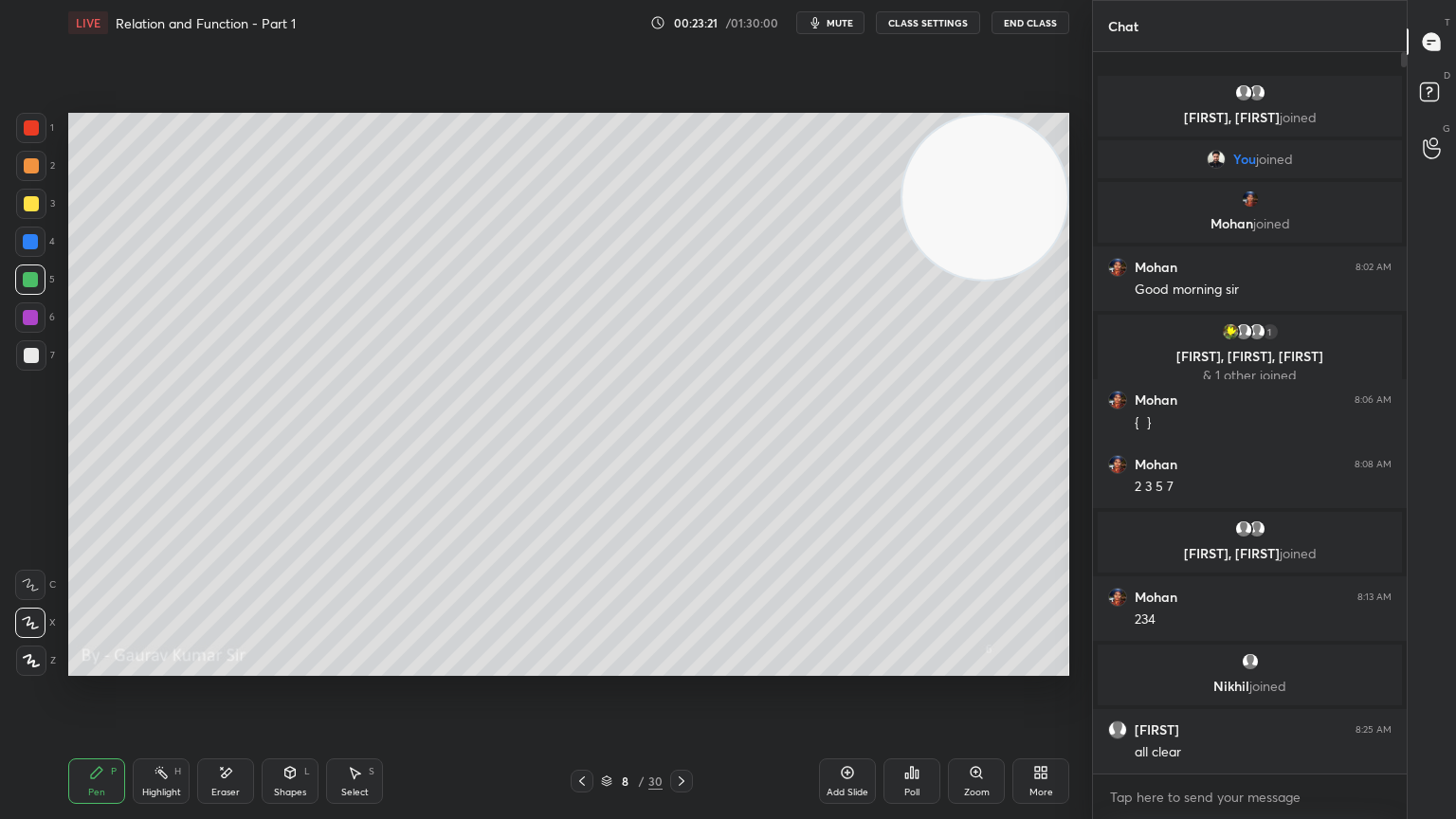 click 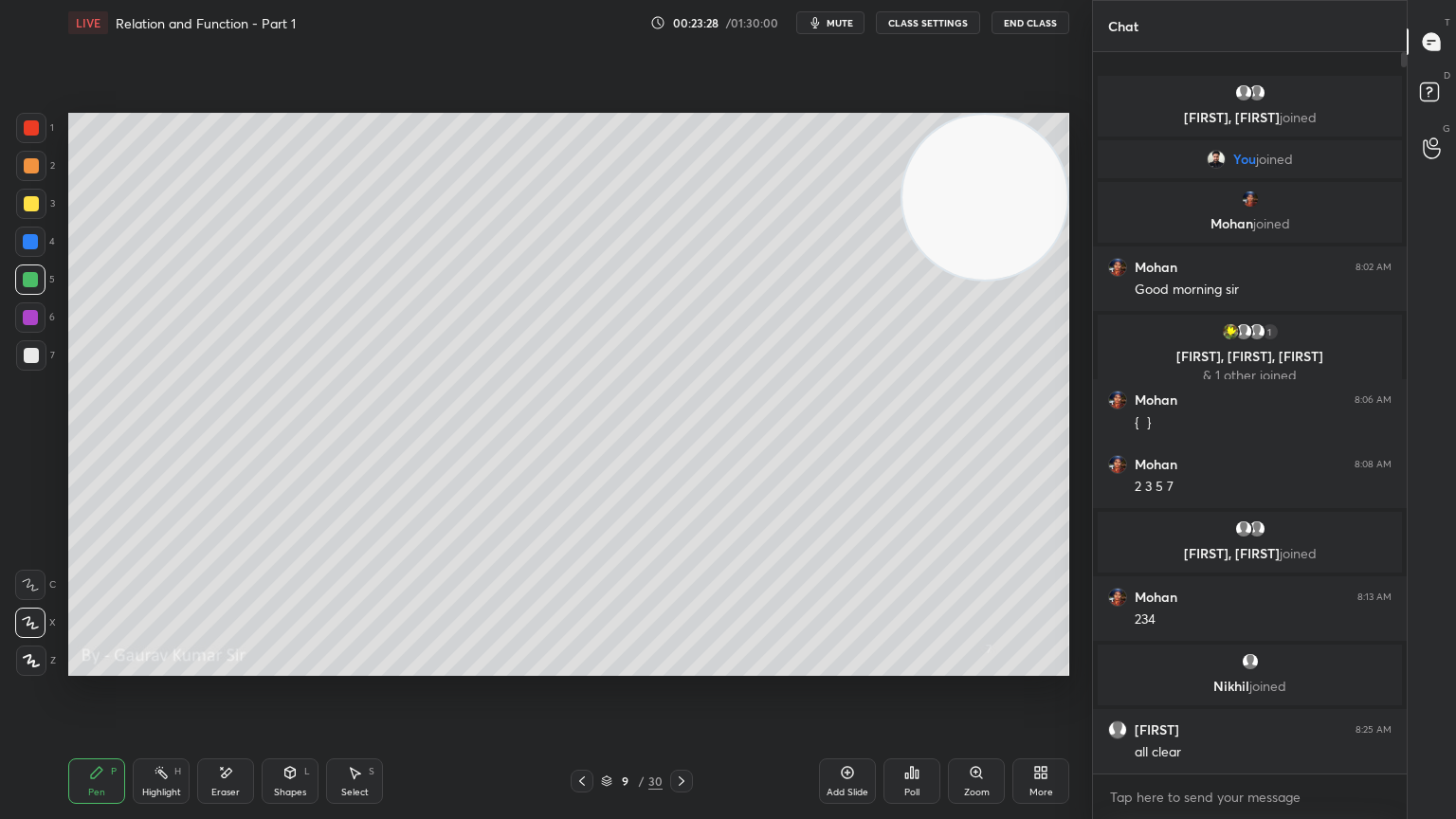 click at bounding box center [31, 166] 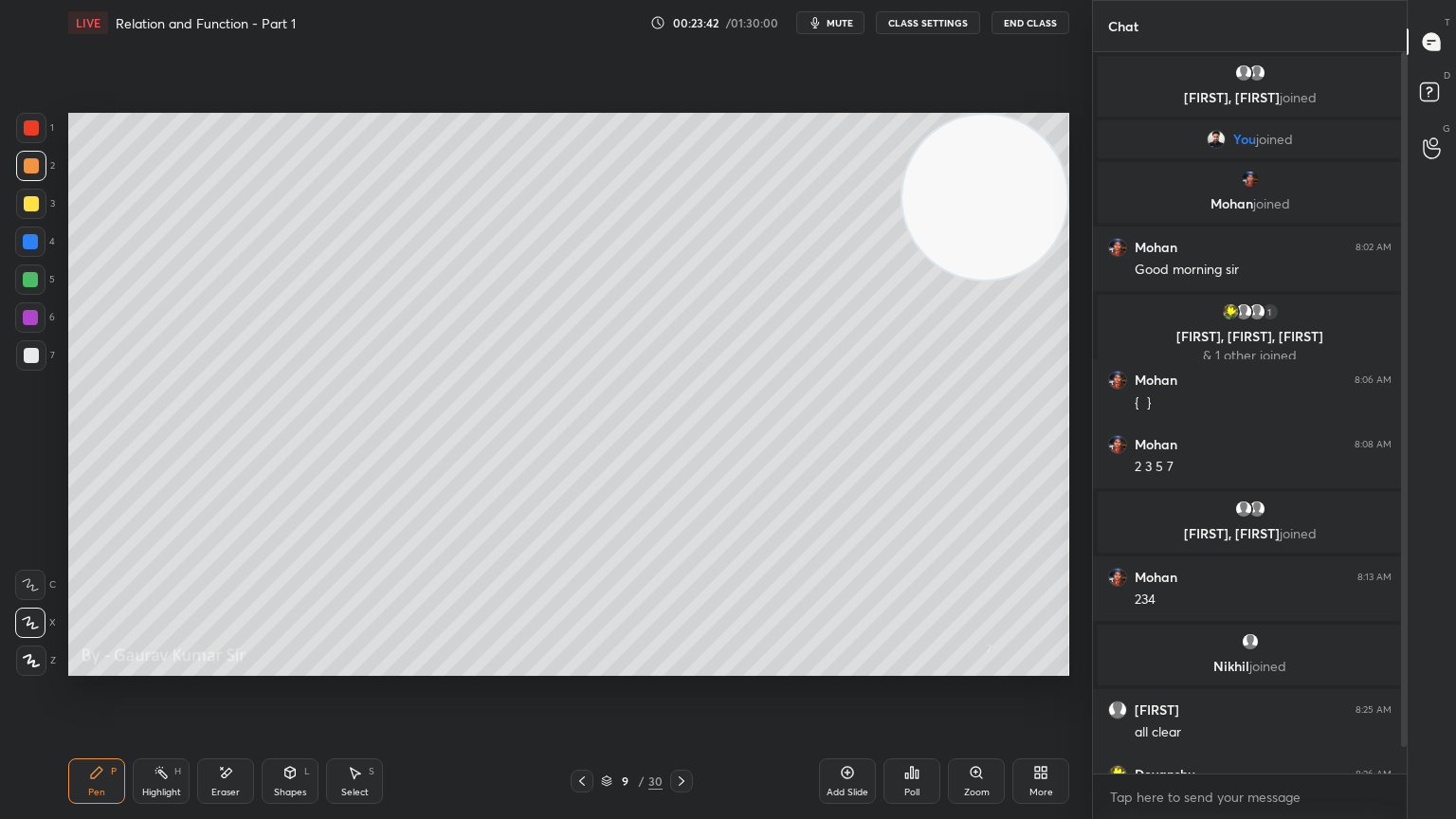 scroll, scrollTop: 45, scrollLeft: 0, axis: vertical 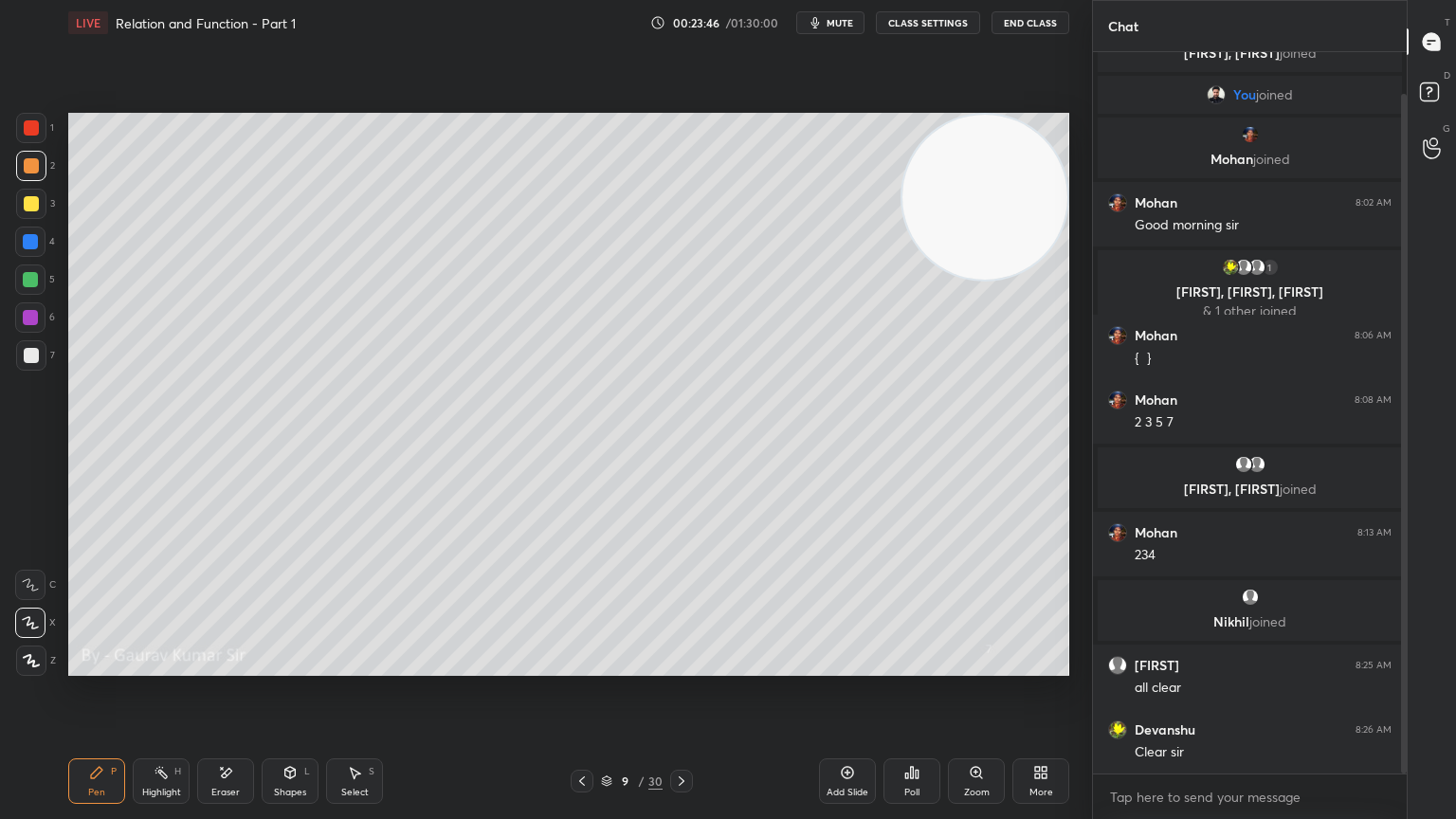 click at bounding box center (30, 280) 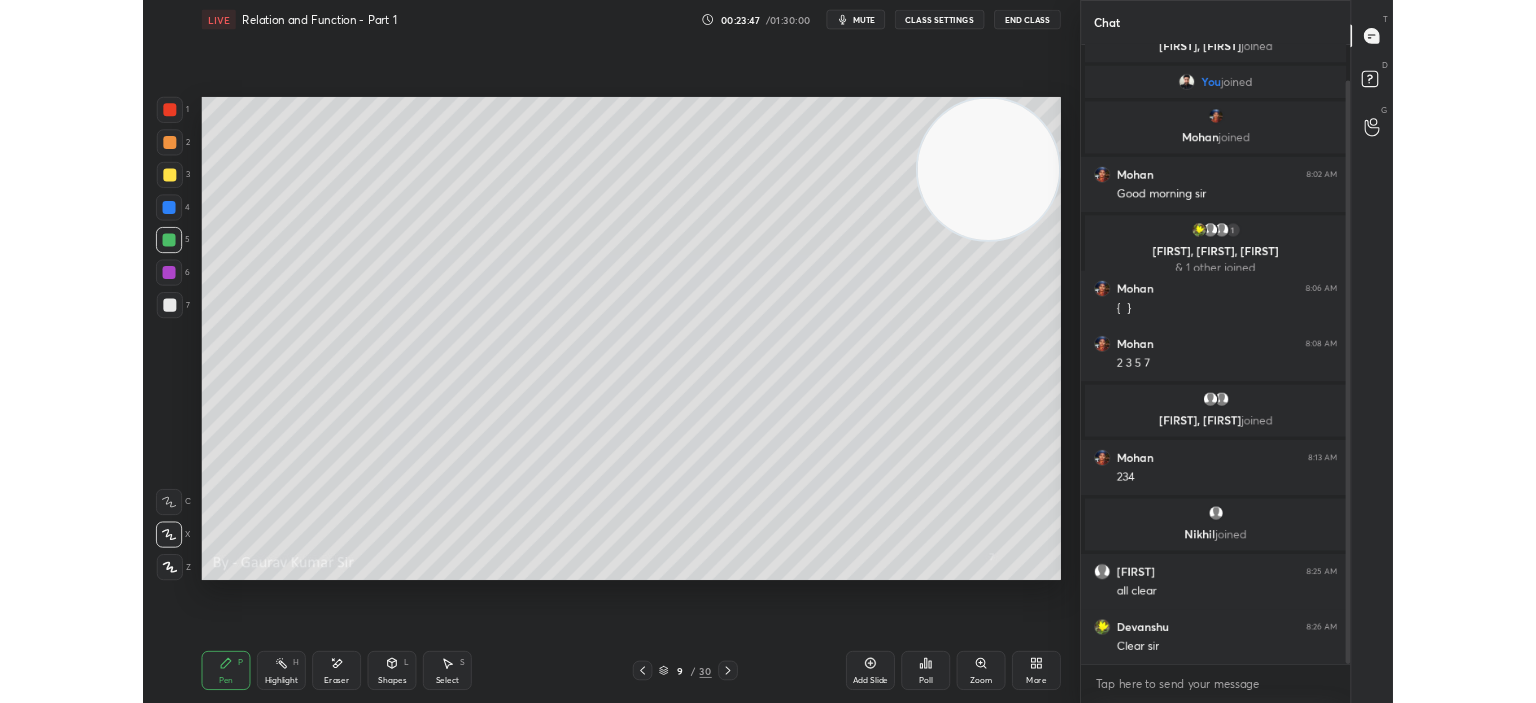 scroll, scrollTop: 135, scrollLeft: 0, axis: vertical 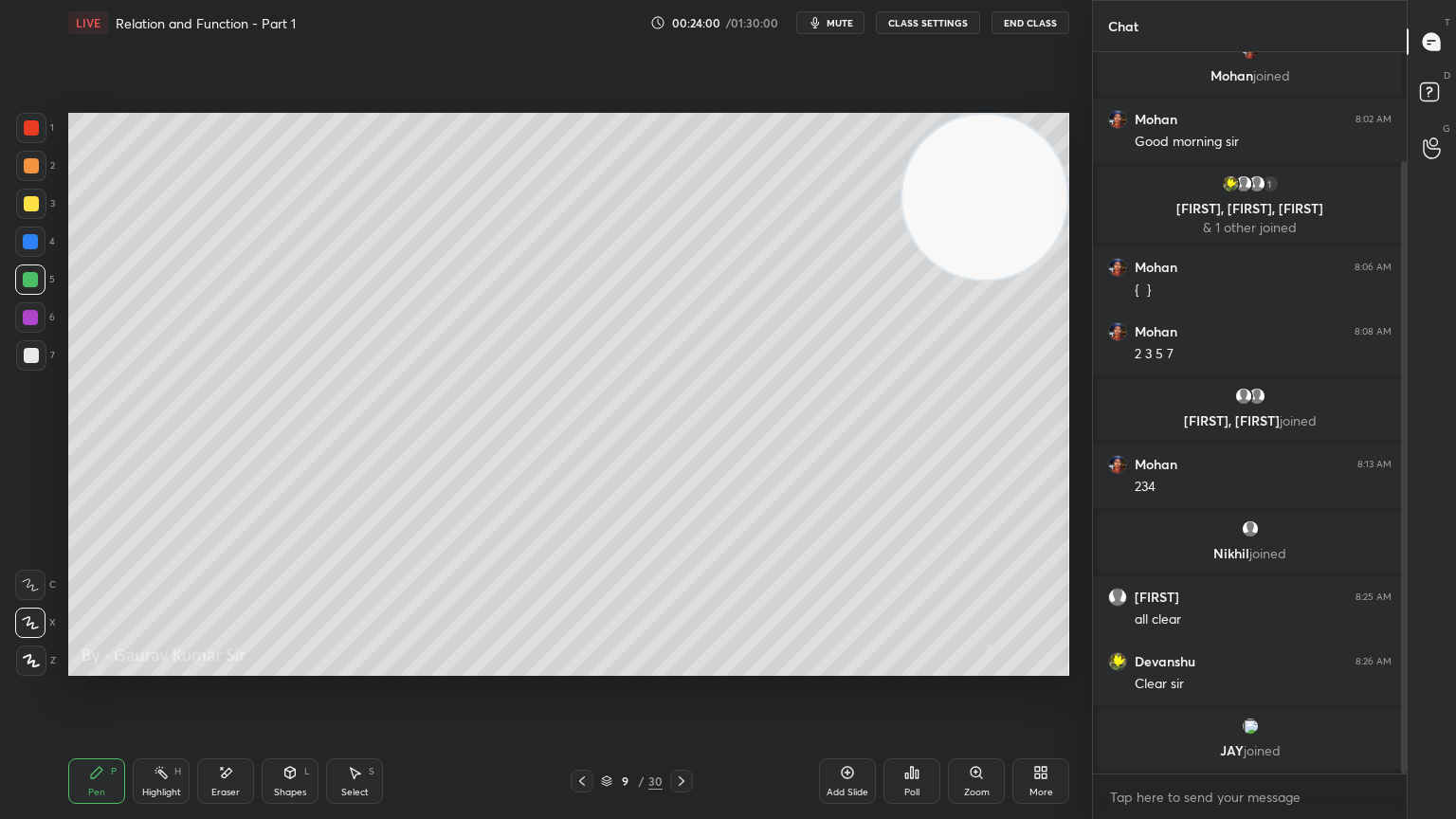 click on "Eraser" at bounding box center [226, 792] 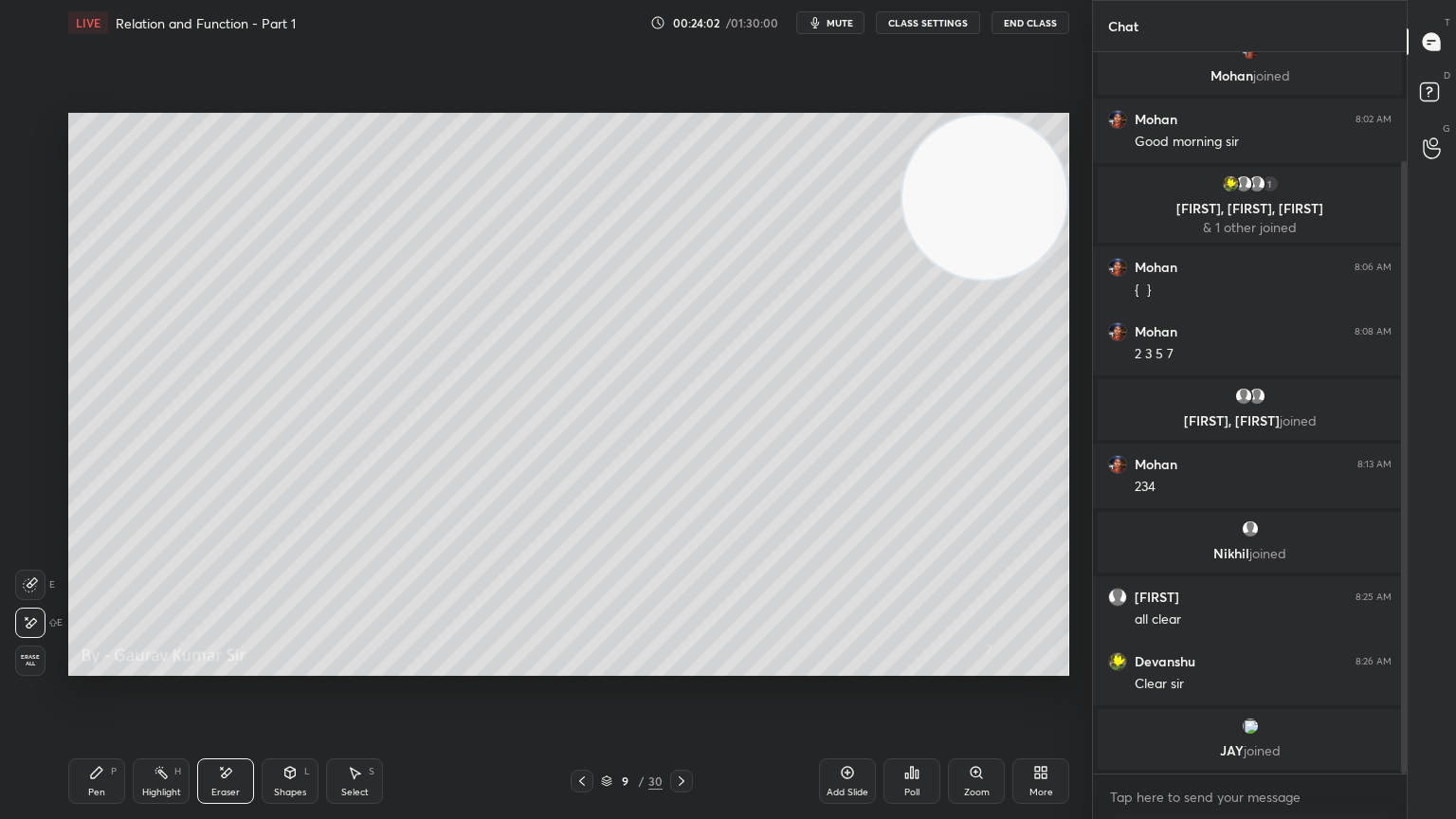 click on "Pen" at bounding box center [97, 792] 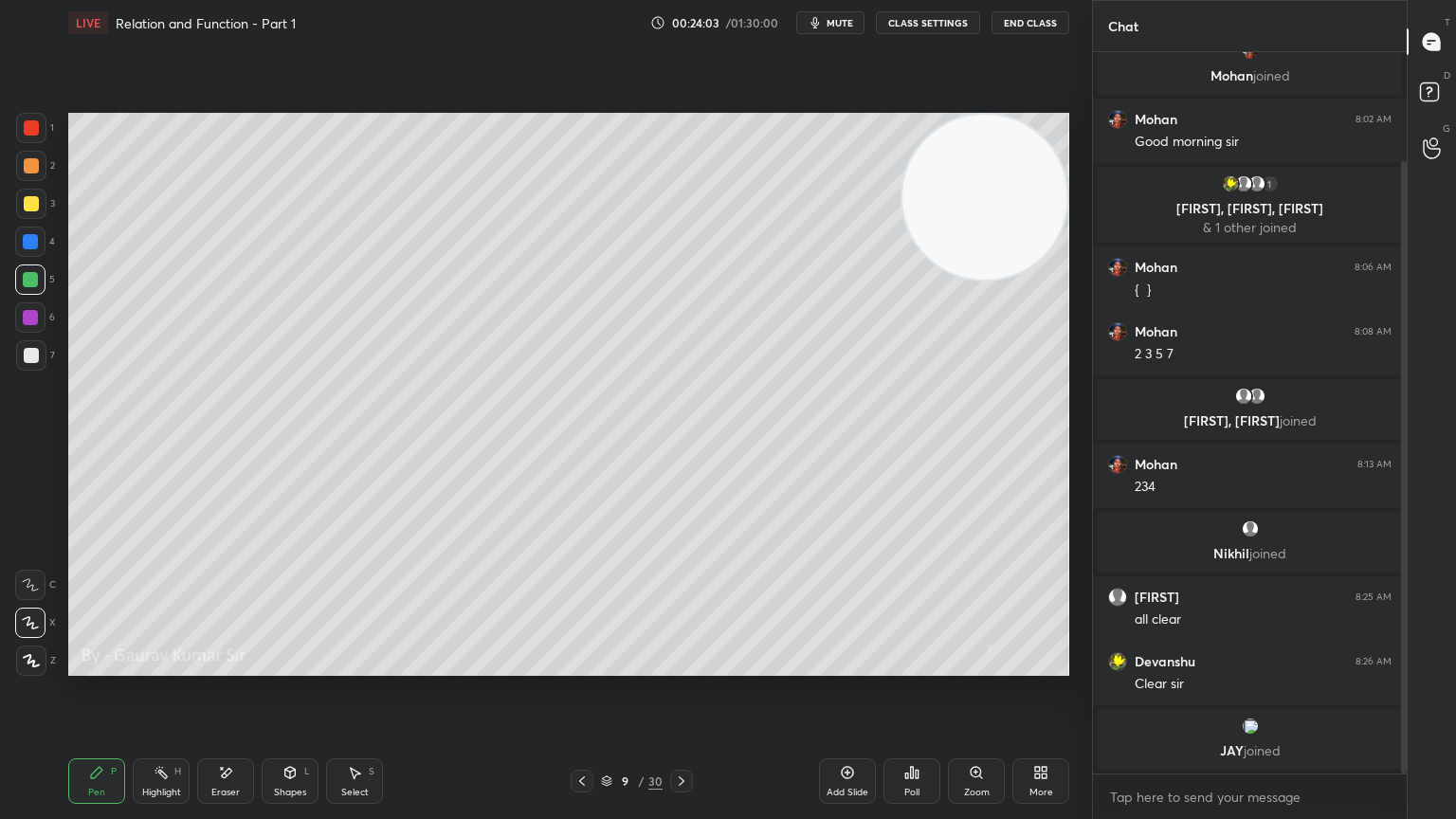 click at bounding box center [31, 166] 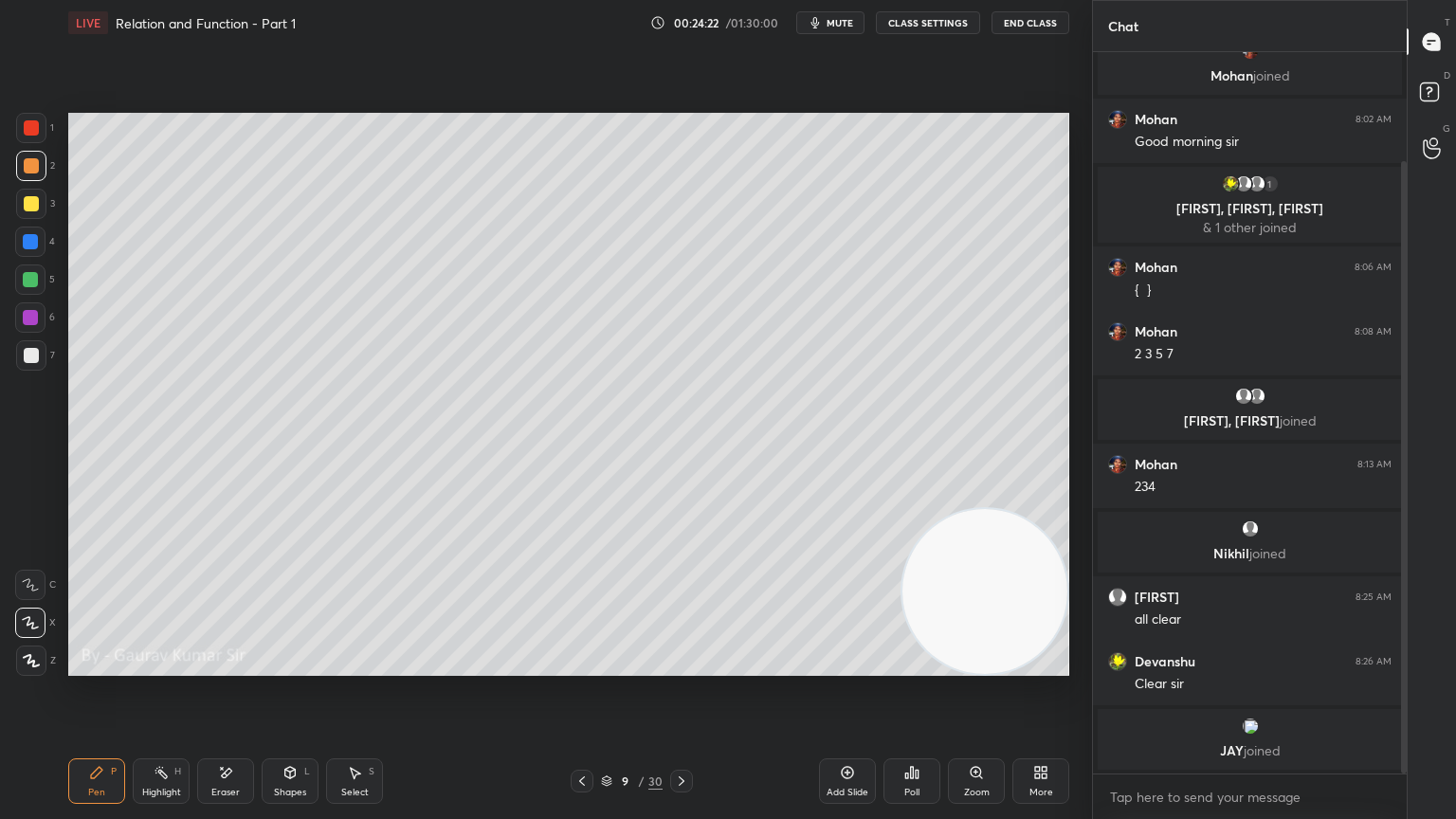 click at bounding box center (30, 280) 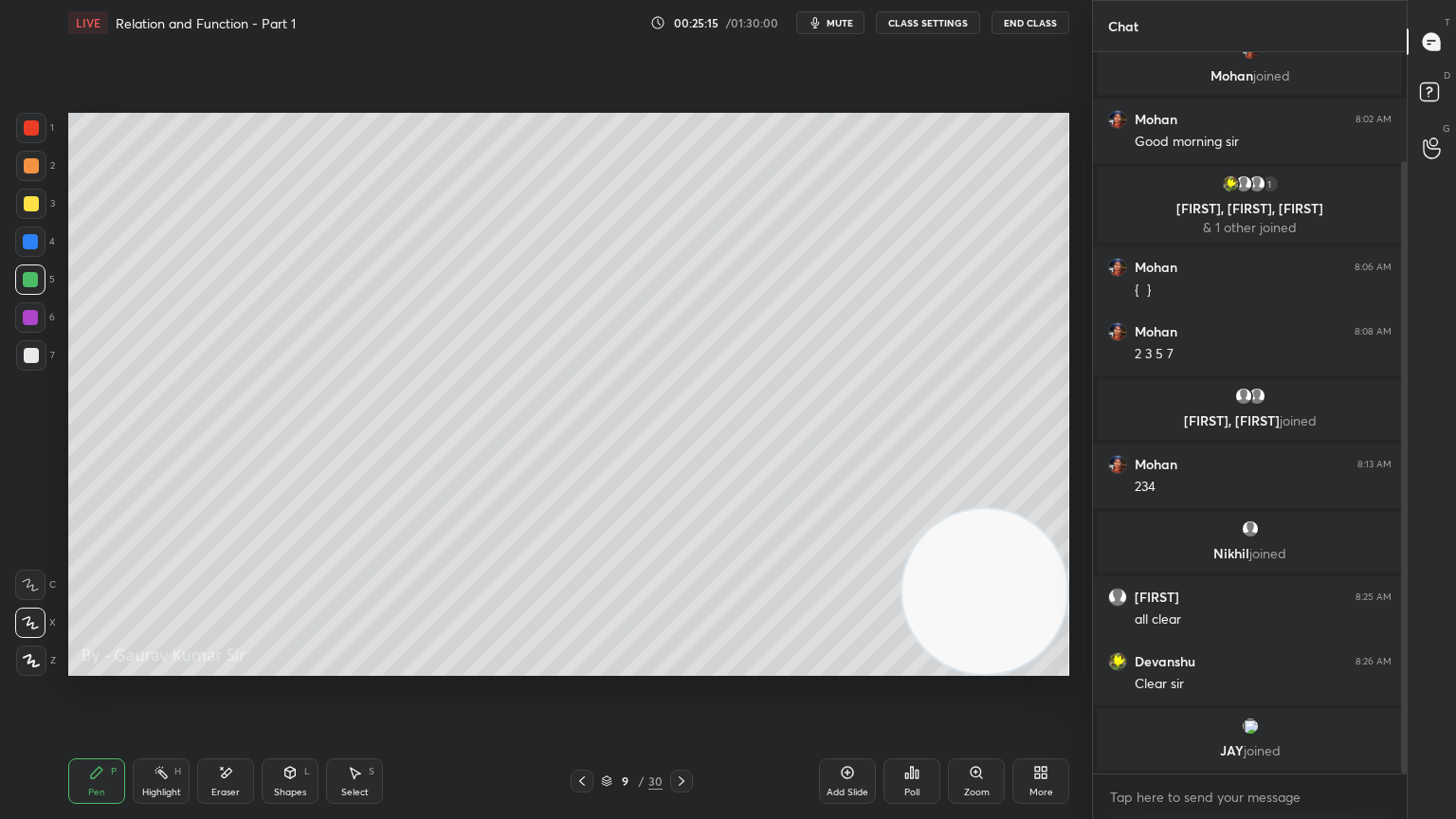 click at bounding box center [30, 318] 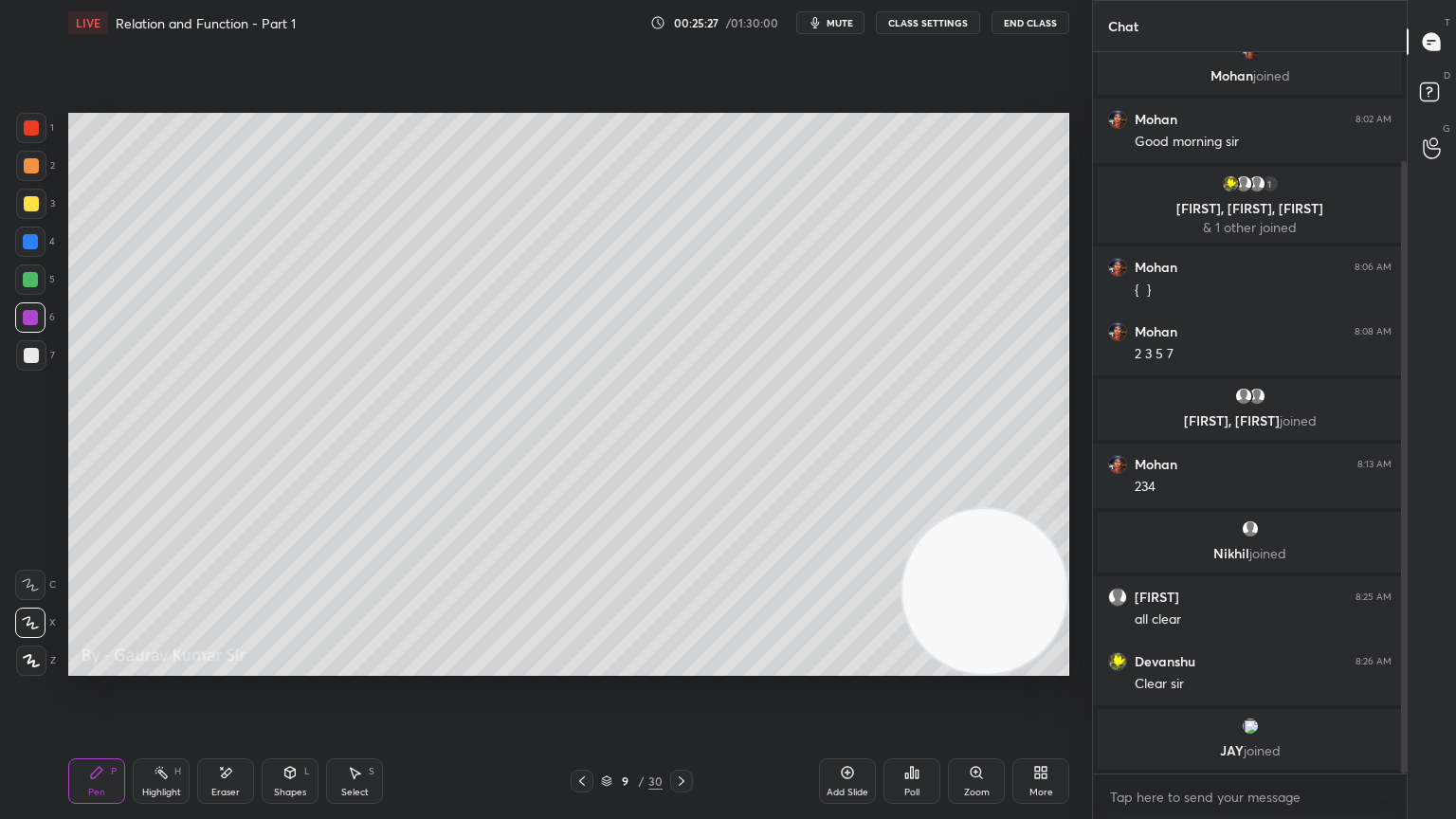 click on "Eraser" at bounding box center (226, 781) 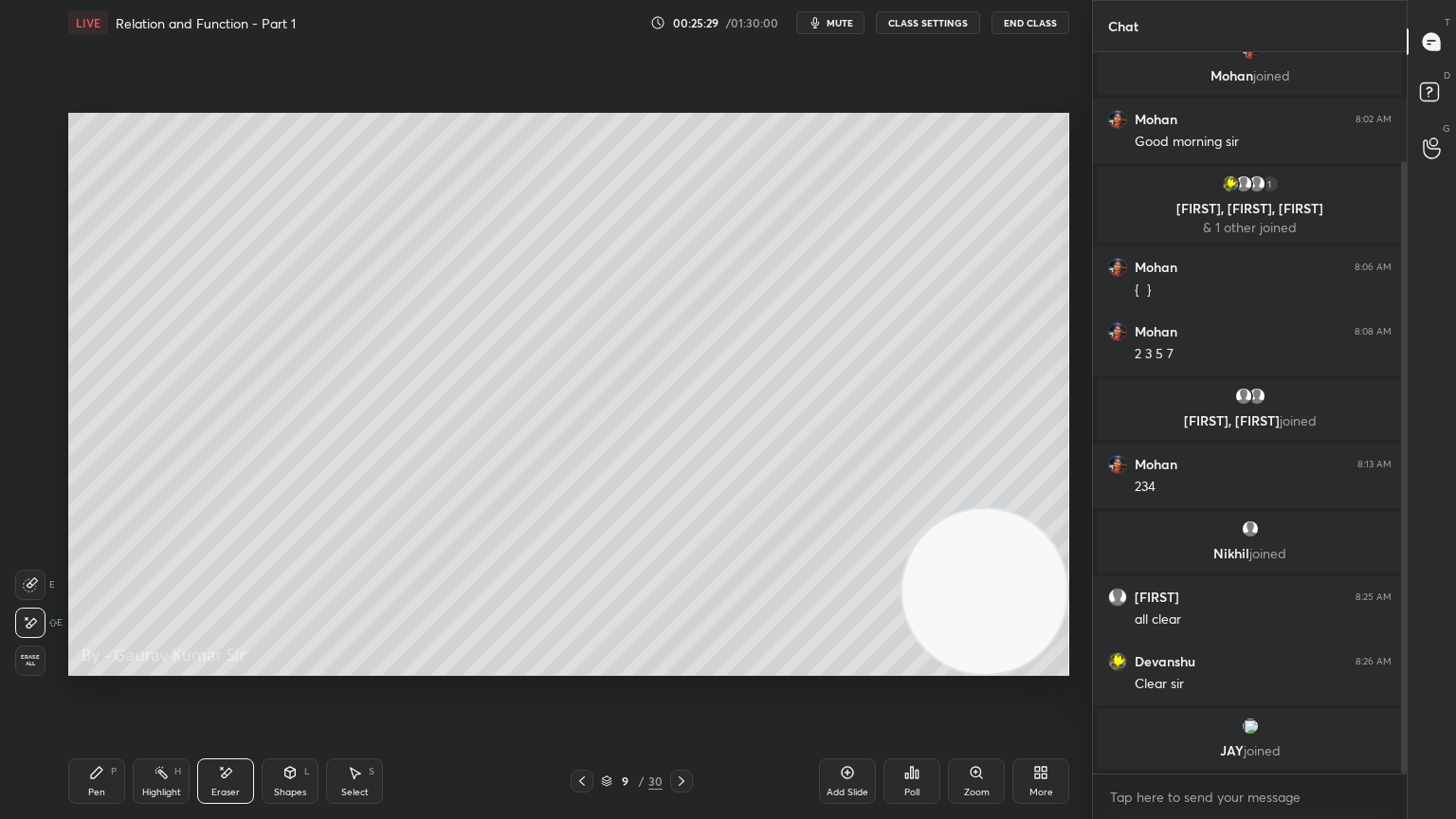 click on "P" at bounding box center [114, 772] 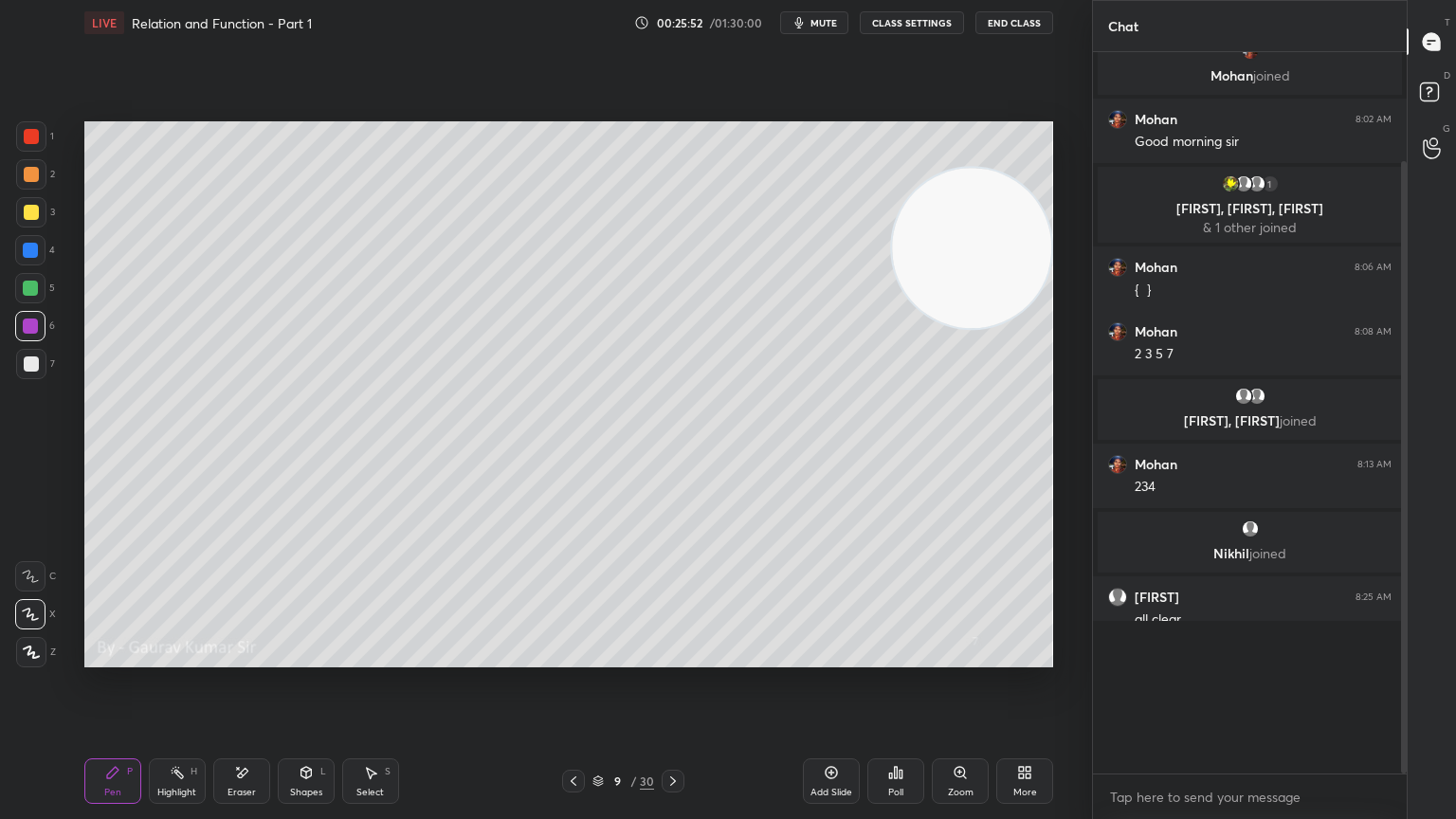 type on "x" 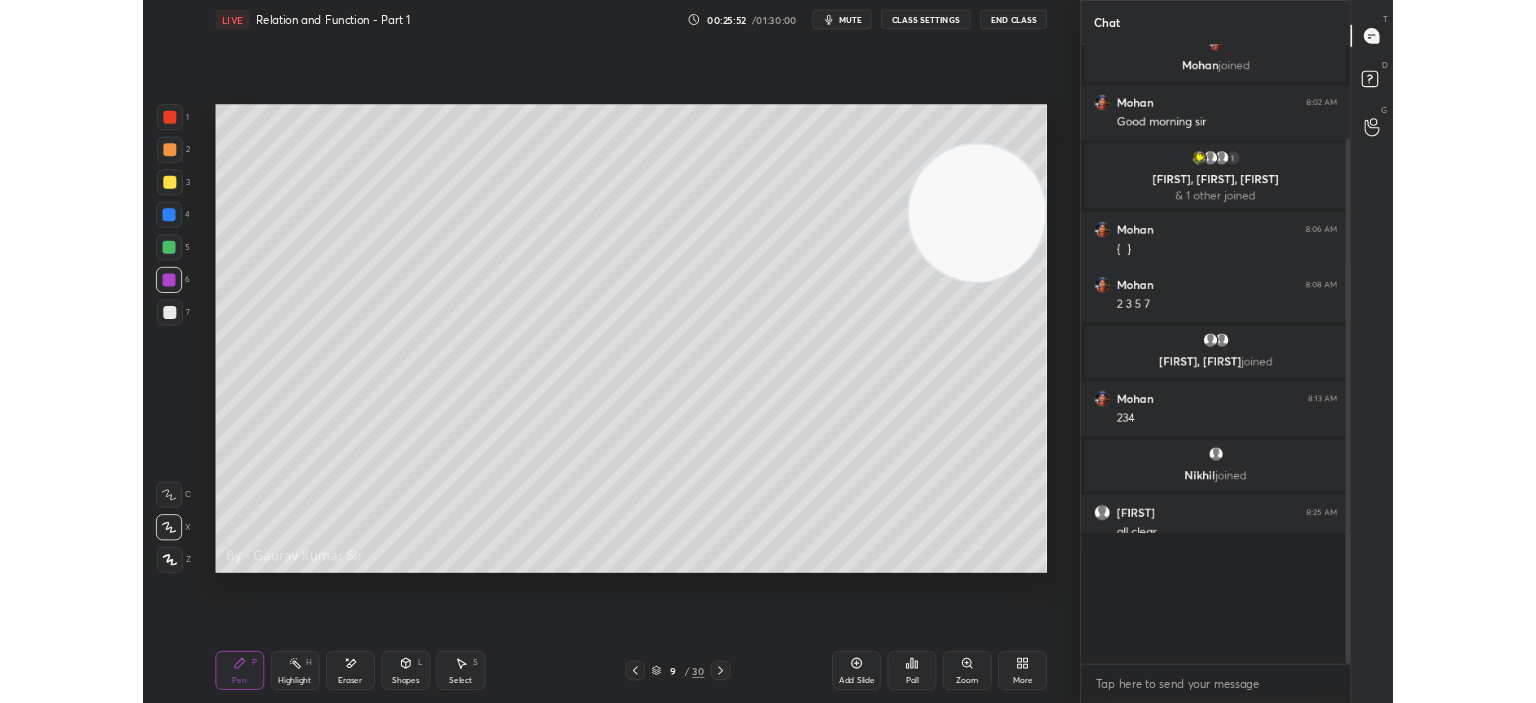 scroll, scrollTop: 575, scrollLeft: 1072, axis: both 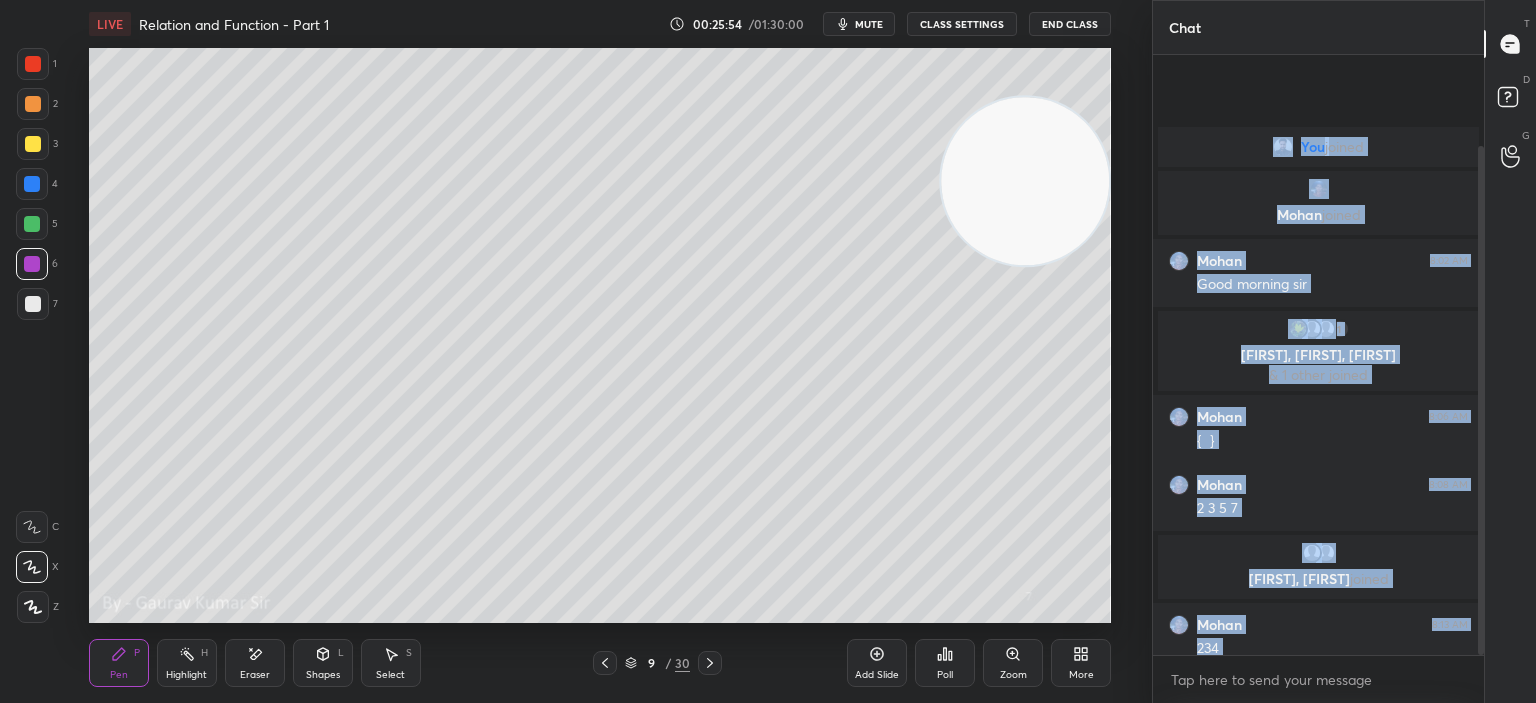 drag, startPoint x: 1245, startPoint y: 542, endPoint x: 913, endPoint y: 739, distance: 386.0479 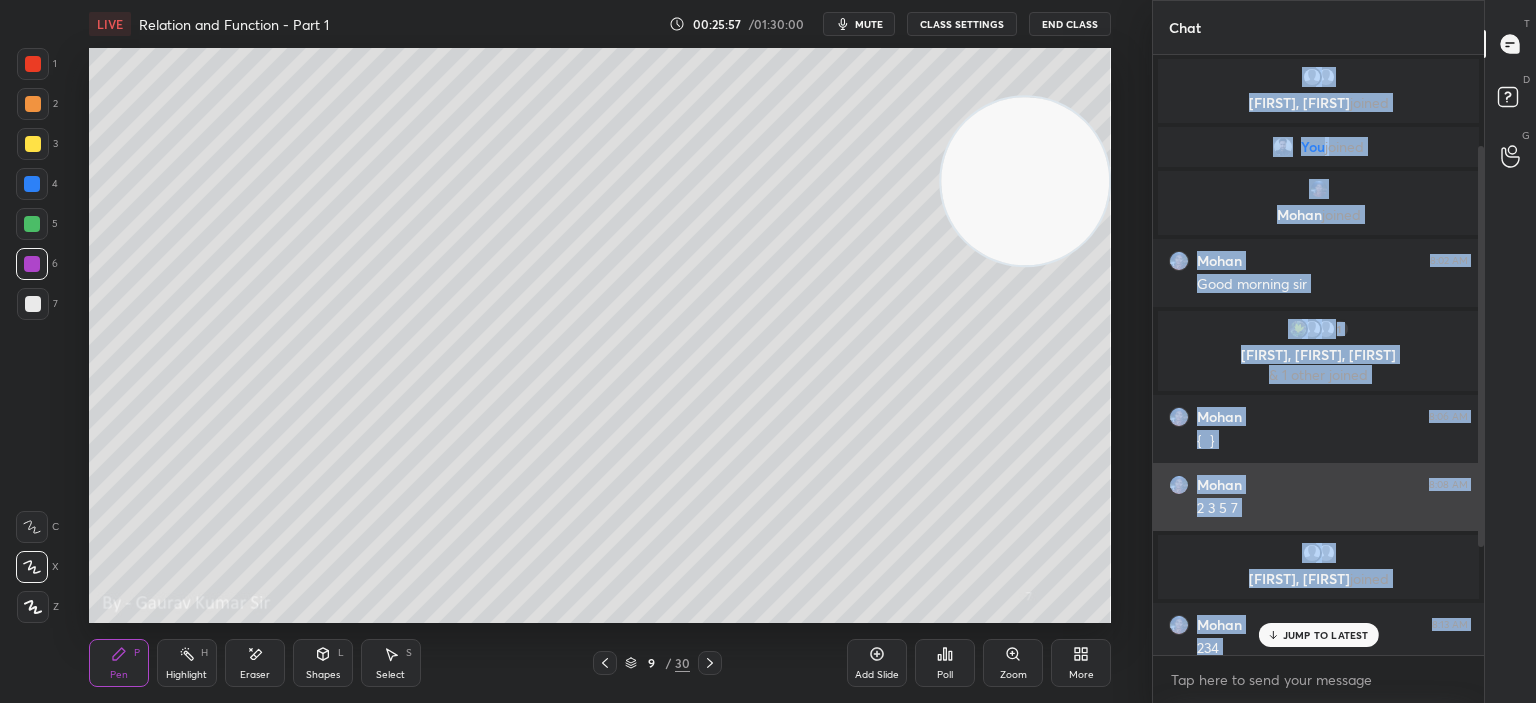 click on "Mohan 8:08 AM 2 3 5 7" at bounding box center (1318, 497) 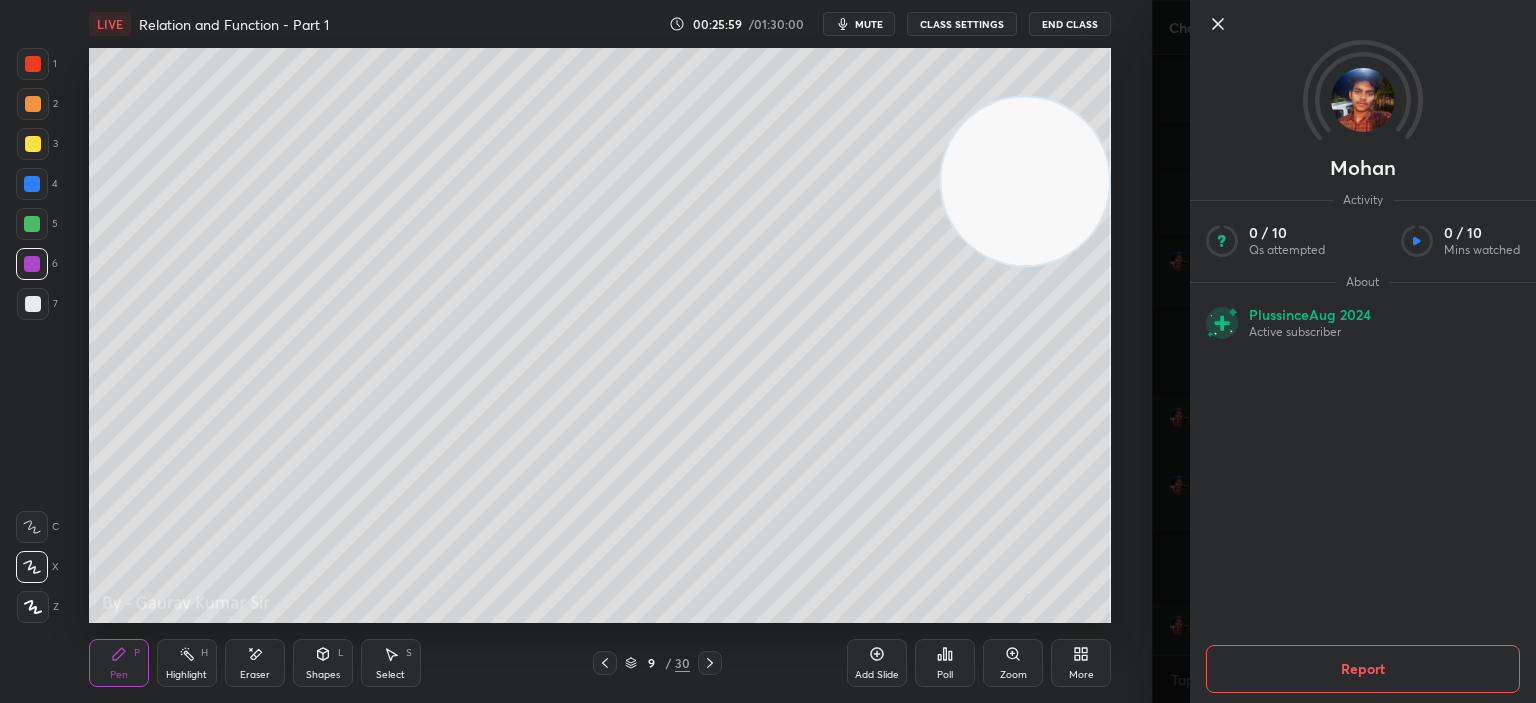 click on "Mohan Activity 0 / 10 Qs attempted 0 / 10 Mins watched About Plus  since  Aug   2024 Active subscriber Report" at bounding box center (1344, 351) 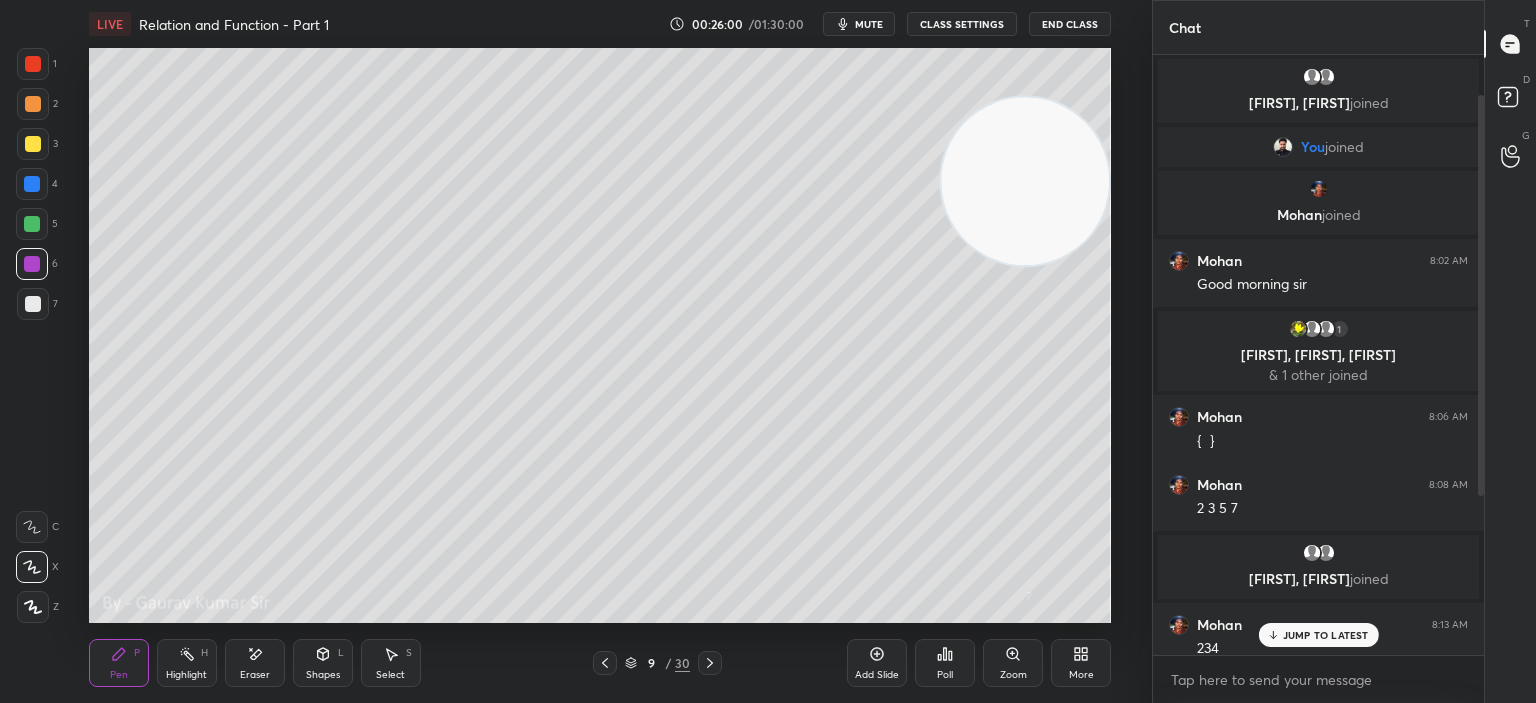 scroll, scrollTop: 296, scrollLeft: 0, axis: vertical 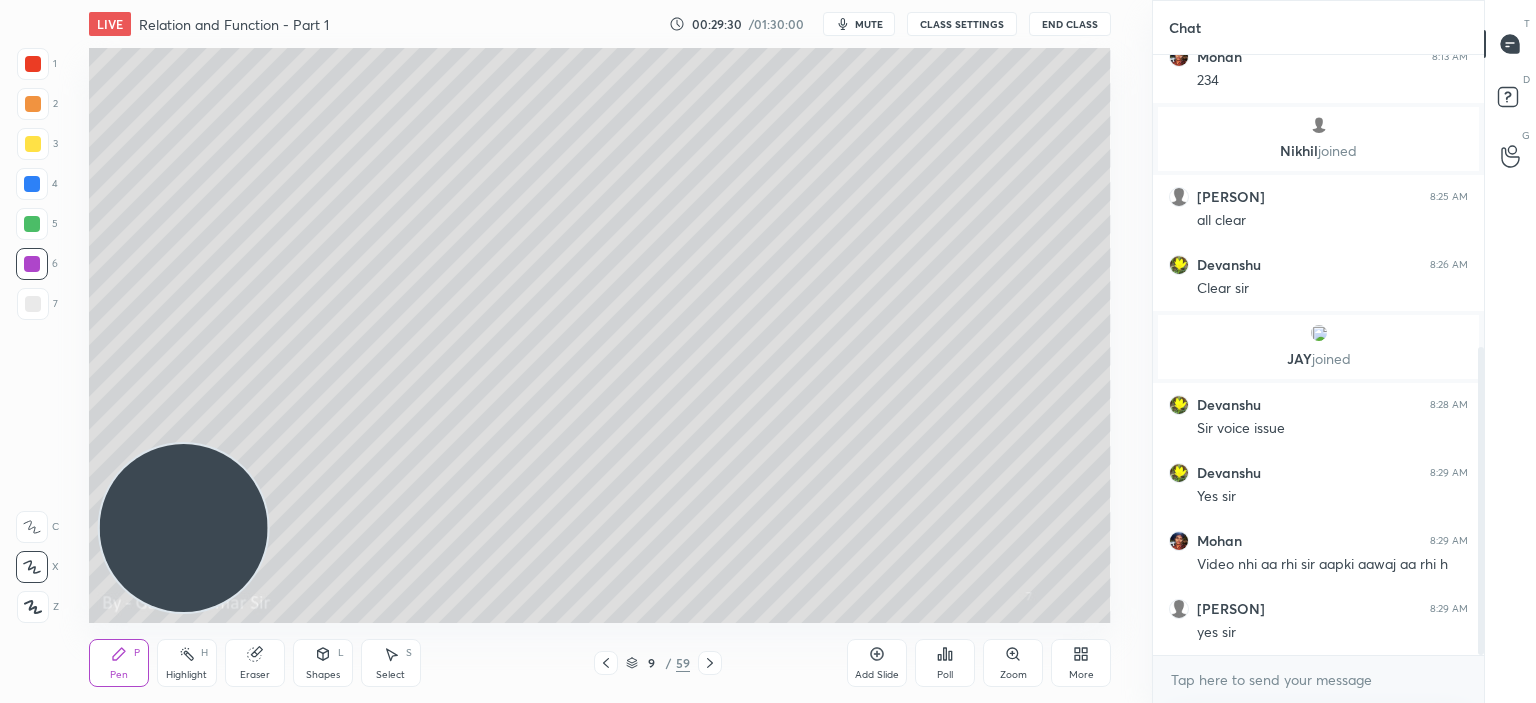 click on "CLASS SETTINGS" at bounding box center [962, 24] 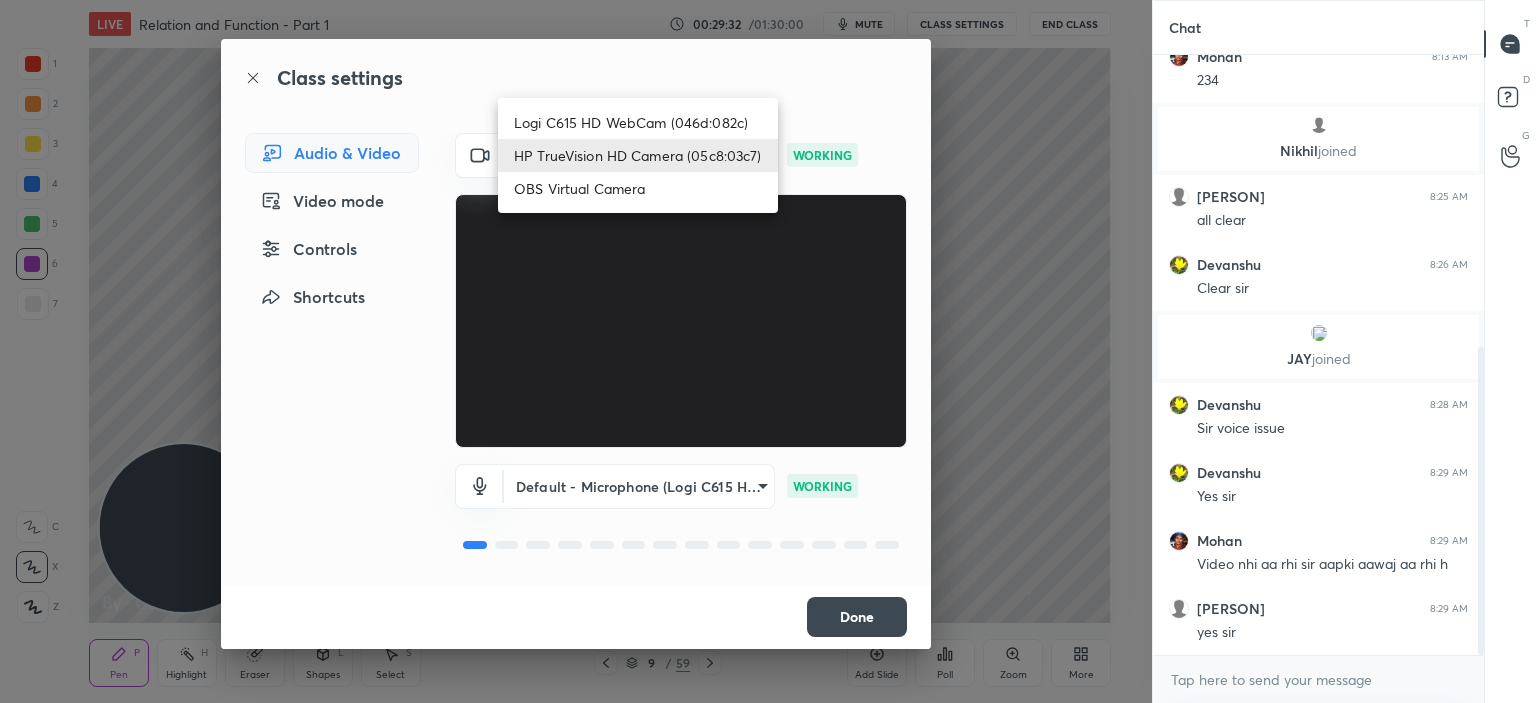 click on "[NUMBER] [NUMBER] [NUMBER] [NUMBER] [NUMBER] [NUMBER] [NUMBER] C X Z C X Z E E Erase all   H H LIVE Relation and Function - Part 1 00:29:32 /  01:30:00 mute CLASS SETTINGS End Class Setting up your live class Poll for   secs No correct answer Start poll Back Relation and Function - Part 1 • L2 of Complete Course on Group Theory for IIT JAM and CUET 2026/27 [PERSON] Pen P Highlight H Eraser Shapes L Select S 9 / 59 Add Slide Poll Zoom More Chat [PERSON], [PERSON]  joined [PERSON] 8:13 AM 234 [PERSON]  joined [PERSON] 8:25 AM all clear [PERSON] 8:26 AM Clear sir [PERSON]  joined [PERSON] 8:28 AM Sir voice issue [PERSON] 8:29 AM Yes sir [PERSON] 8:29 AM Video nhi aa rhi sir aapki aawaj aa rhi h [PERSON] 8:29 AM yes sir JUMP TO LATEST Enable hand raising Enable raise hand to speak to learners. Once enabled, chat will be turned off temporarily. Enable x   introducing Raise a hand with a doubt Now learners can raise their hand along with a doubt  How it works? Doubts asked by learners will show up here NEW DOUBTS ASKED No one has raised a hand yet Can't raise hand Got it T D G ​" at bounding box center (768, 351) 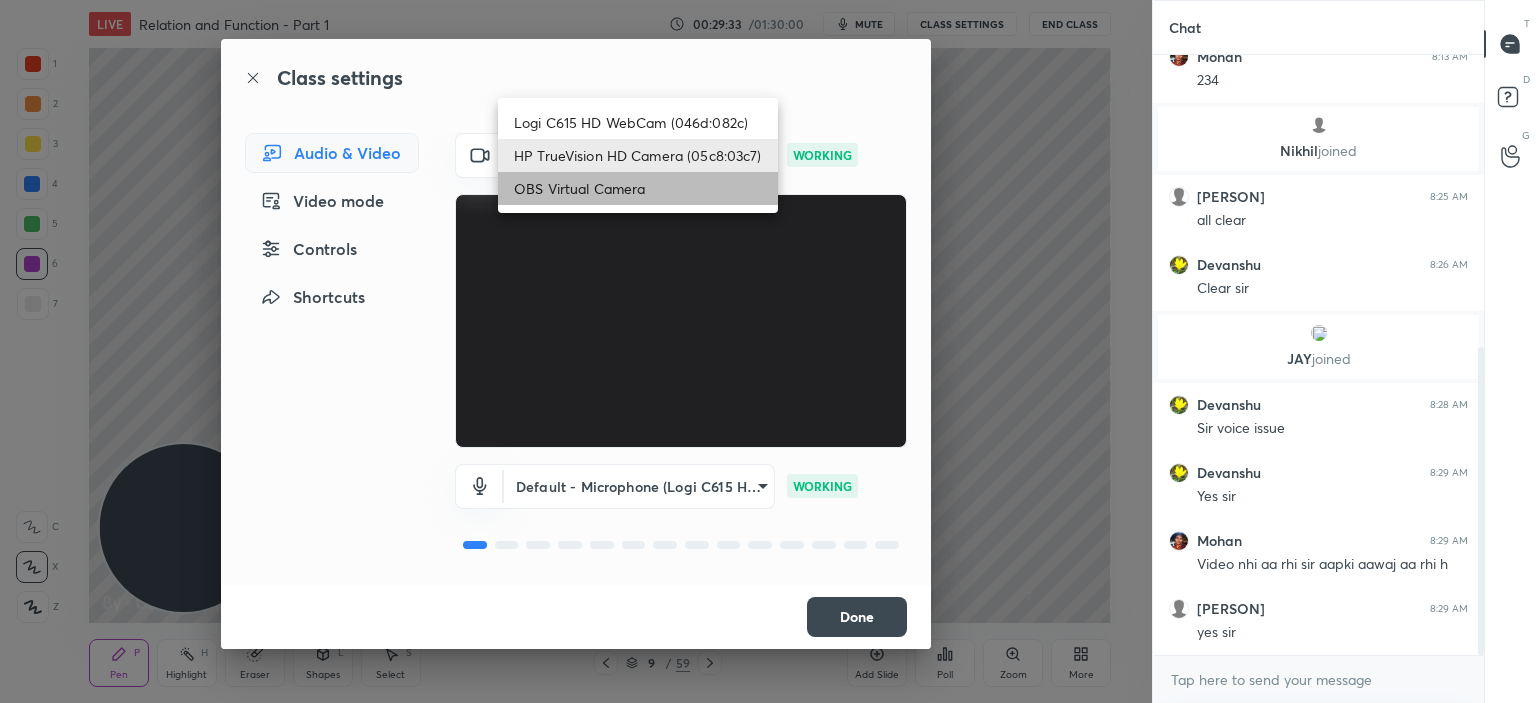 click on "OBS Virtual Camera" at bounding box center (638, 188) 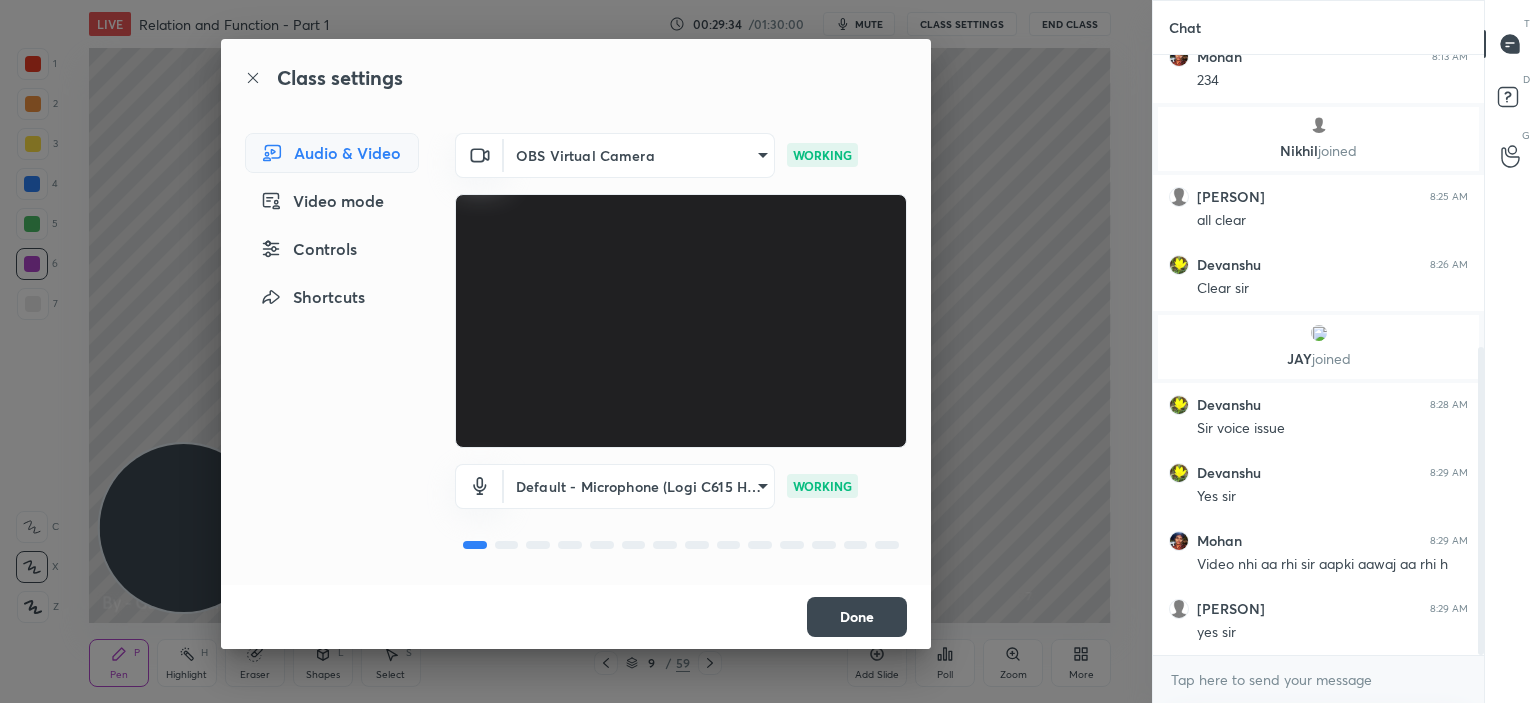 click on "[NUMBER] [NUMBER] [NUMBER] [NUMBER] [NUMBER] [NUMBER] [NUMBER] C X Z C X Z E E Erase all   H H LIVE Relation and Function - Part 1 00:29:34 /  01:30:00 mute CLASS SETTINGS End Class Setting up your live class Poll for   secs No correct answer Start poll Back Relation and Function - Part 1 • L2 of Complete Course on Group Theory for IIT JAM and CUET 2026/27 [PERSON] Pen P Highlight H Eraser Shapes L Select S 9 / 59 Add Slide Poll Zoom More Chat [PERSON], [PERSON]  joined [PERSON] 8:13 AM 234 [PERSON]  joined [PERSON] 8:25 AM all clear [PERSON] 8:26 AM Clear sir [PERSON]  joined [PERSON] 8:28 AM Sir voice issue [PERSON] 8:29 AM Yes sir [PERSON] 8:29 AM Video nhi aa rhi sir aapki aawaj aa rhi h [PERSON] 8:29 AM yes sir JUMP TO LATEST Enable hand raising Enable raise hand to speak to learners. Once enabled, chat will be turned off temporarily. Enable x   introducing Raise a hand with a doubt Now learners can raise their hand along with a doubt  How it works? Doubts asked by learners will show up here NEW DOUBTS ASKED No one has raised a hand yet Can't raise hand Got it T D G ​" at bounding box center [768, 351] 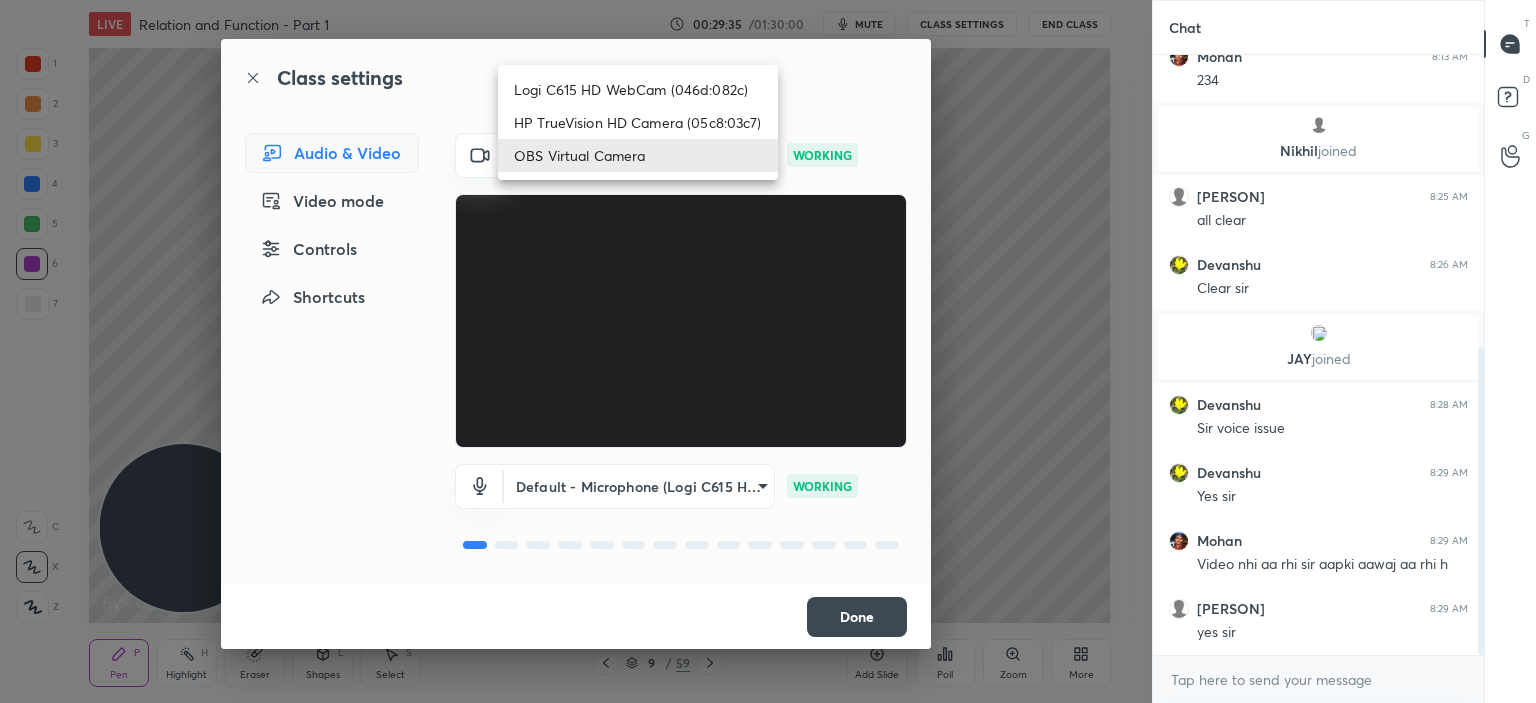 click on "Logi C615 HD WebCam (046d:082c)" at bounding box center (638, 89) 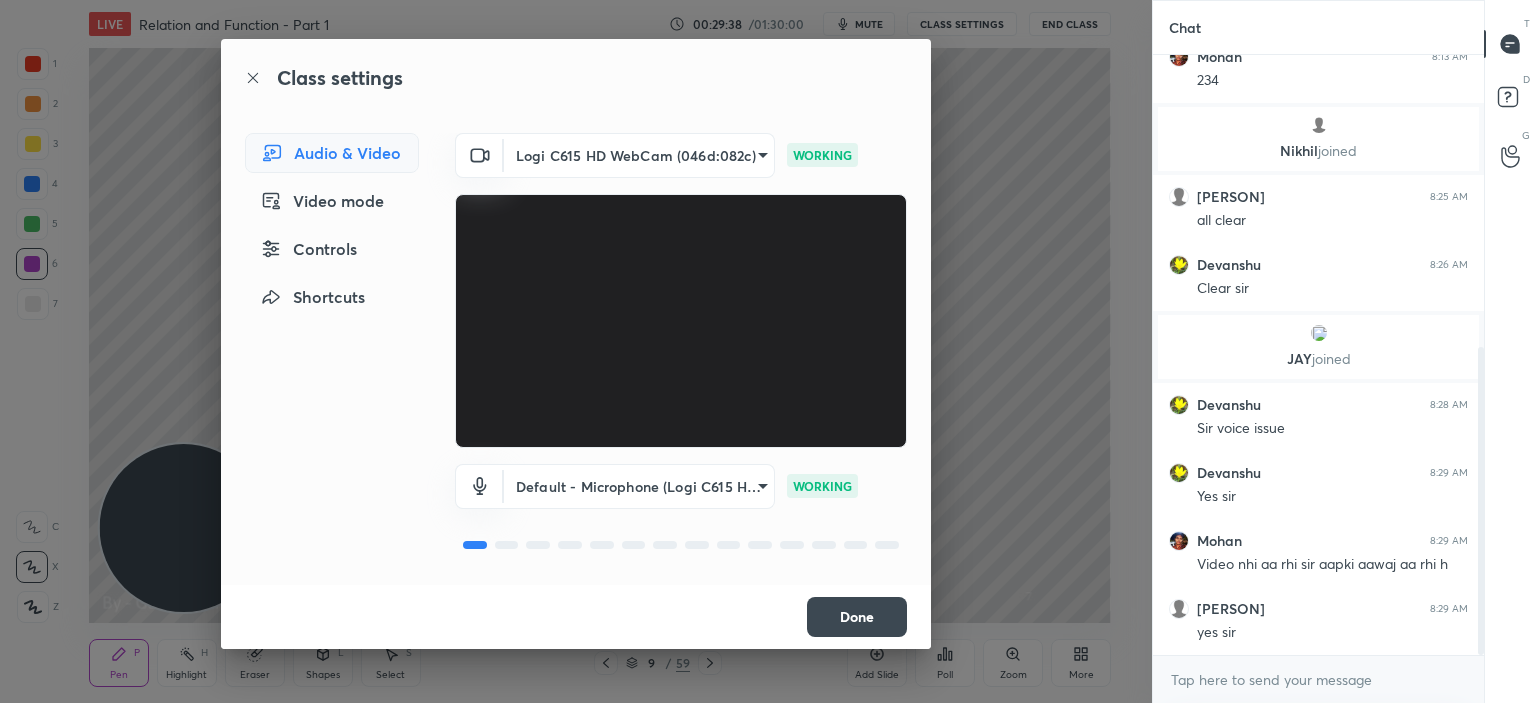 click on "Done" at bounding box center (857, 617) 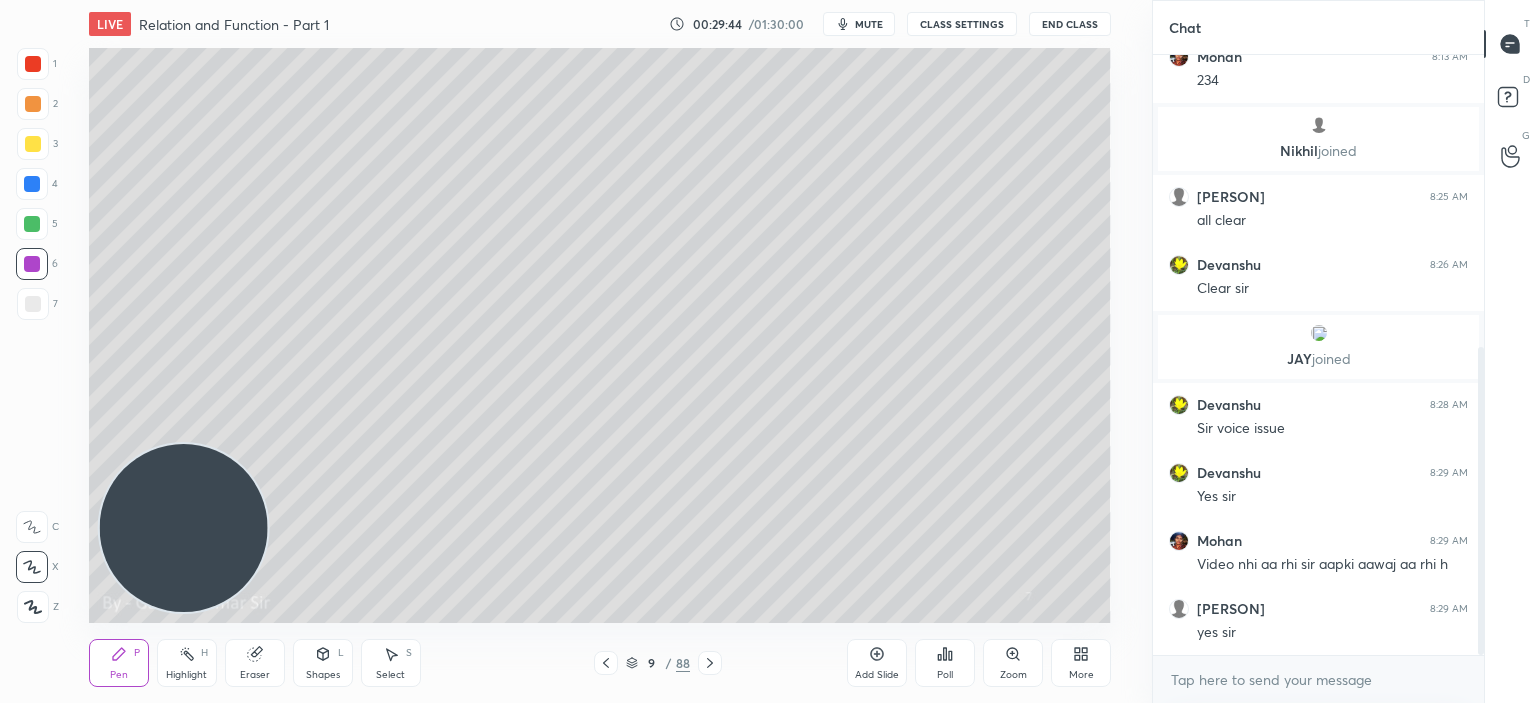 click on "More" at bounding box center (1081, 663) 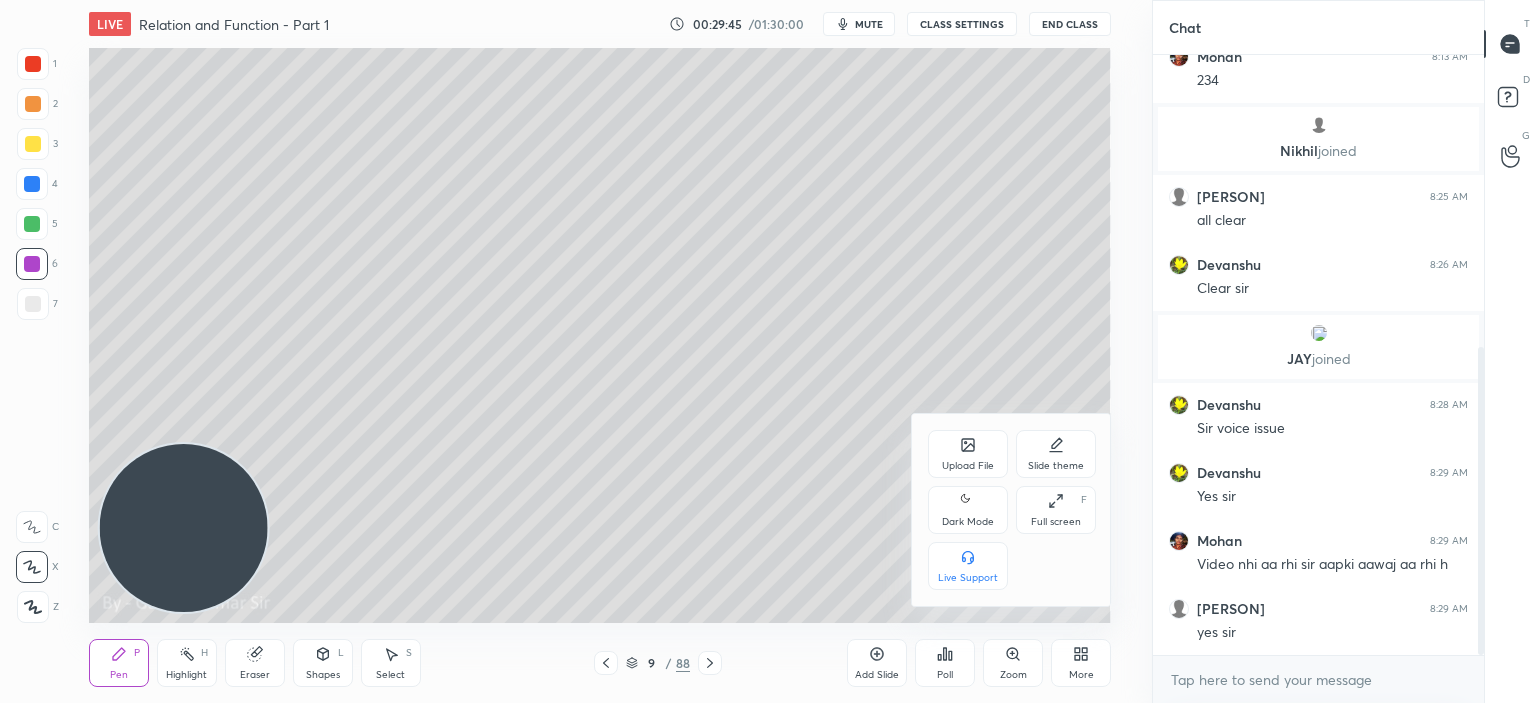 click on "Full screen F" at bounding box center (1056, 510) 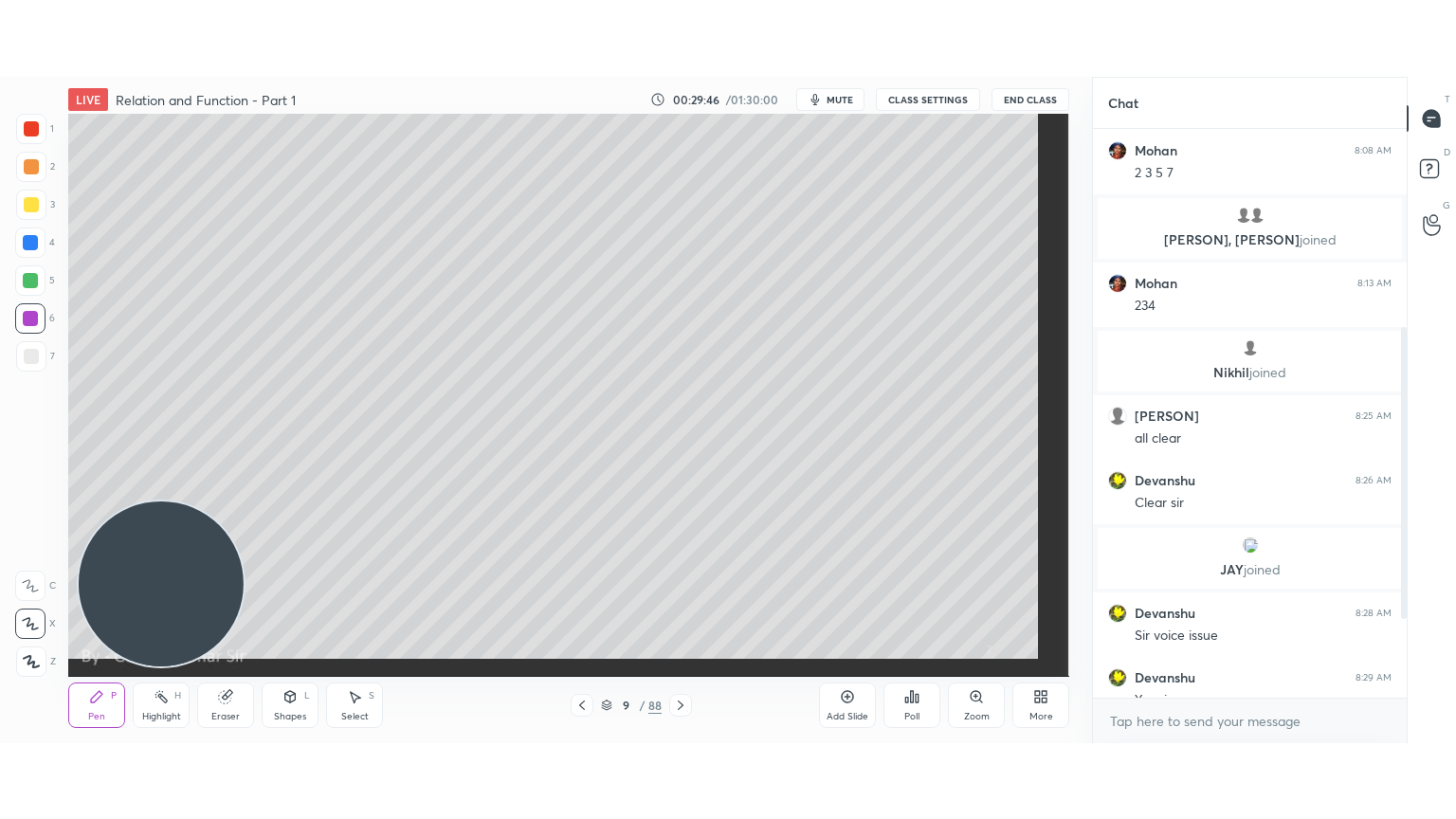scroll, scrollTop: 94094, scrollLeft: 93776, axis: both 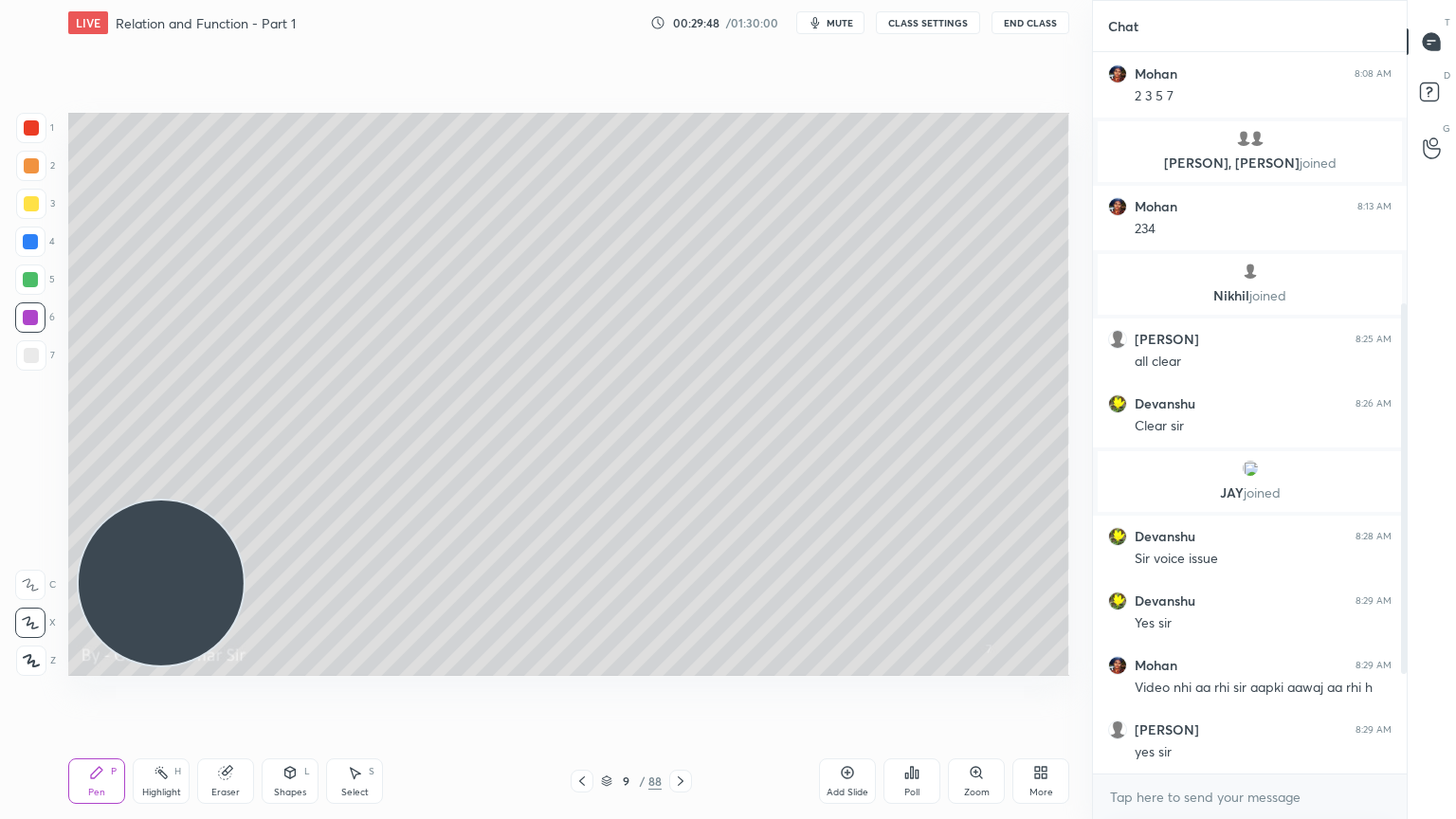 click on "More" at bounding box center [1041, 781] 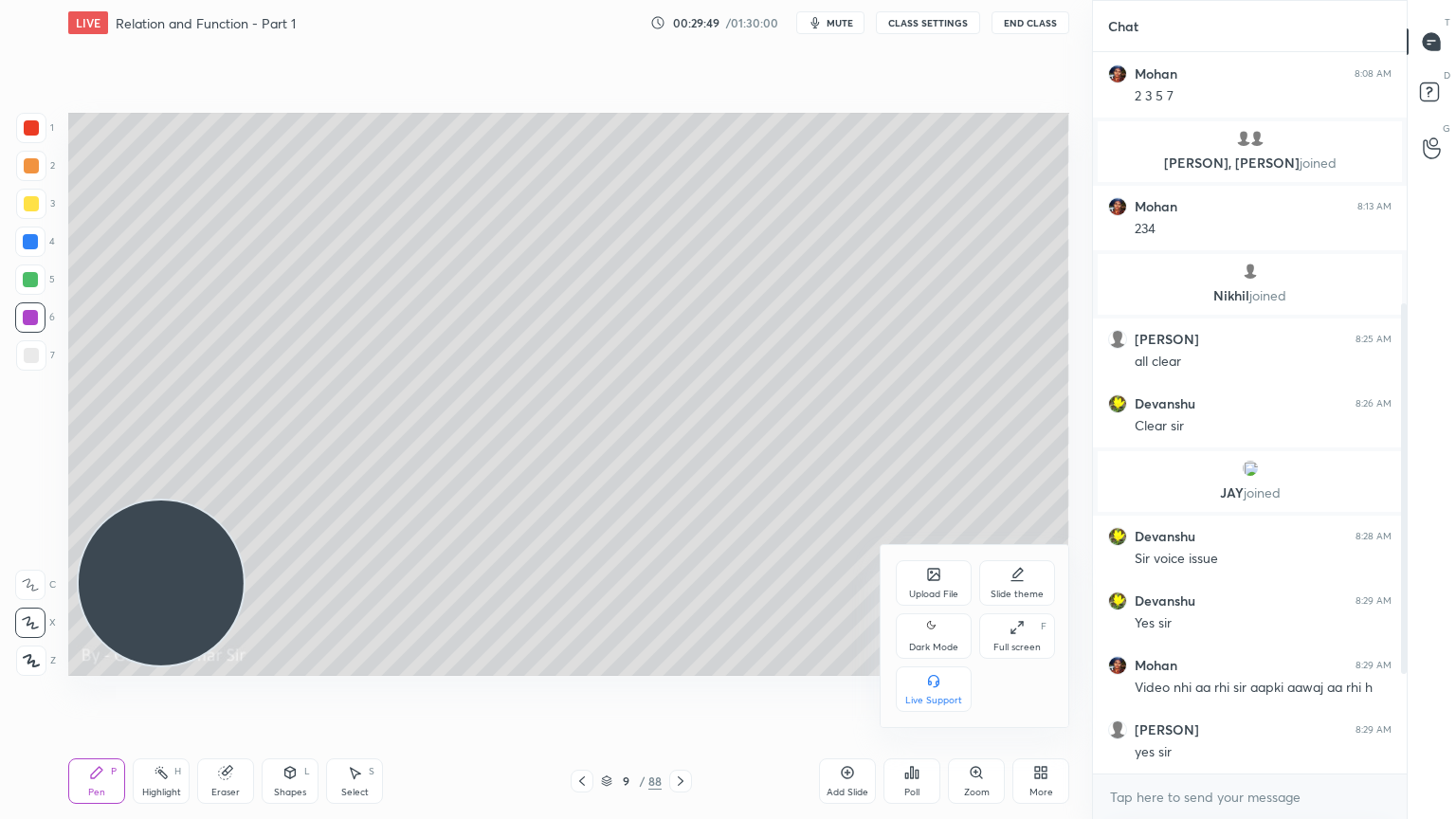 click on "Dark Mode" at bounding box center [934, 636] 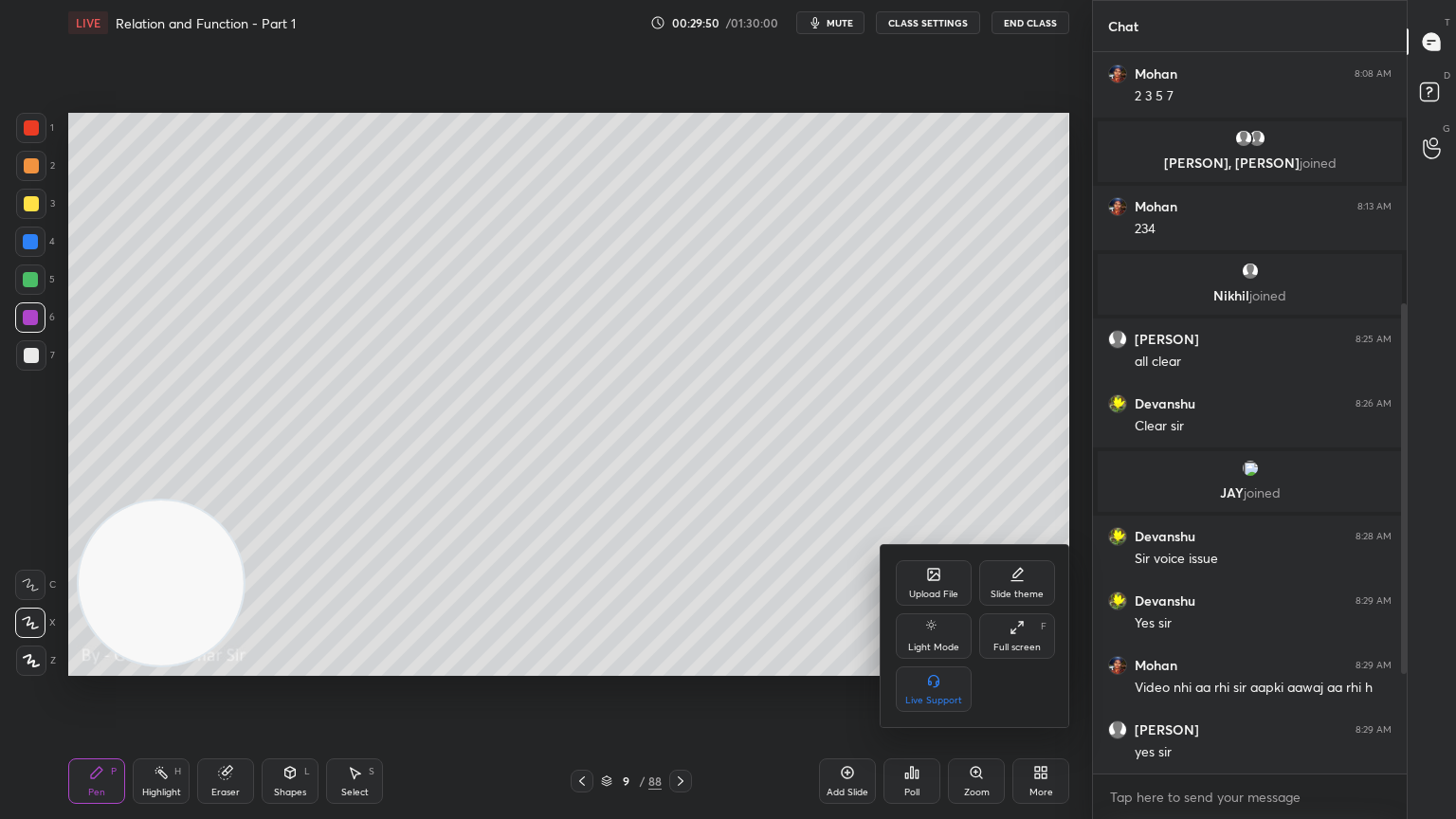 click at bounding box center (728, 410) 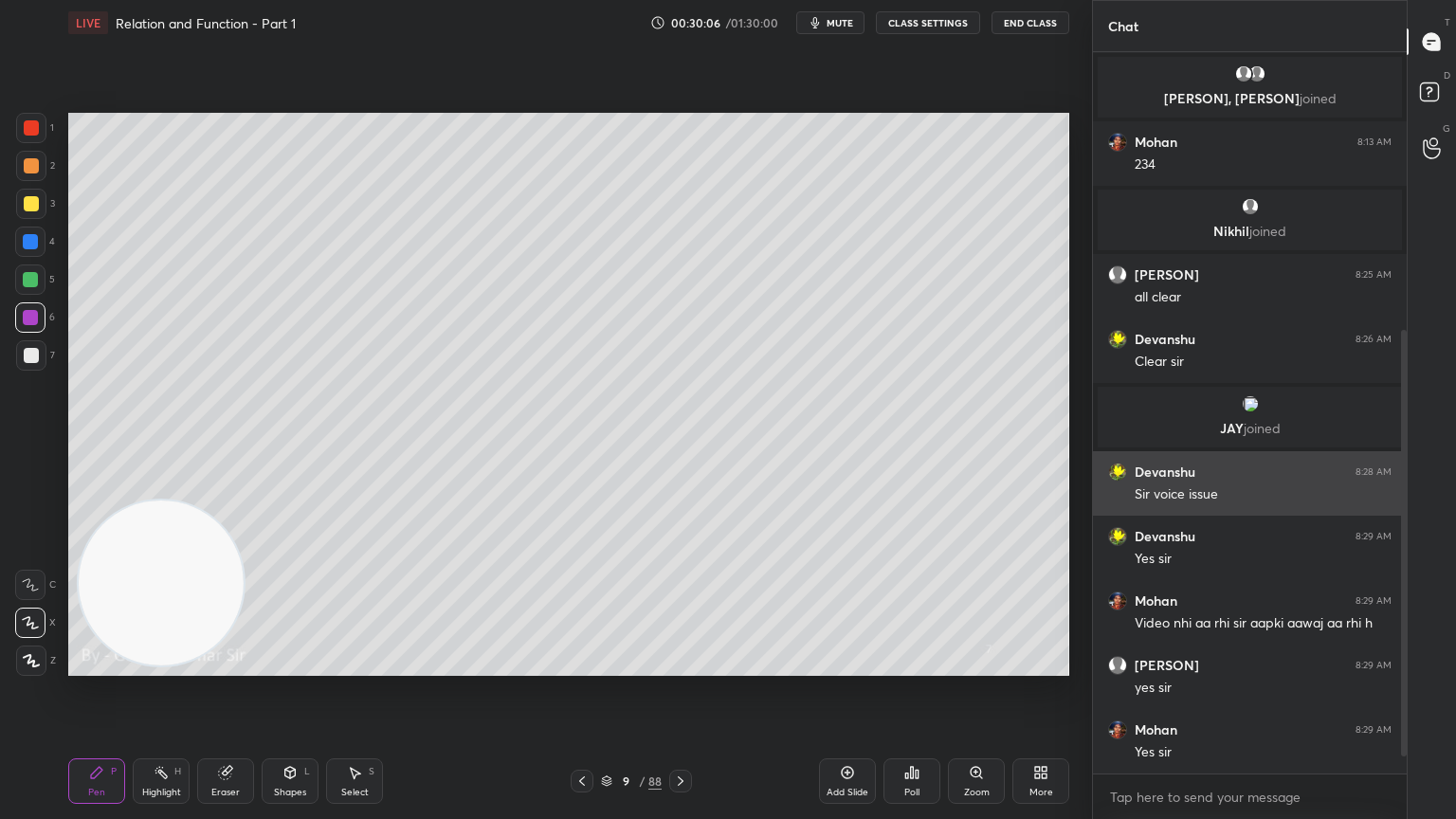 scroll, scrollTop: 515, scrollLeft: 0, axis: vertical 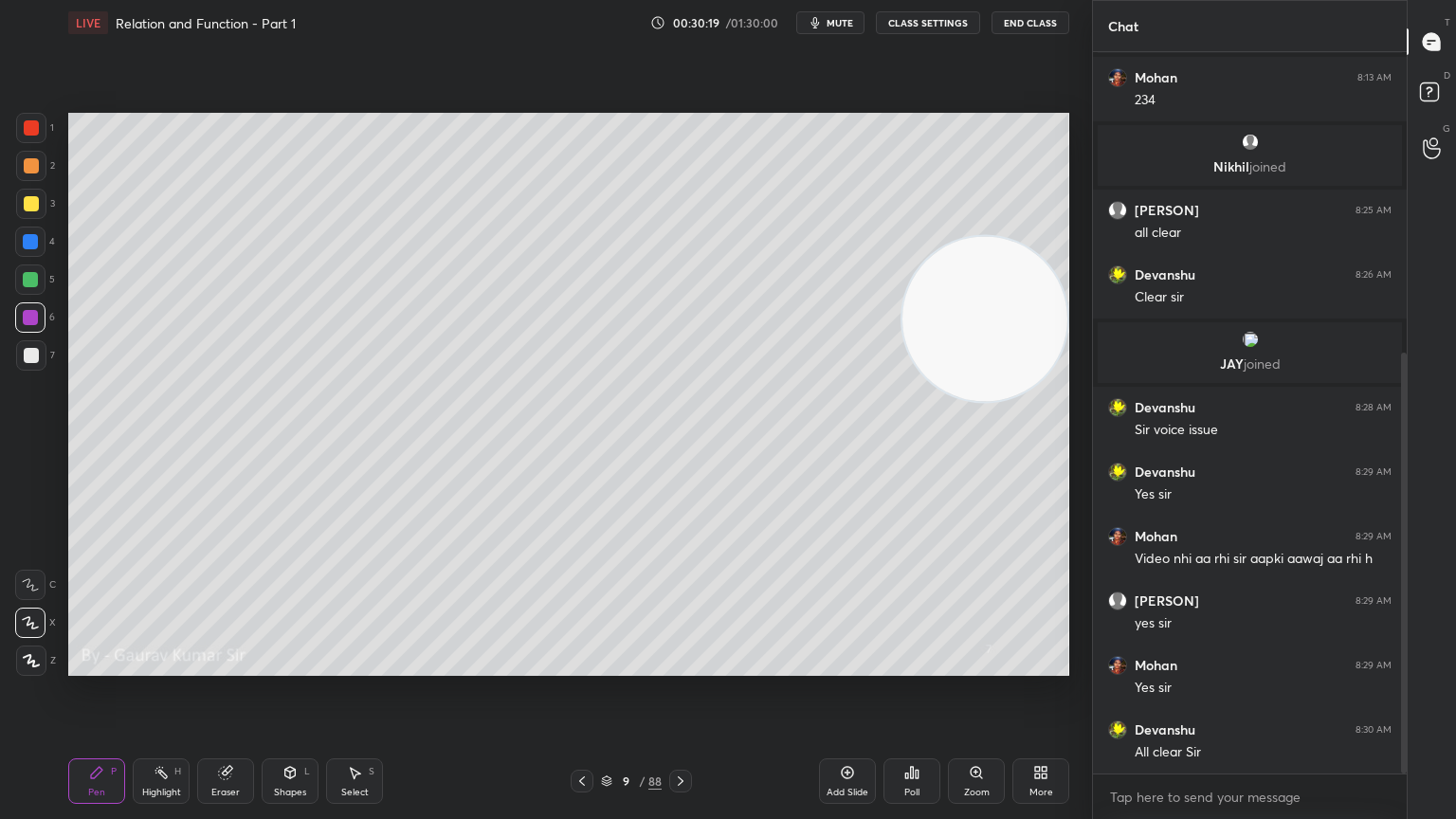 click at bounding box center (31, 355) 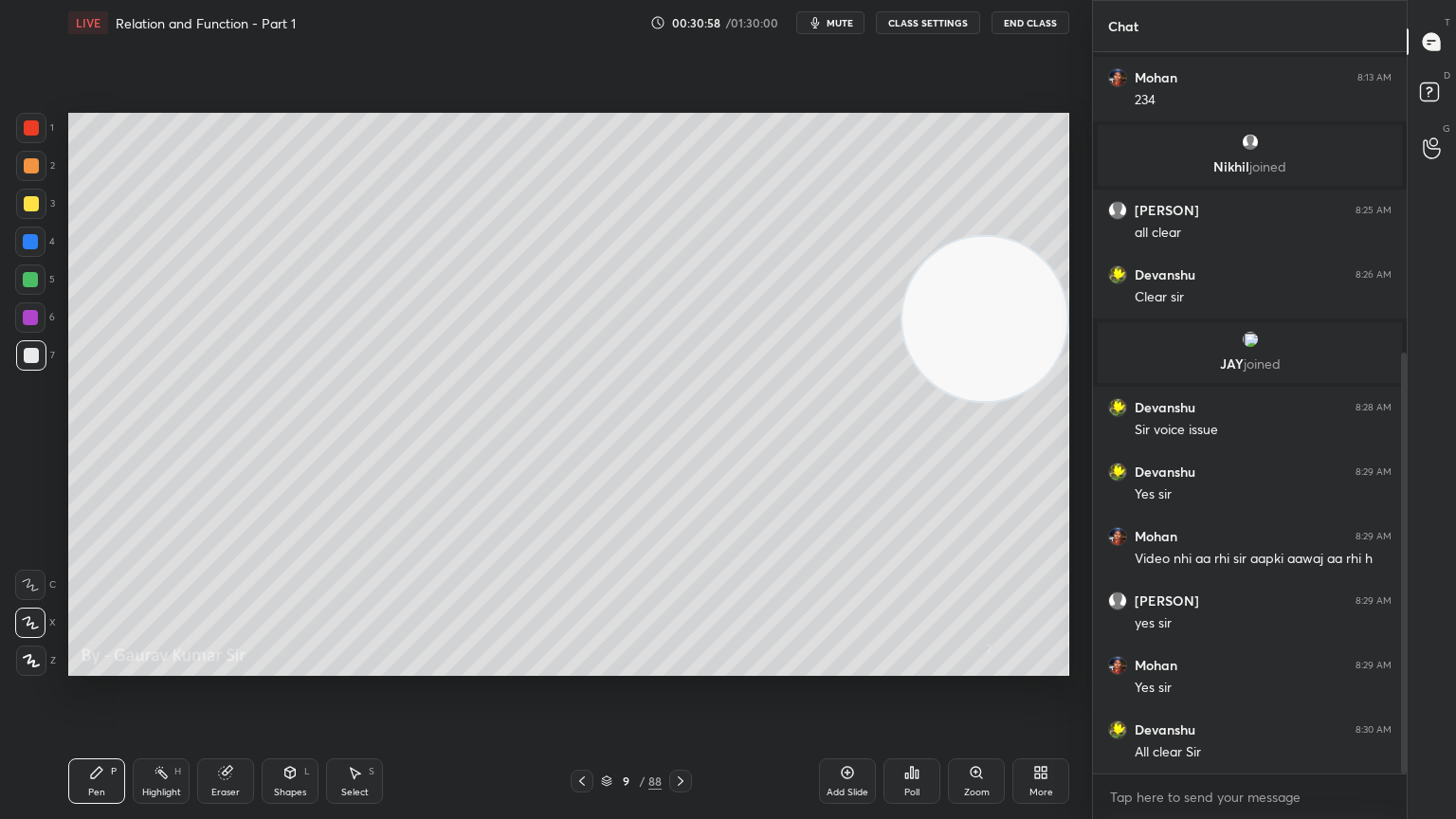 click on "Eraser" at bounding box center (226, 792) 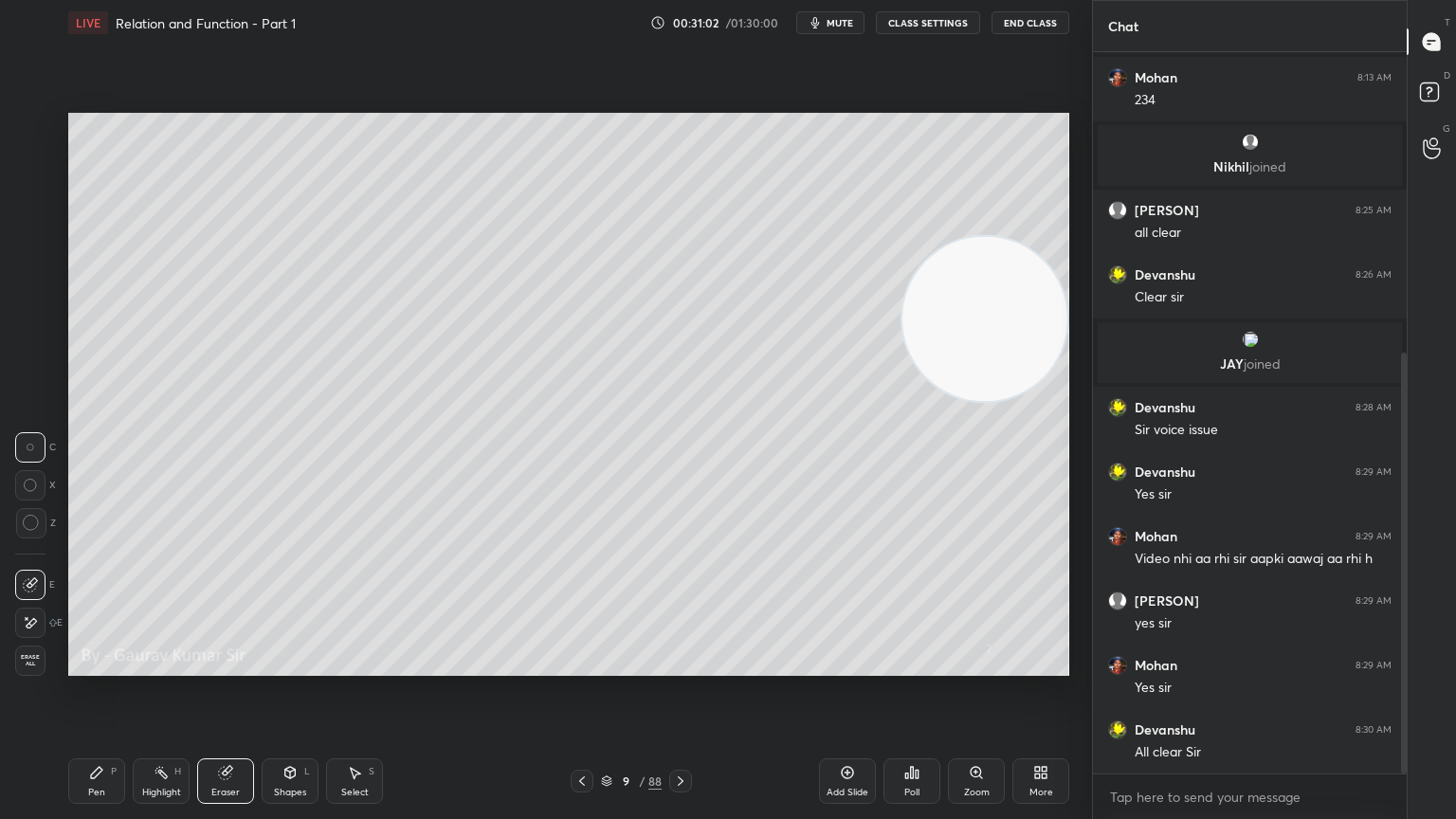 click on "Pen P" at bounding box center (97, 781) 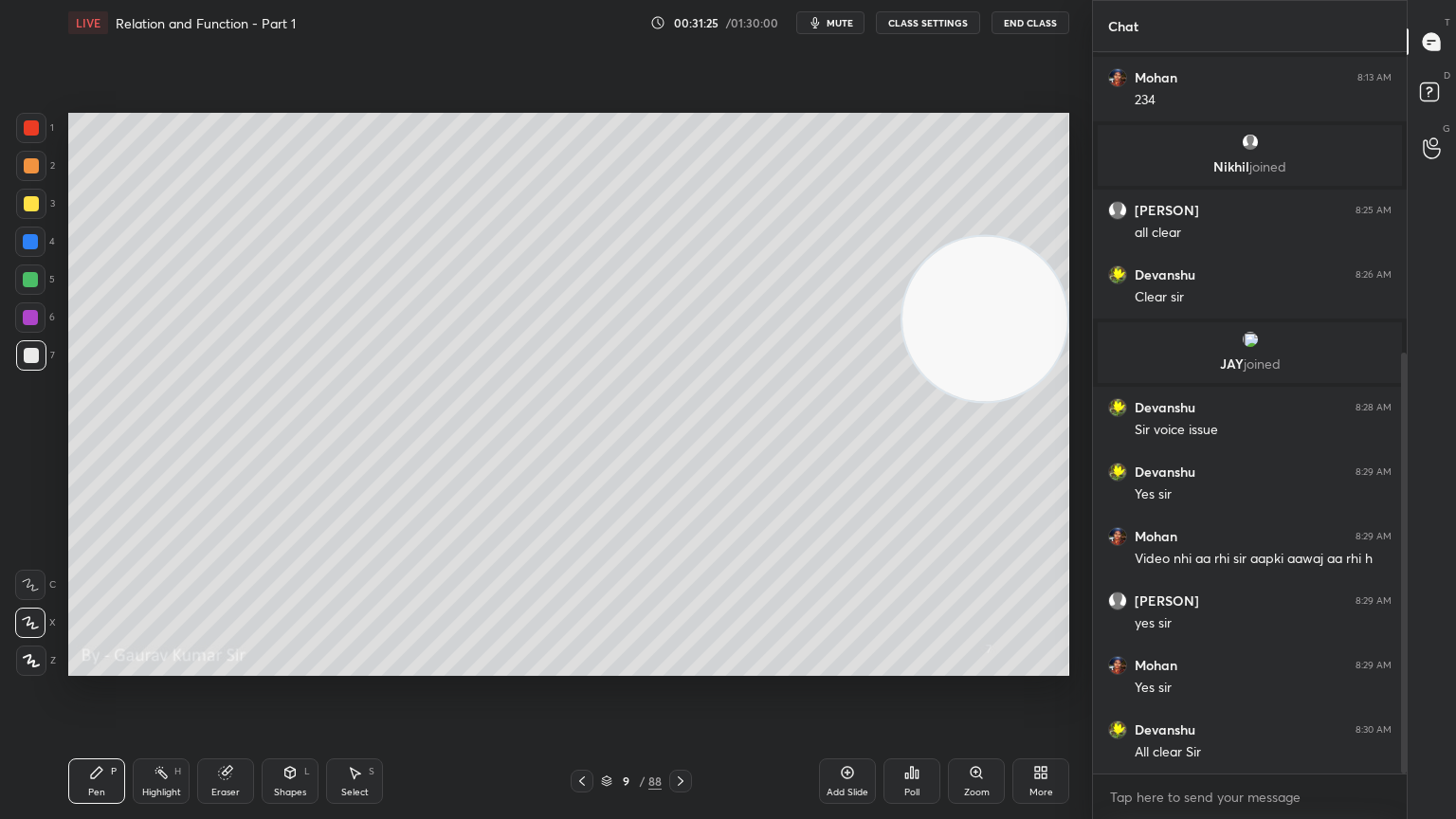 click at bounding box center (30, 318) 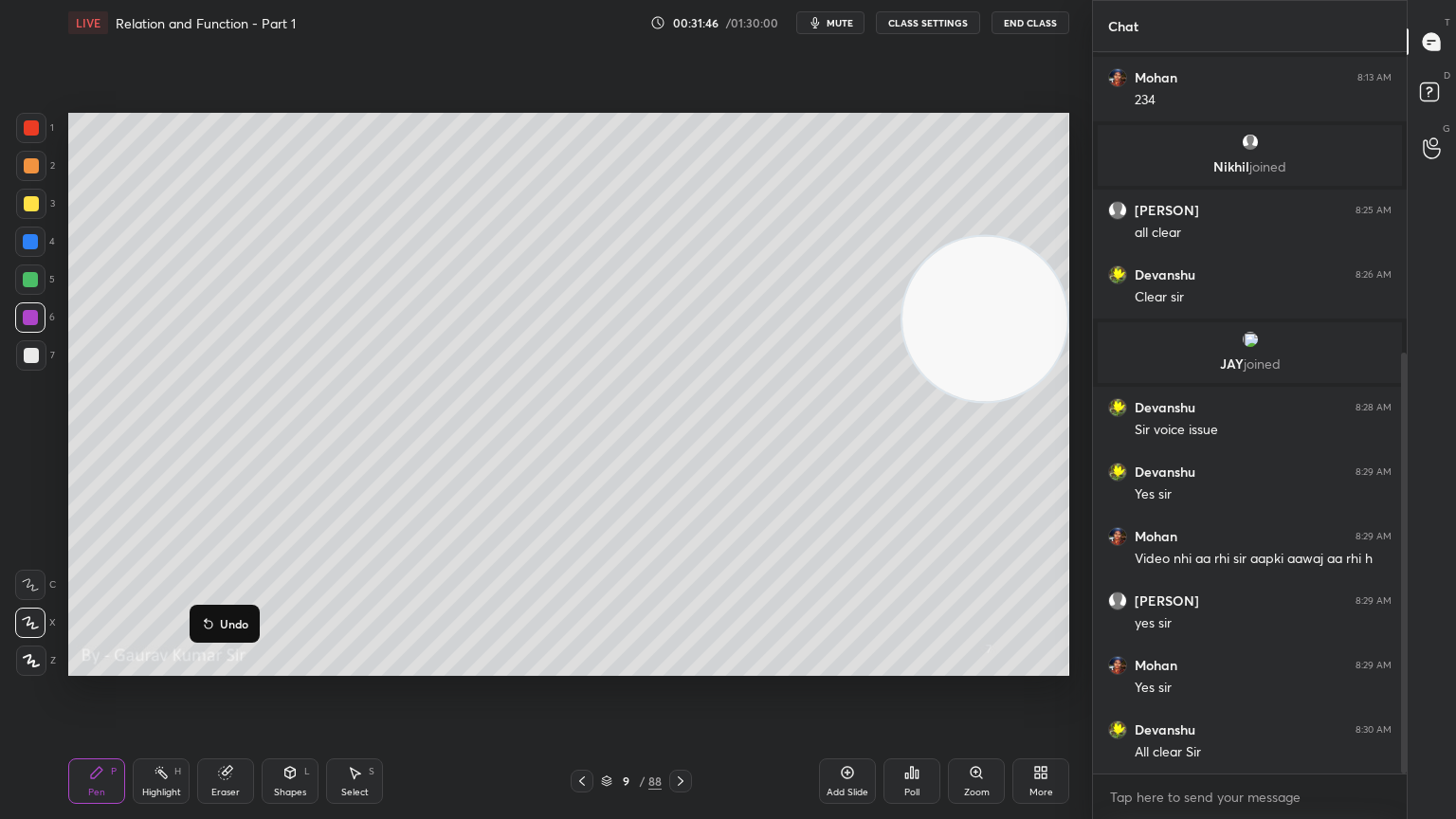 click at bounding box center [31, 355] 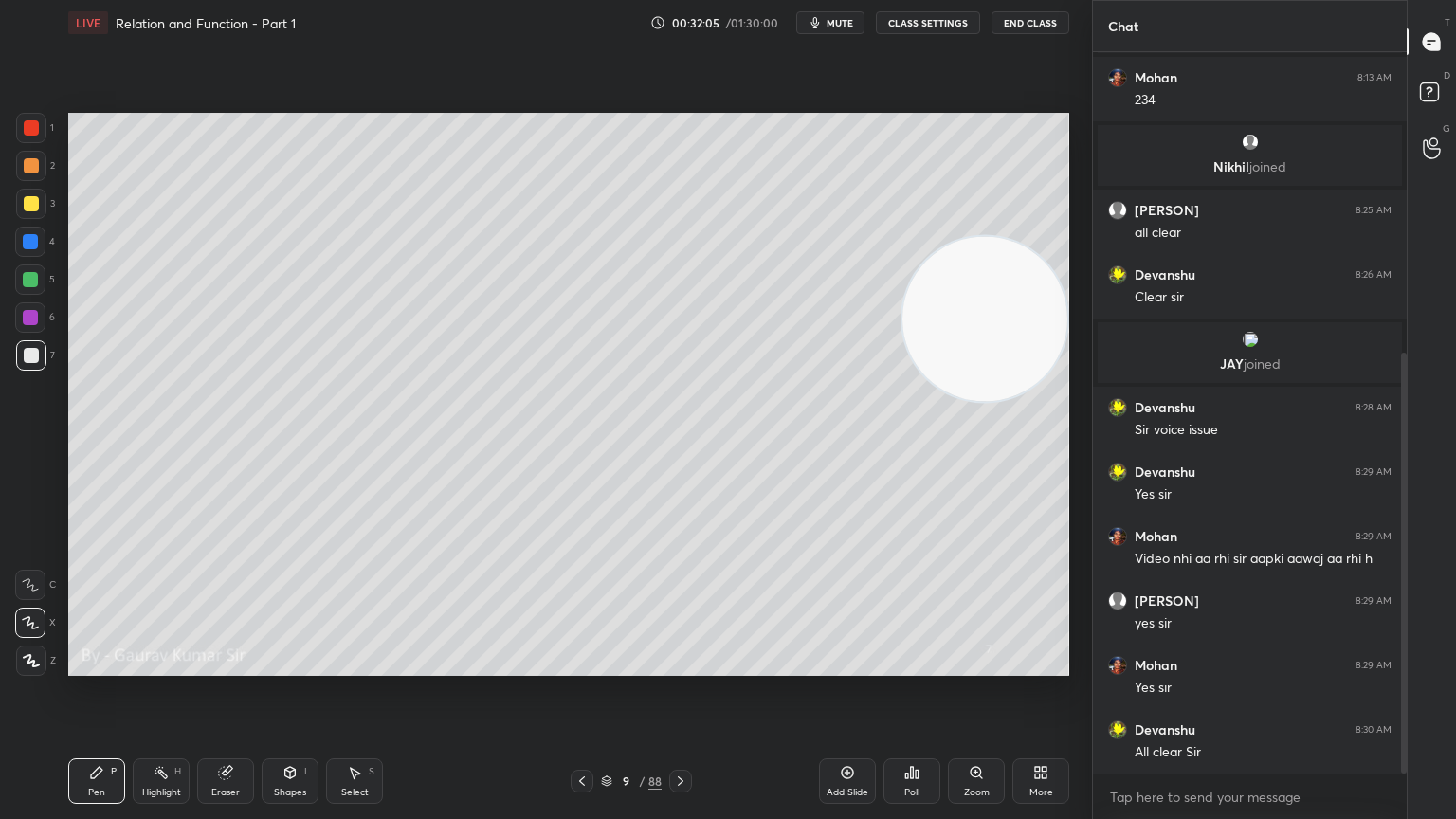 click 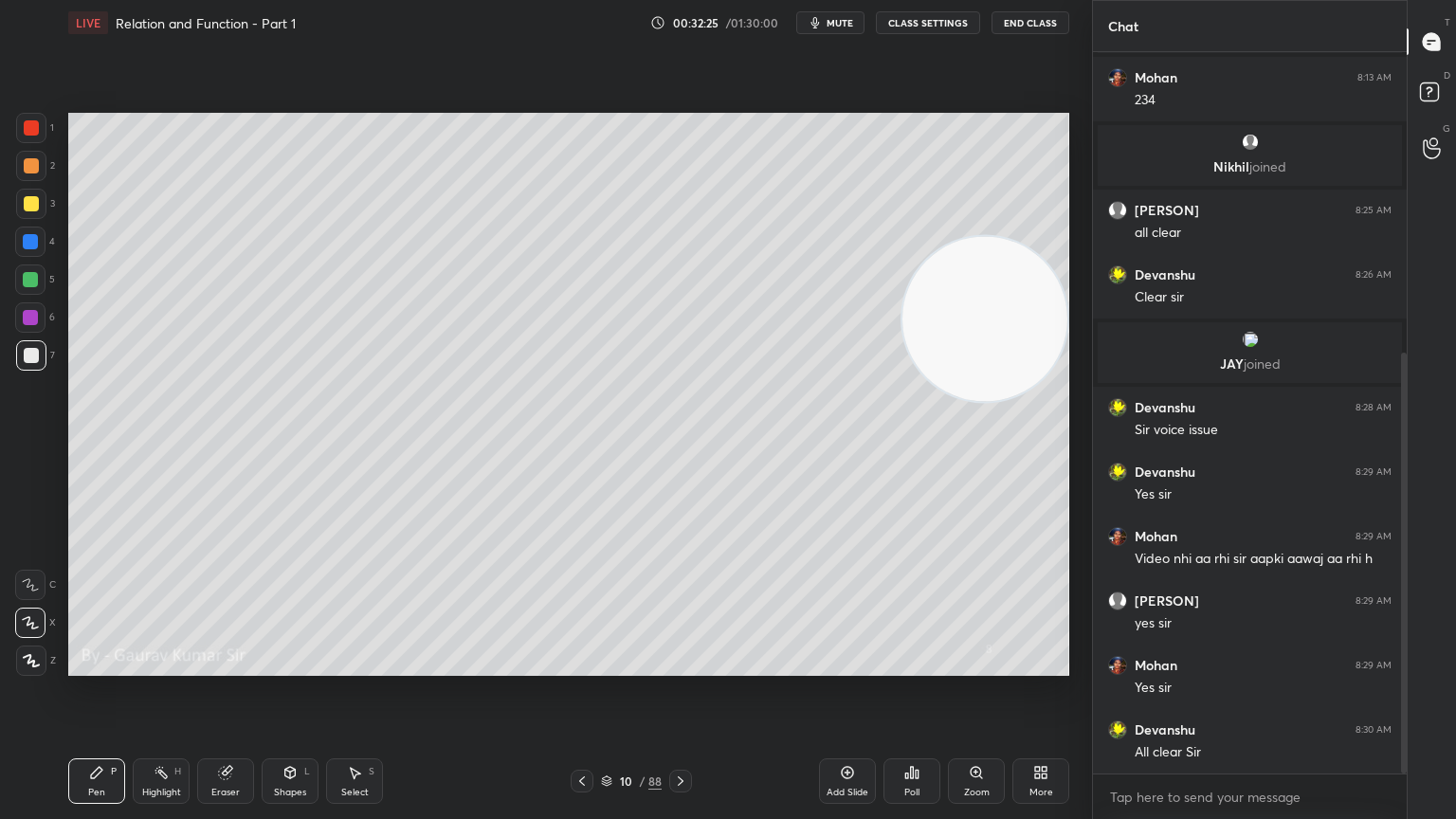click 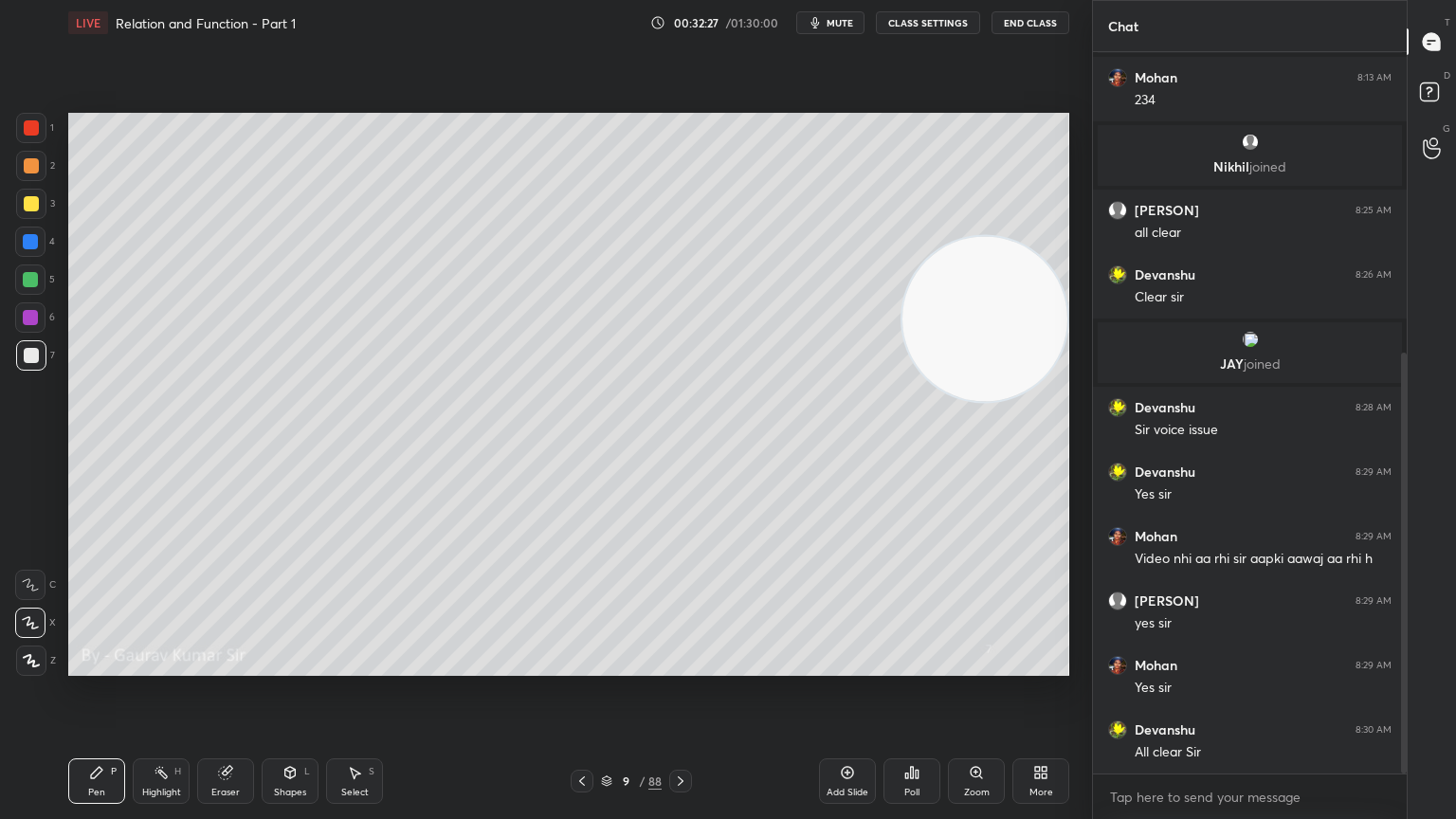 click 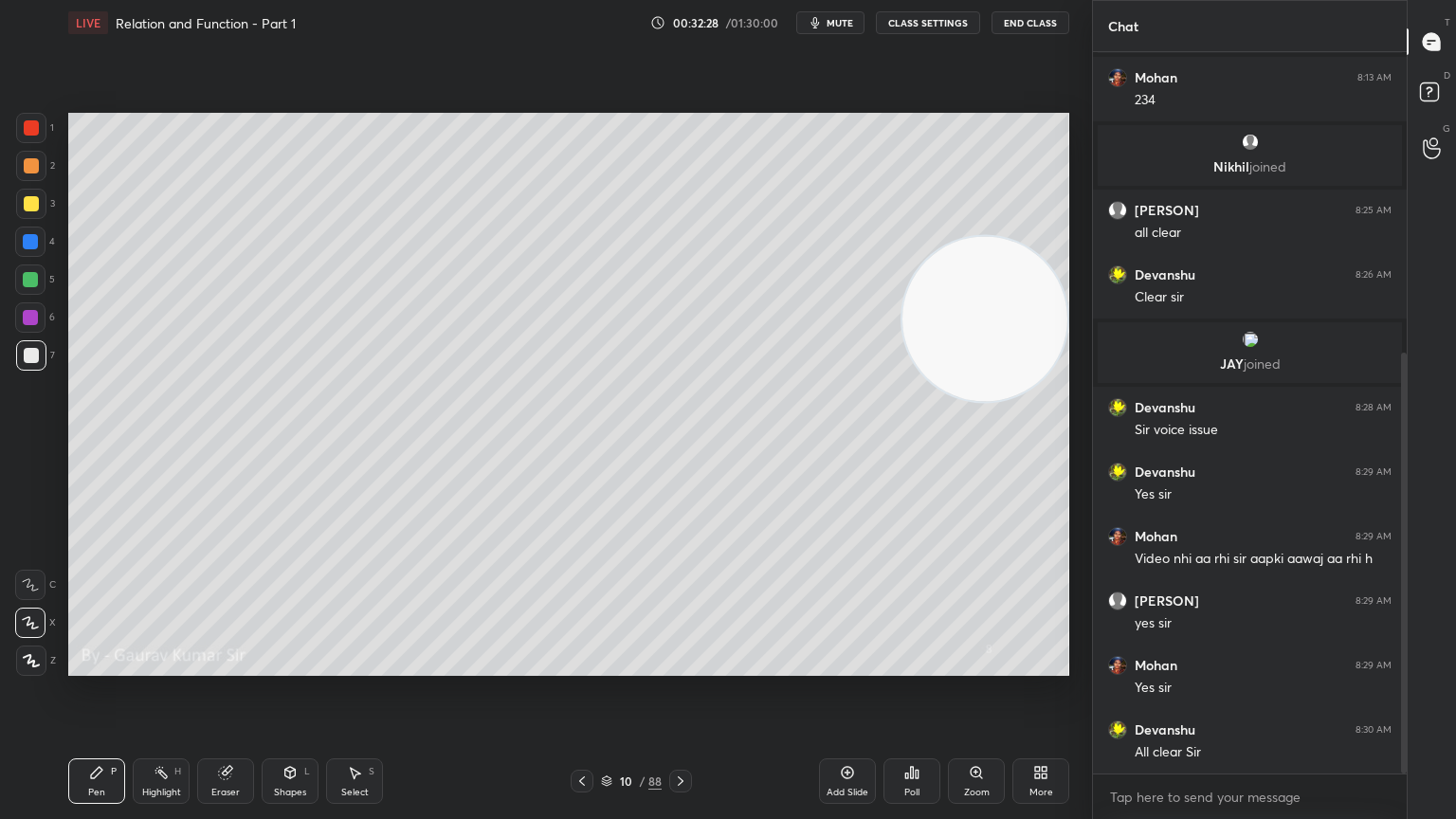 click at bounding box center [31, 204] 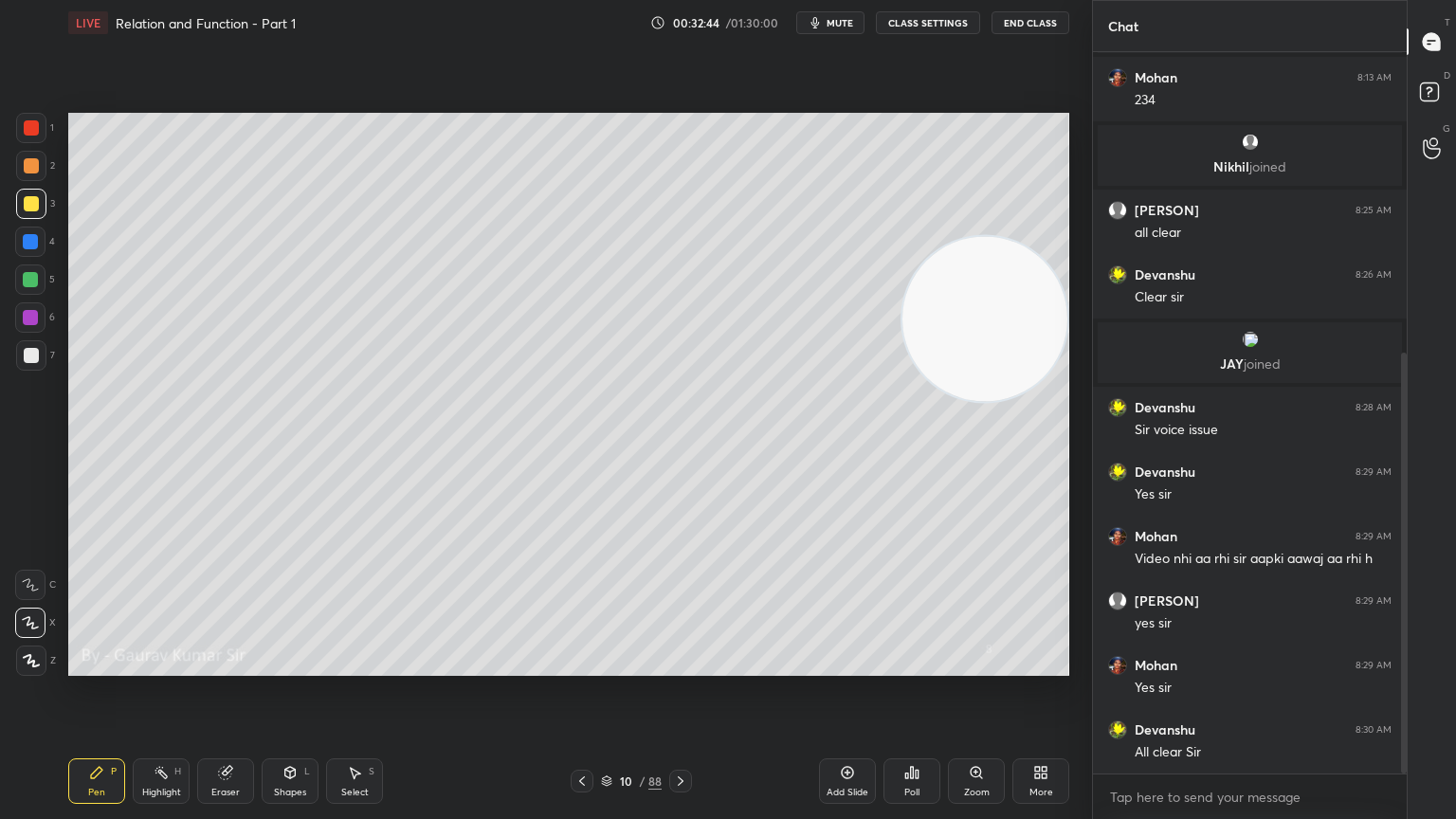 click on "Pen P Highlight H Eraser Shapes L Select S 10 / 88 Add Slide Poll Zoom More" at bounding box center [569, 781] 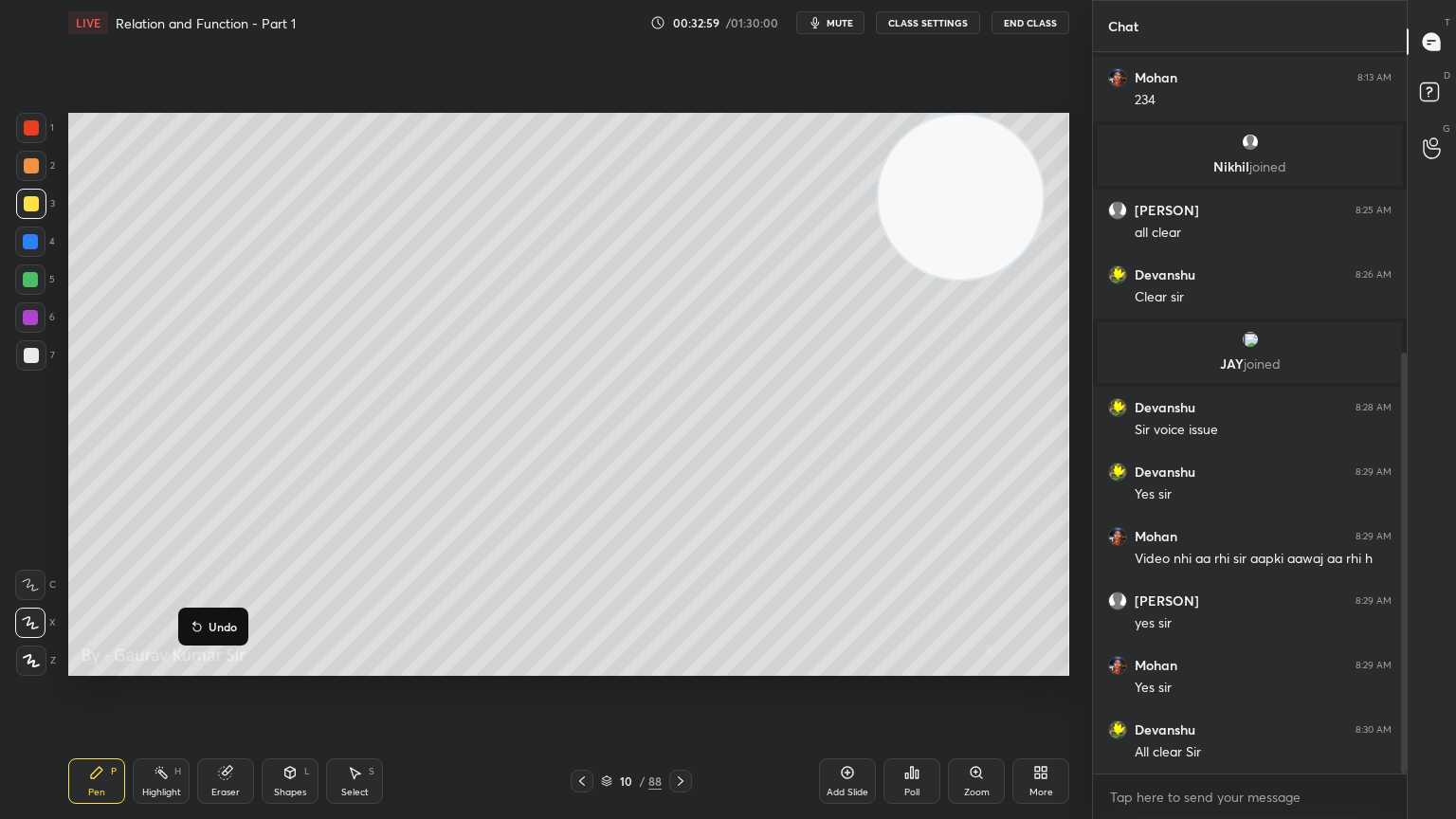 click at bounding box center [31, 355] 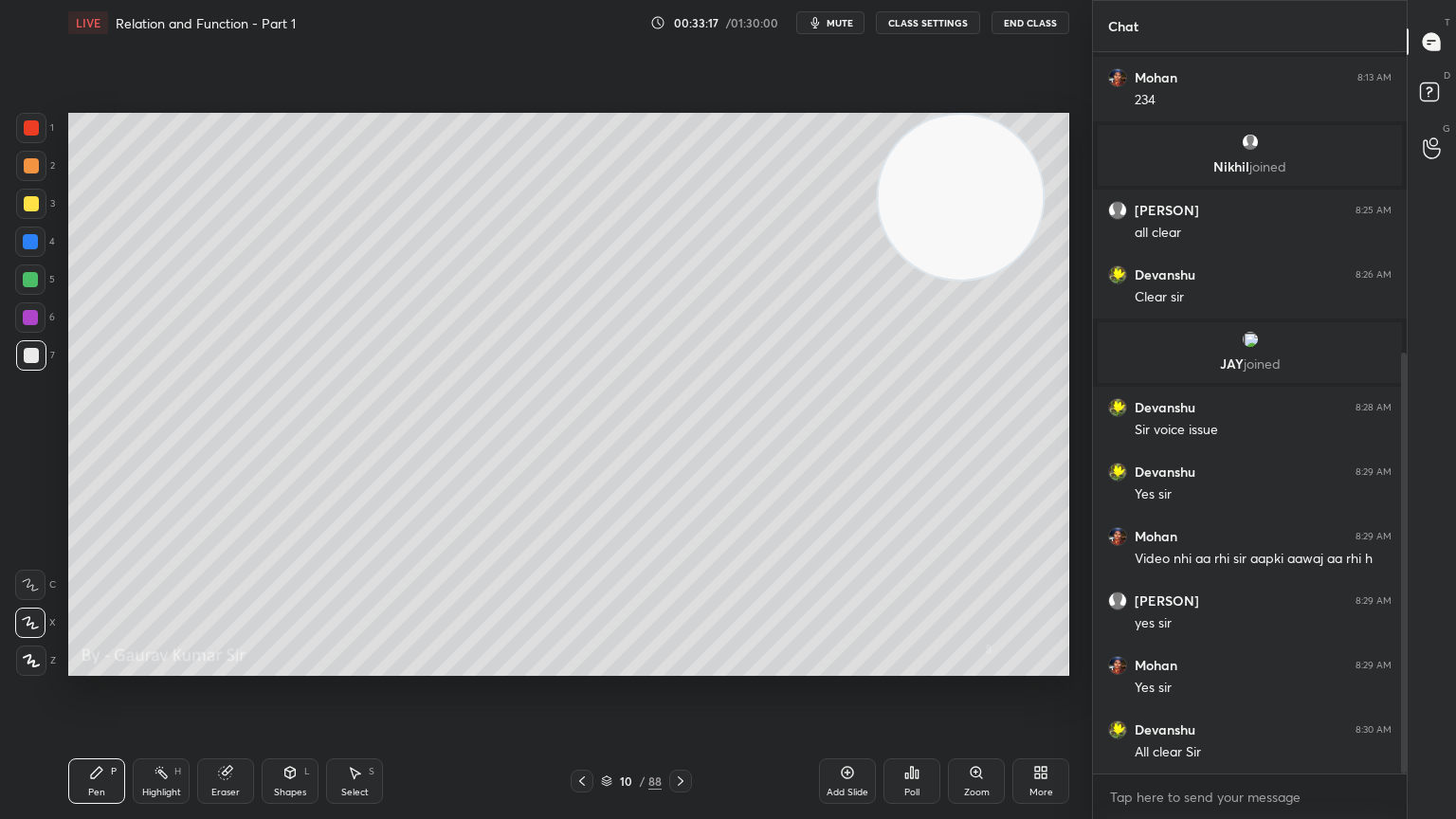click at bounding box center [30, 318] 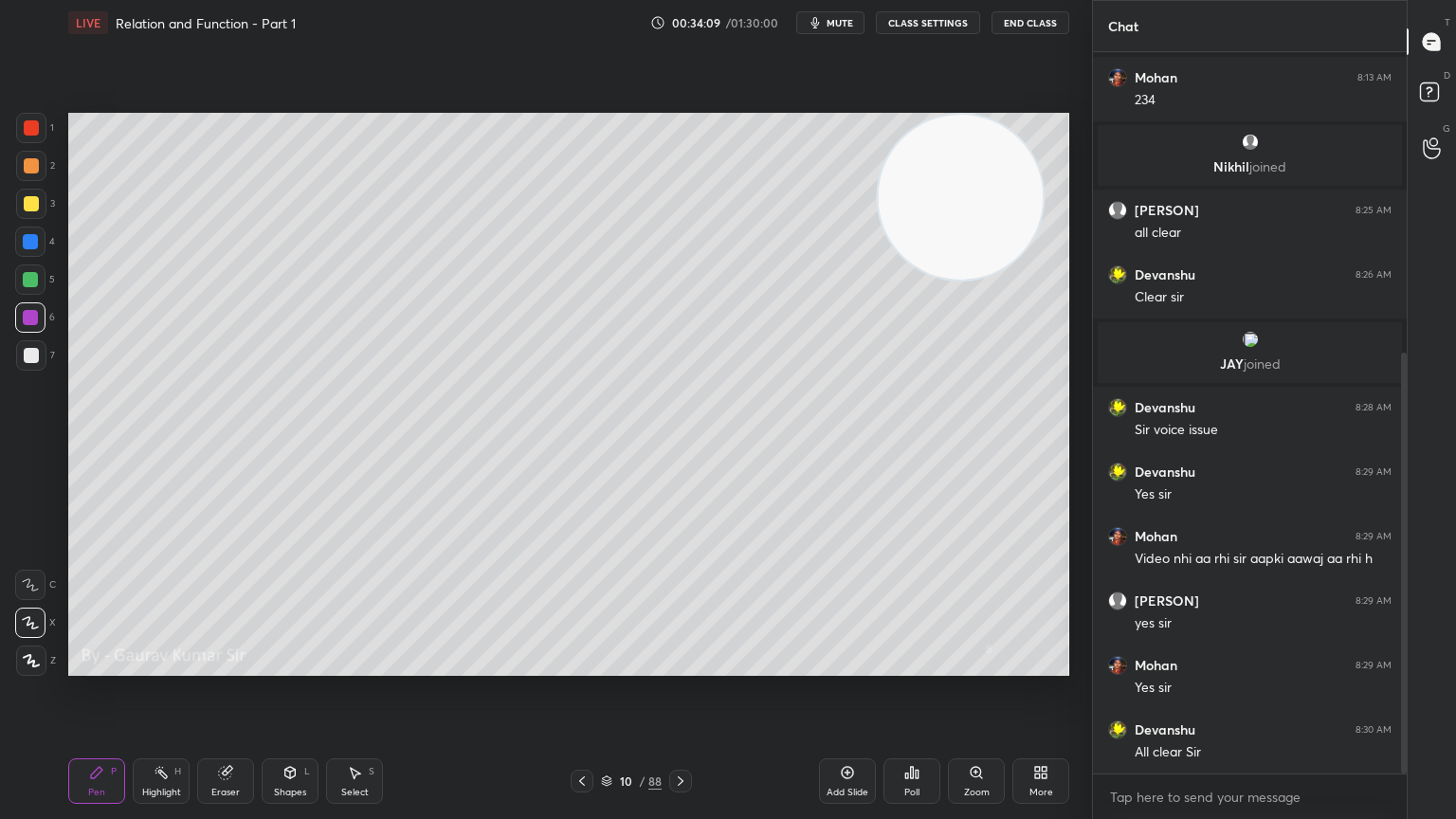 click 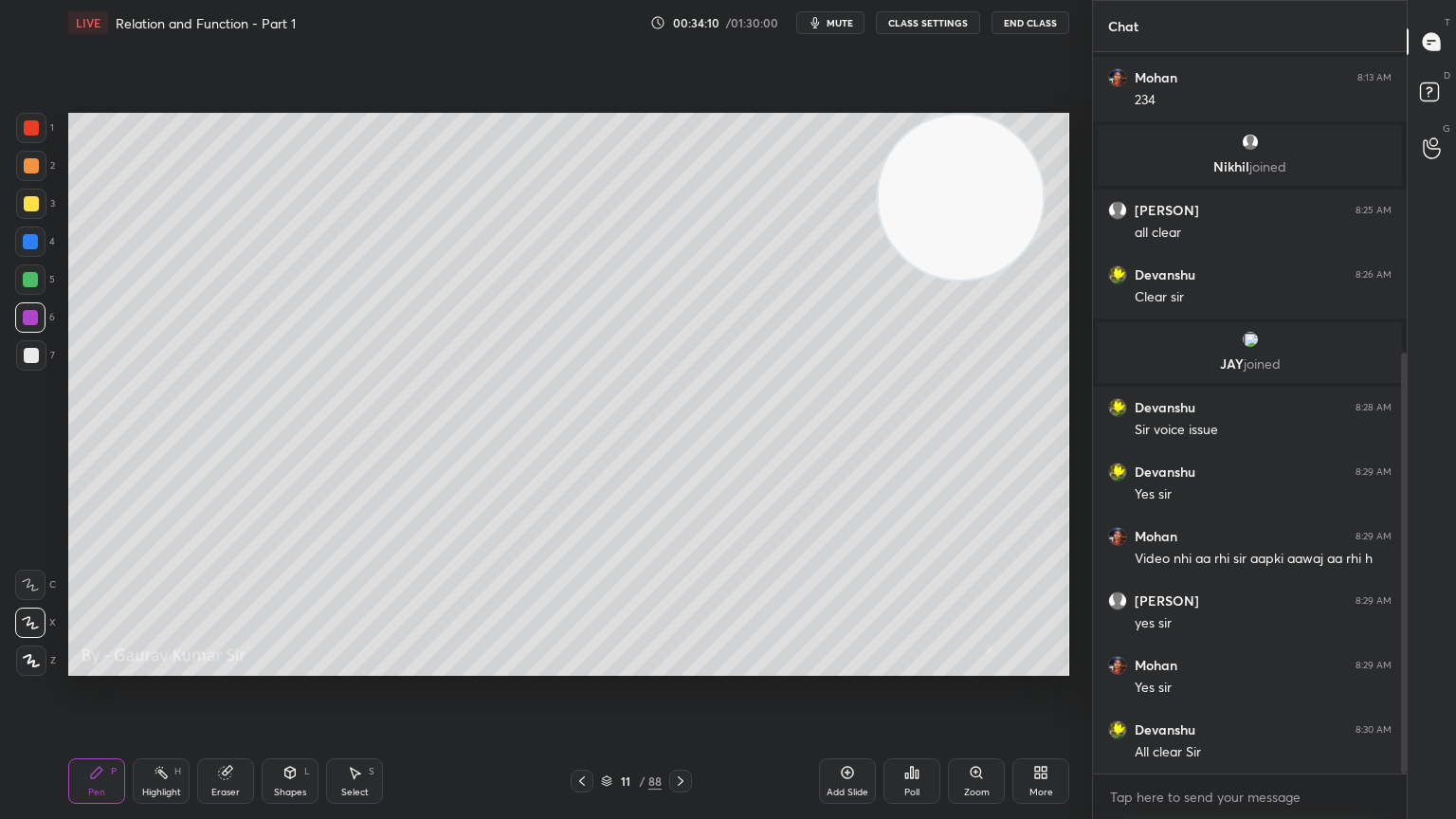 click at bounding box center (30, 280) 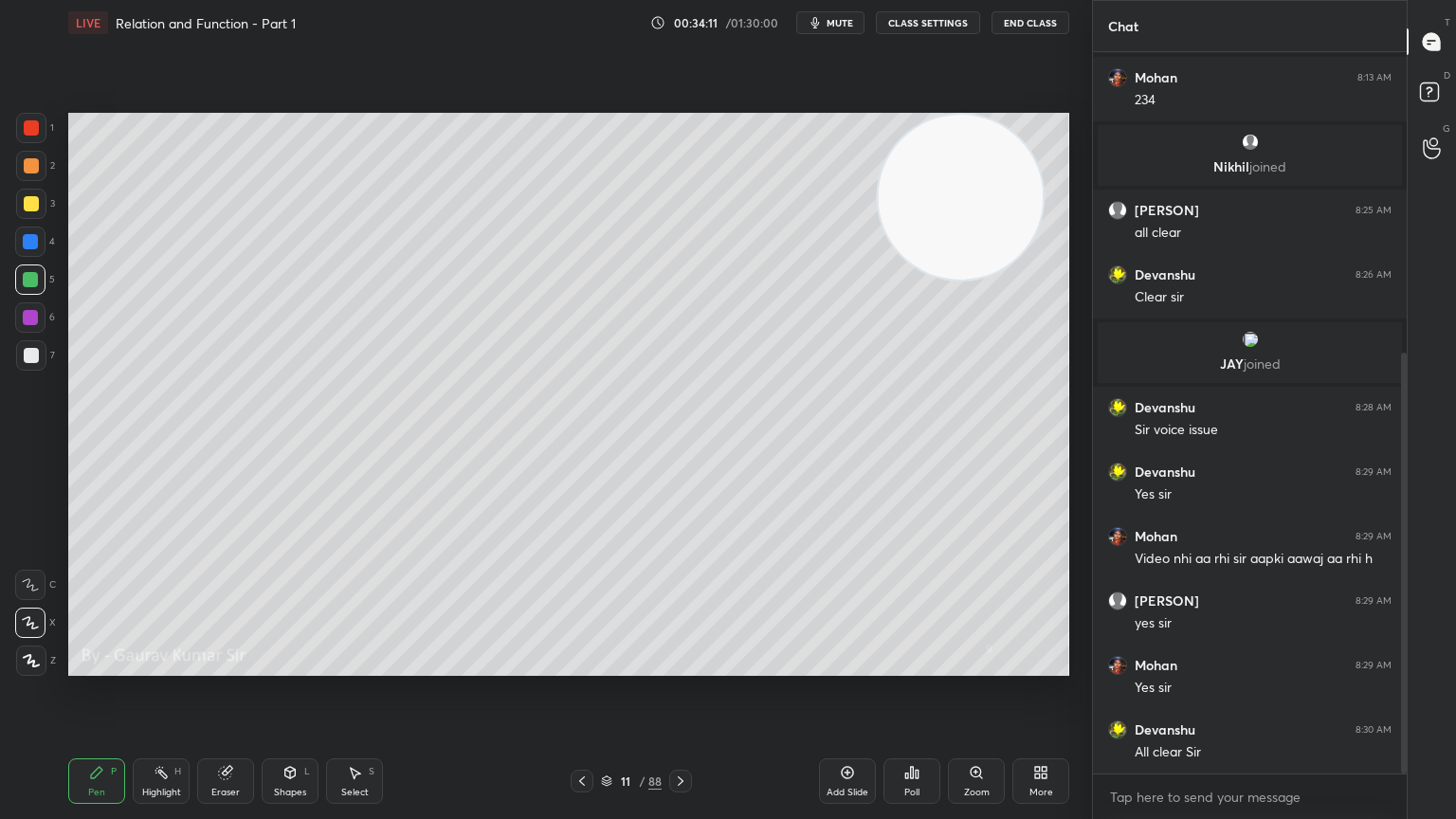 click 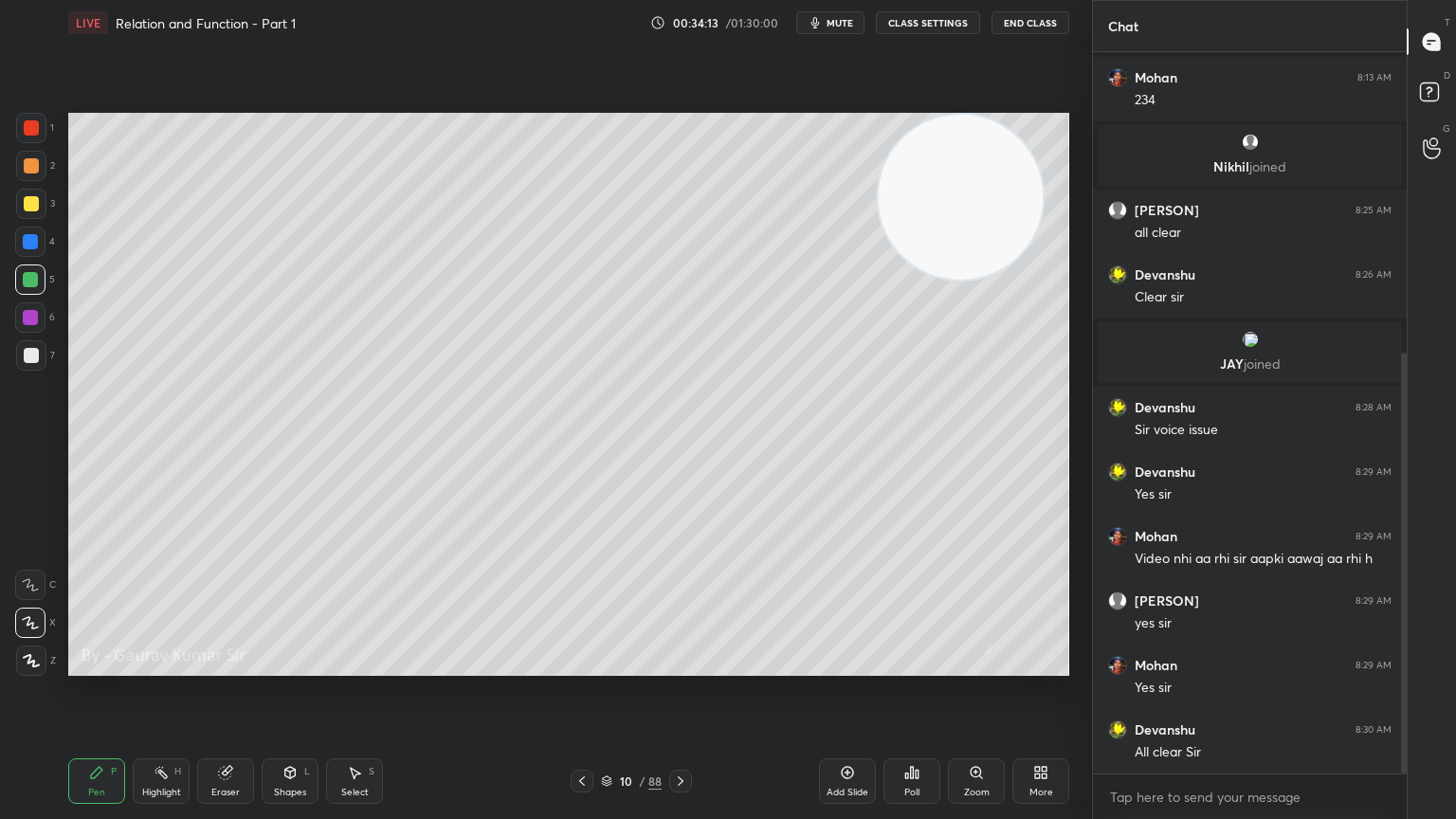 click 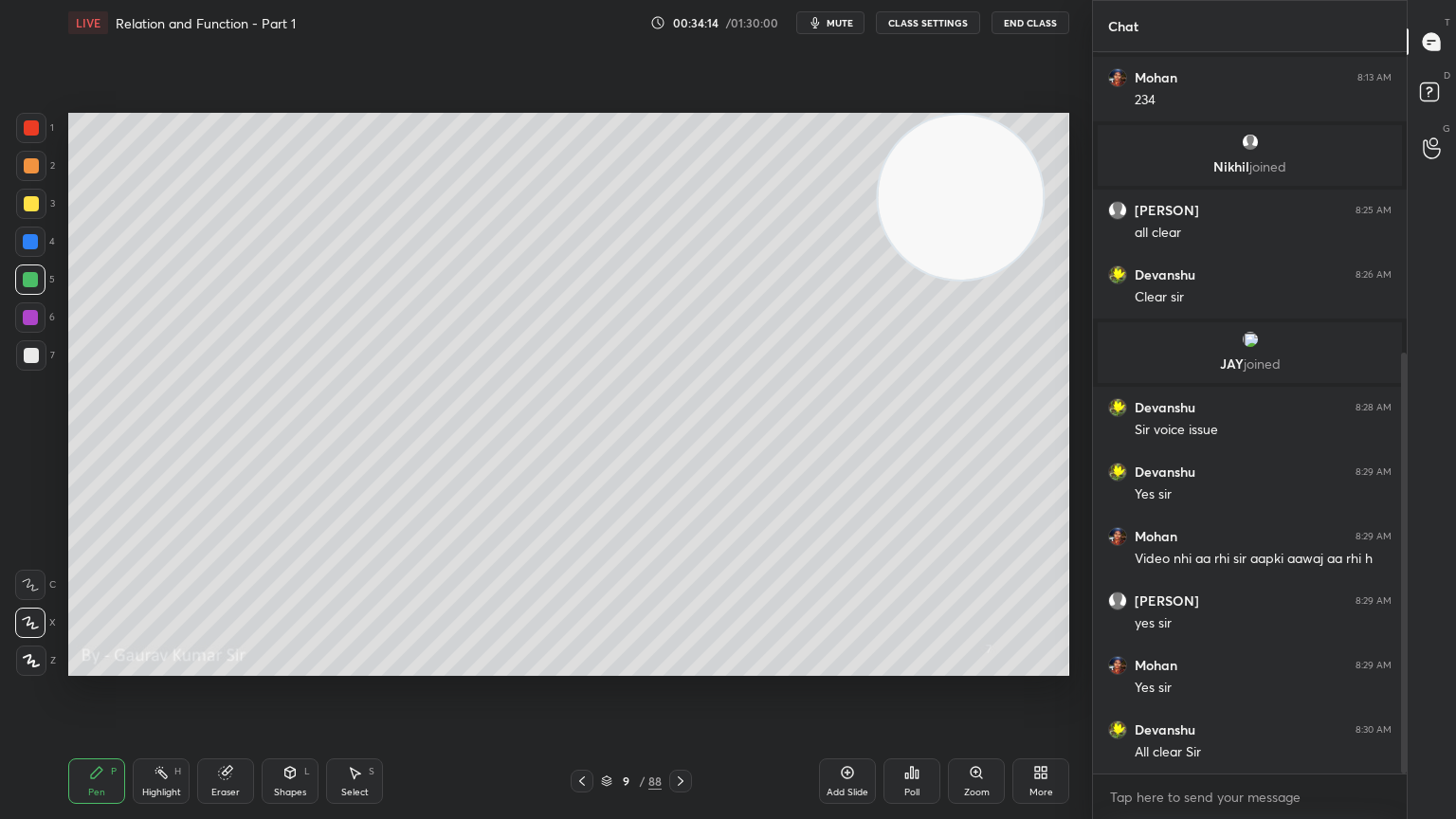 click 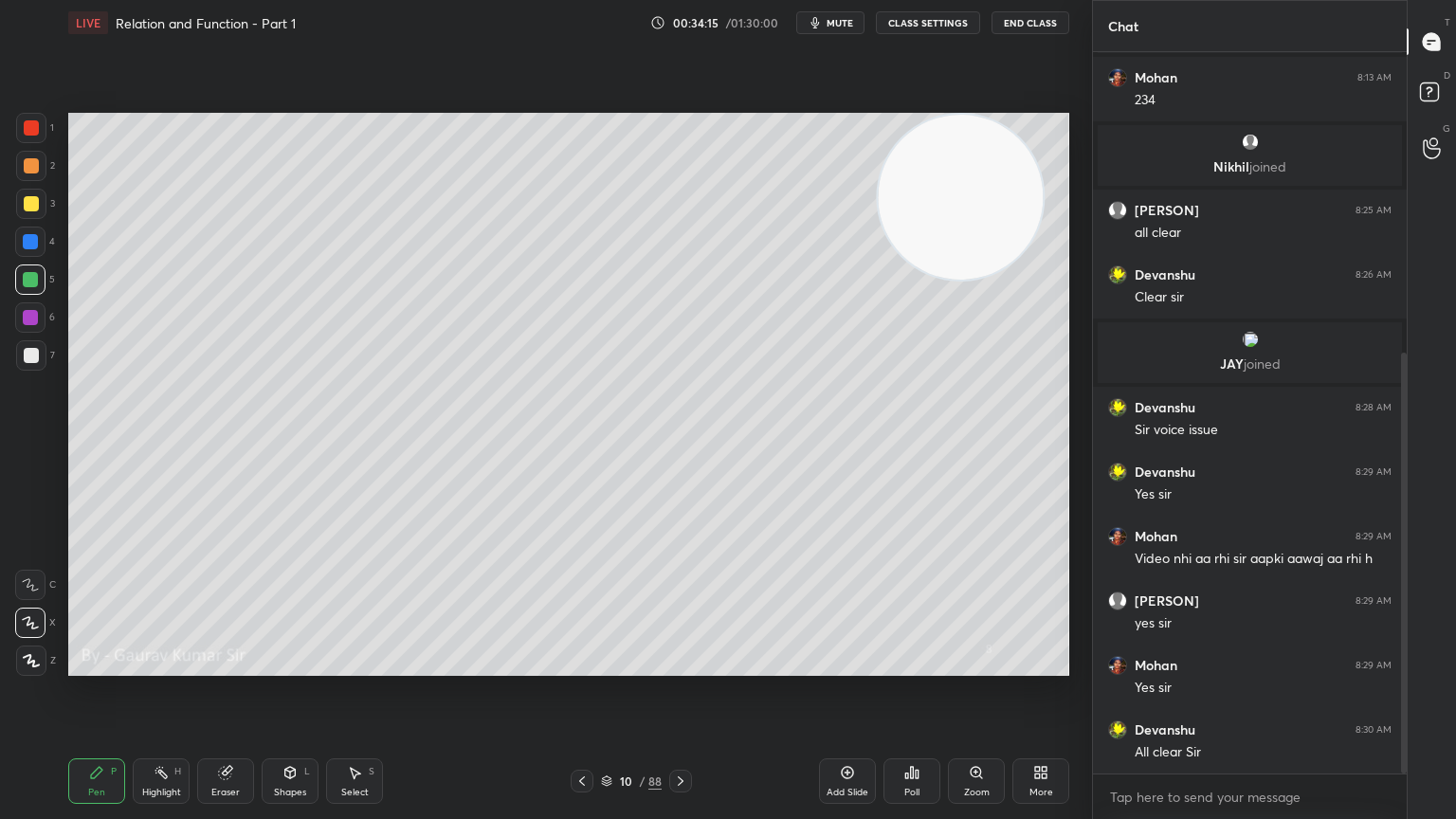 click 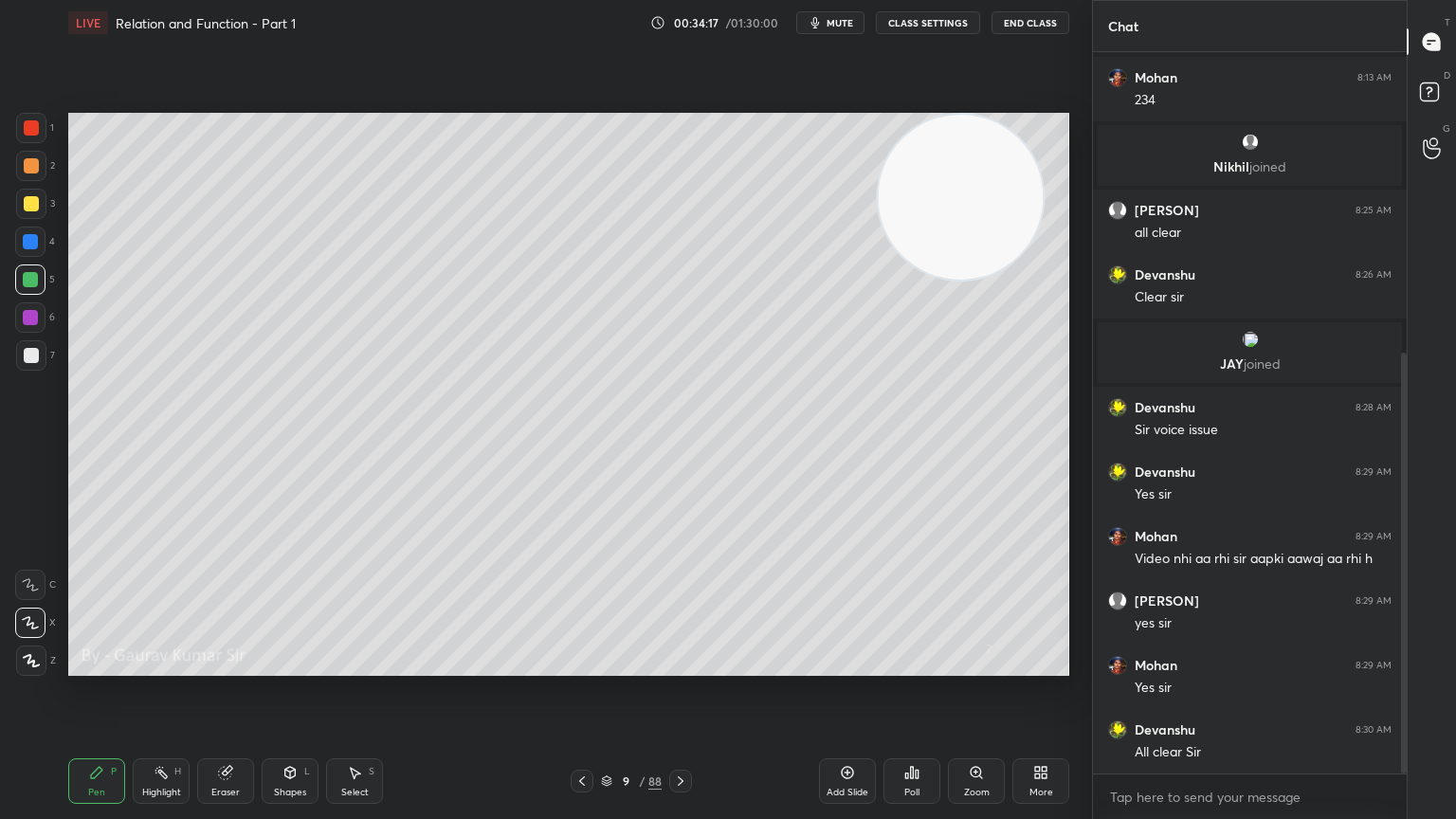 click 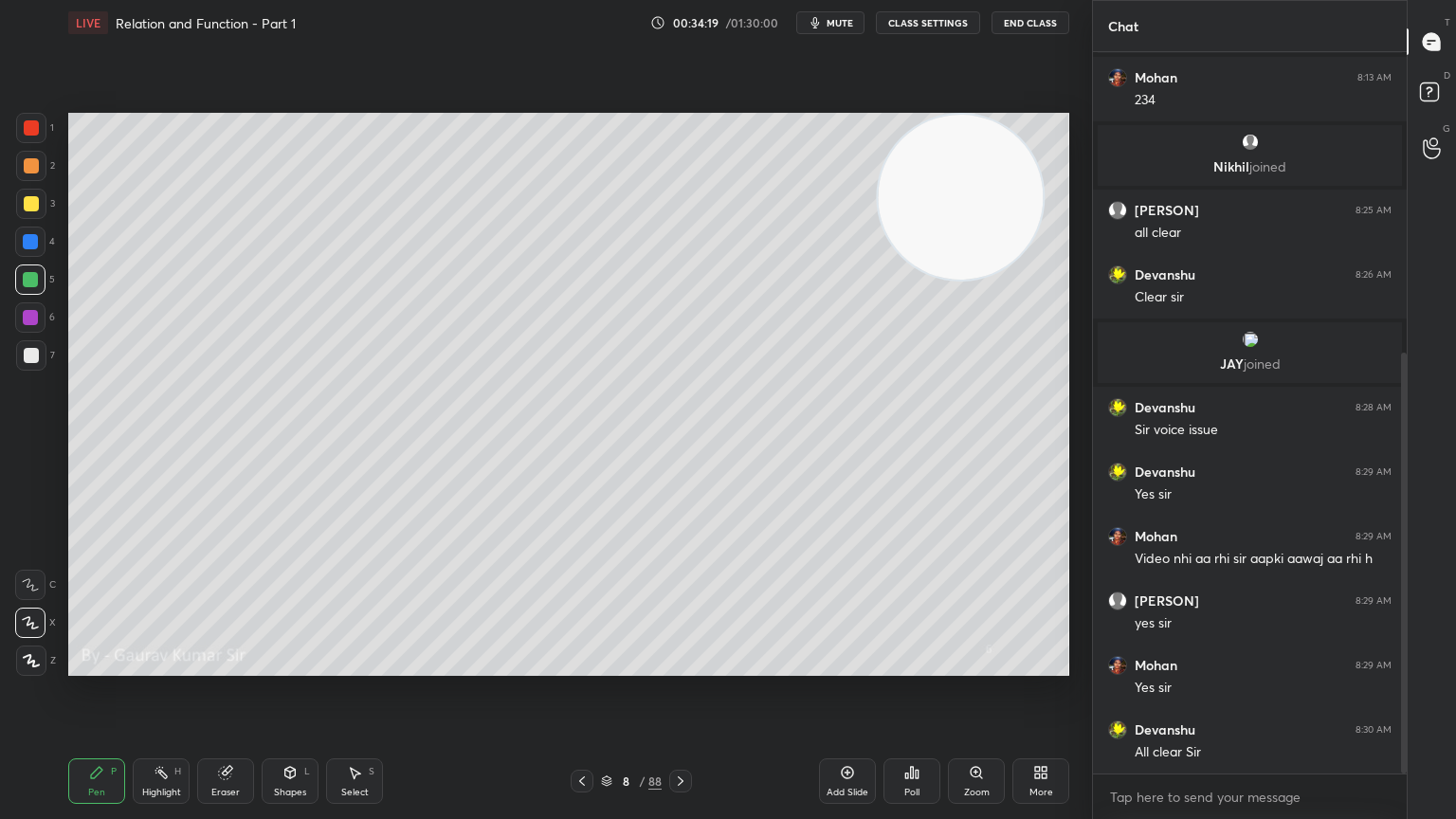 click 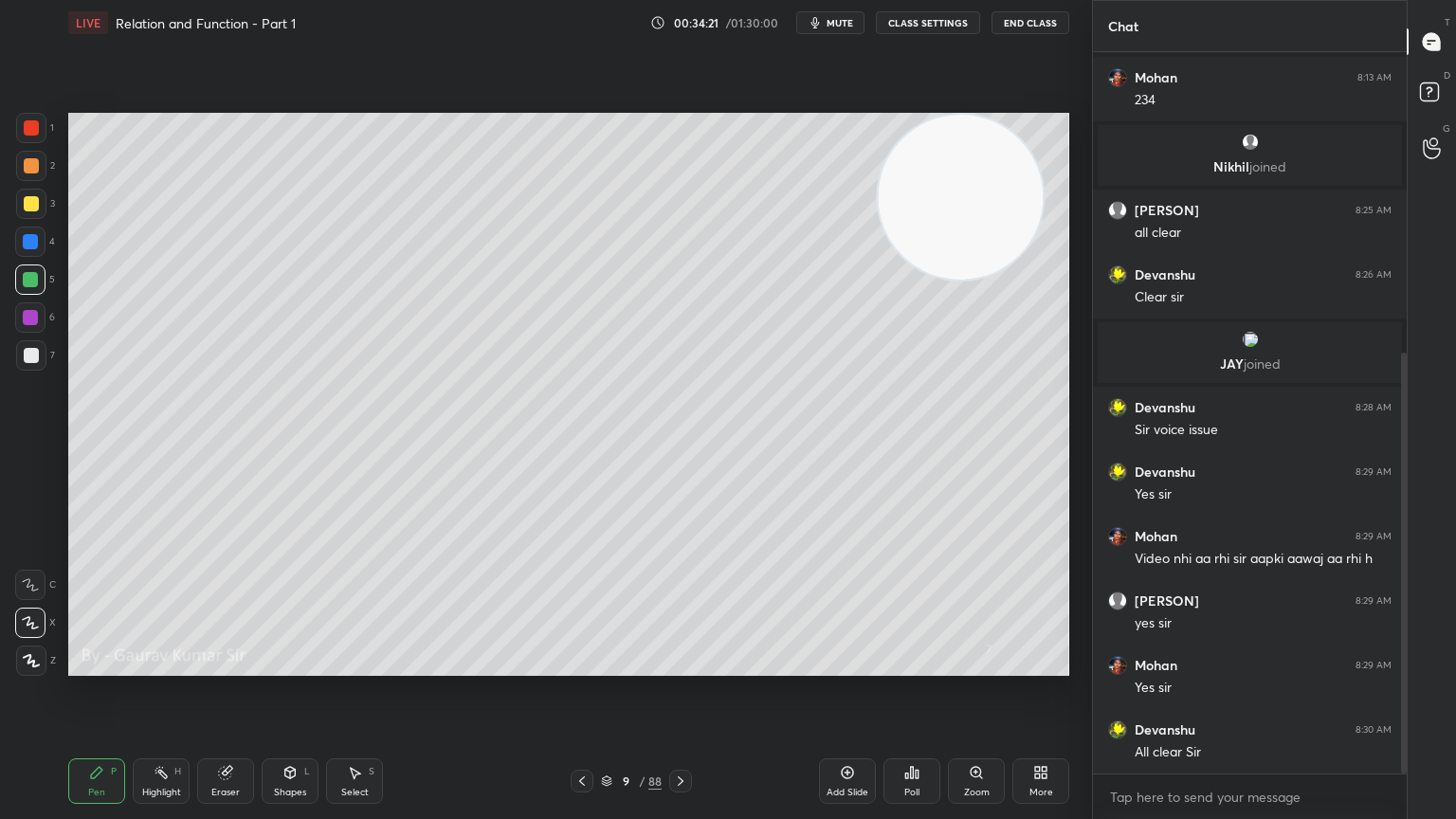 click 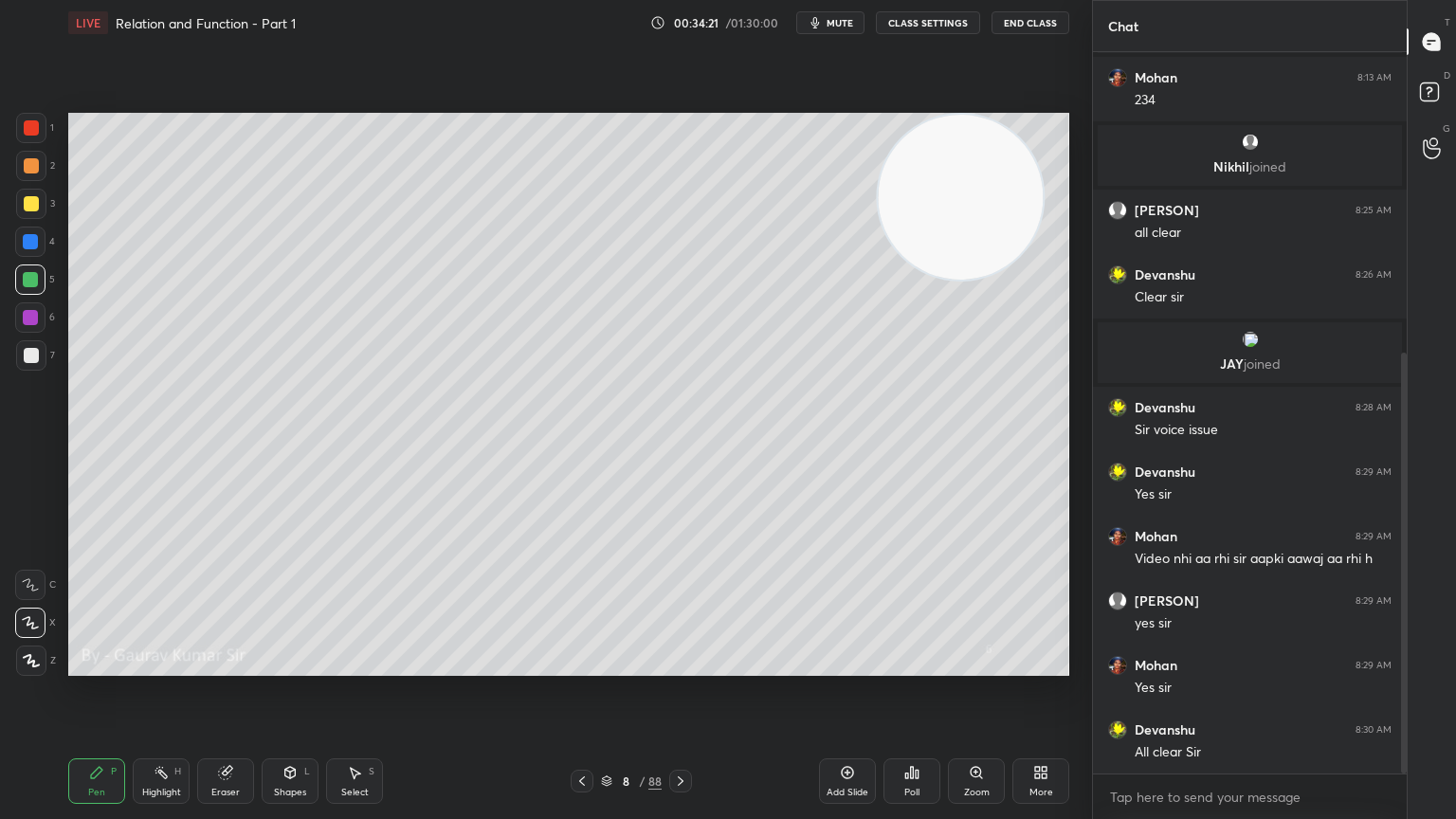 click 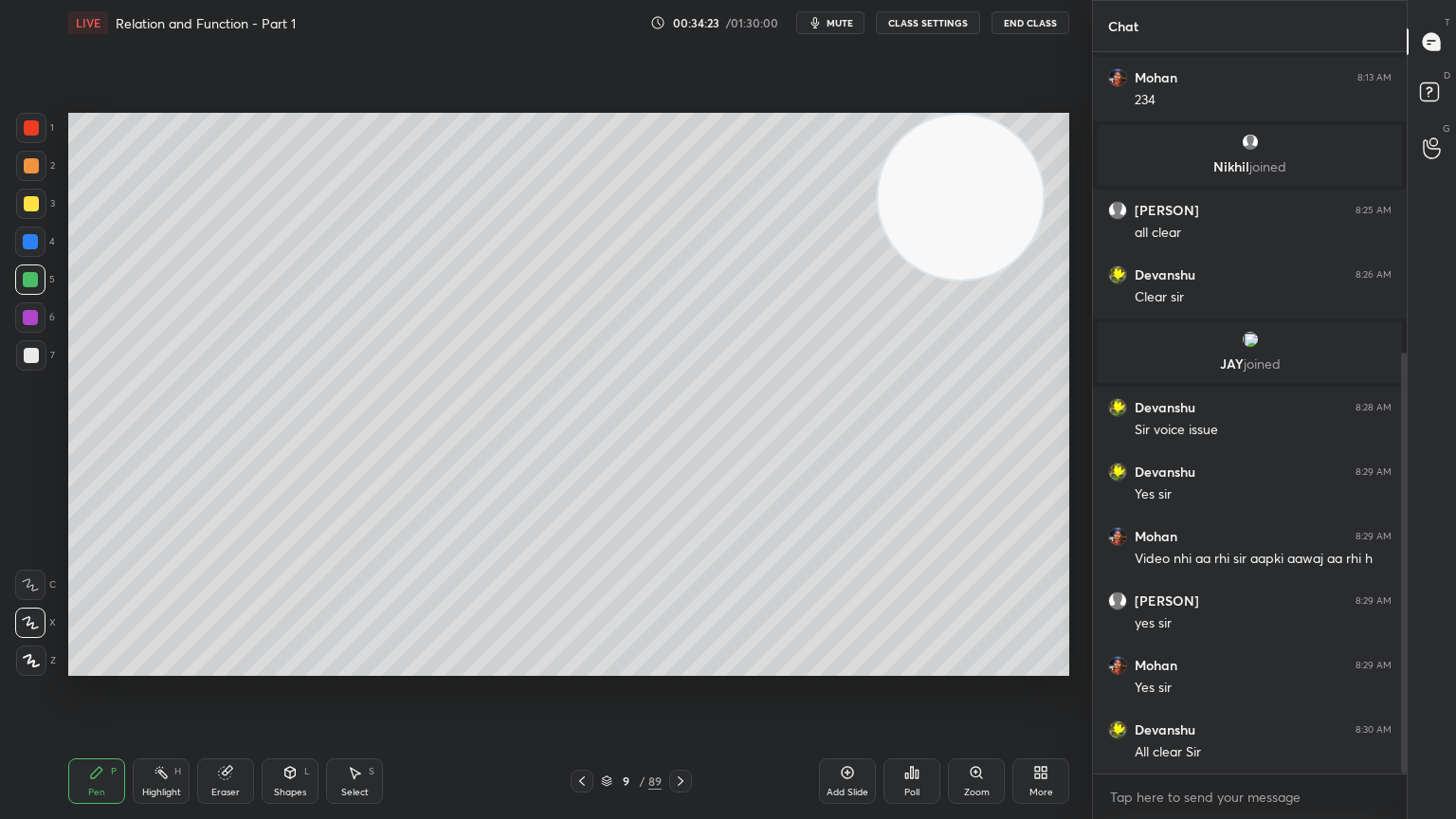 click at bounding box center (31, 166) 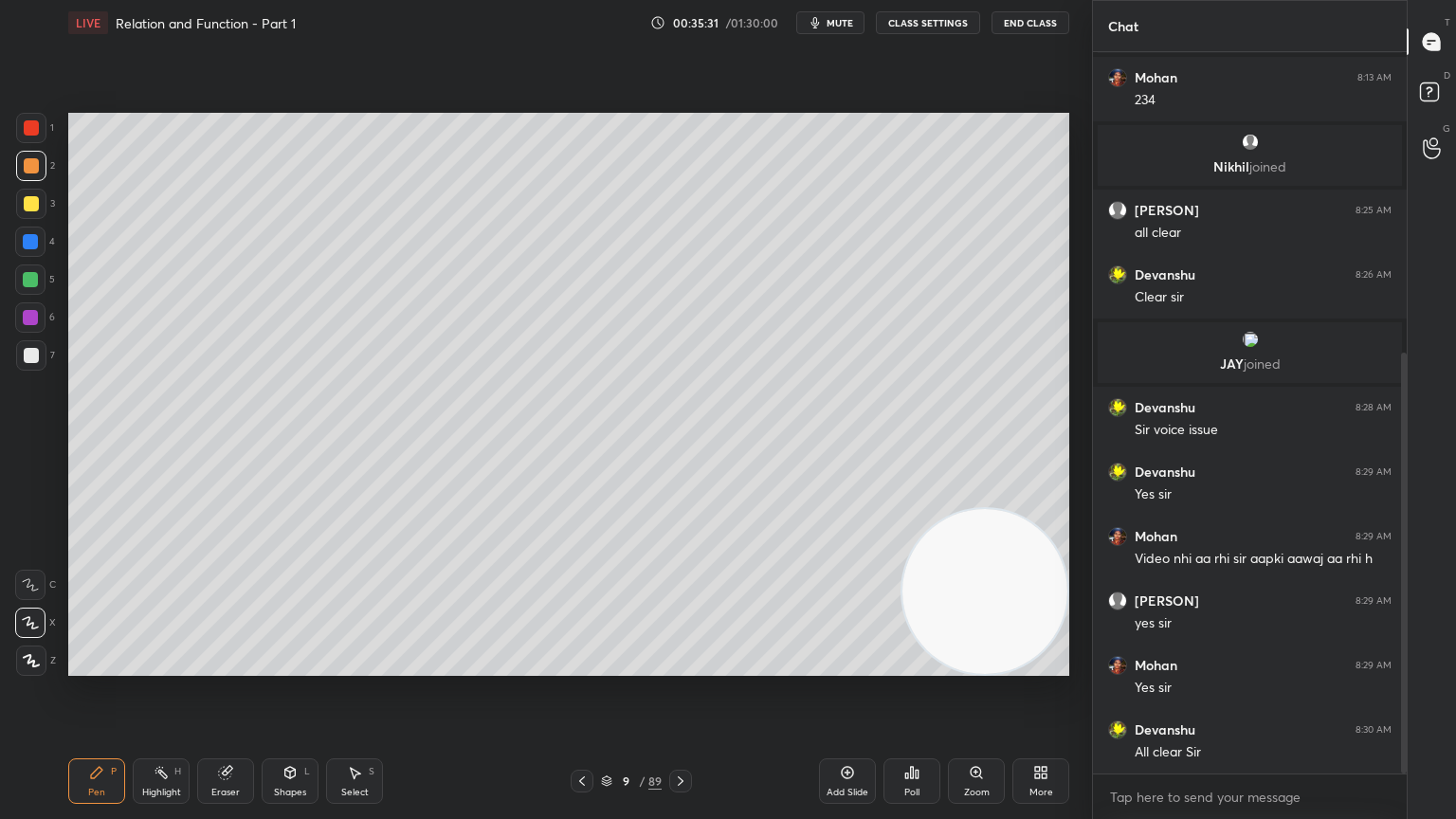 click on "Eraser" at bounding box center (226, 792) 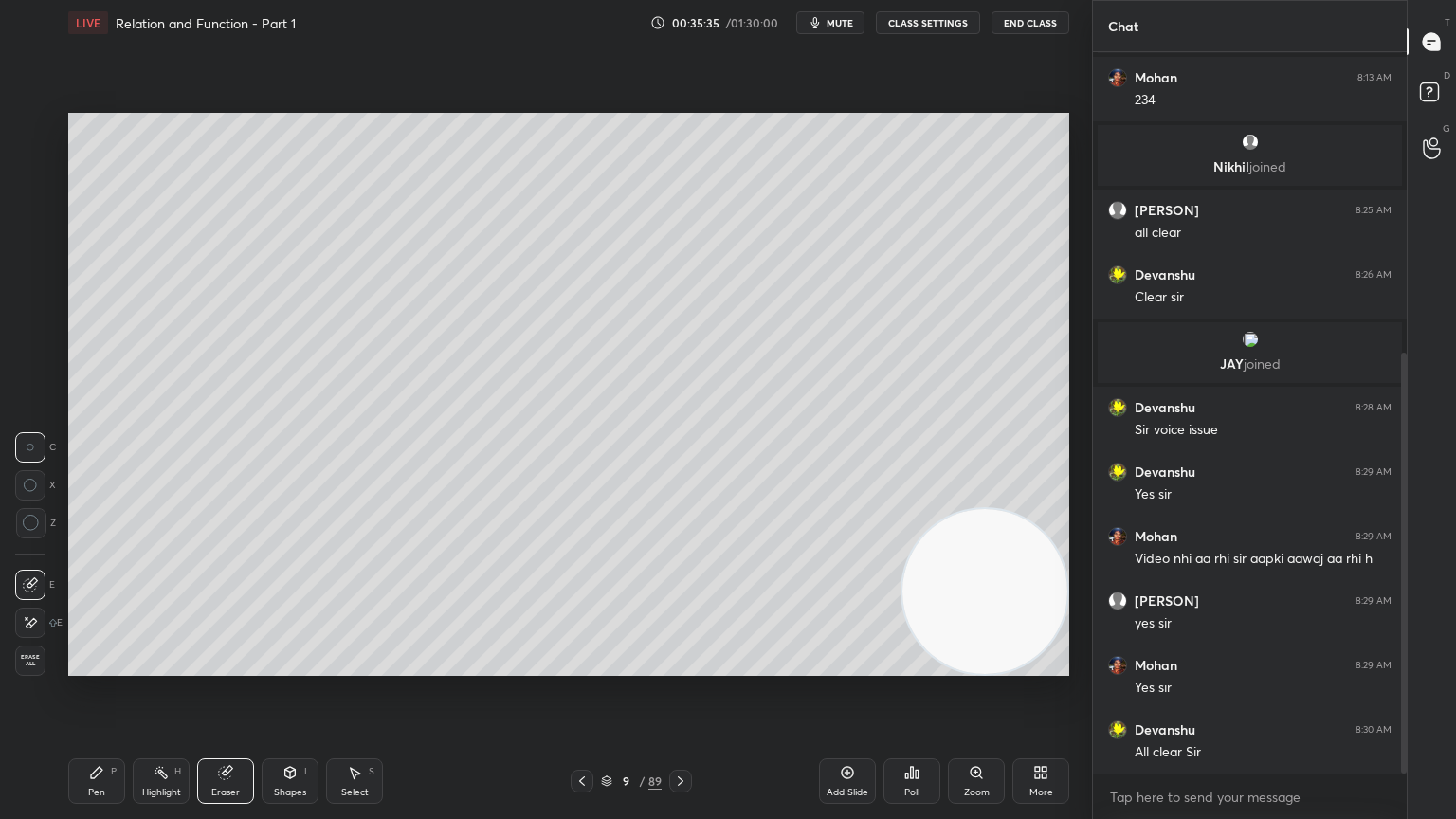 click on "Eraser" at bounding box center [226, 781] 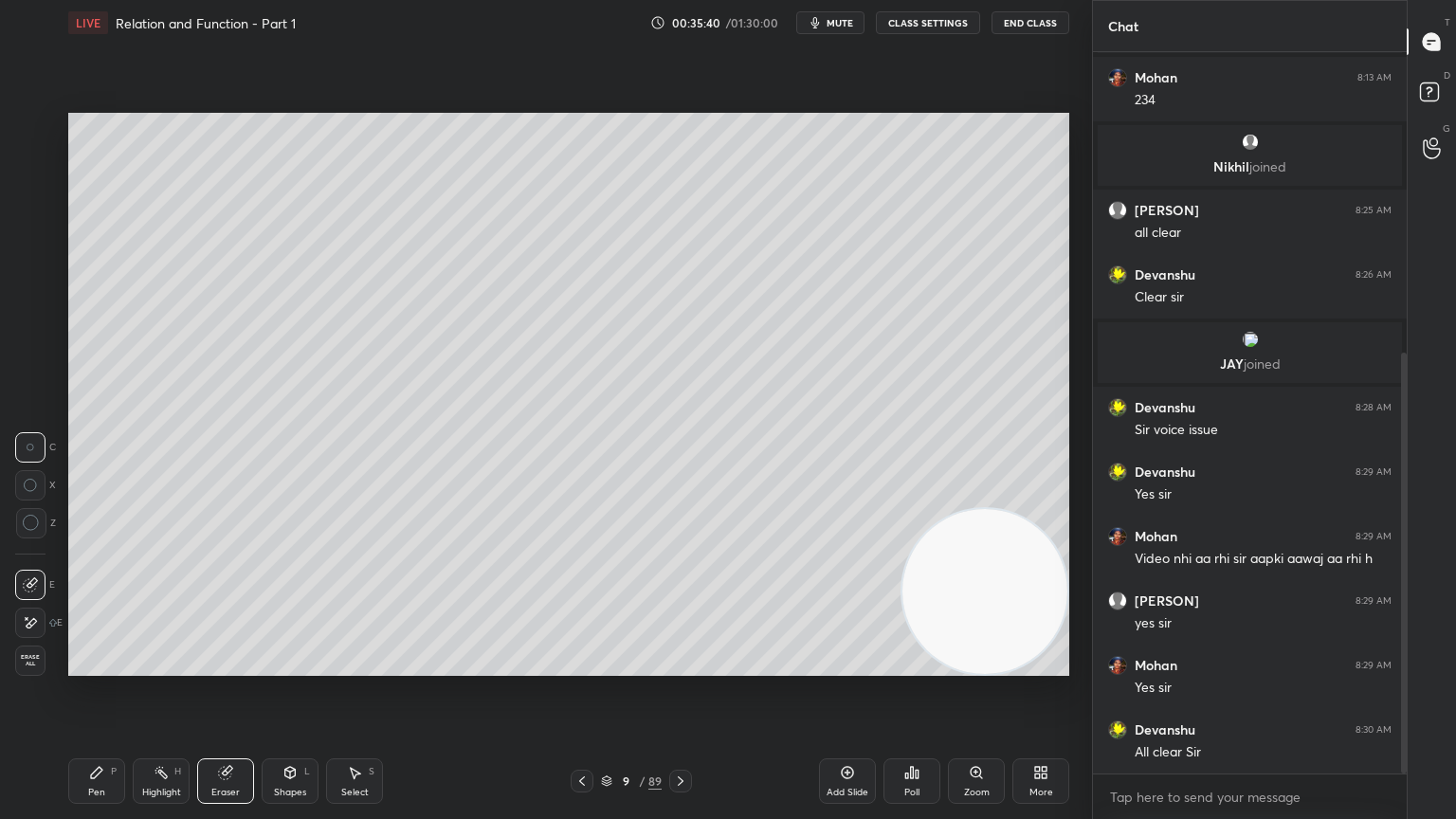 click 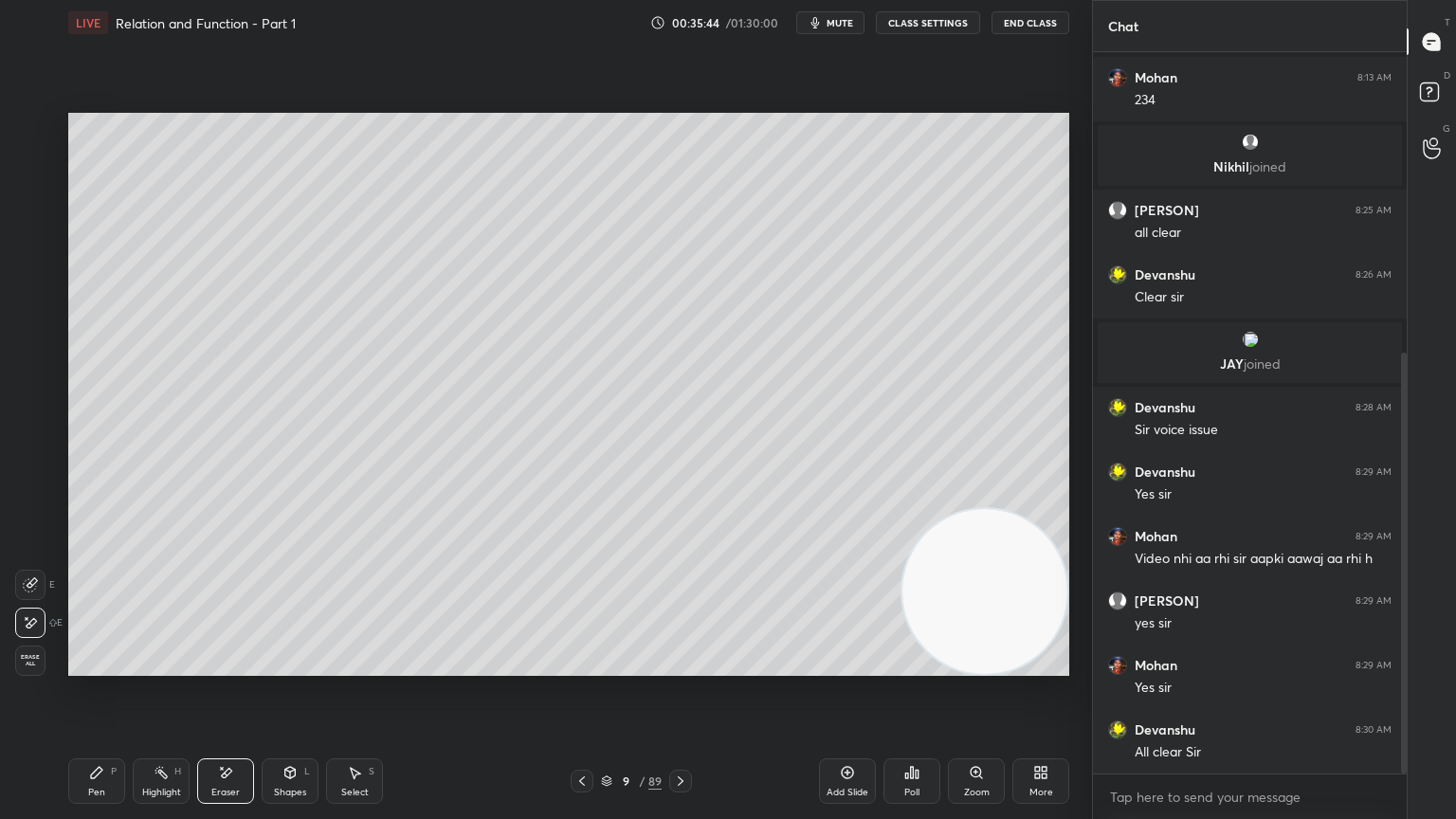click on "Pen" at bounding box center [97, 792] 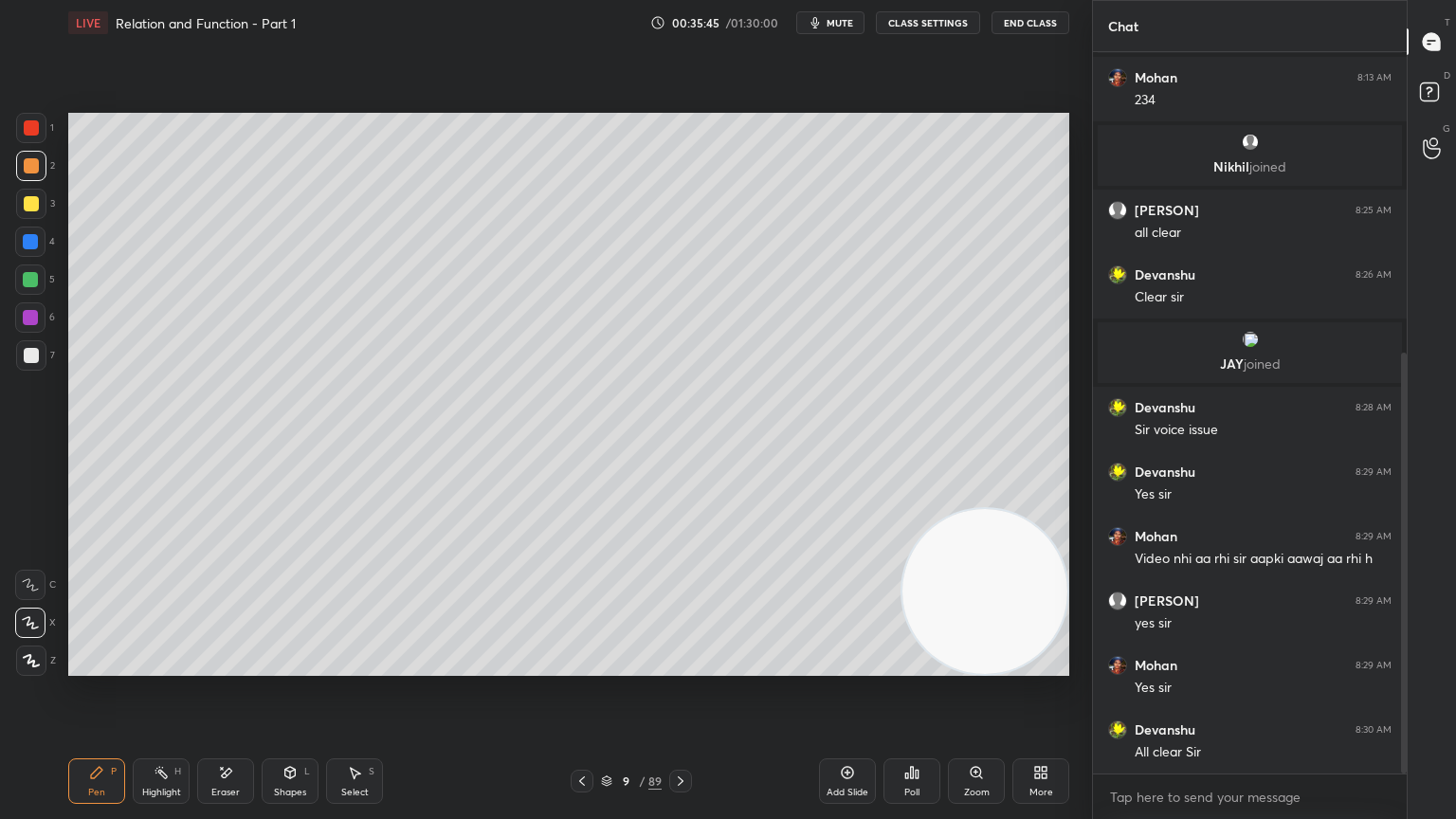 click at bounding box center [31, 204] 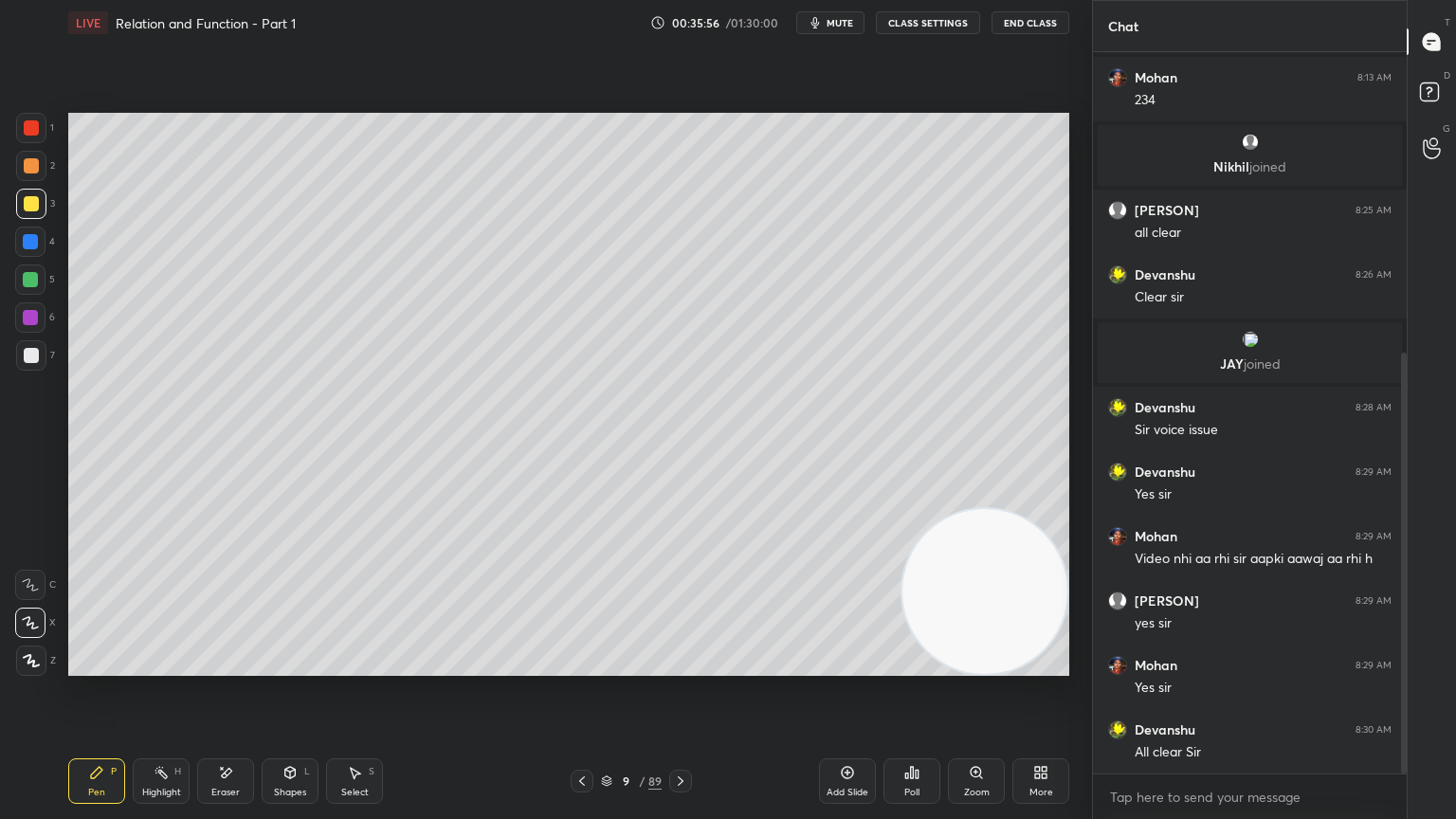 click on "Eraser" at bounding box center (226, 792) 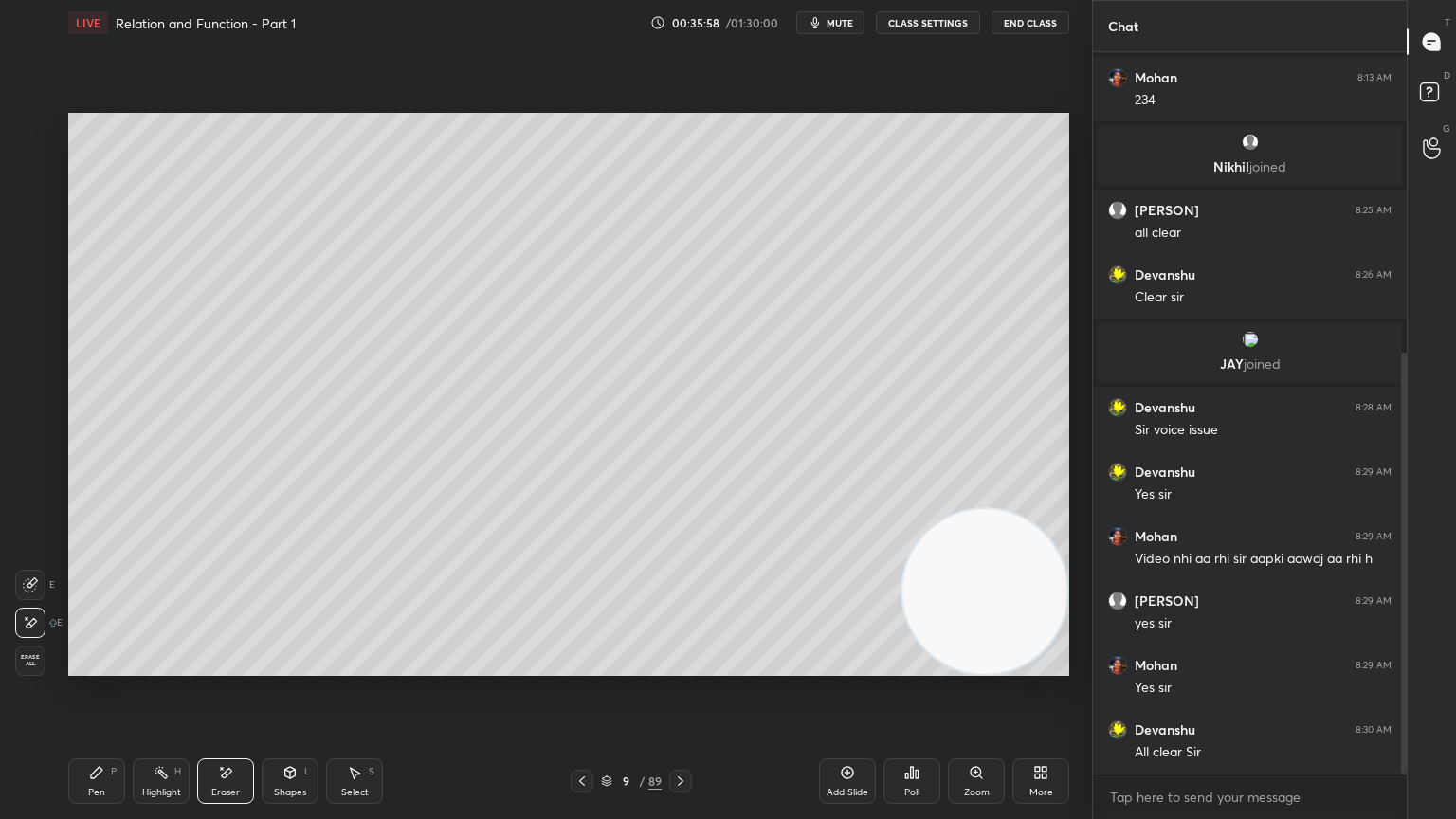 click on "Pen P" at bounding box center [97, 781] 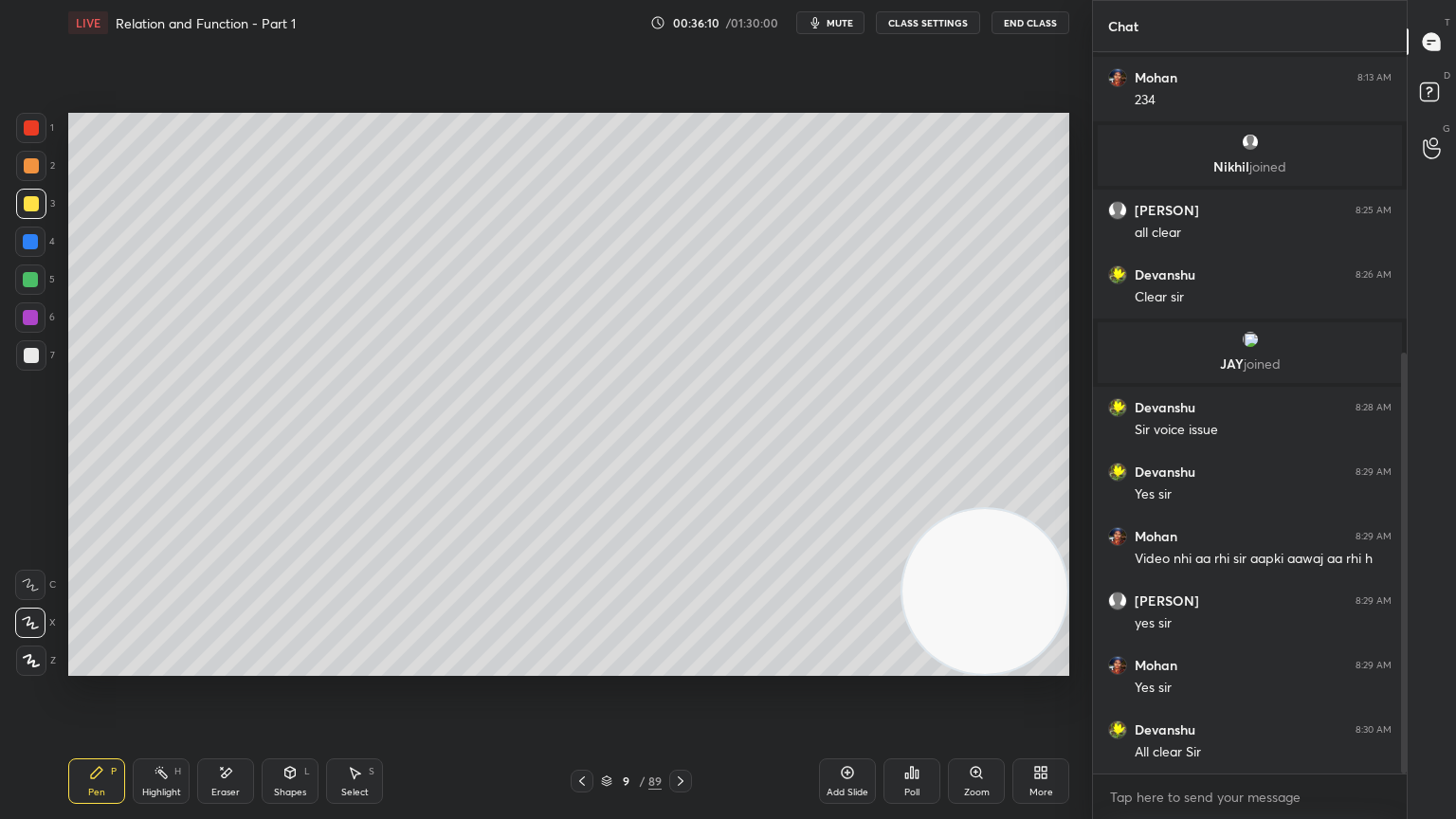 click on "Eraser" at bounding box center [226, 781] 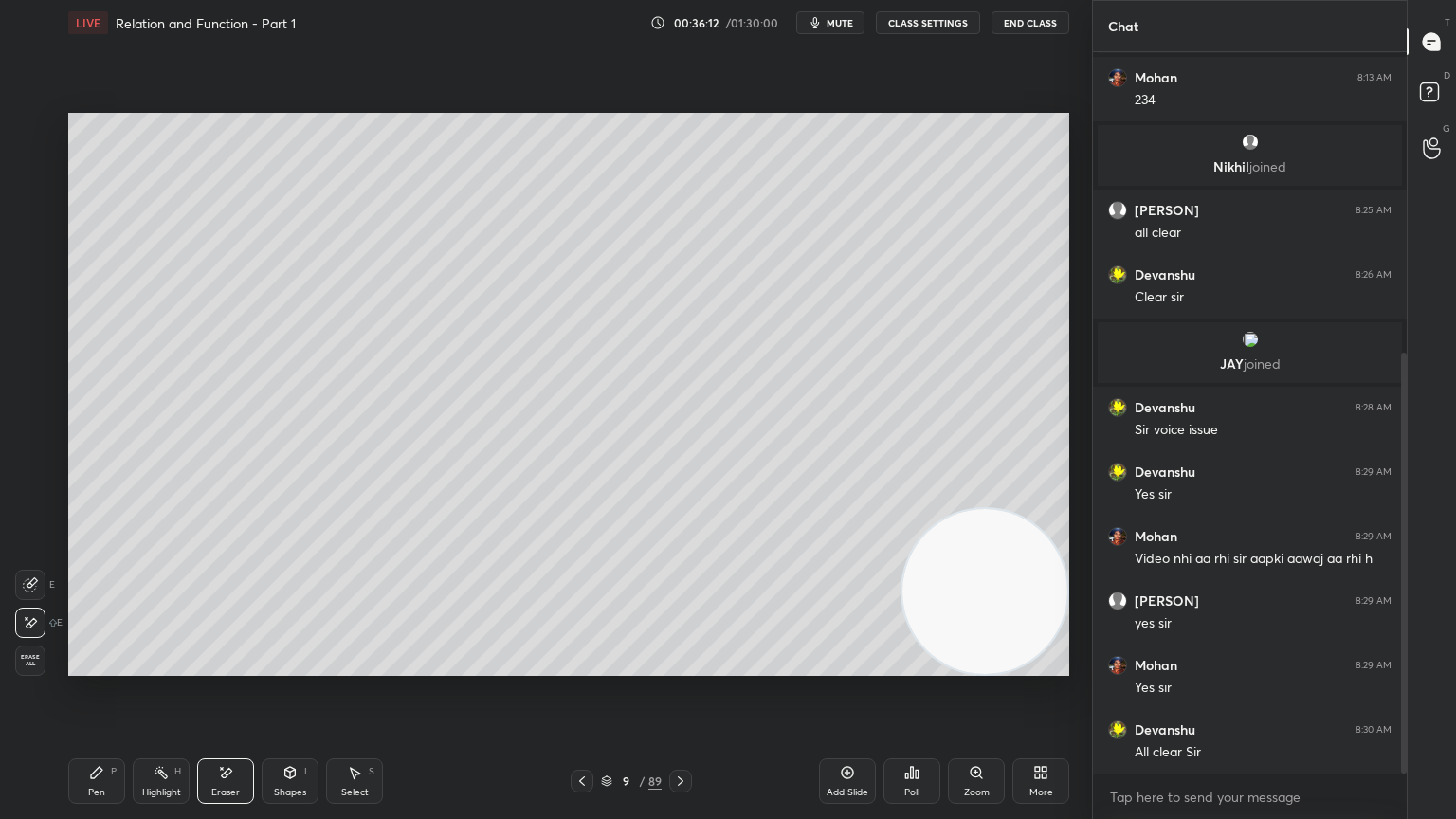 click on "Pen P" at bounding box center [97, 781] 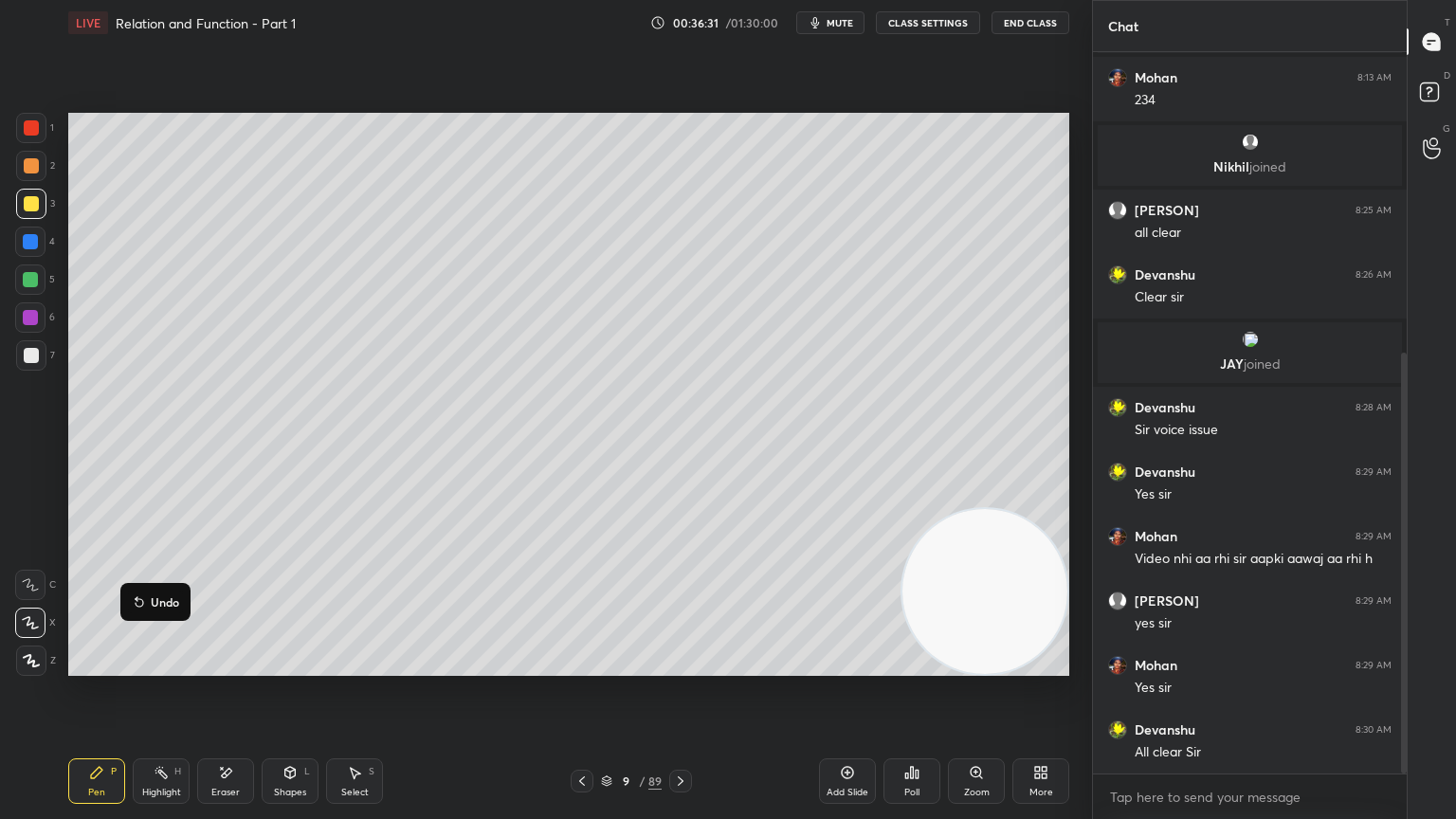 click at bounding box center (31, 355) 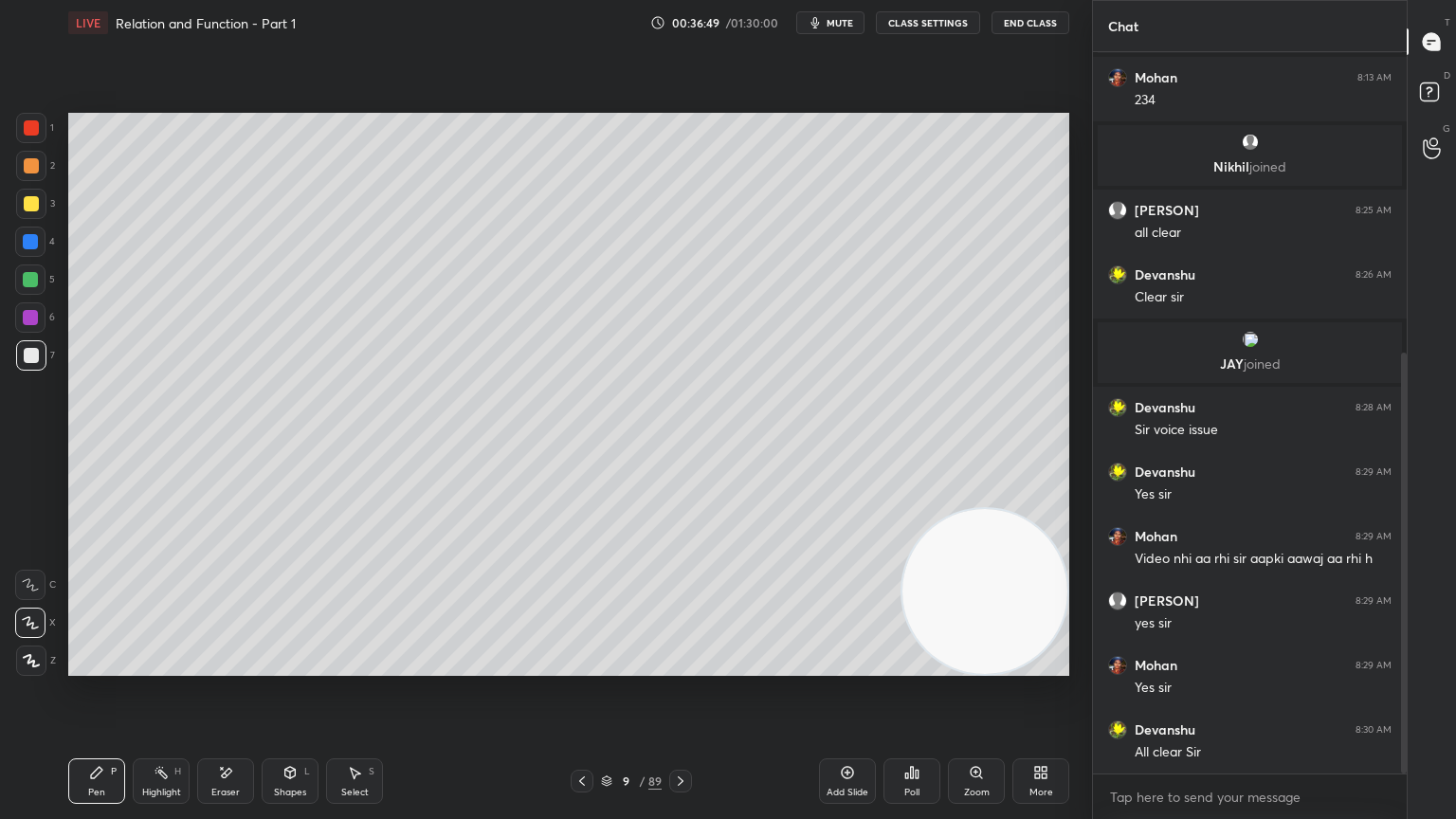 click 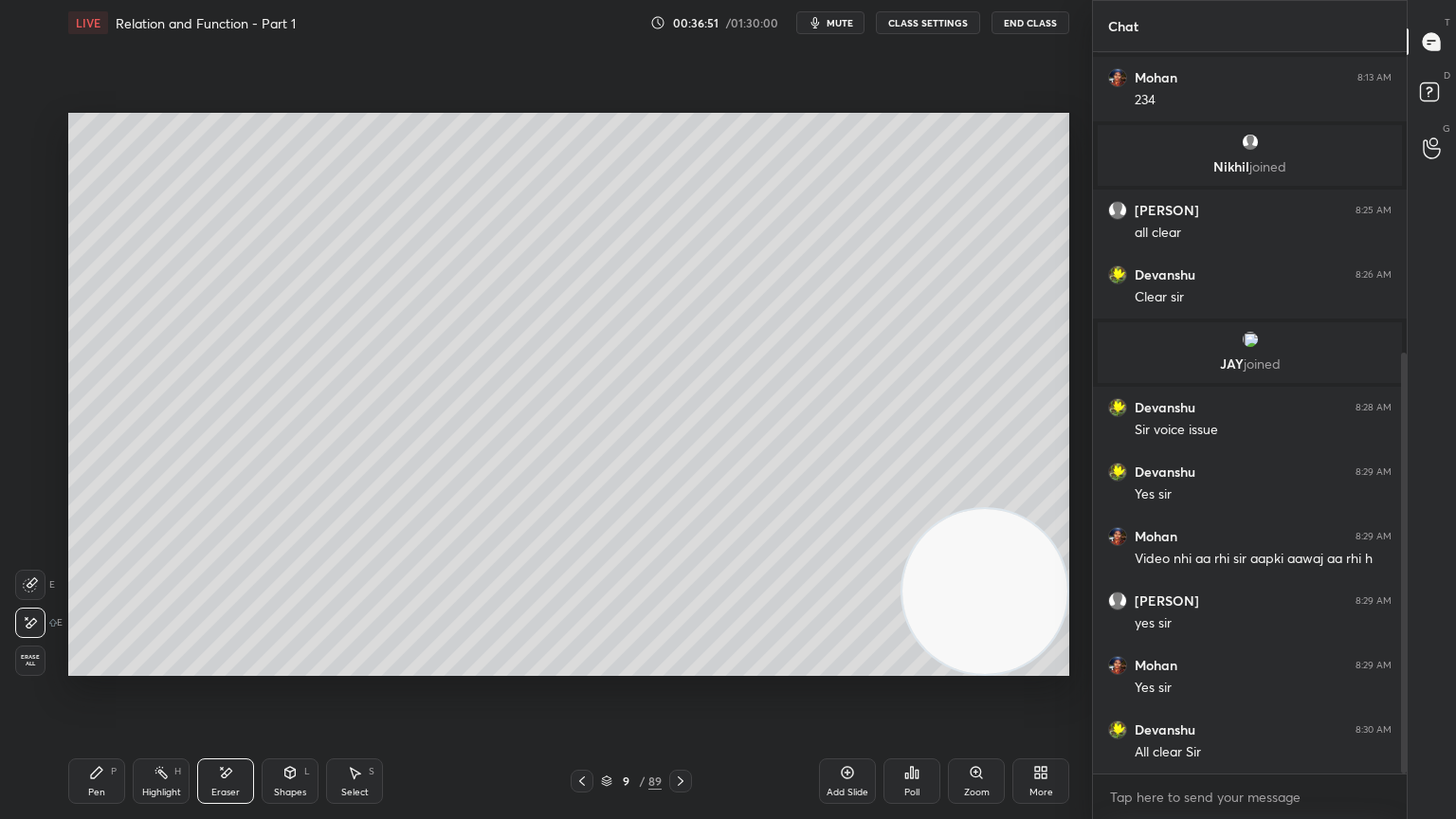click on "Pen" at bounding box center (97, 792) 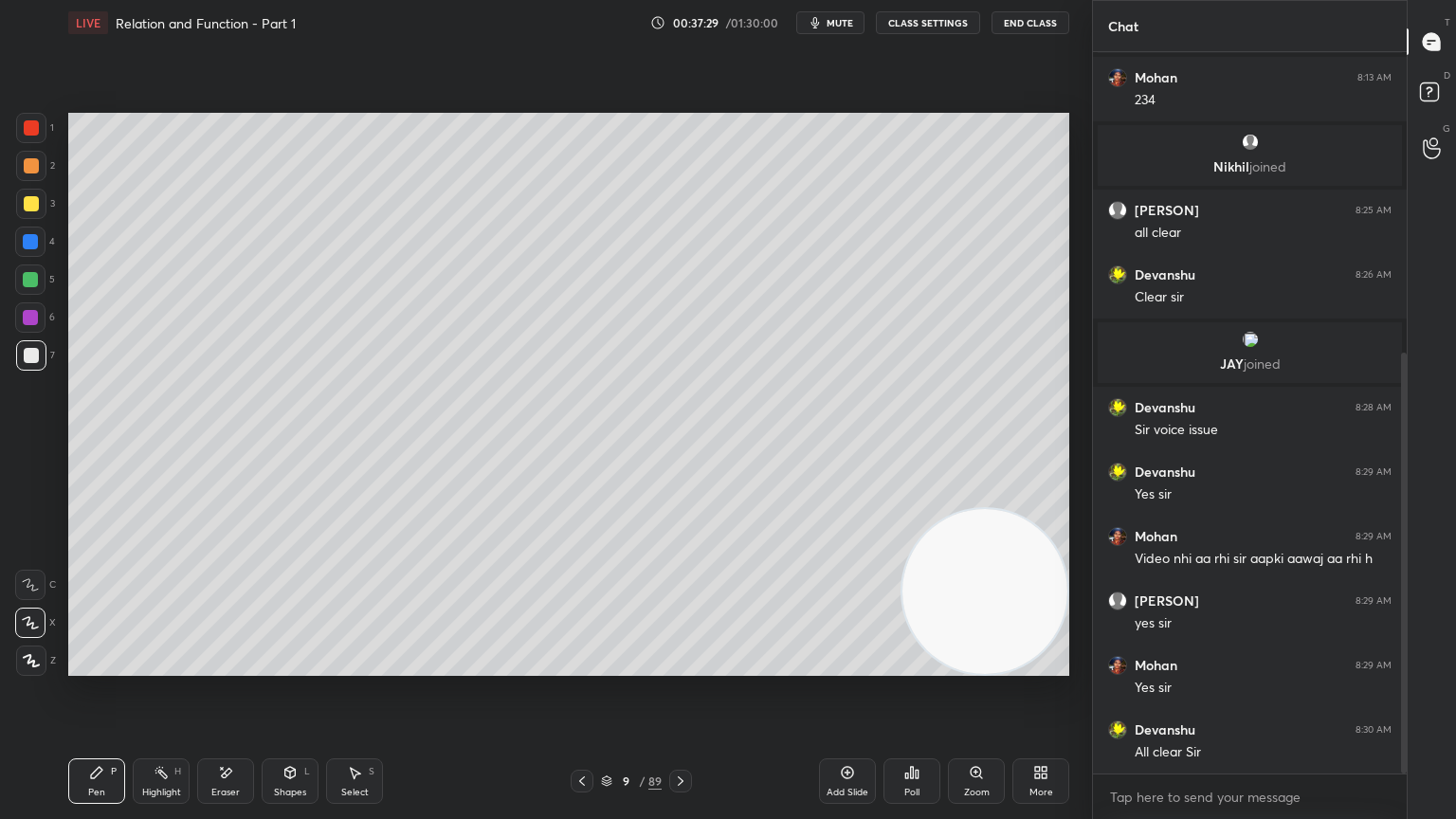 click 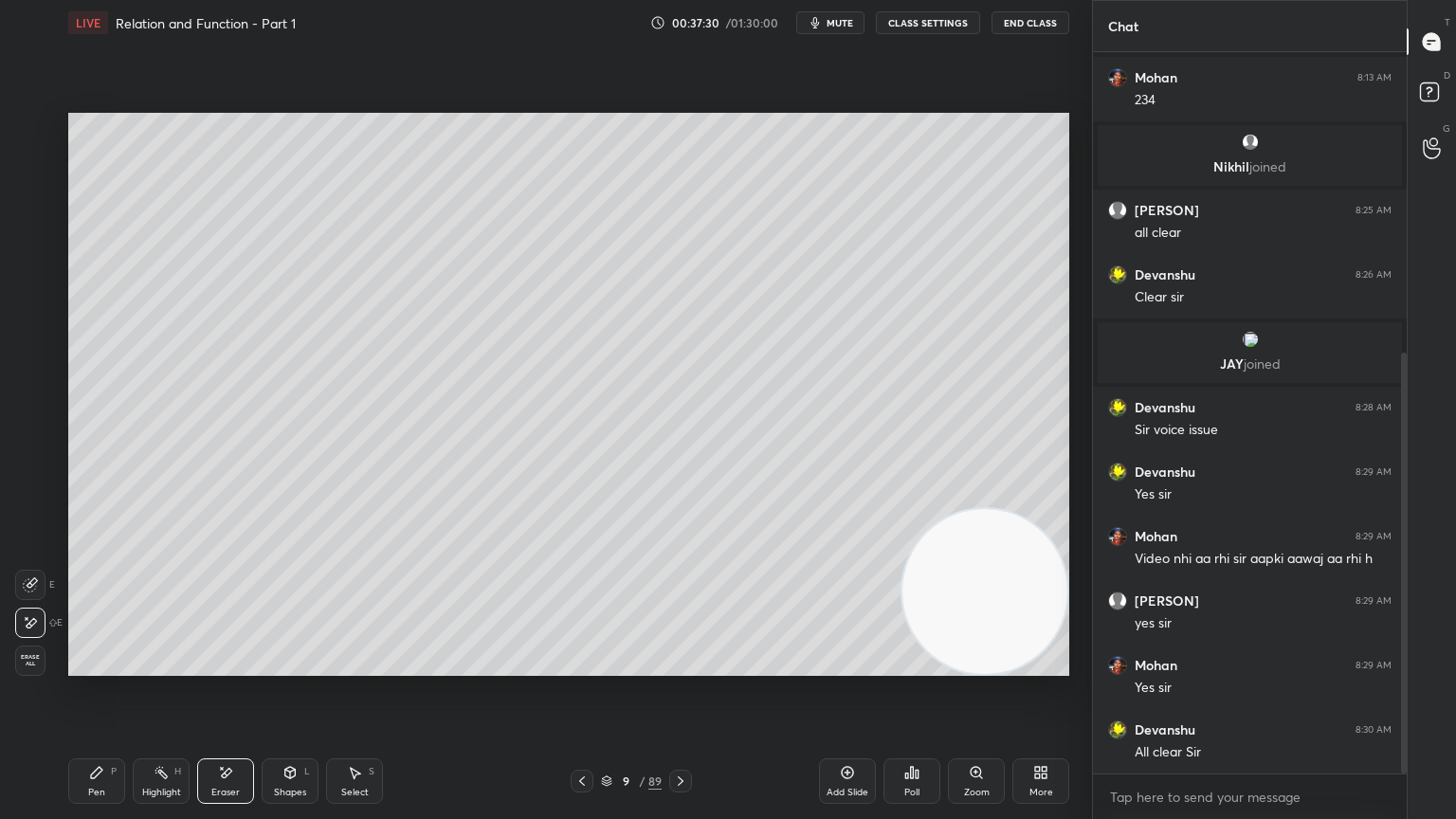 click on "Pen" at bounding box center (97, 792) 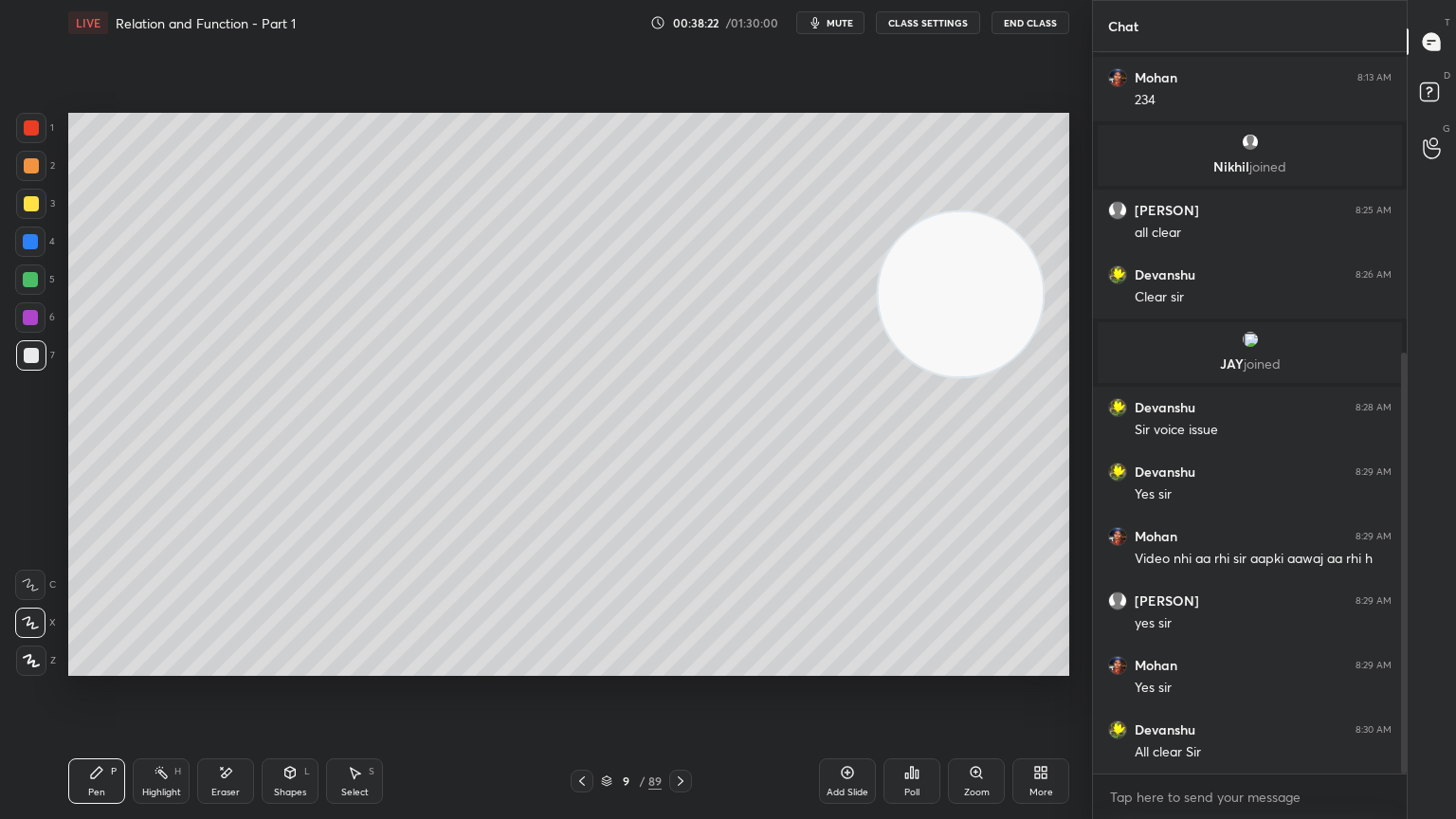 click at bounding box center (30, 280) 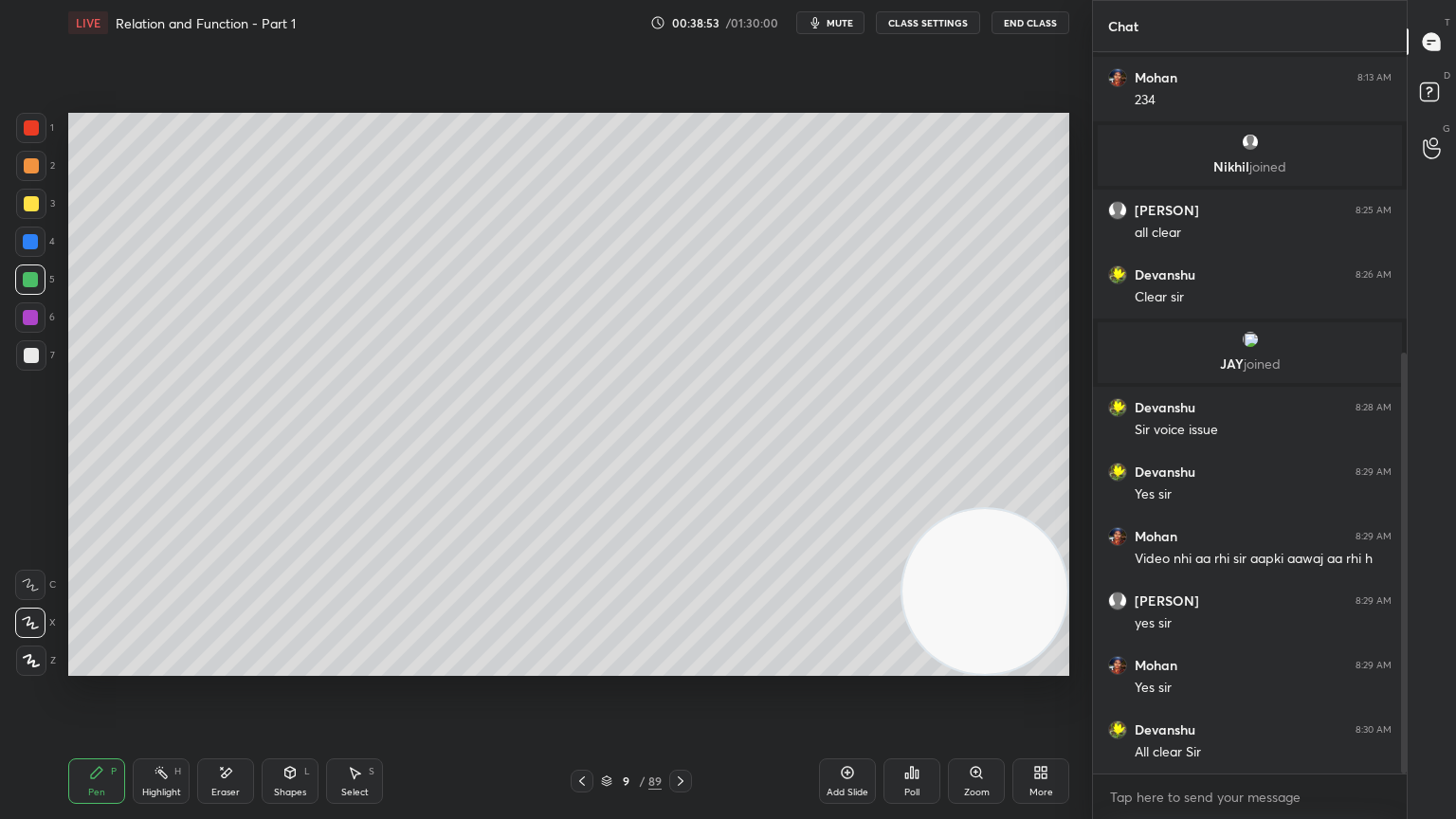 click at bounding box center (985, 592) 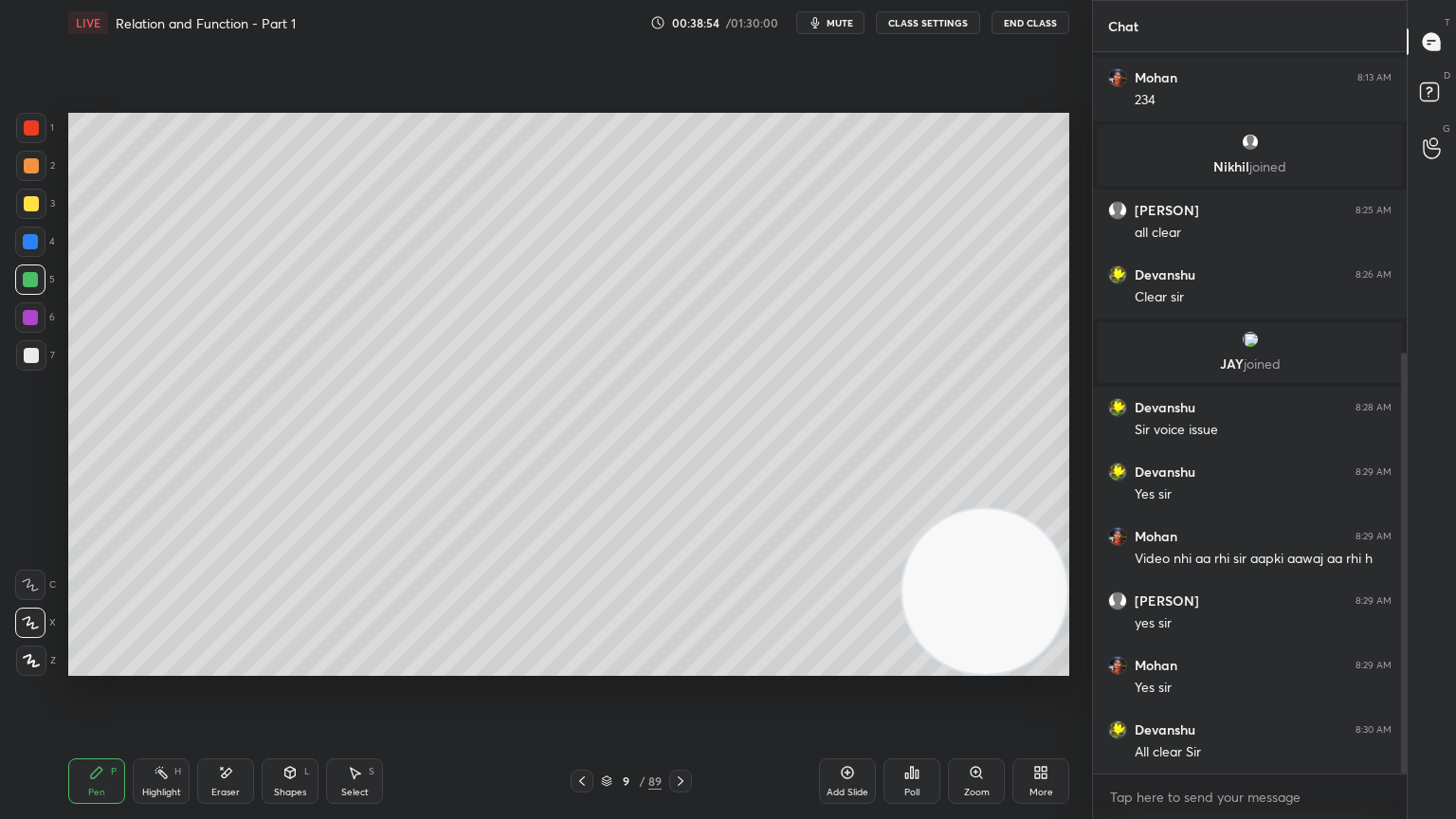 click at bounding box center (30, 318) 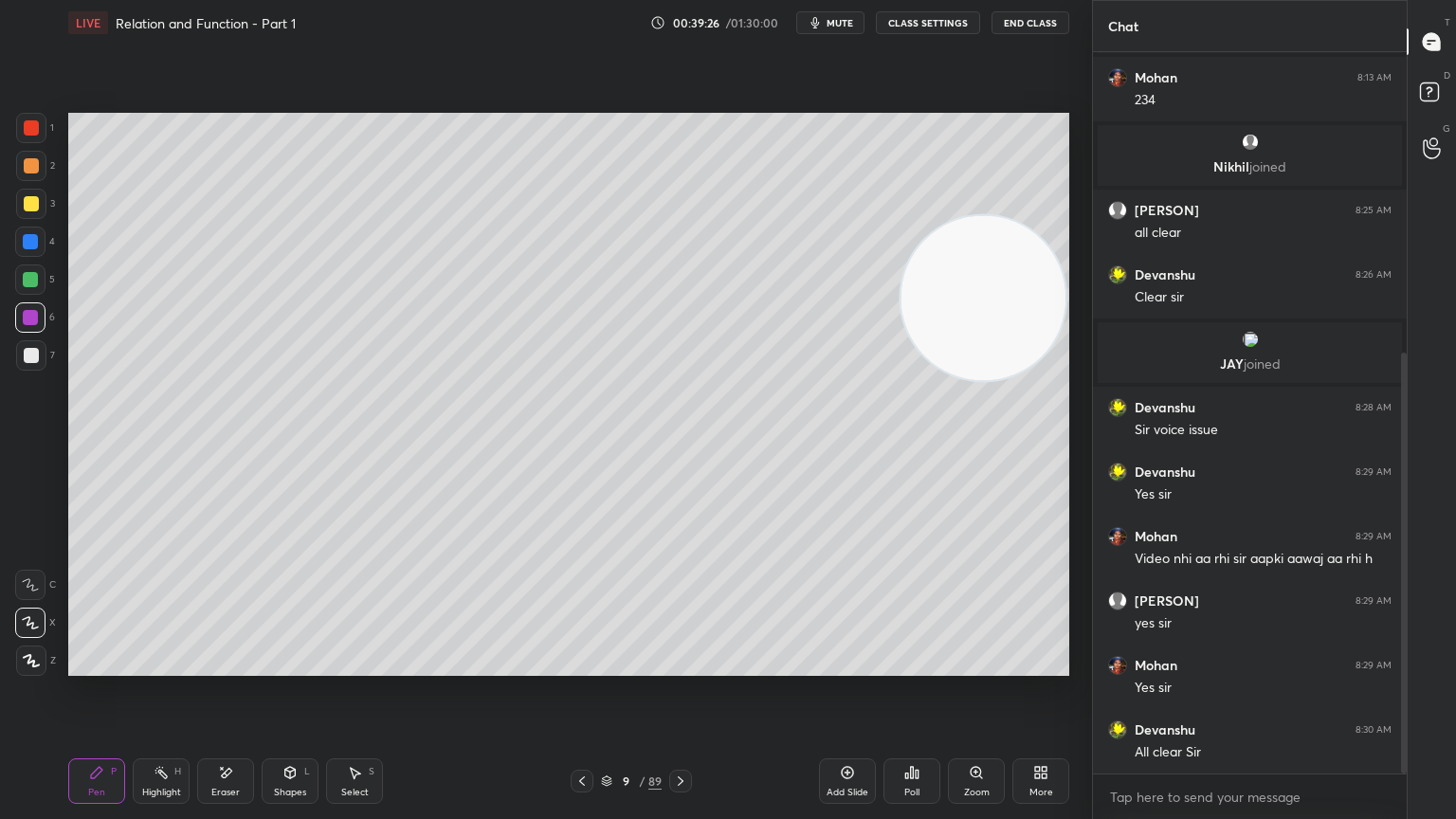 click 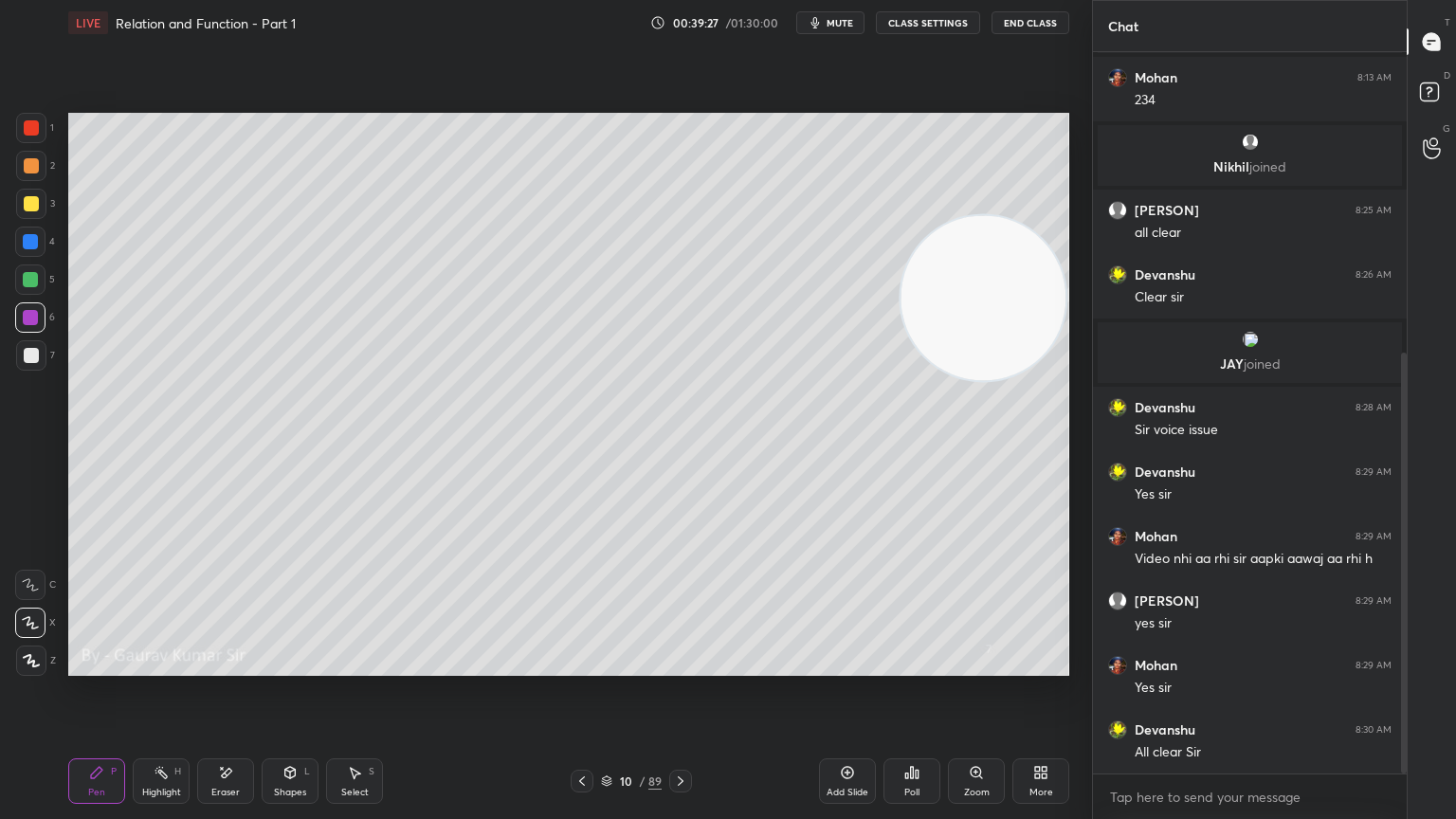 click 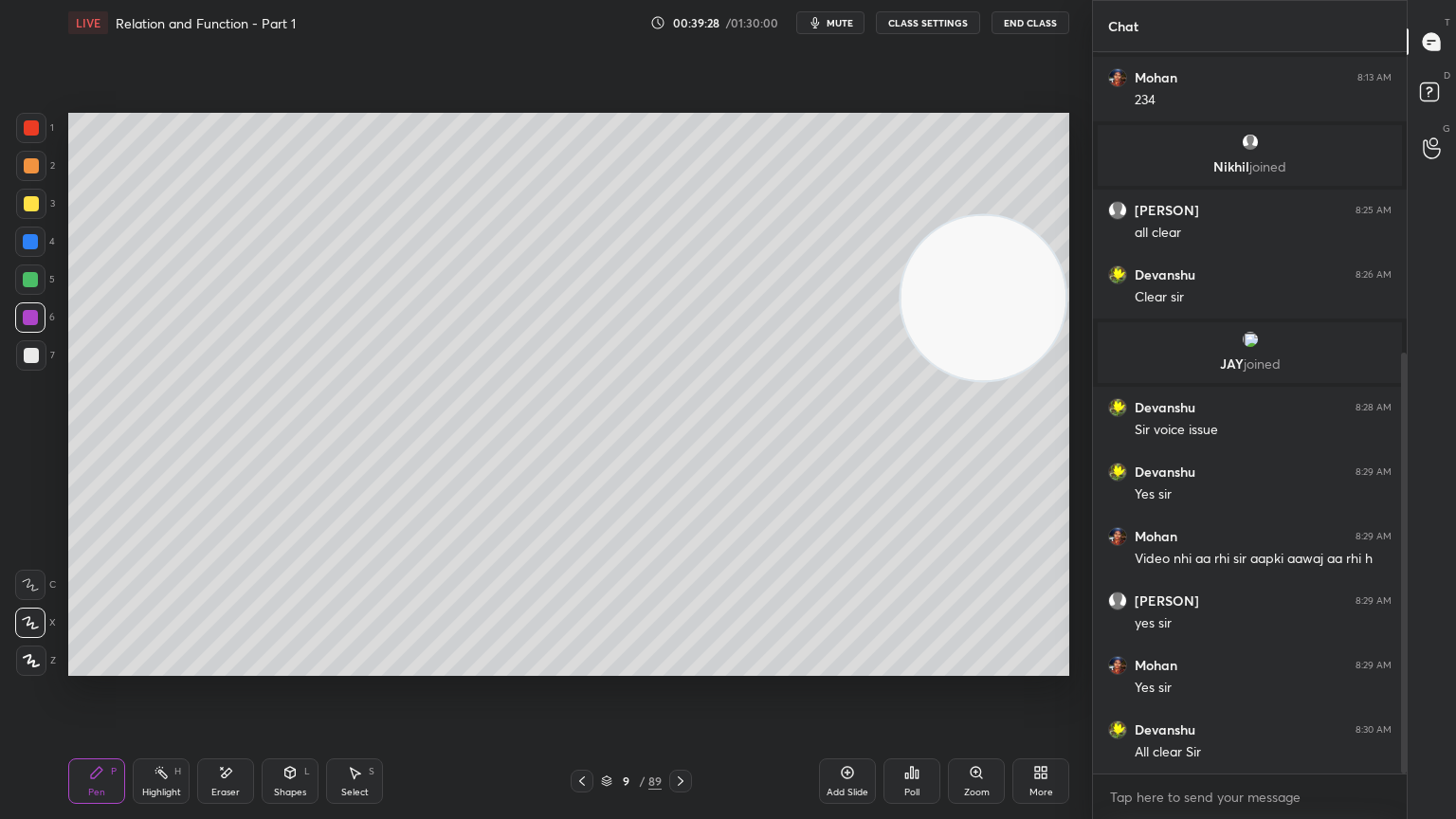 click on "Add Slide" at bounding box center (847, 781) 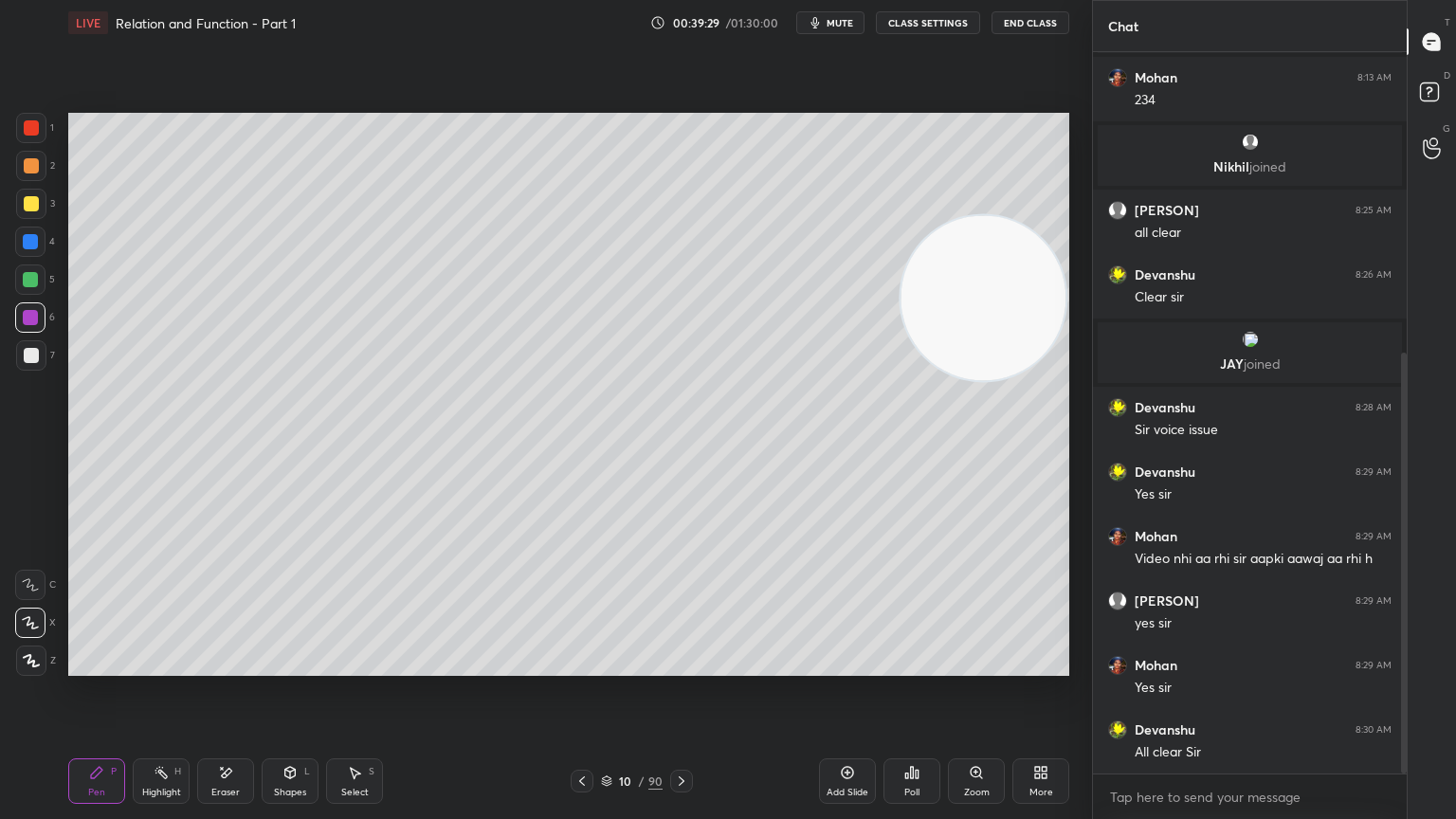 click at bounding box center (31, 355) 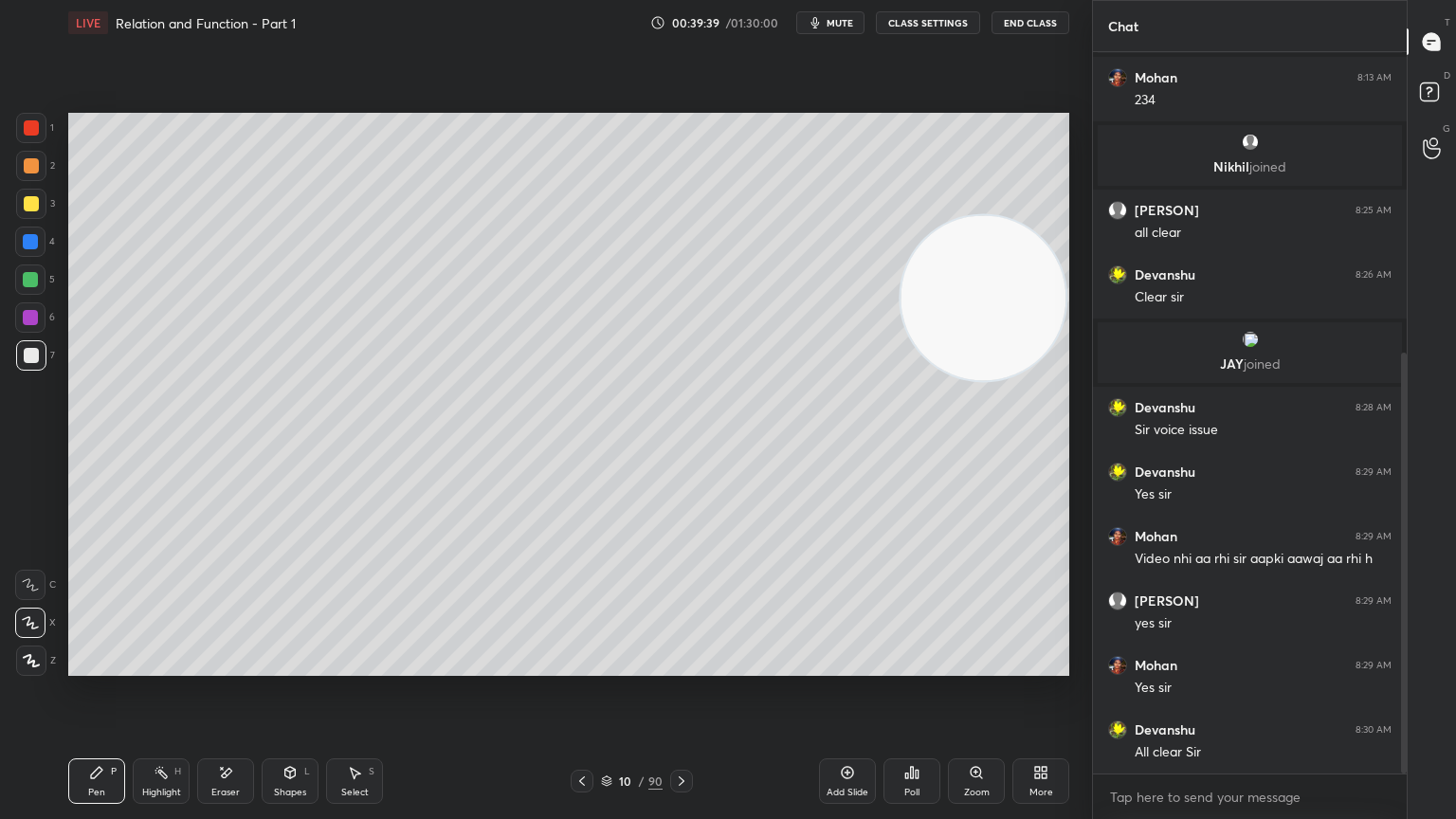 click on "Eraser" at bounding box center [226, 781] 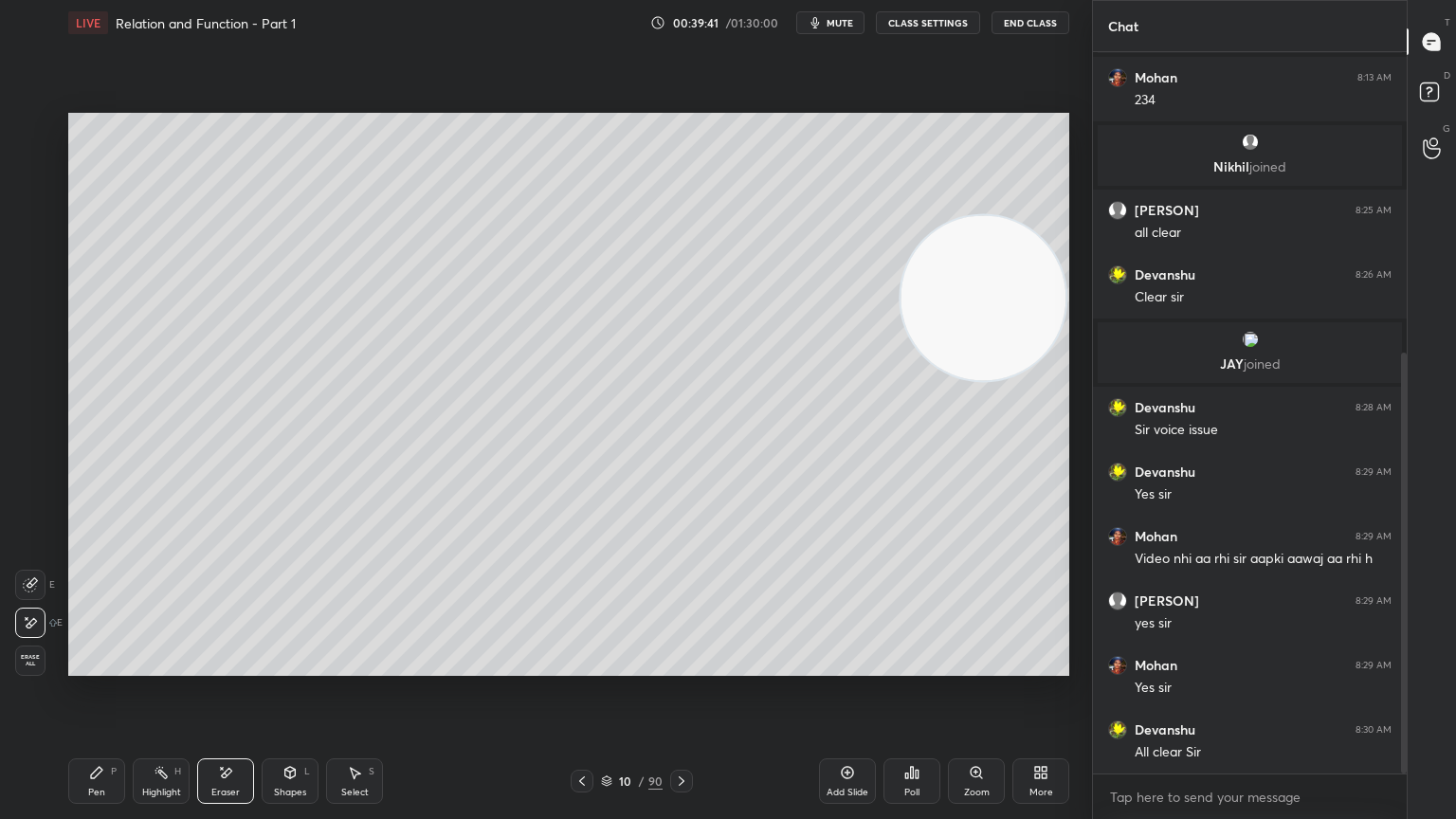 click on "Pen P" at bounding box center (97, 781) 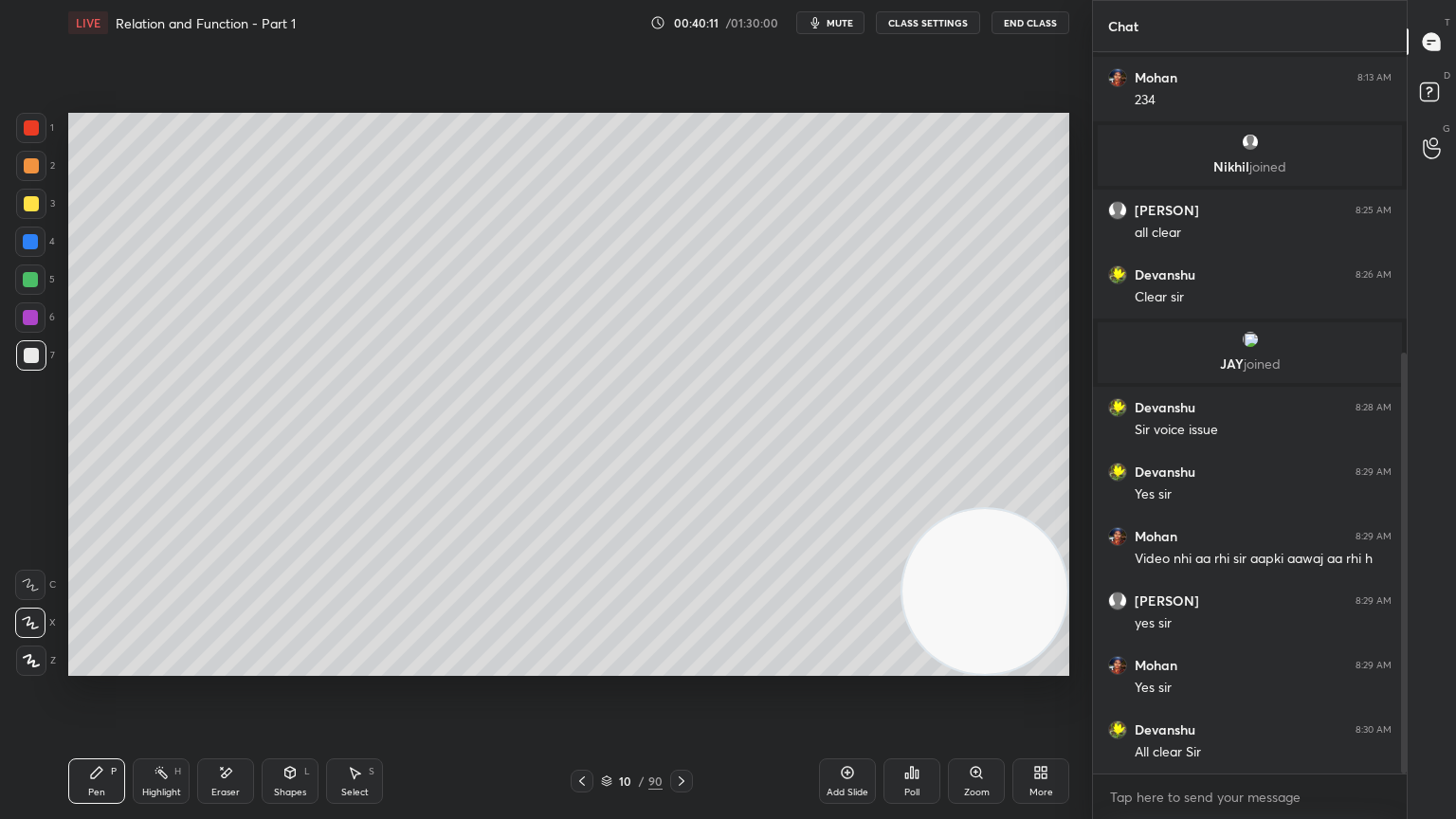 click at bounding box center [30, 318] 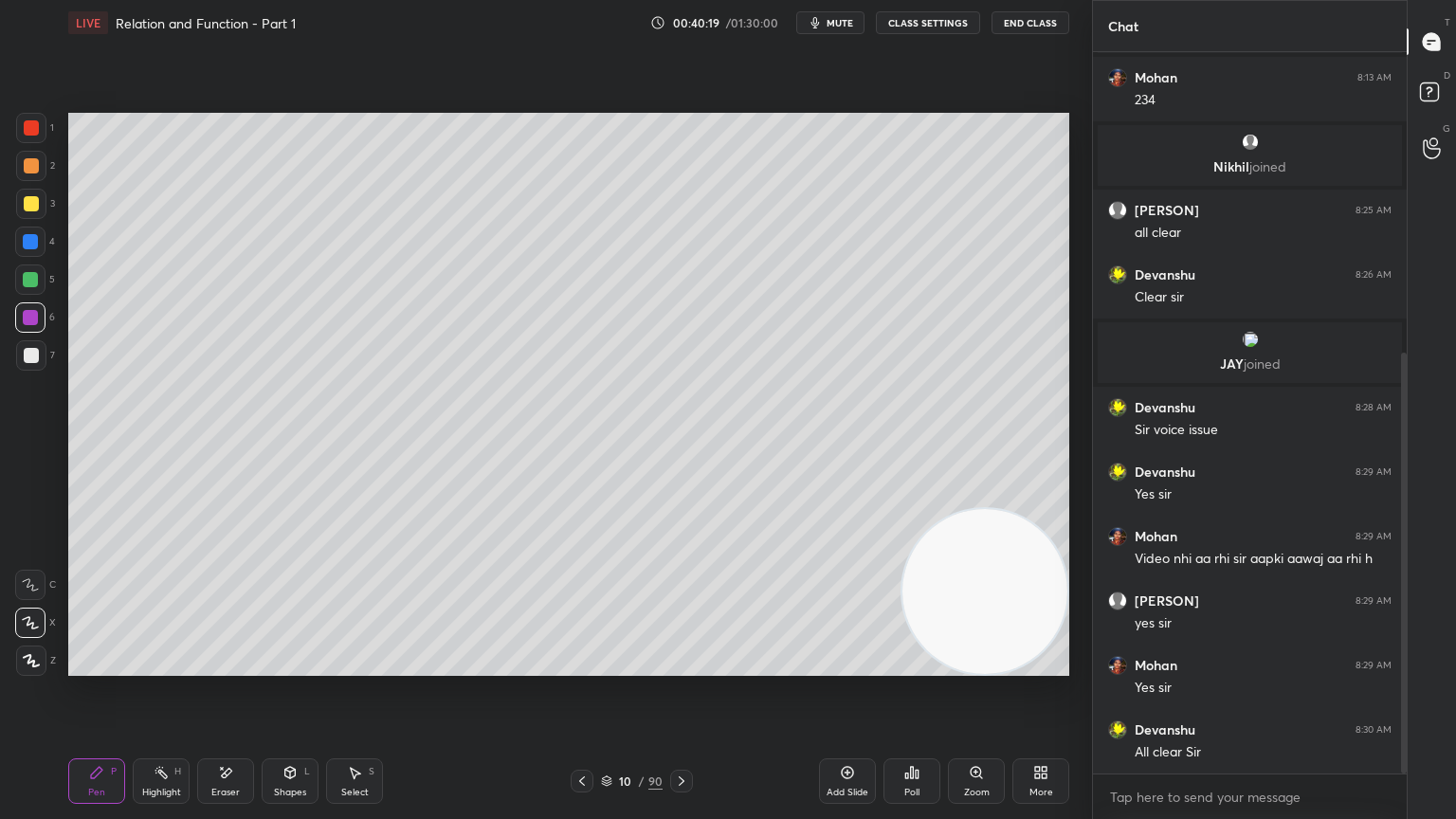 click at bounding box center [31, 355] 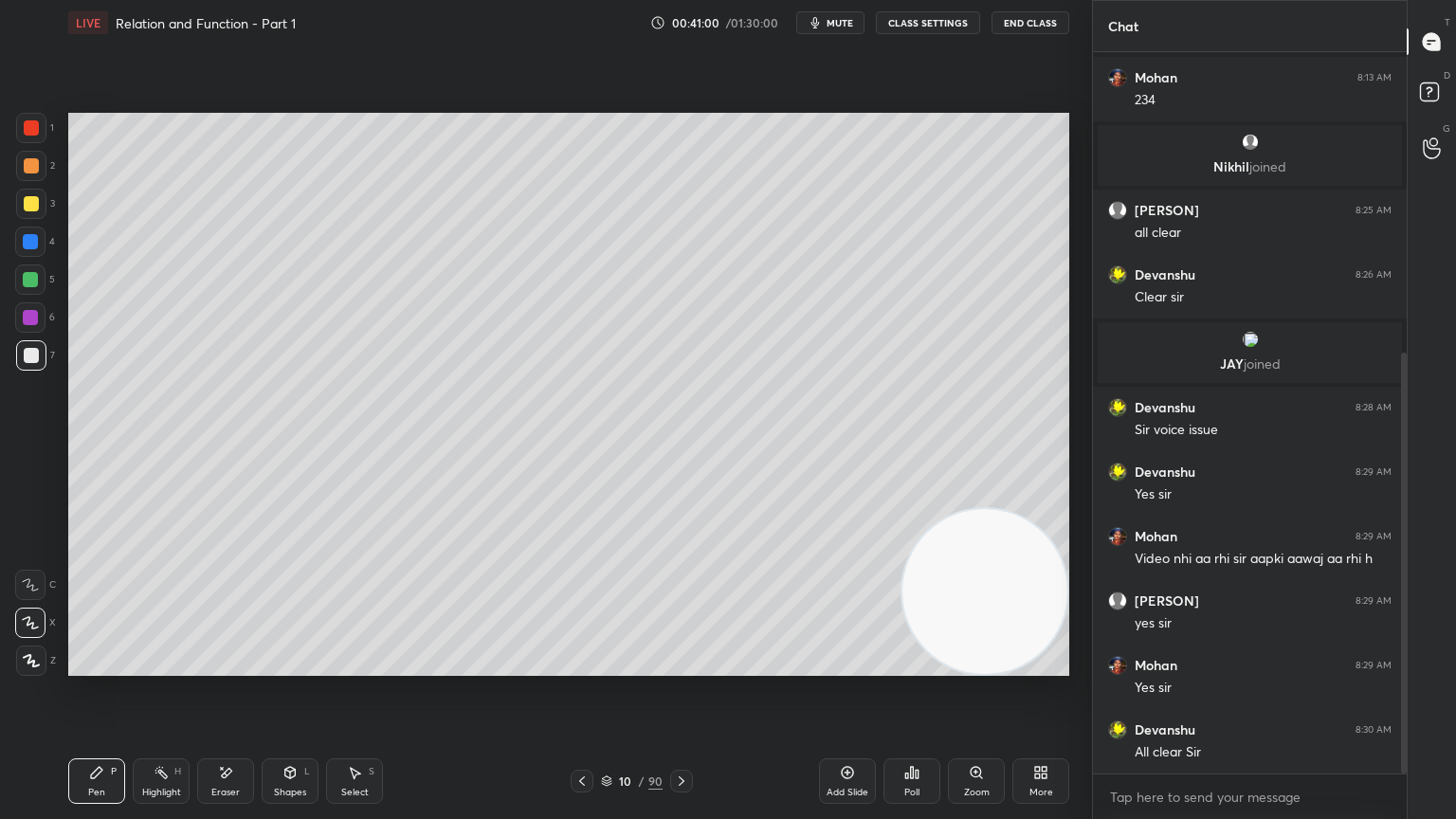 click at bounding box center (30, 318) 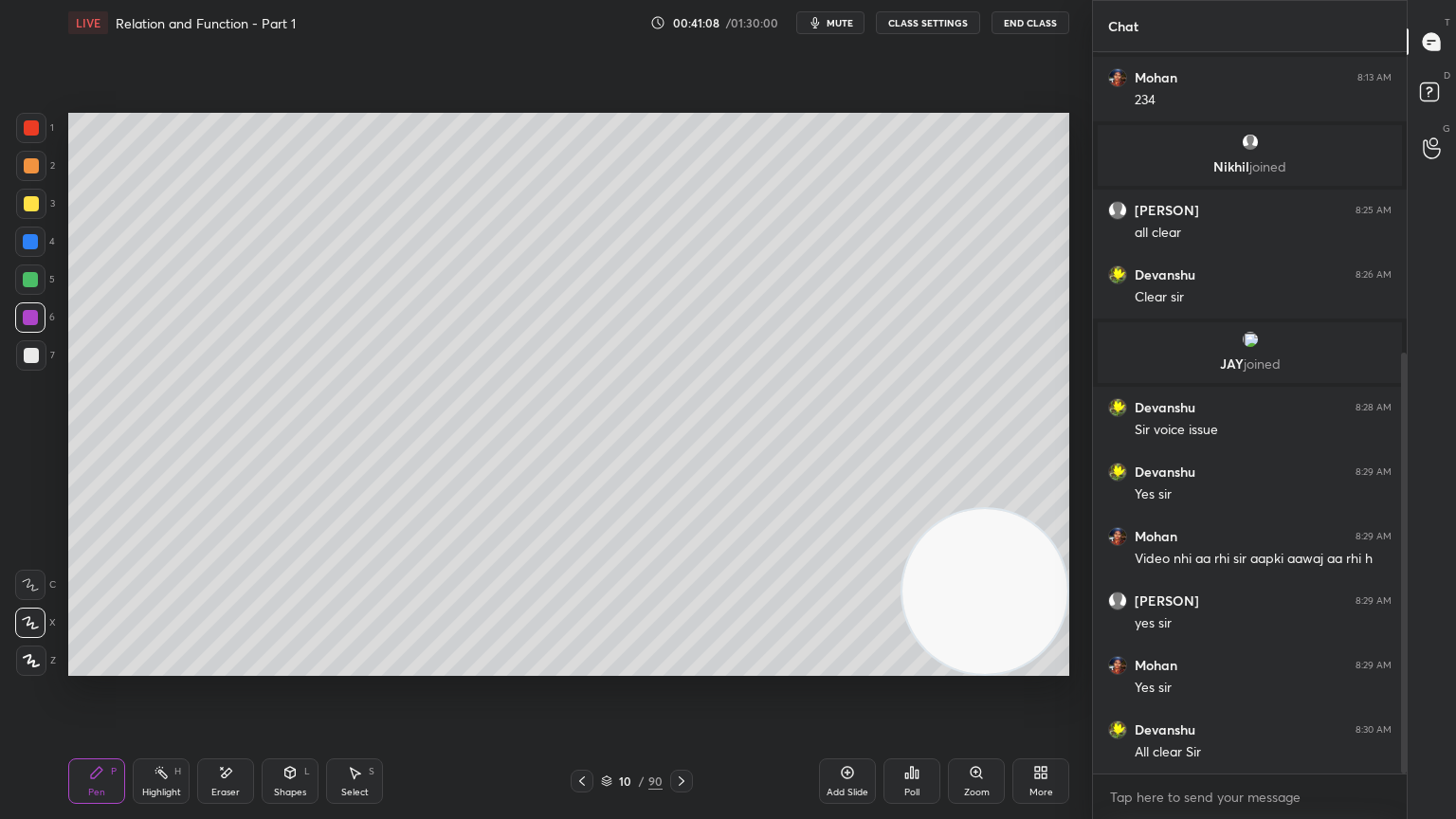 click on "Eraser" at bounding box center (226, 781) 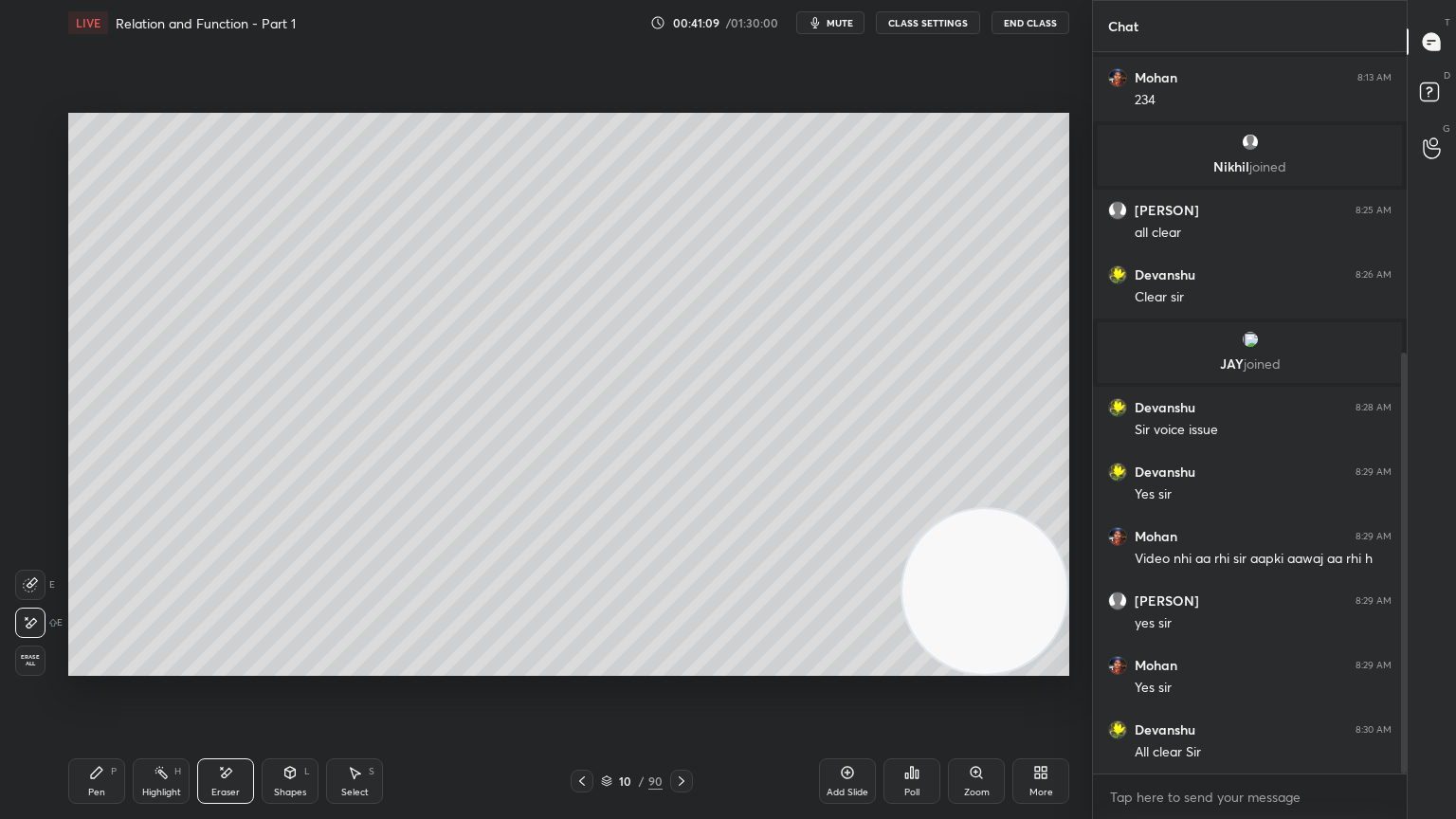 click on "Pen P" at bounding box center (97, 781) 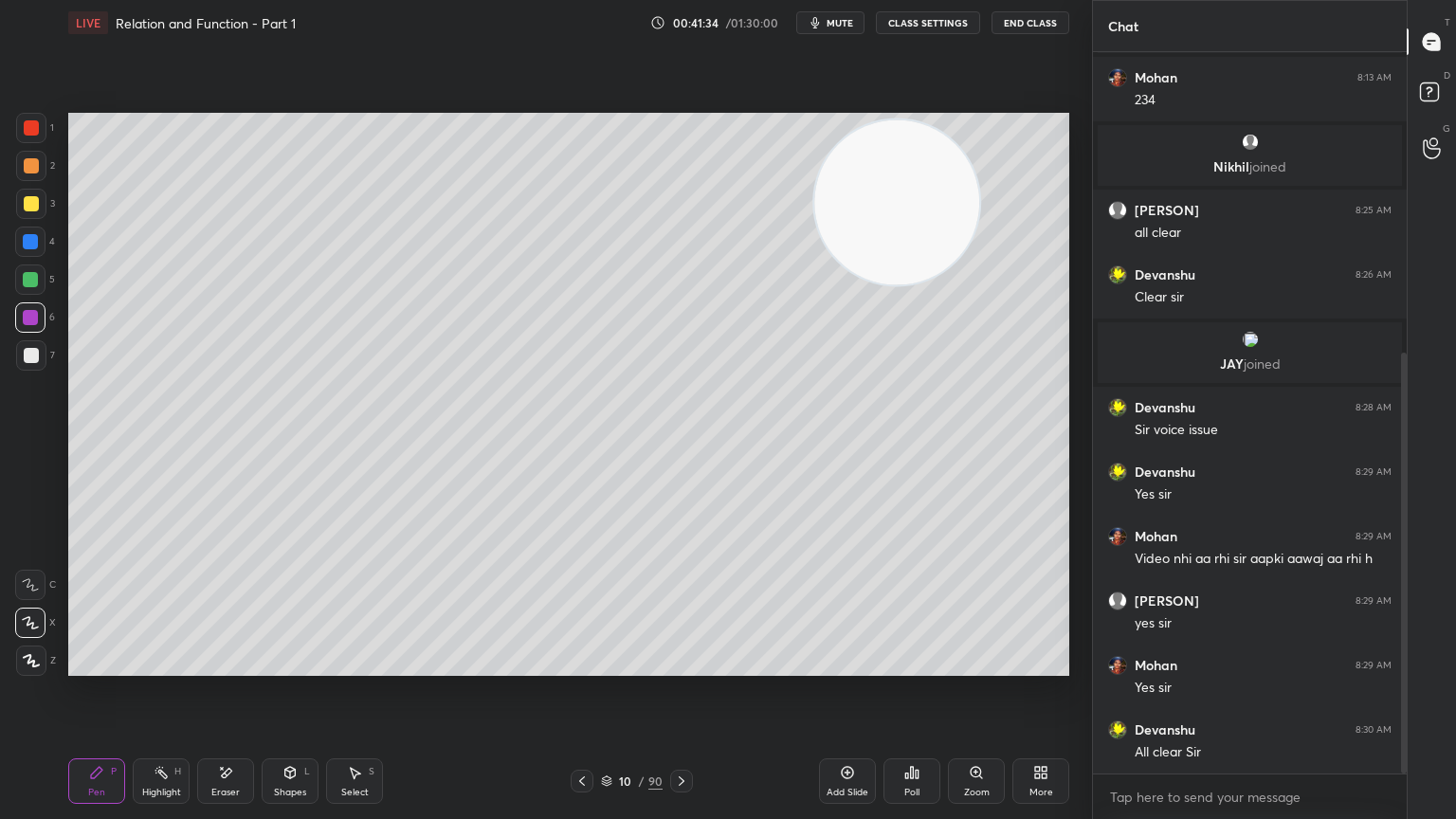 click at bounding box center [30, 280] 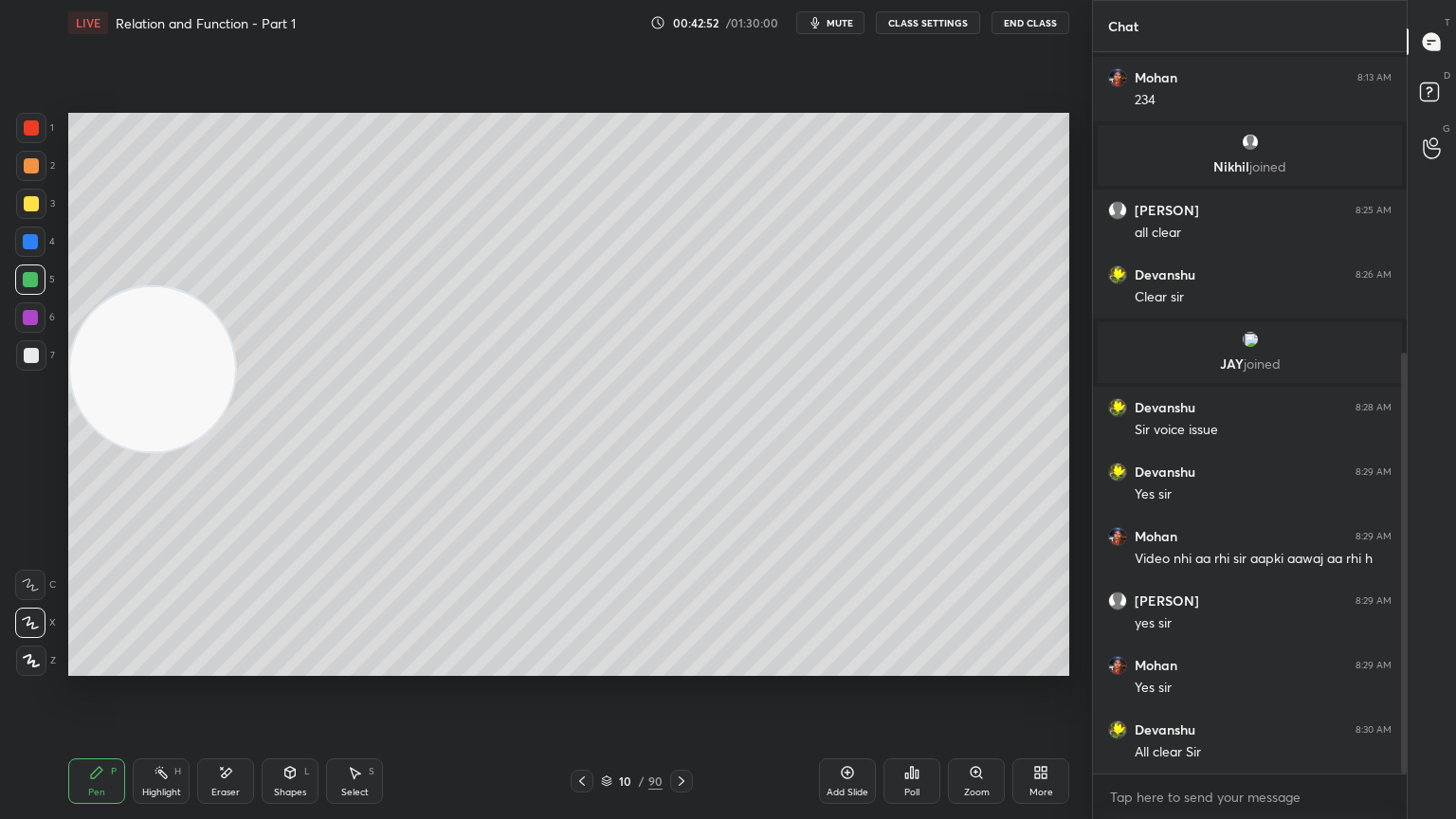 click on "Eraser" at bounding box center (226, 781) 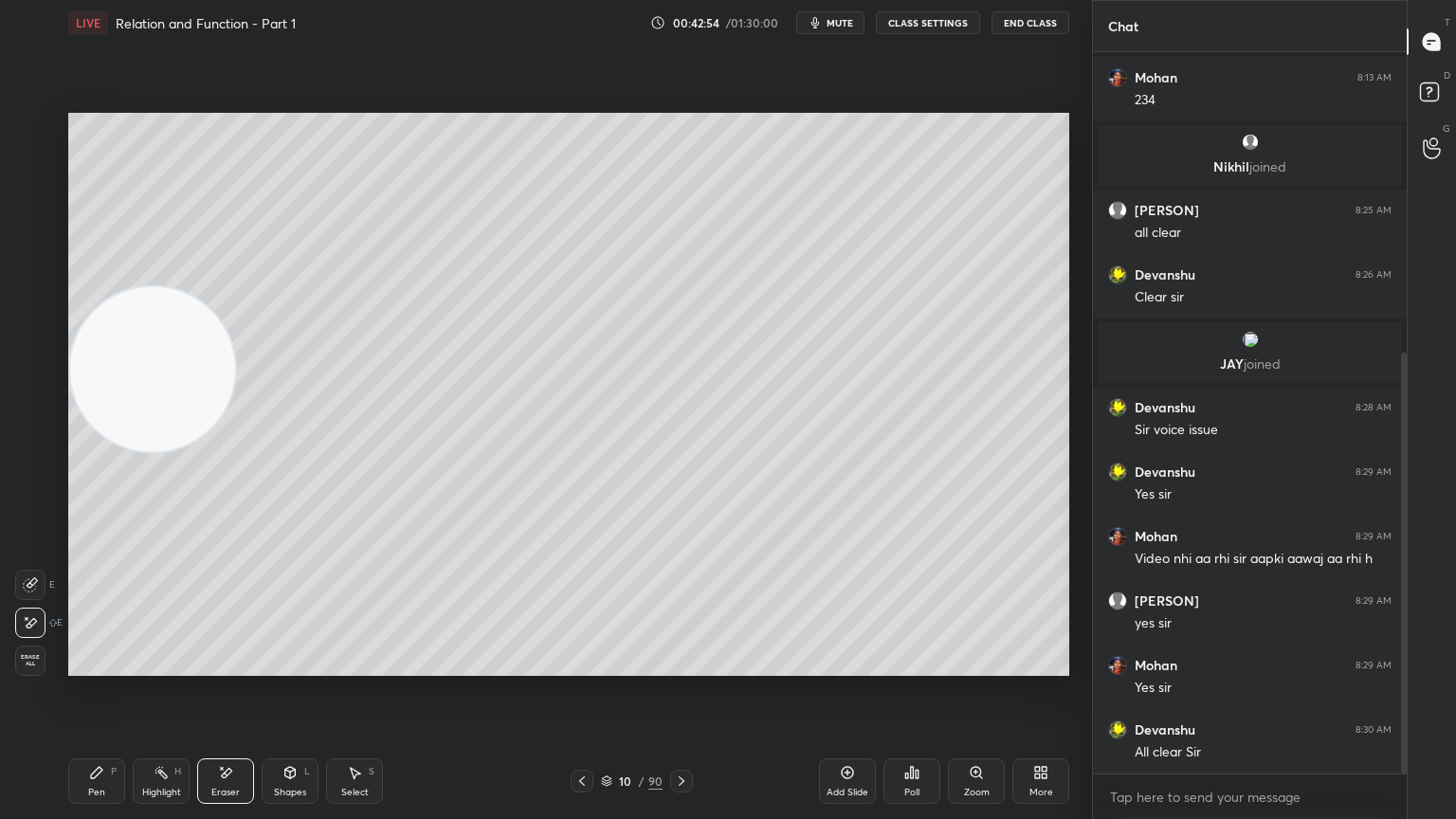 click 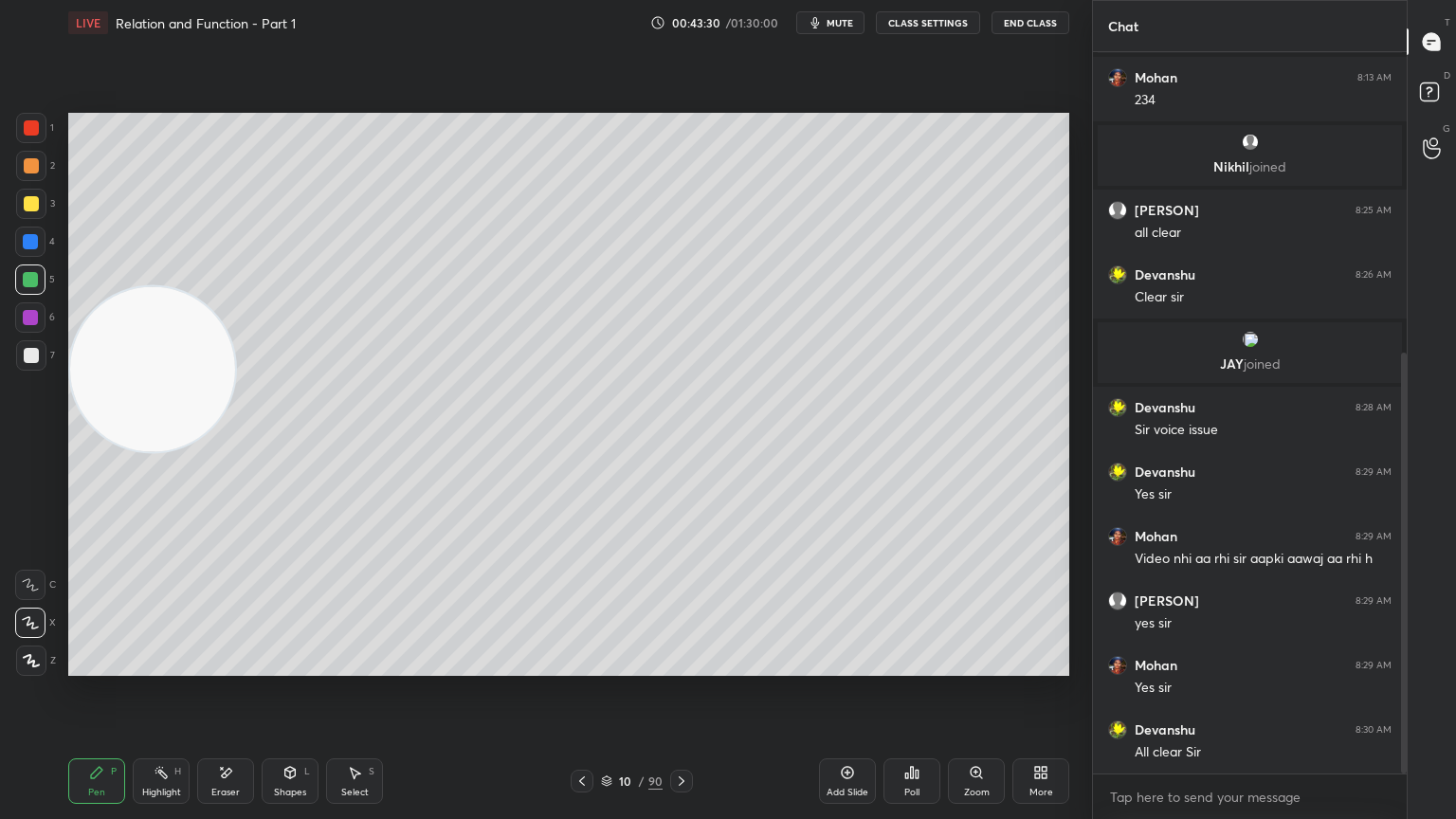 click on "10 / 90" at bounding box center (631, 781) 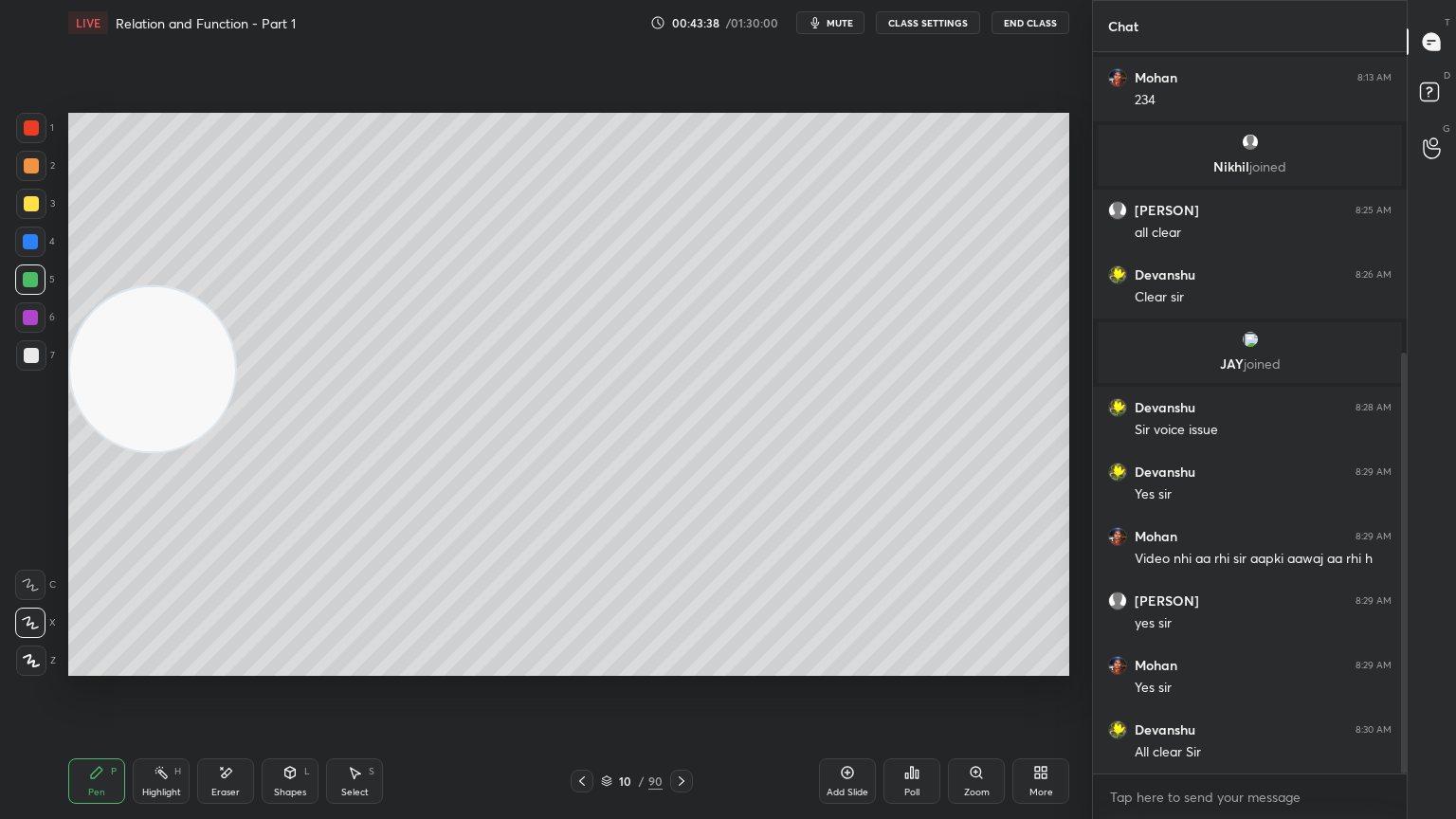 click 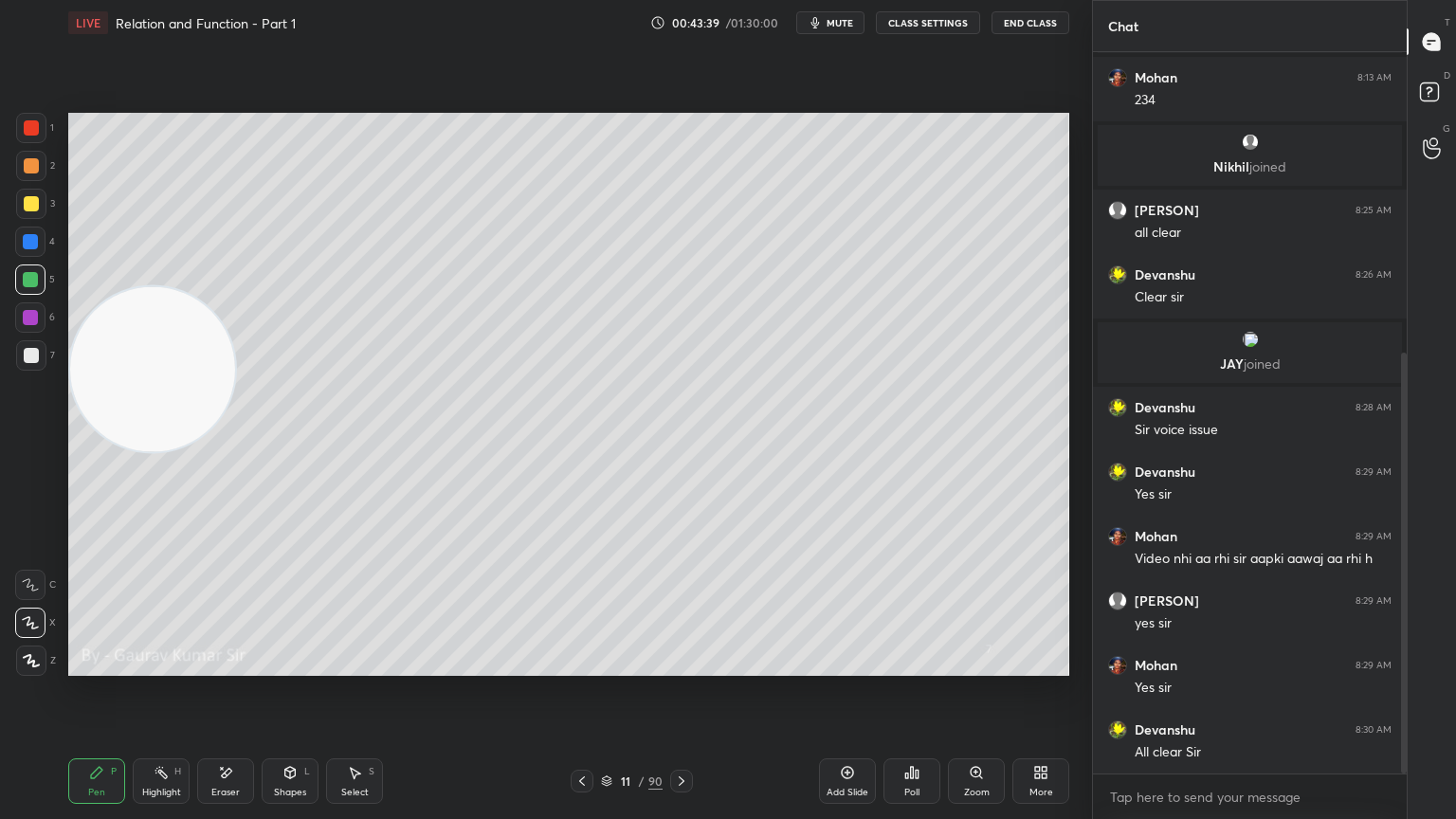 click 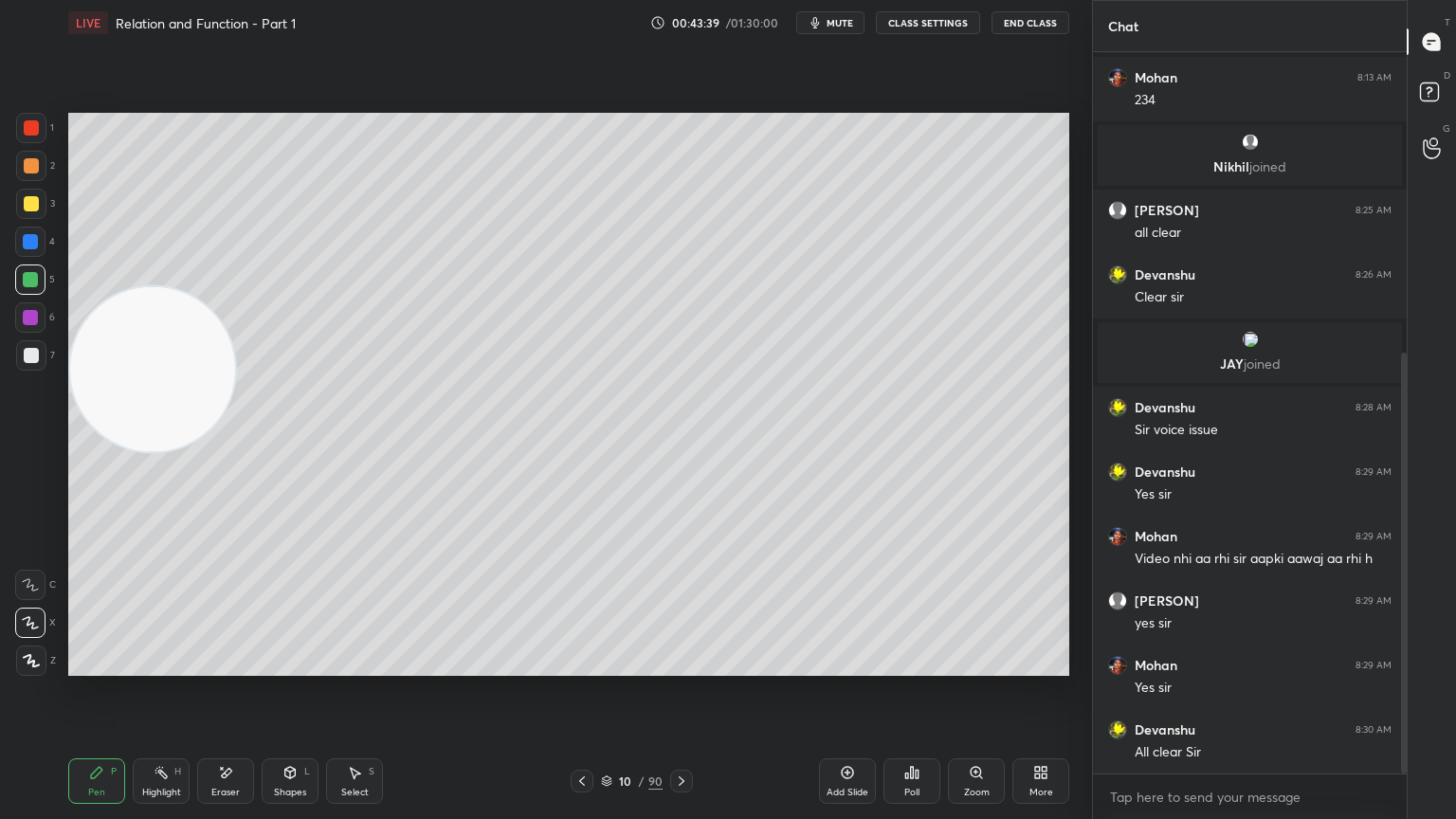 click on "Add Slide" at bounding box center [847, 781] 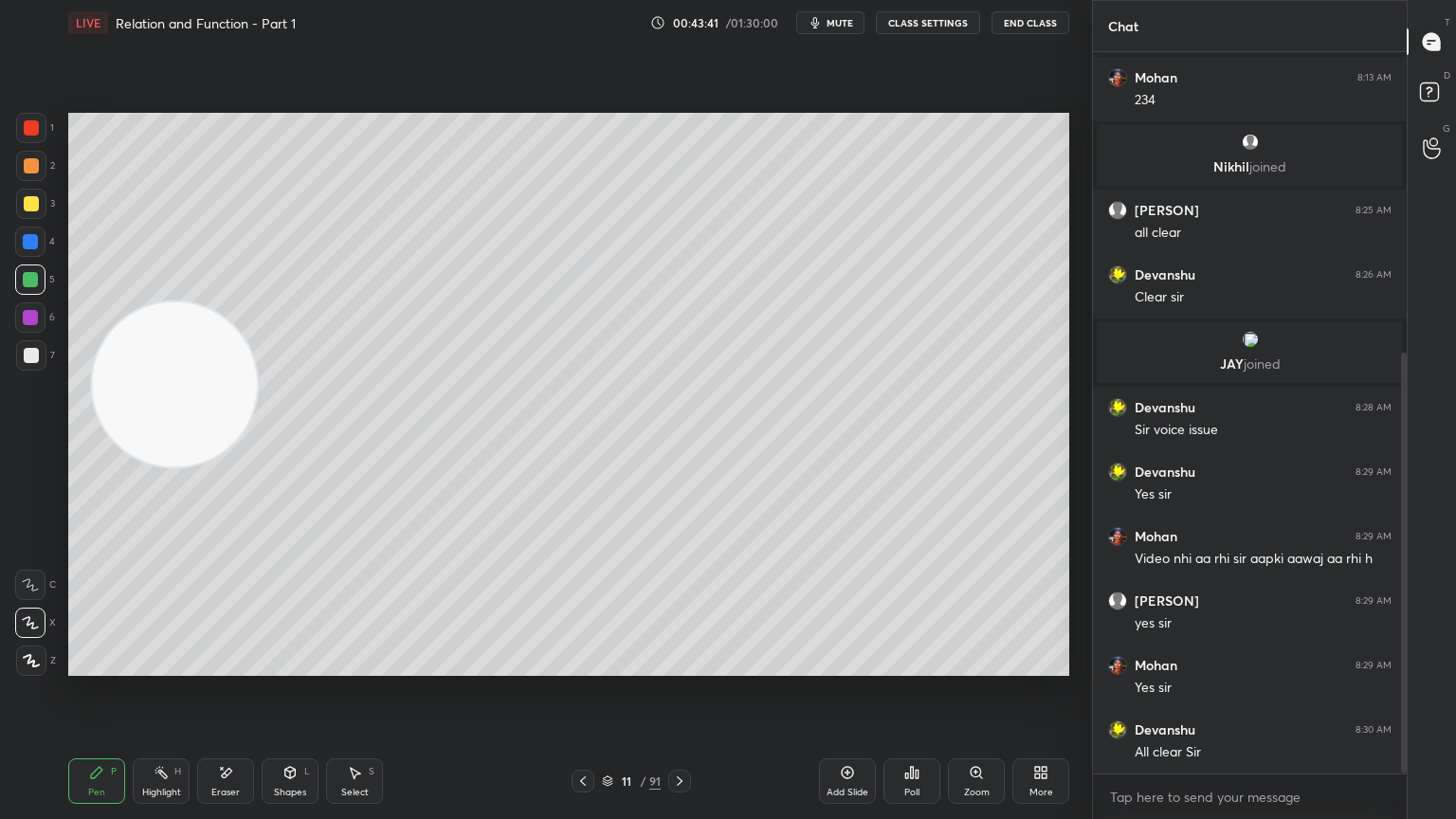 click 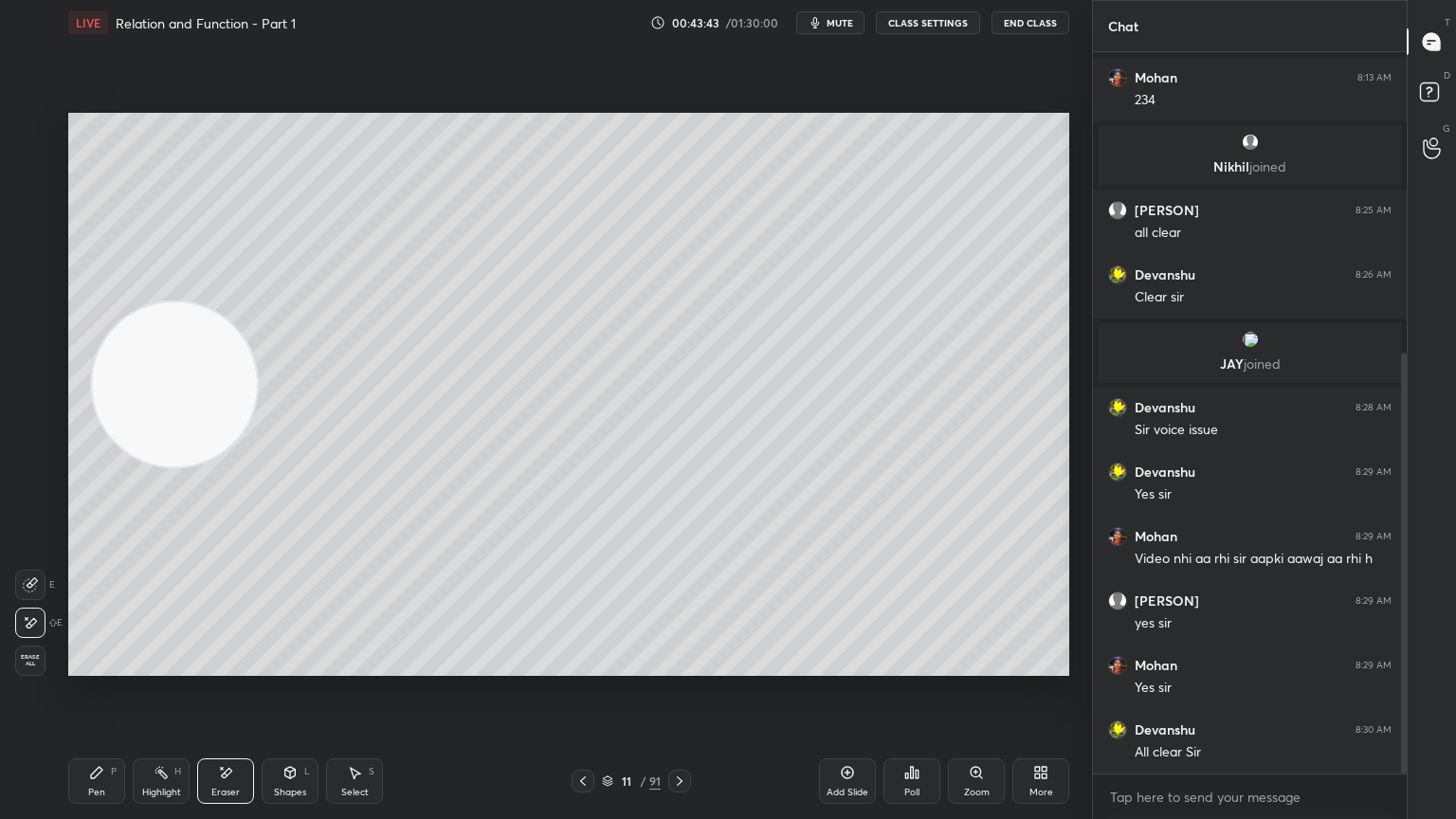 click on "Pen P" at bounding box center [97, 781] 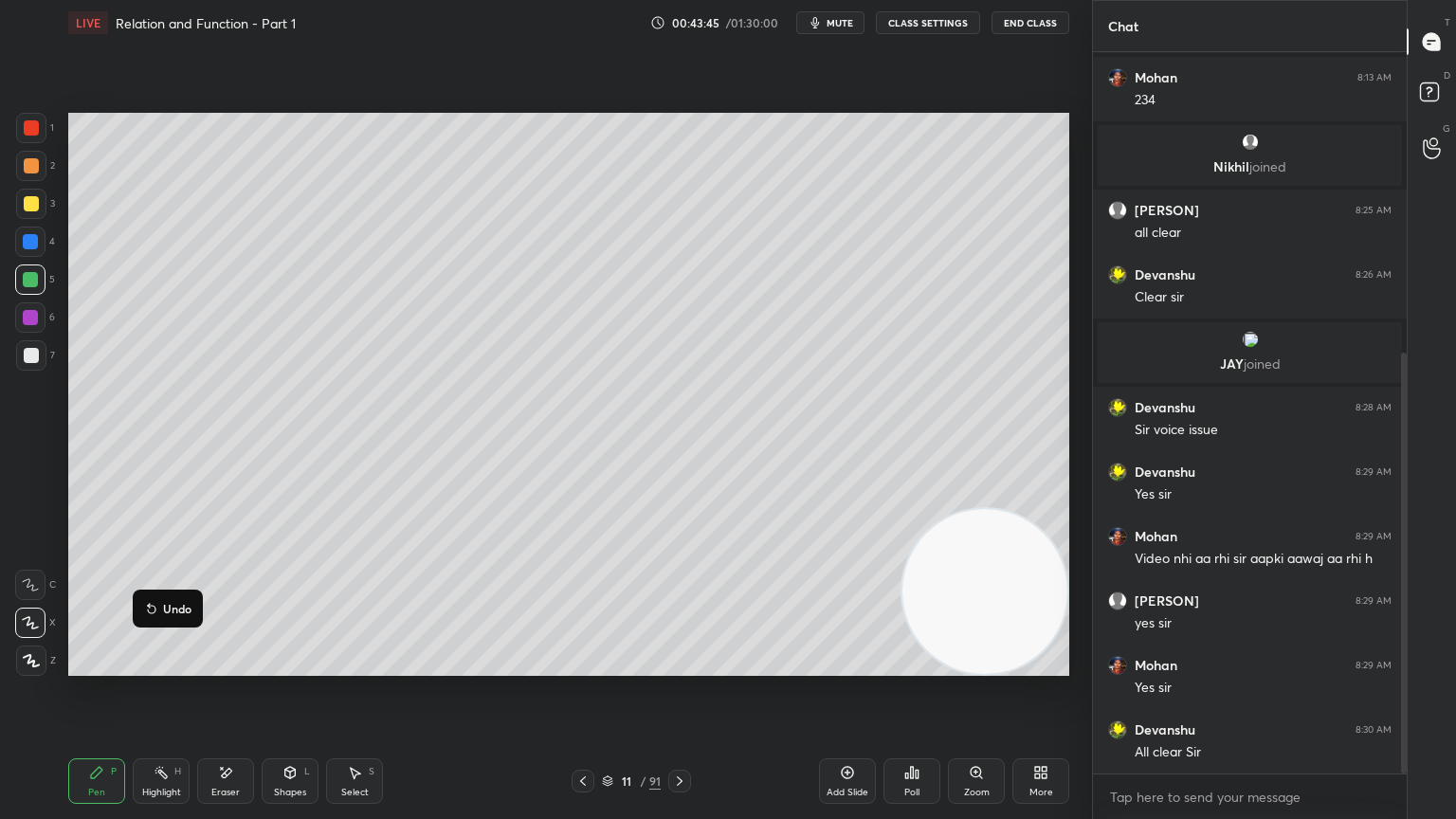 click at bounding box center [31, 355] 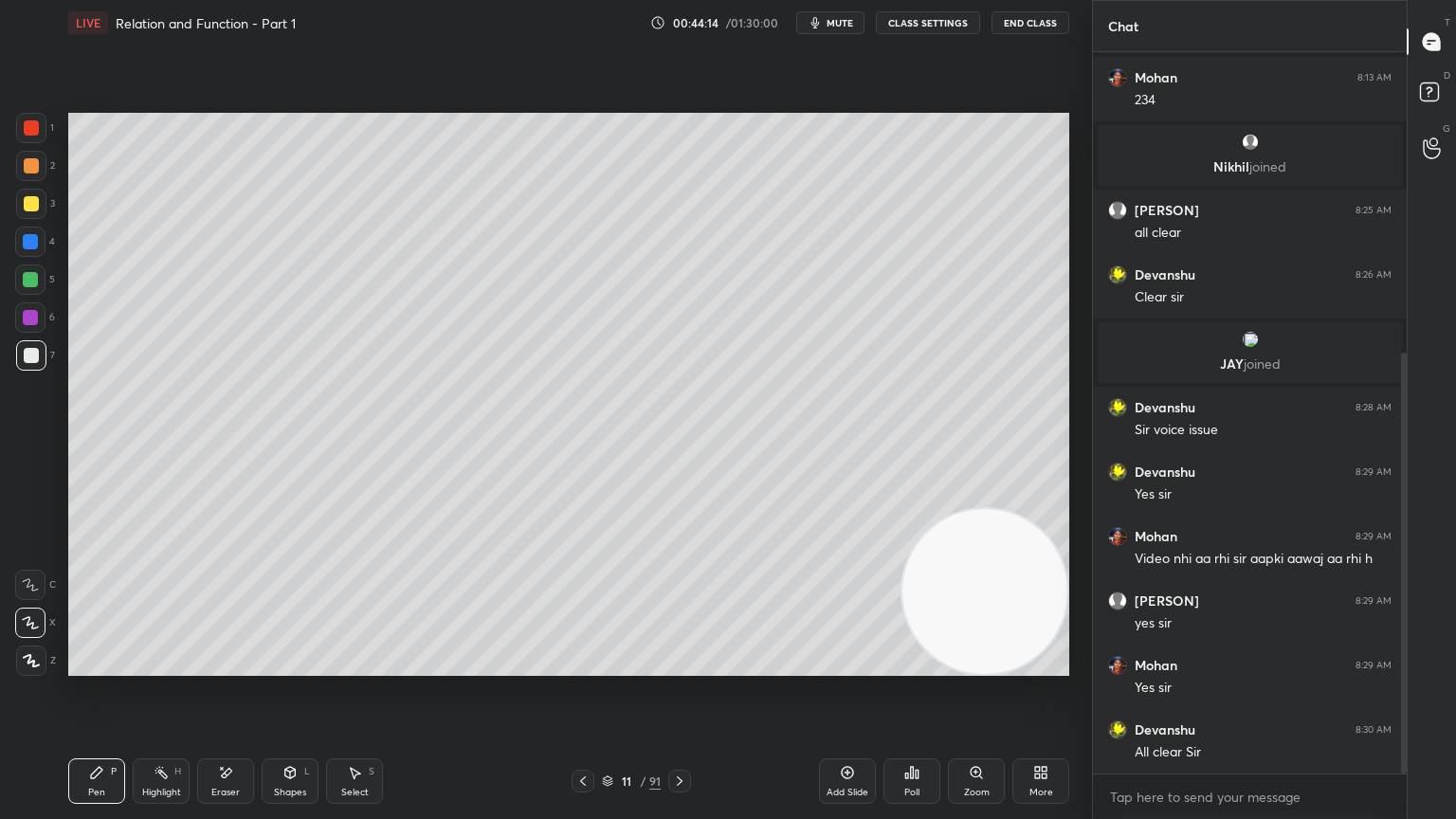 click at bounding box center [30, 318] 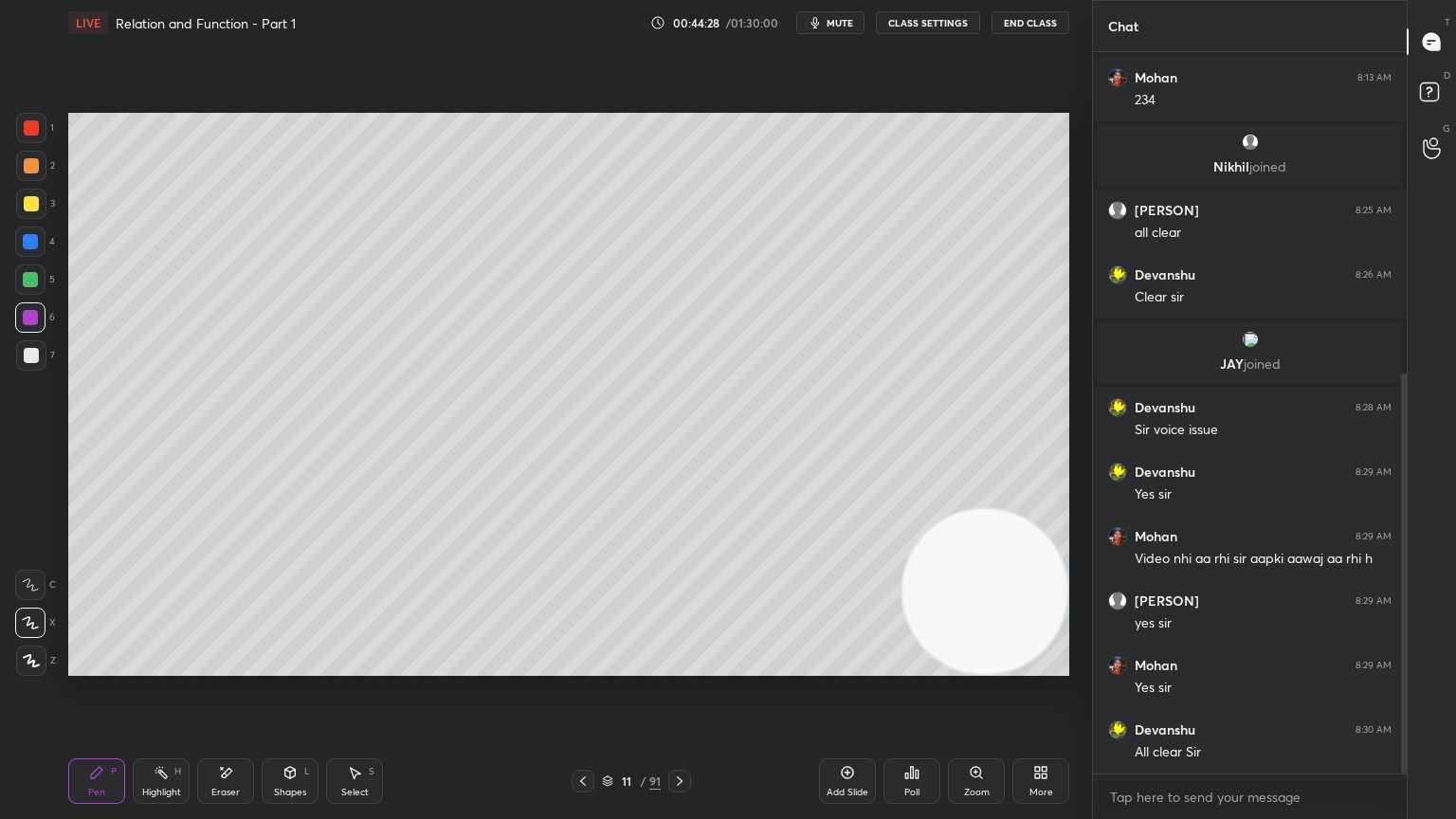 scroll, scrollTop: 579, scrollLeft: 0, axis: vertical 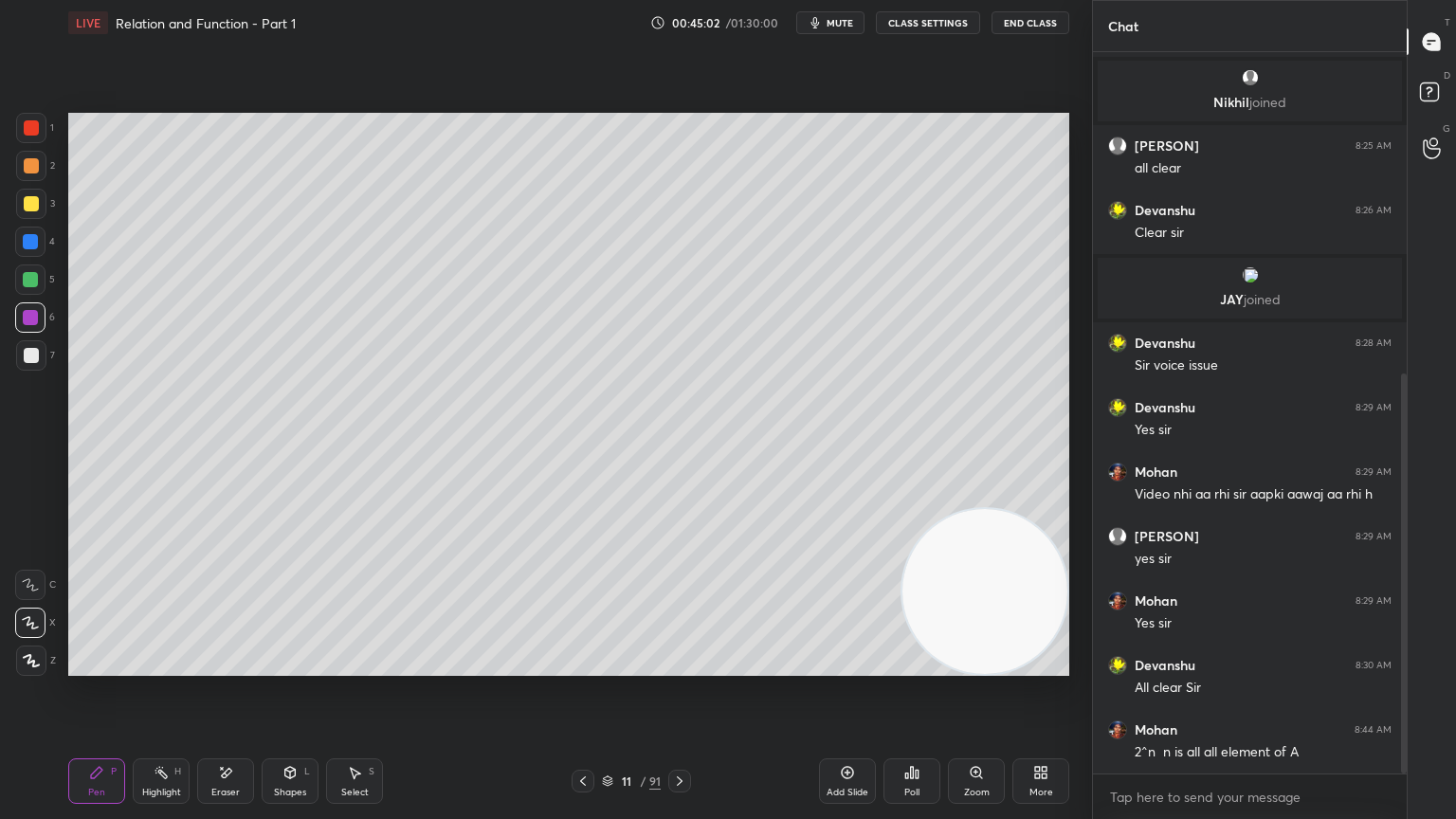 click on "Shapes L" at bounding box center (290, 781) 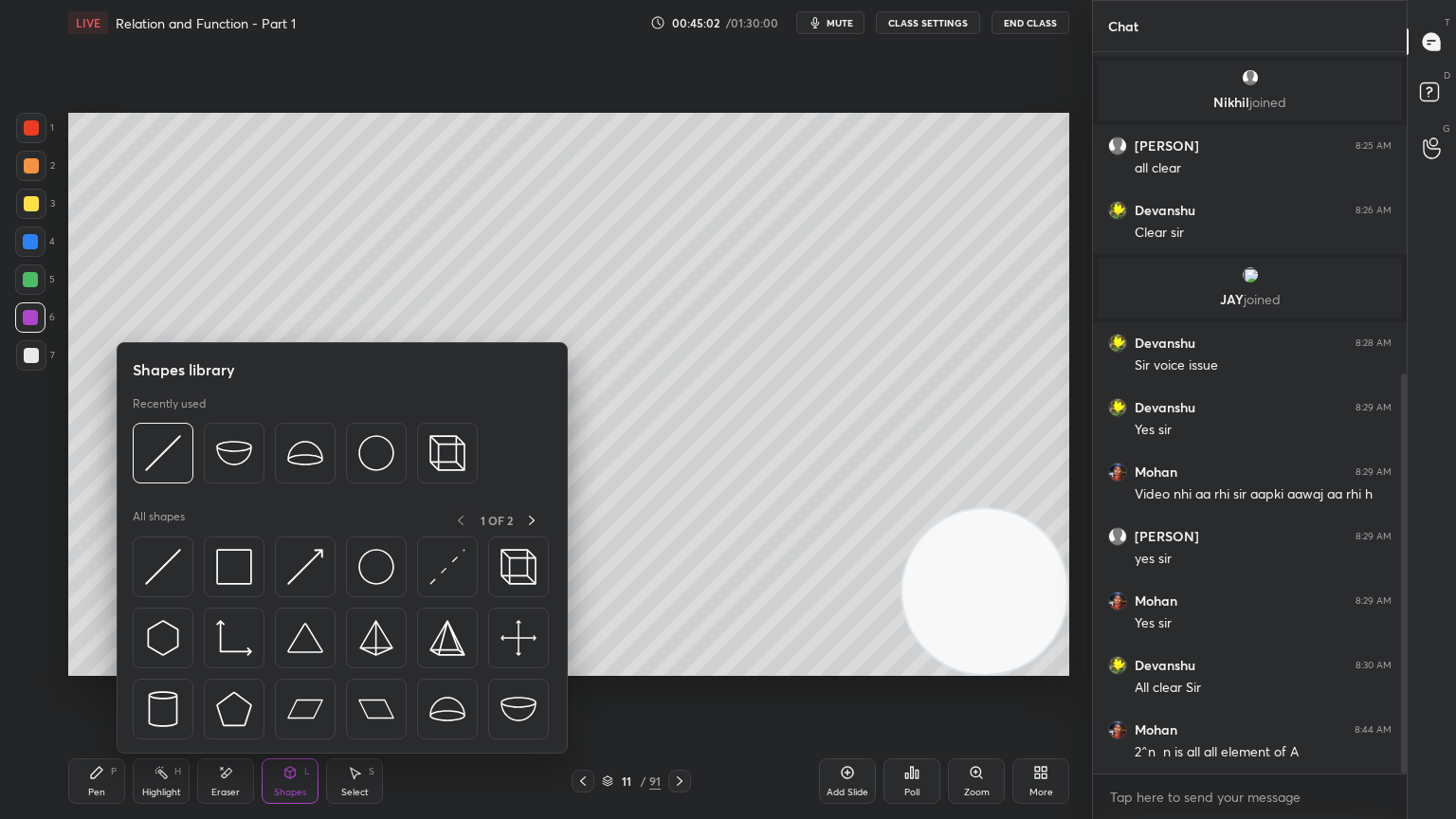 click on "Eraser" at bounding box center (226, 781) 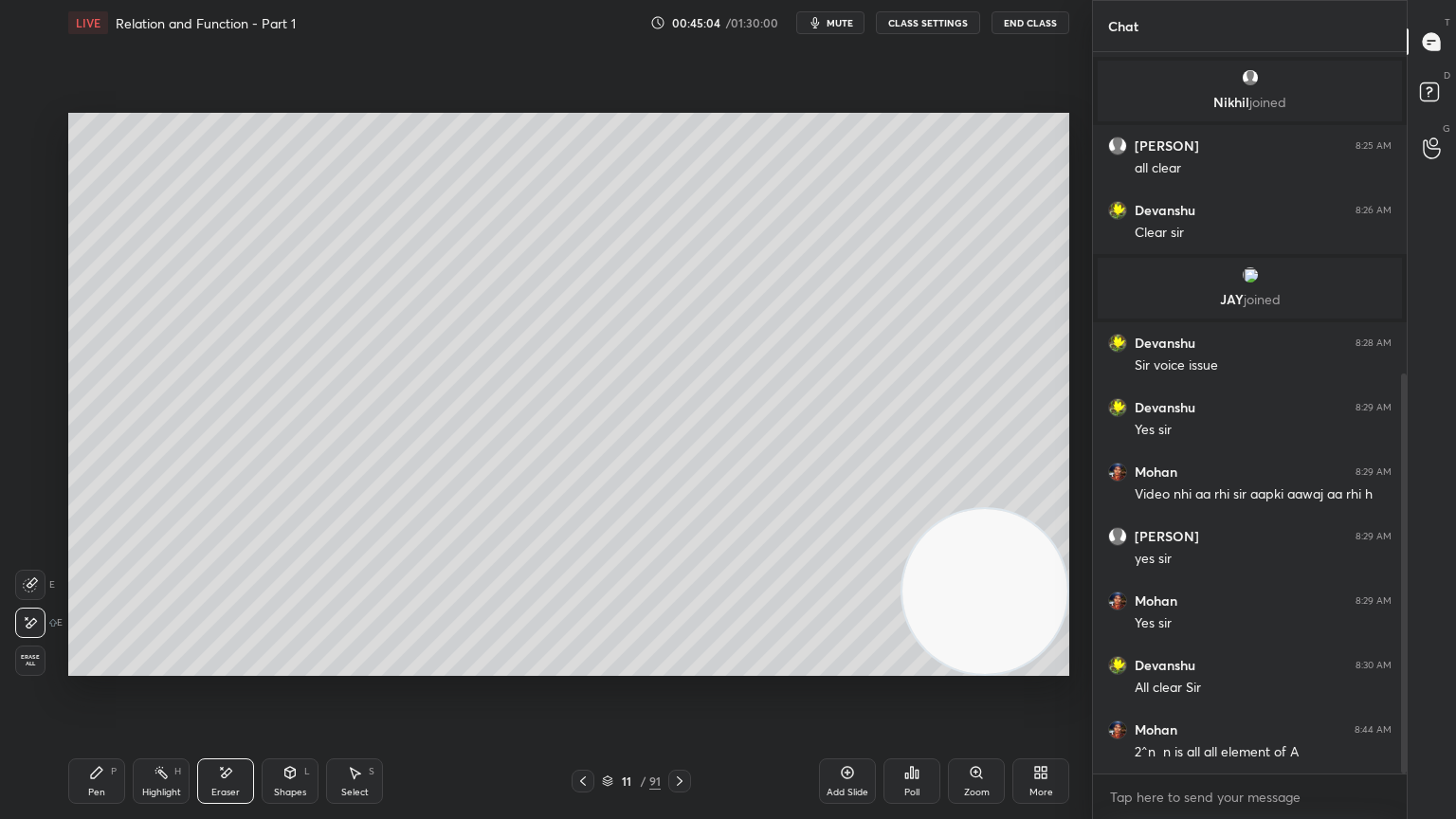 click on "Pen" at bounding box center [97, 792] 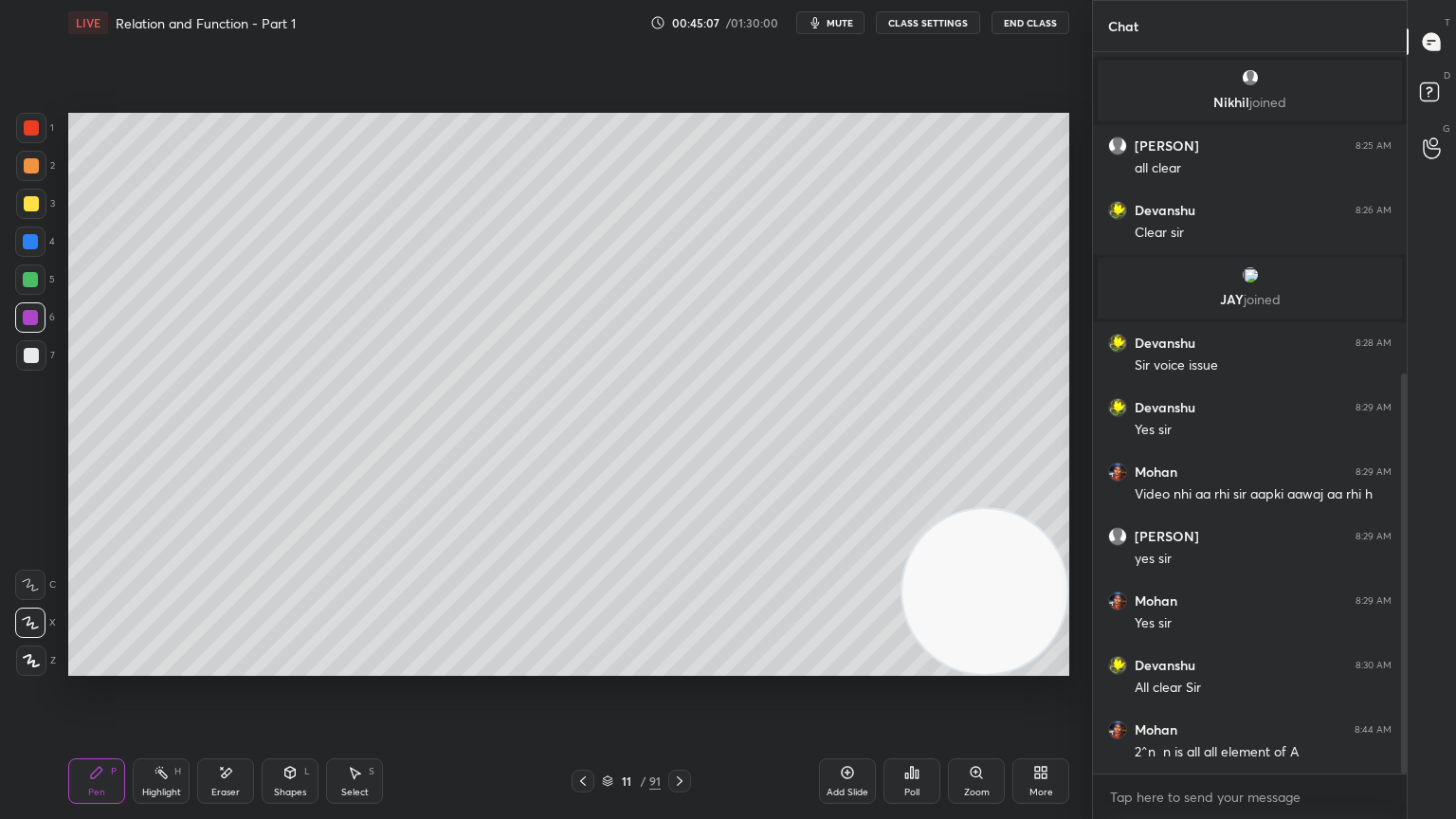click at bounding box center [985, 592] 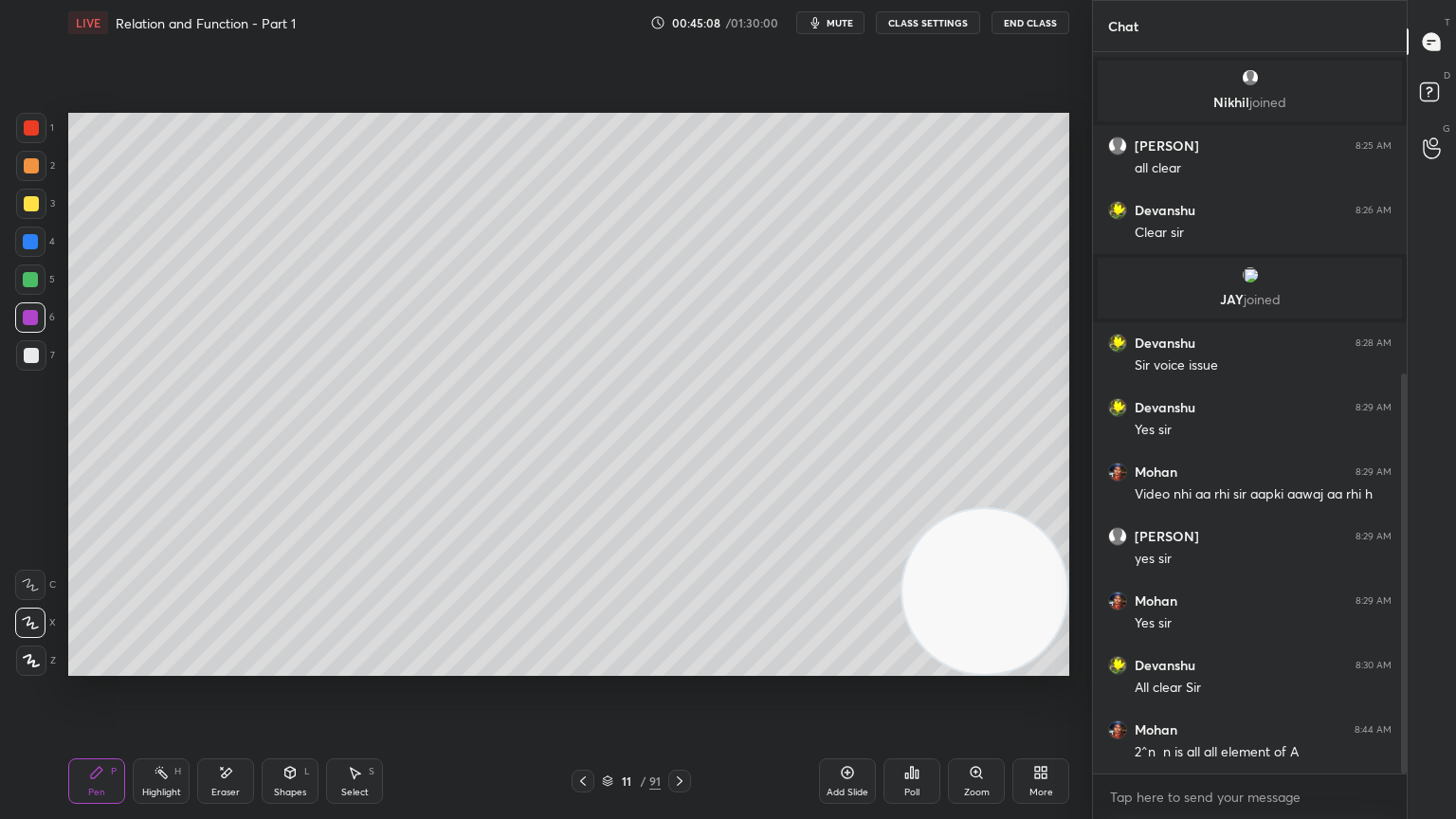 click at bounding box center [31, 355] 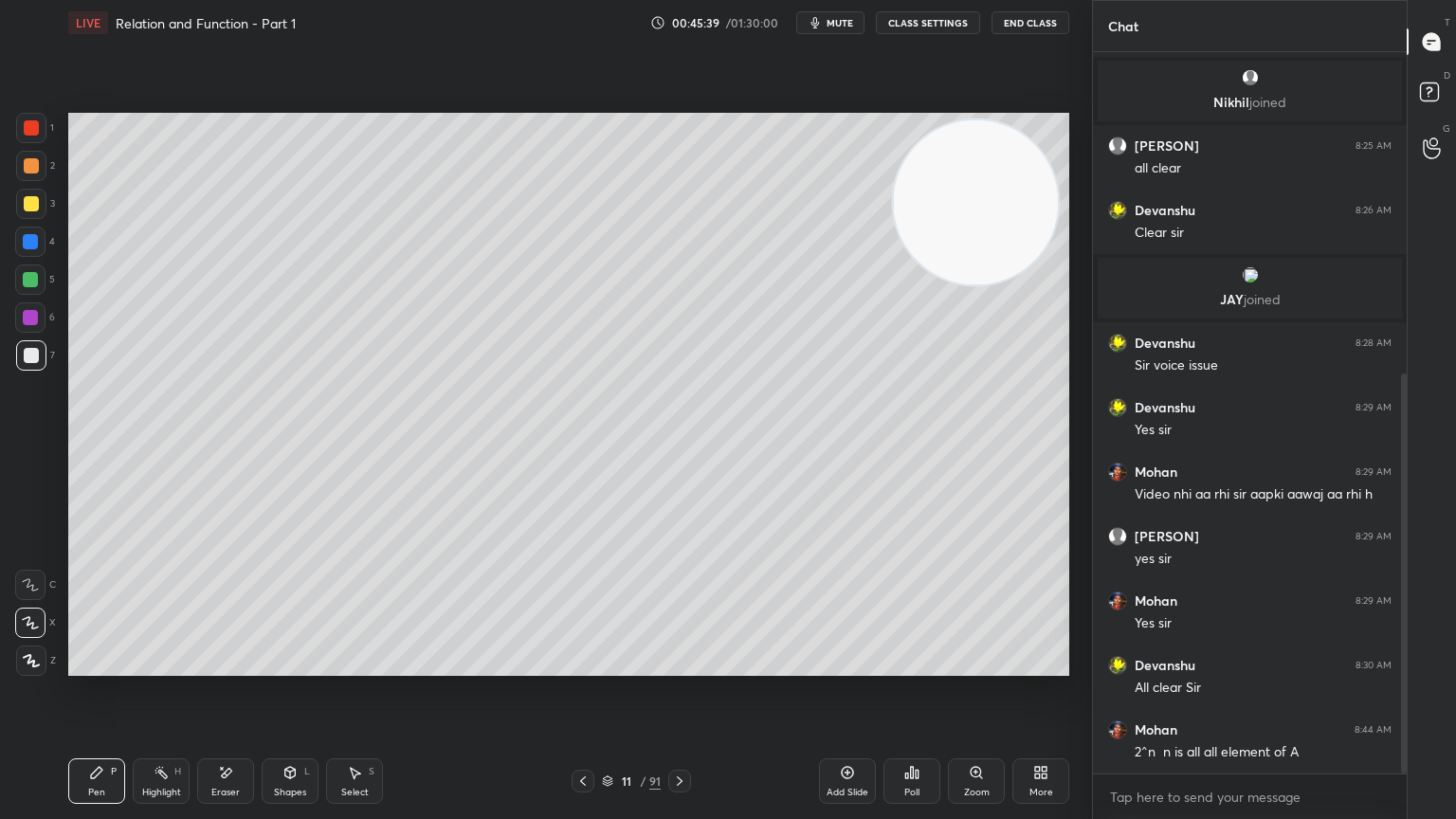click 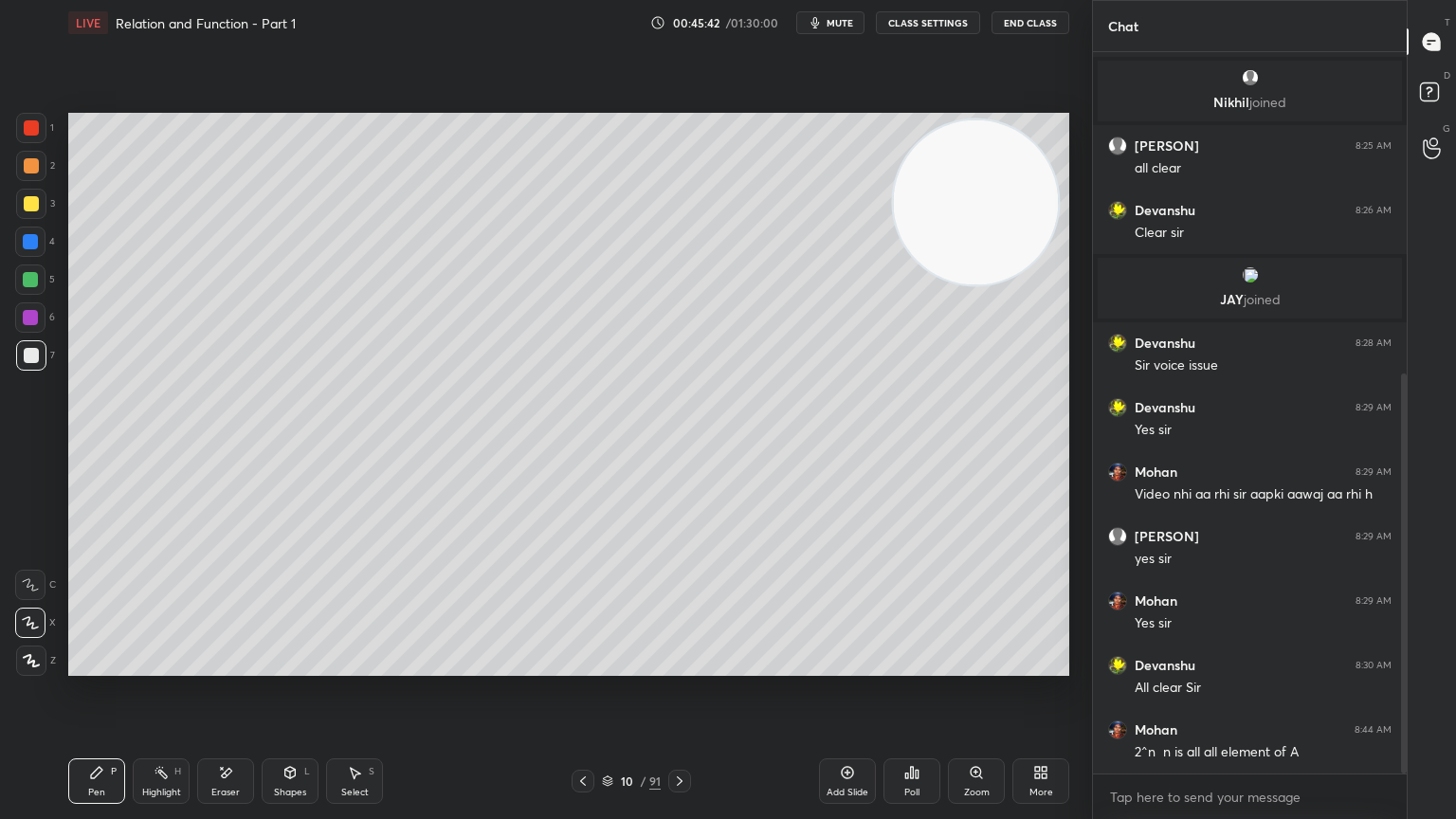 click 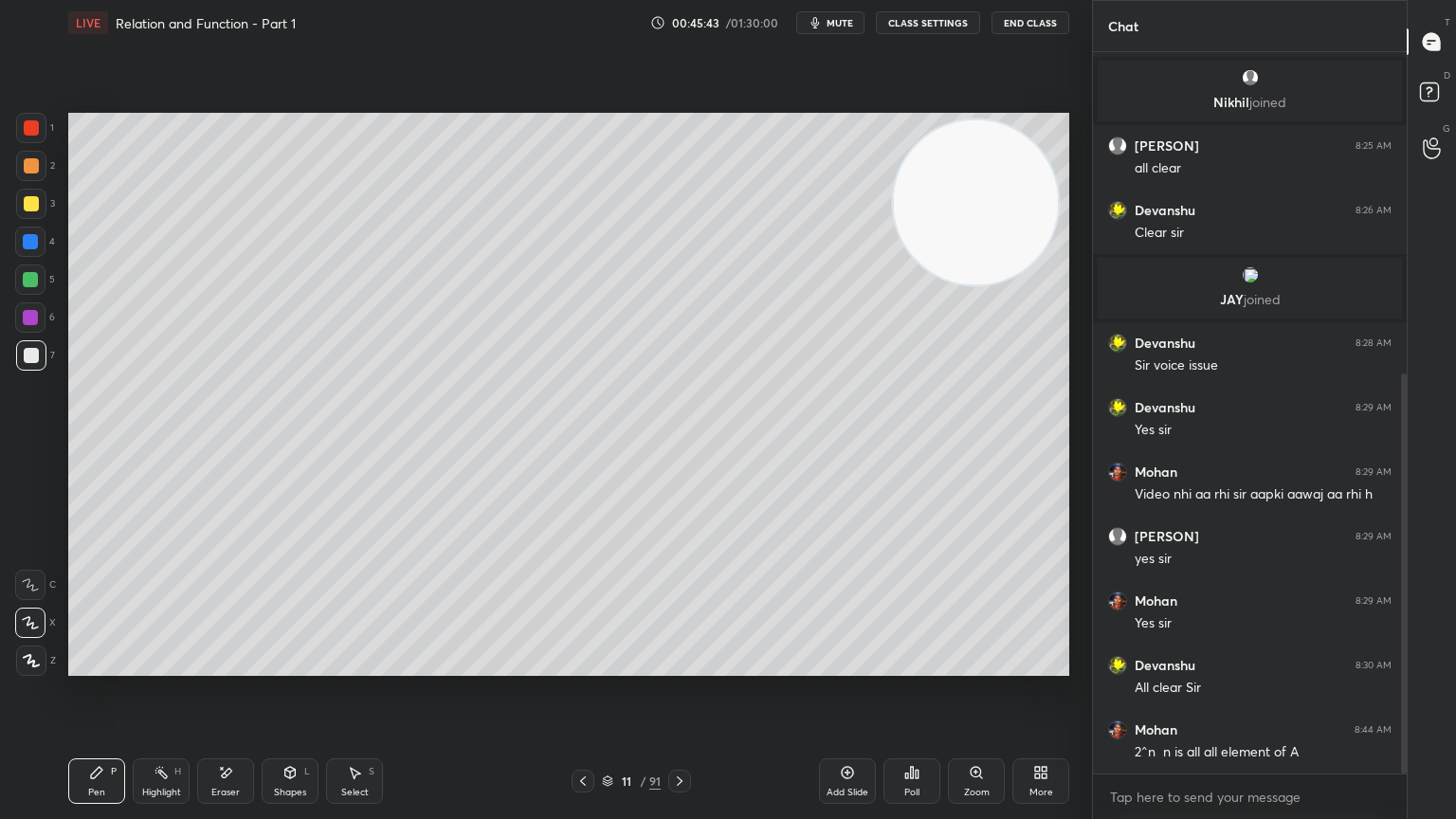 click 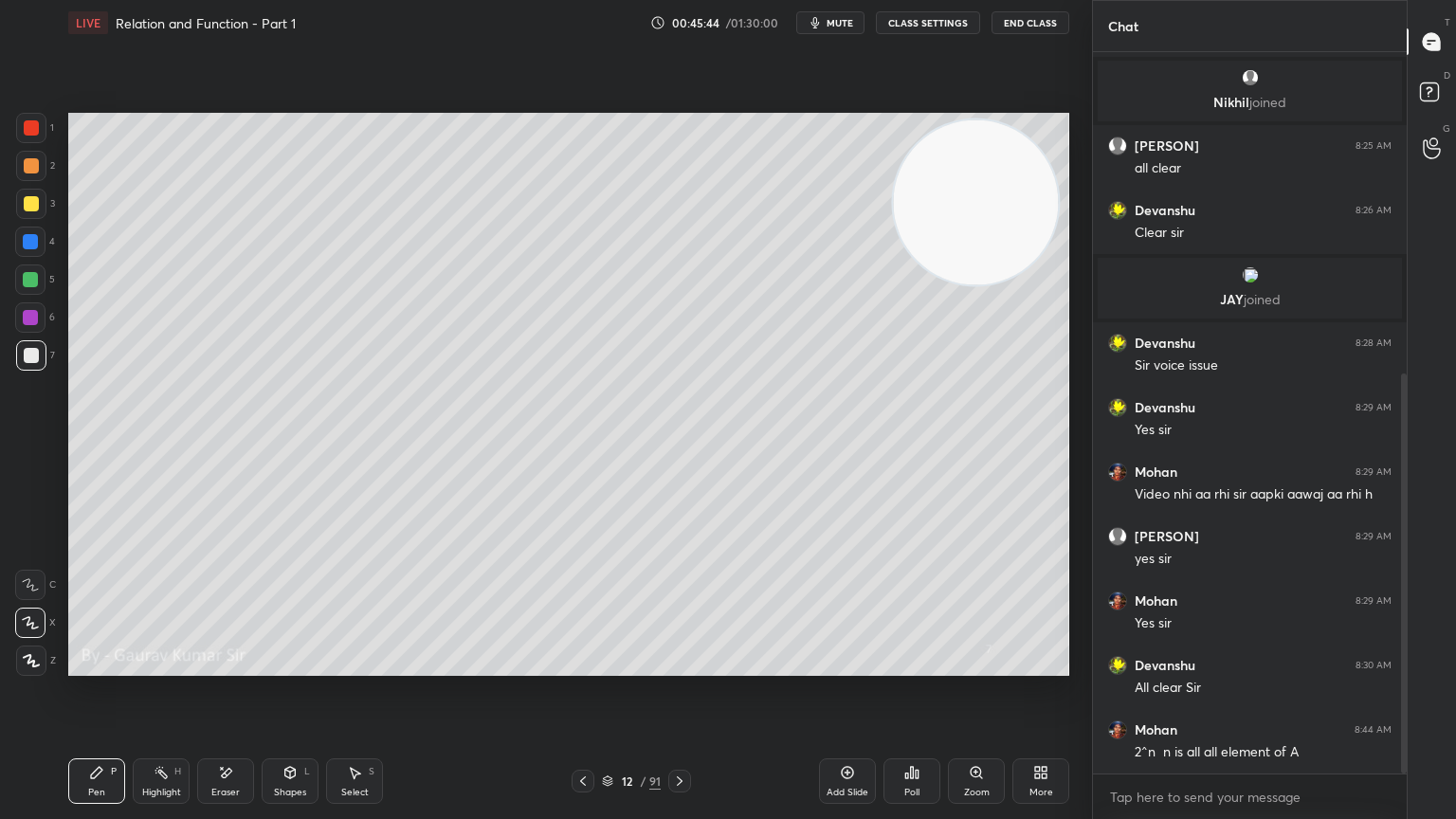 click 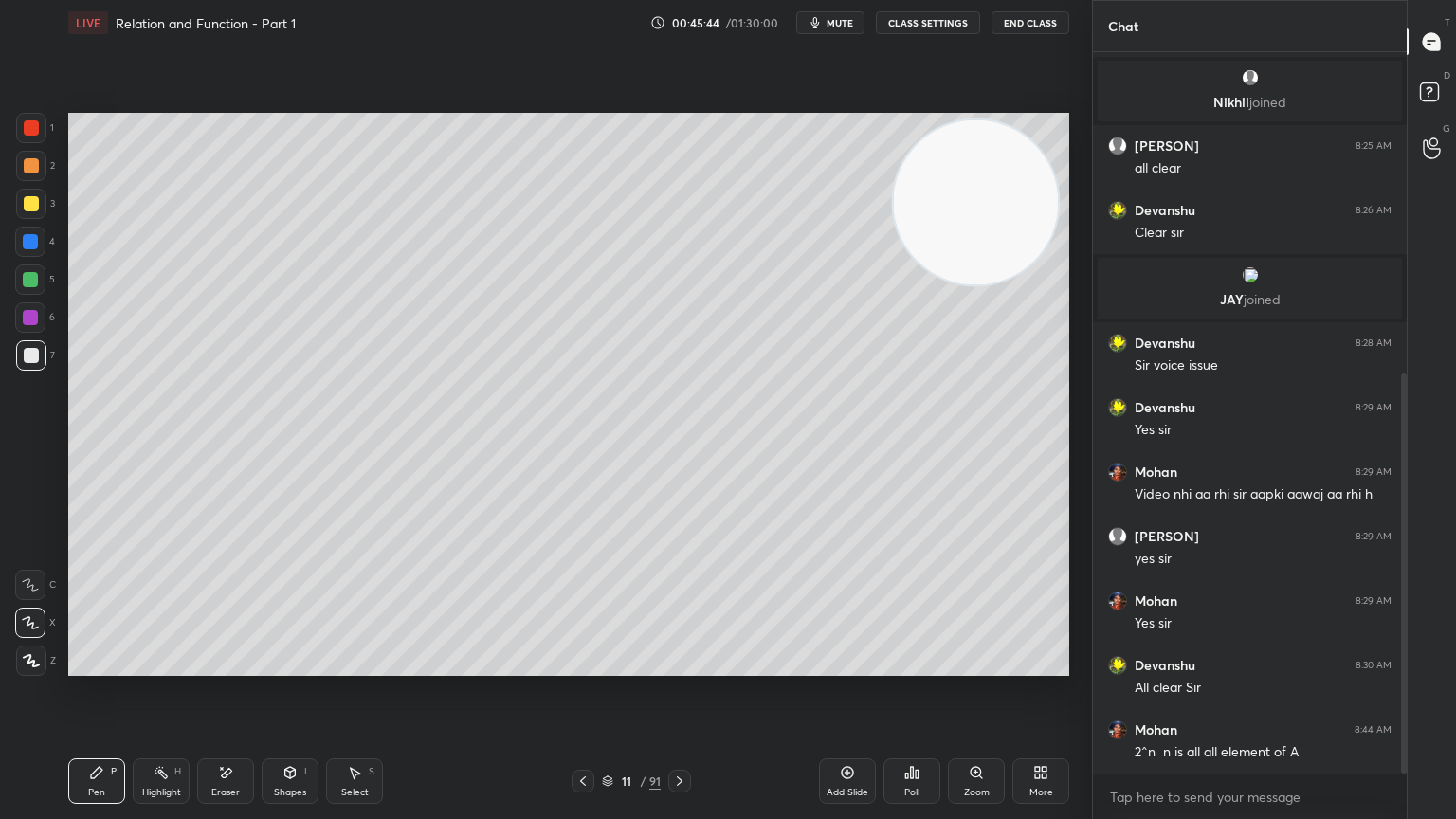 click on "Add Slide" at bounding box center [847, 781] 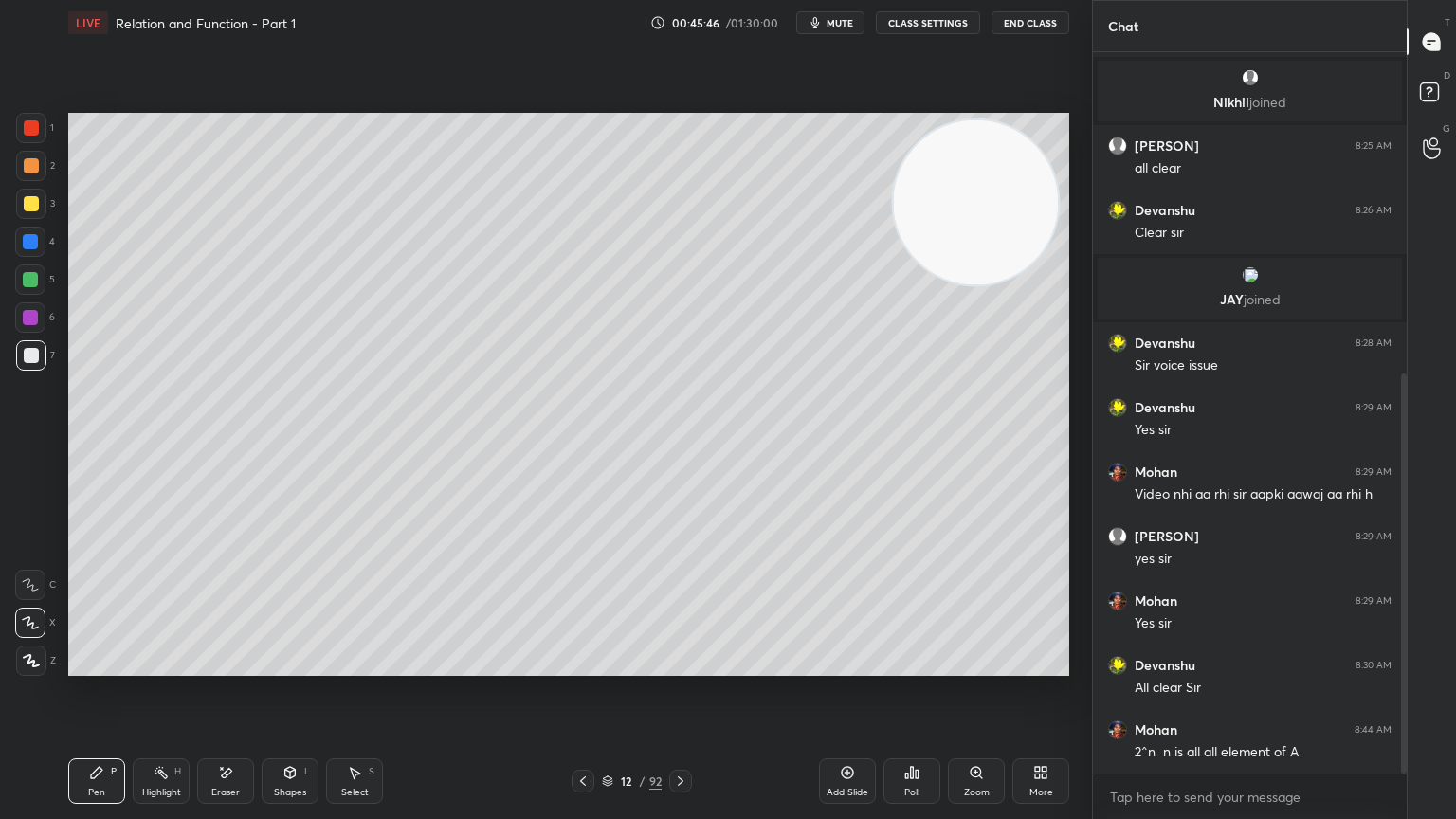 click at bounding box center (31, 204) 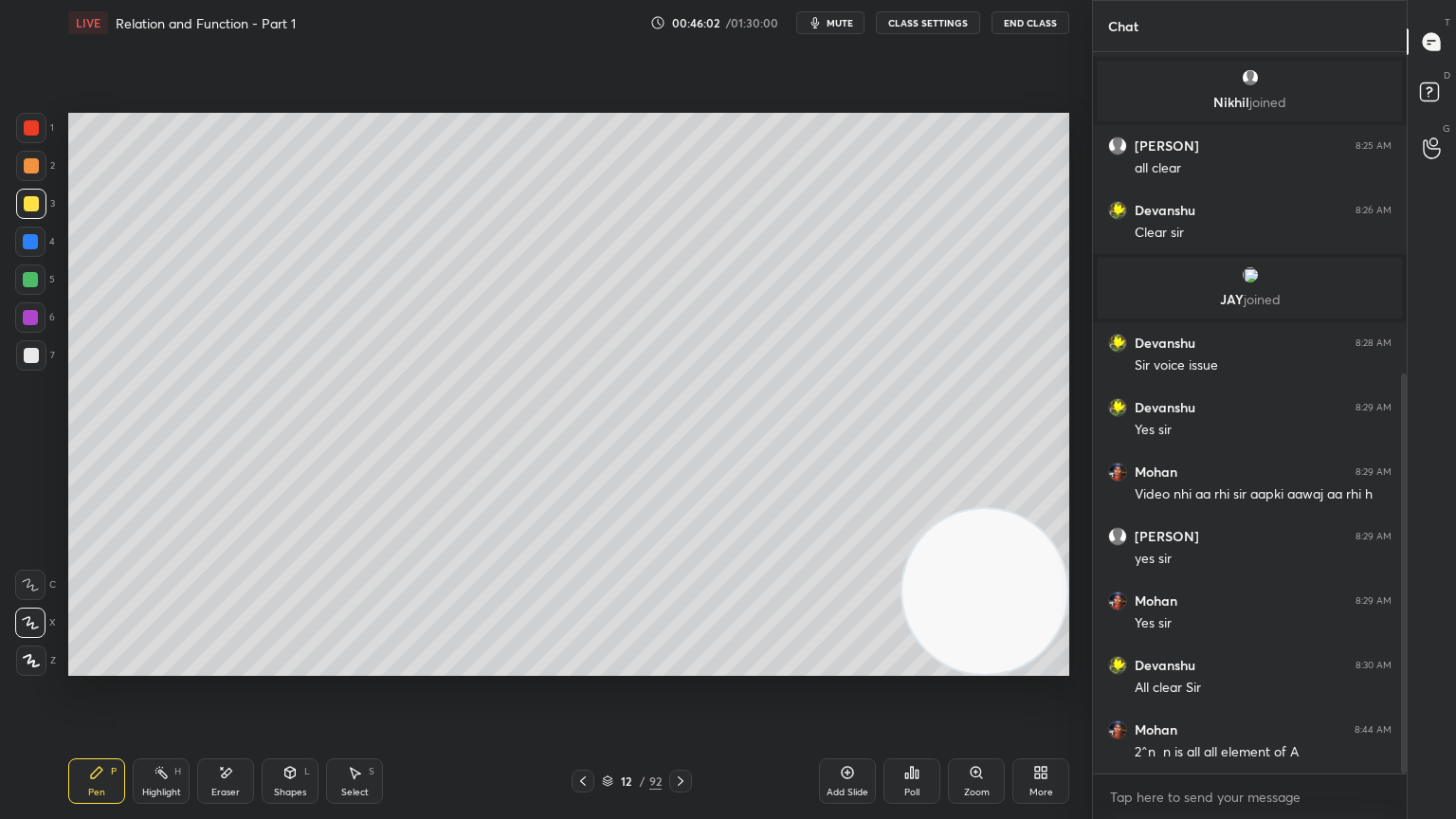 click at bounding box center (30, 318) 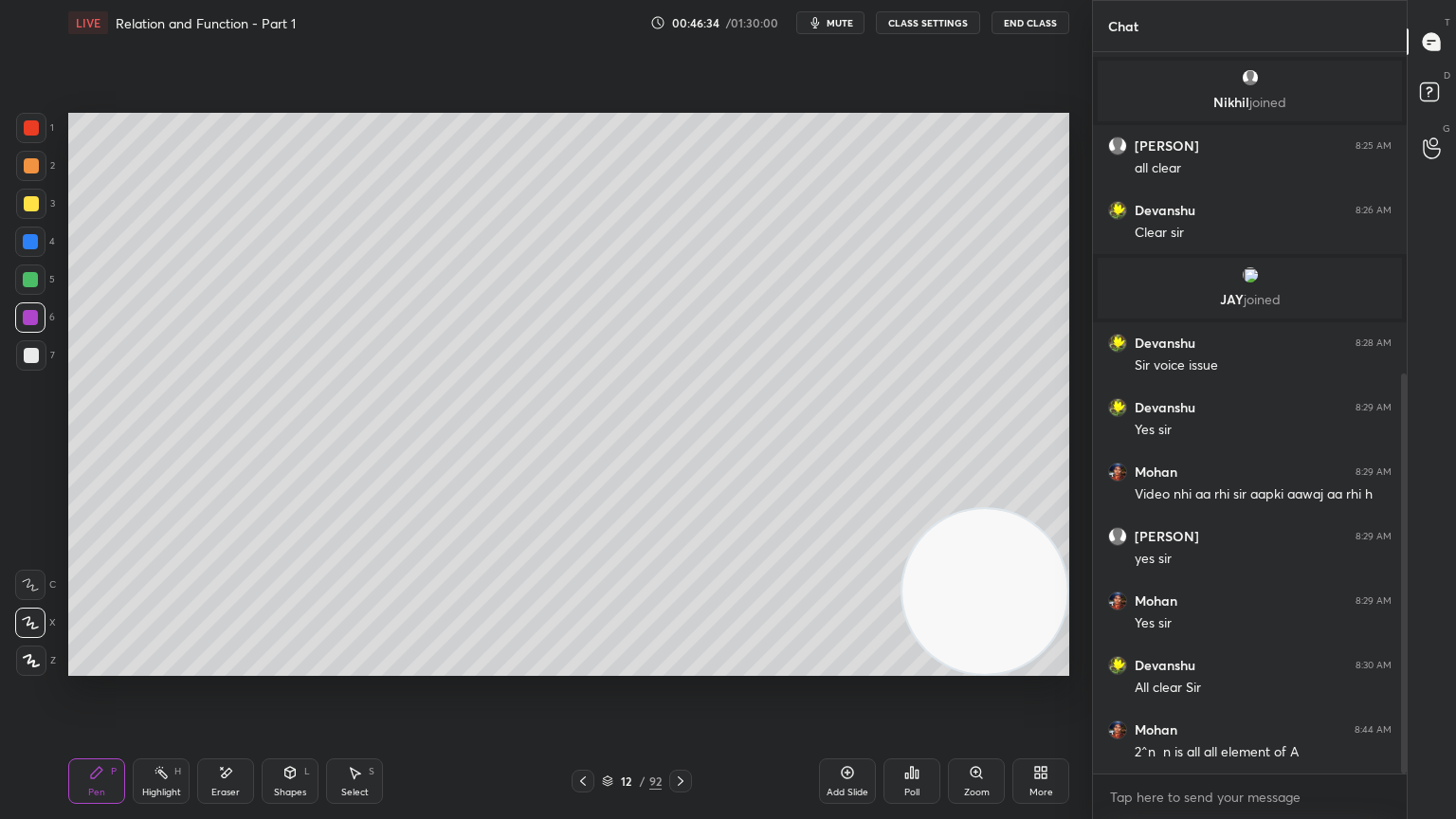 click 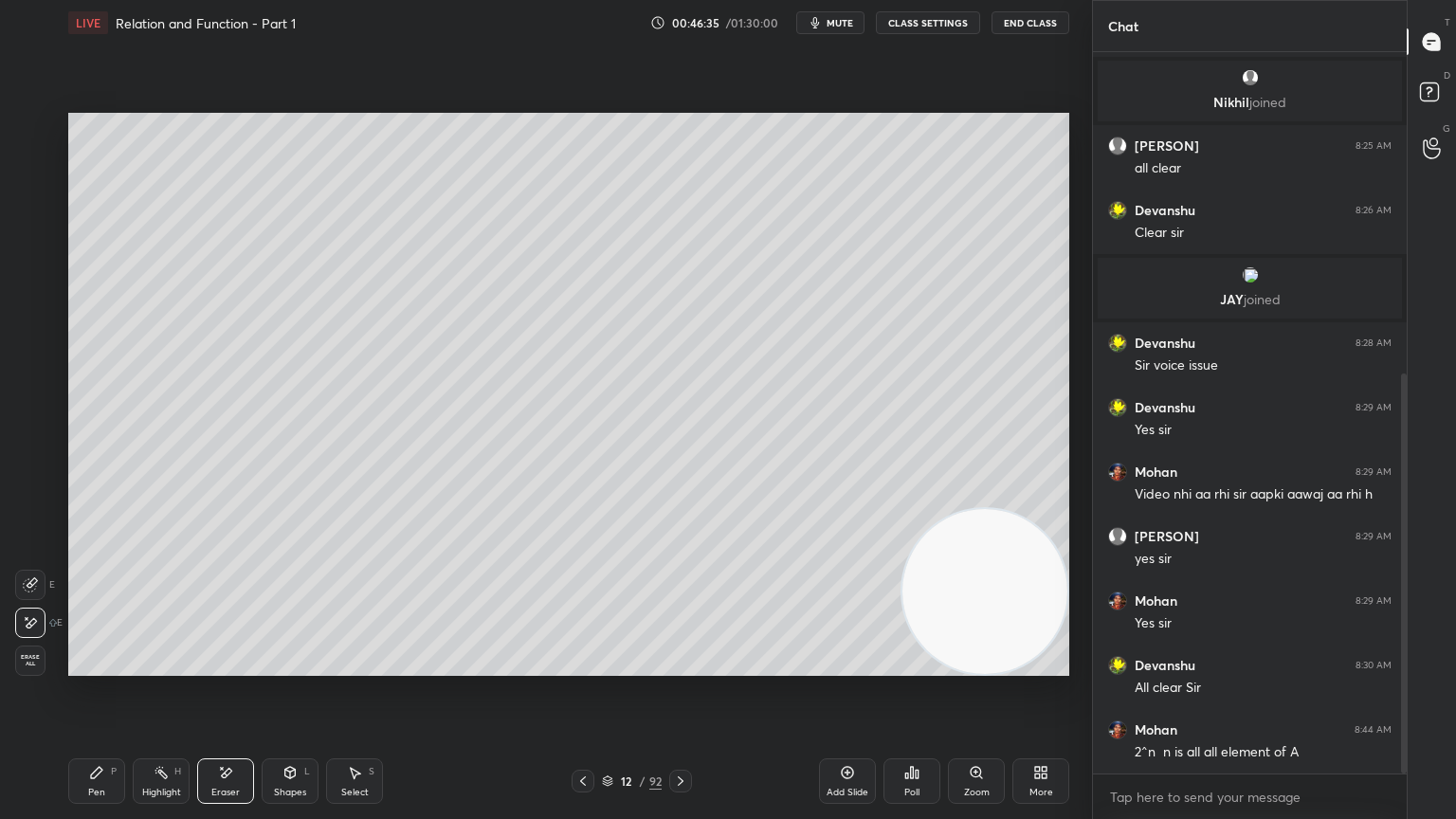 click on "Pen" at bounding box center (97, 792) 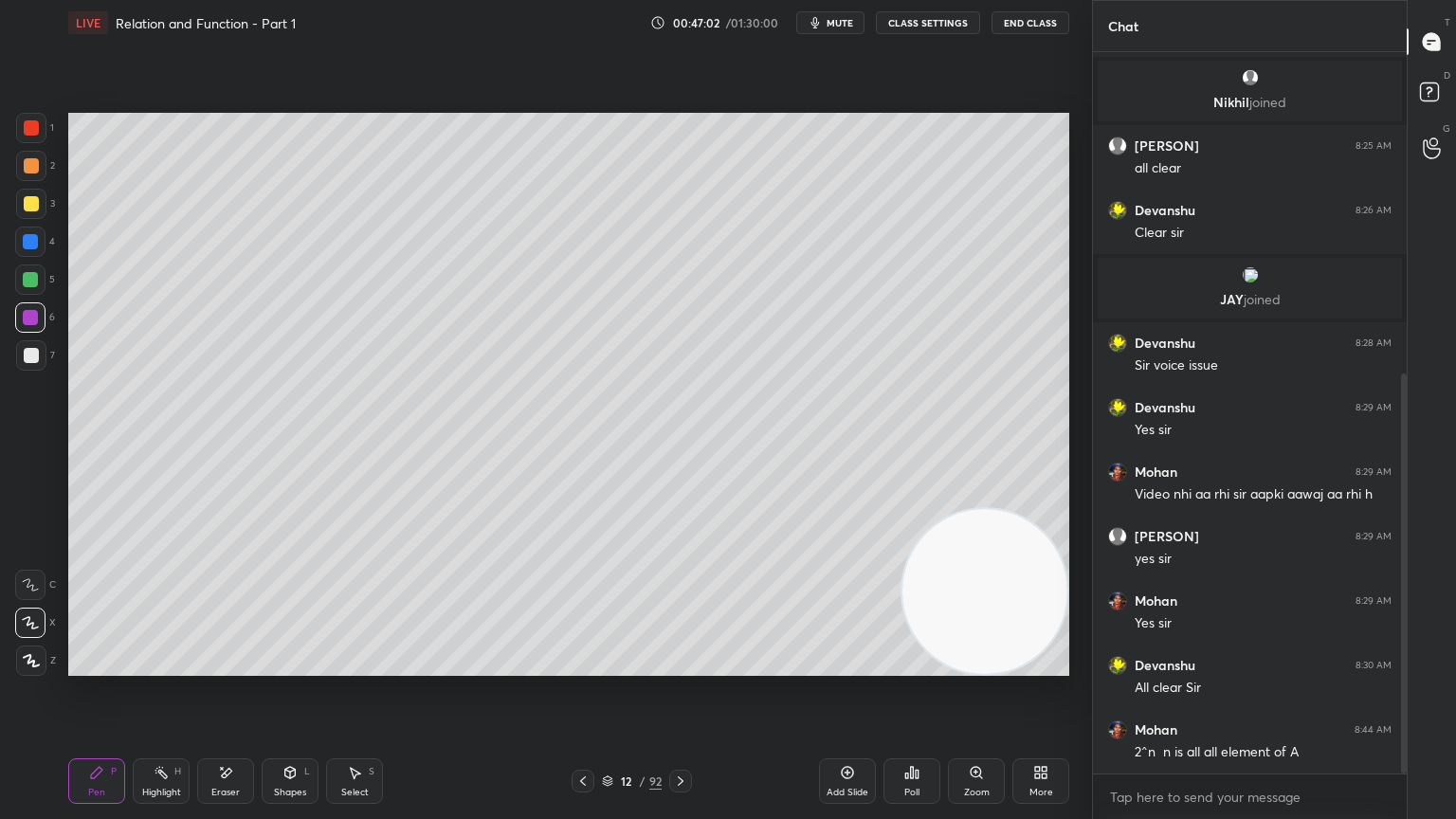 click 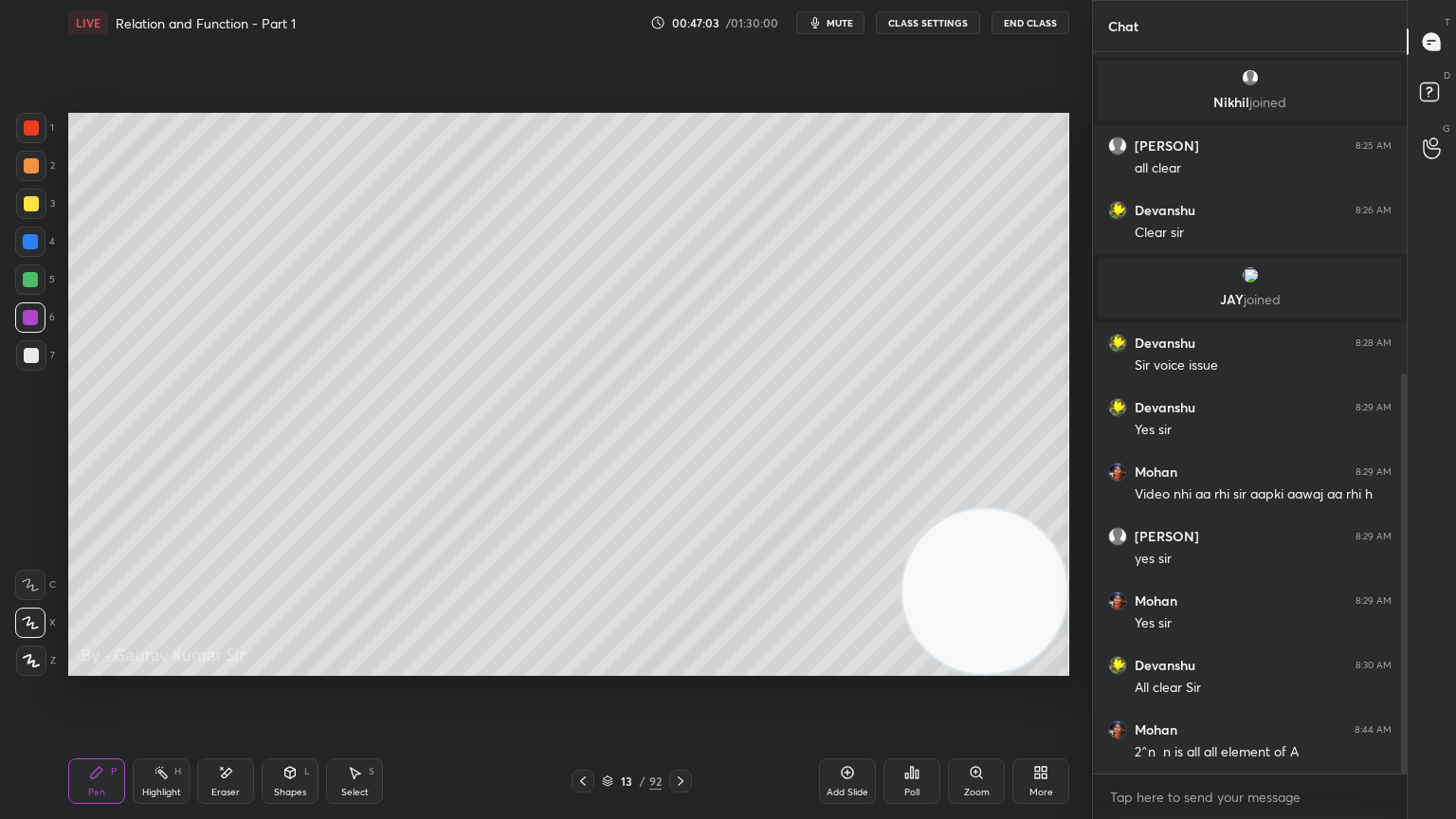 click 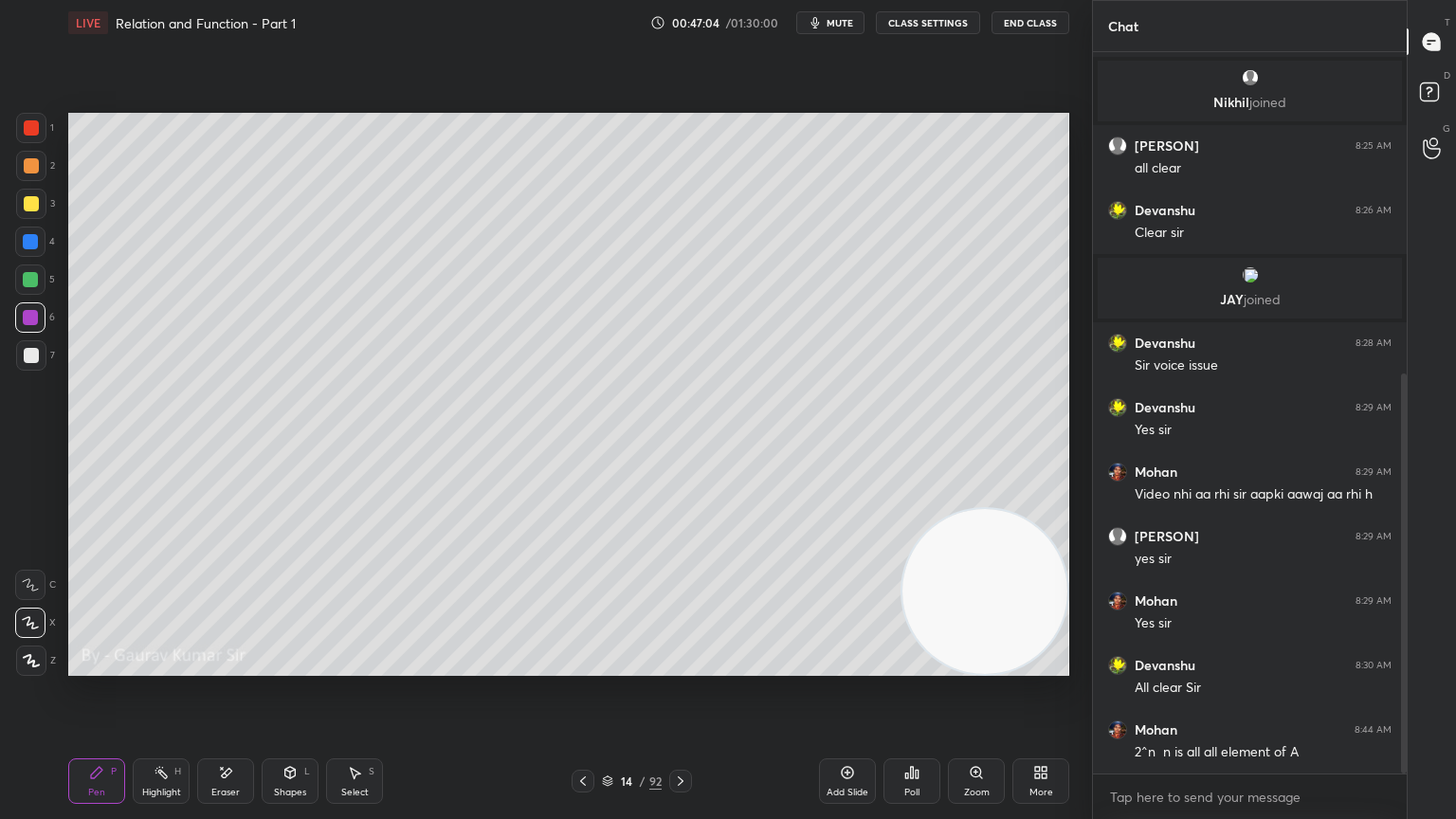 click 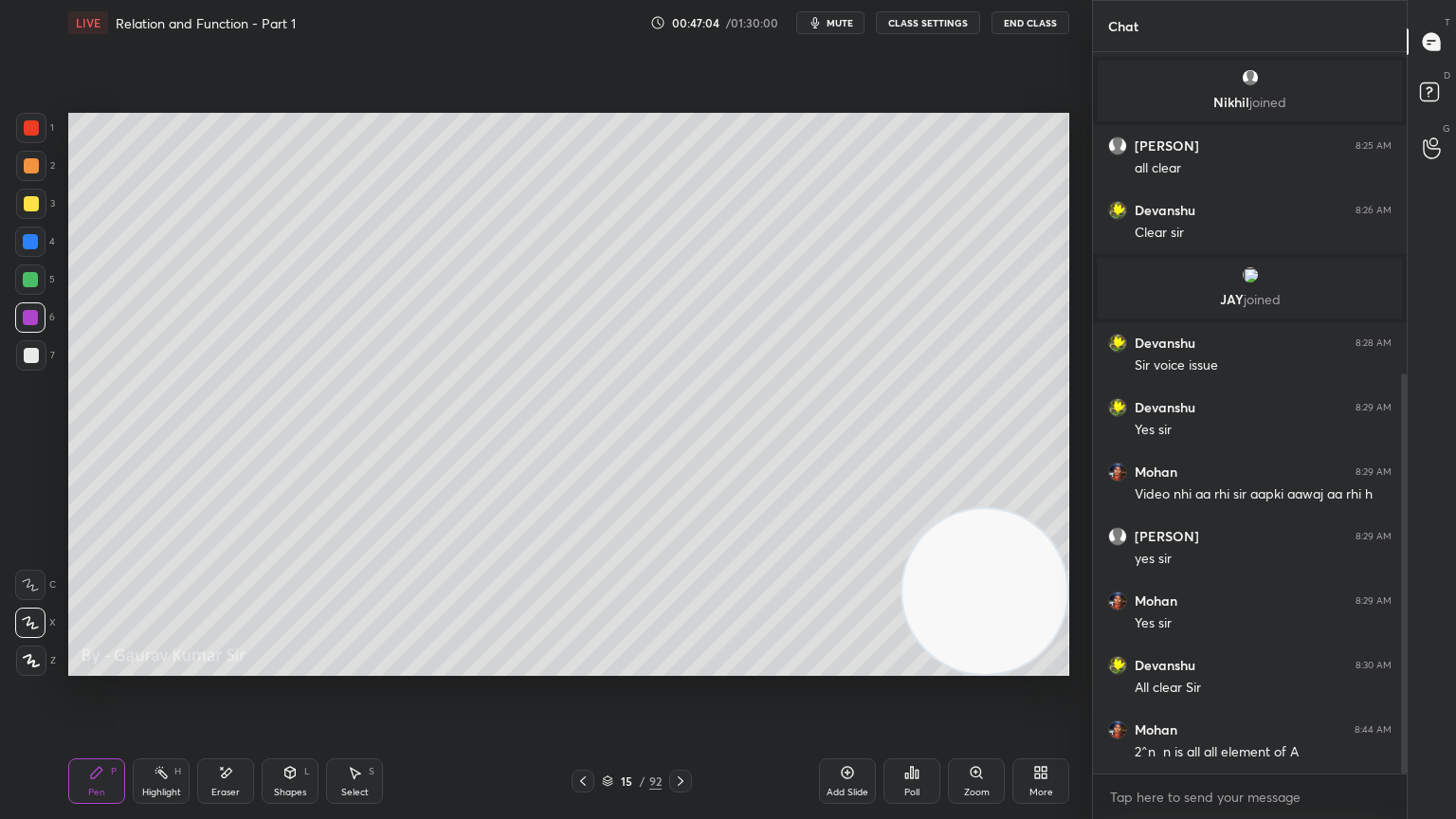 click 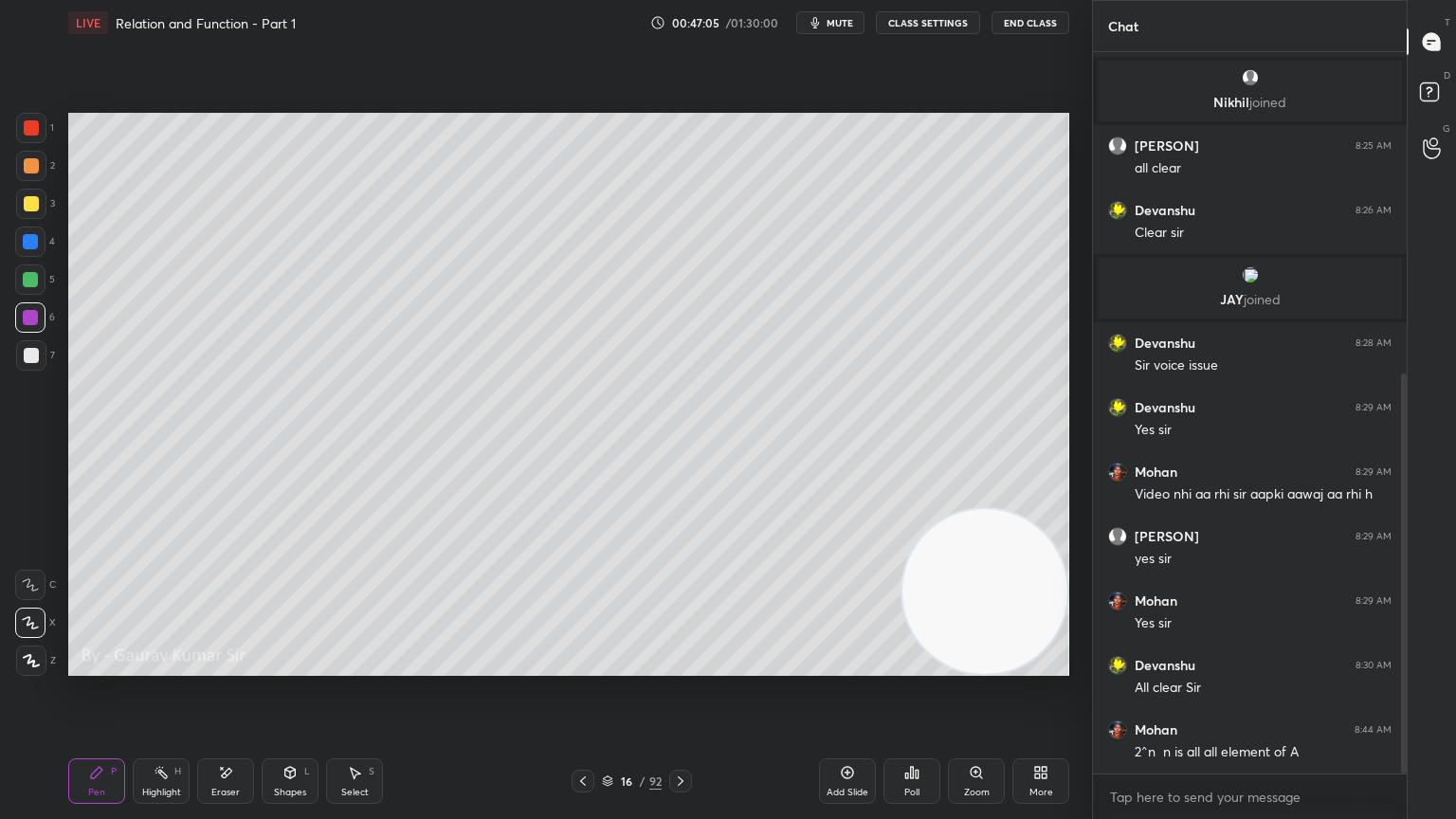 click 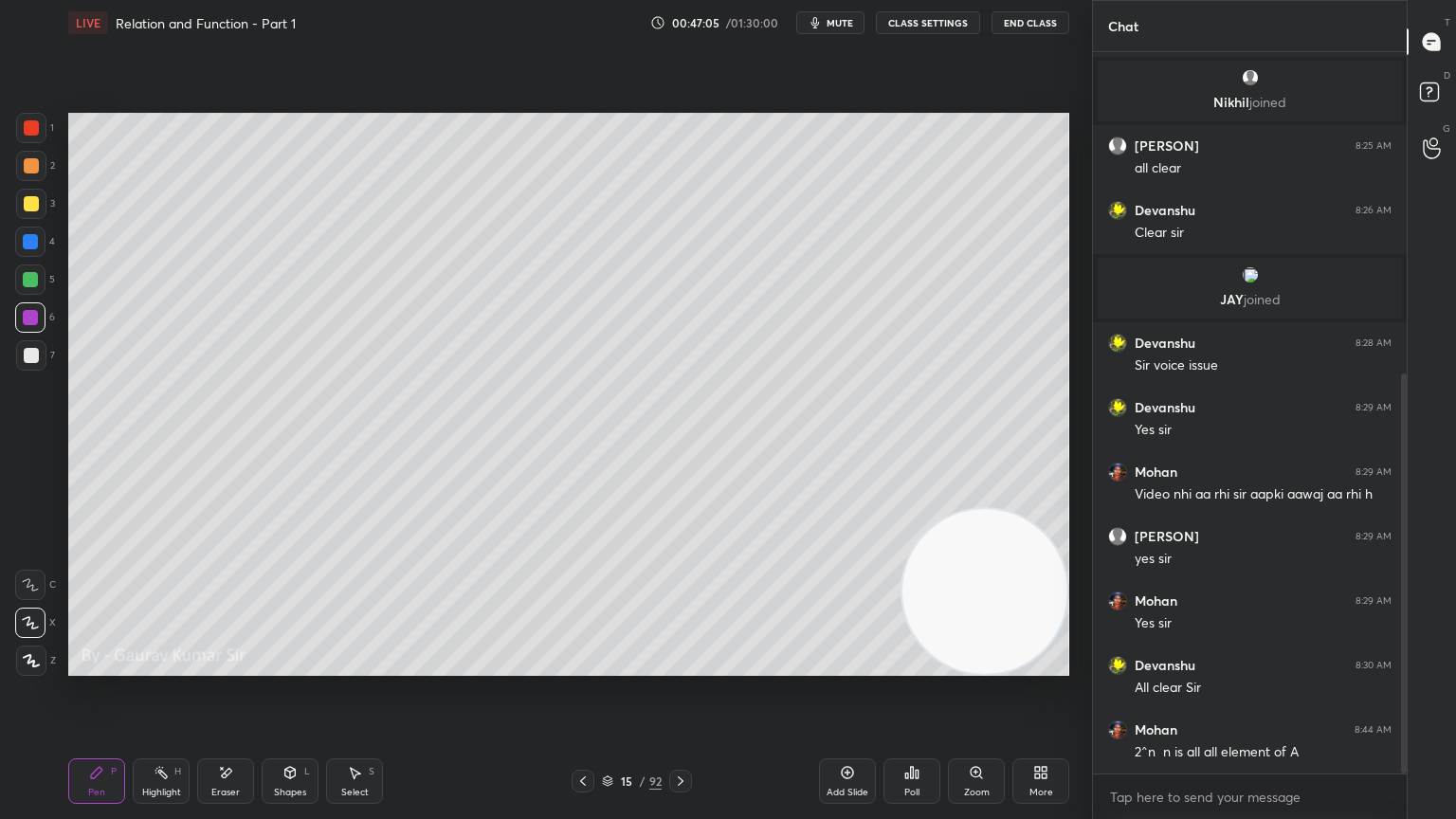 click 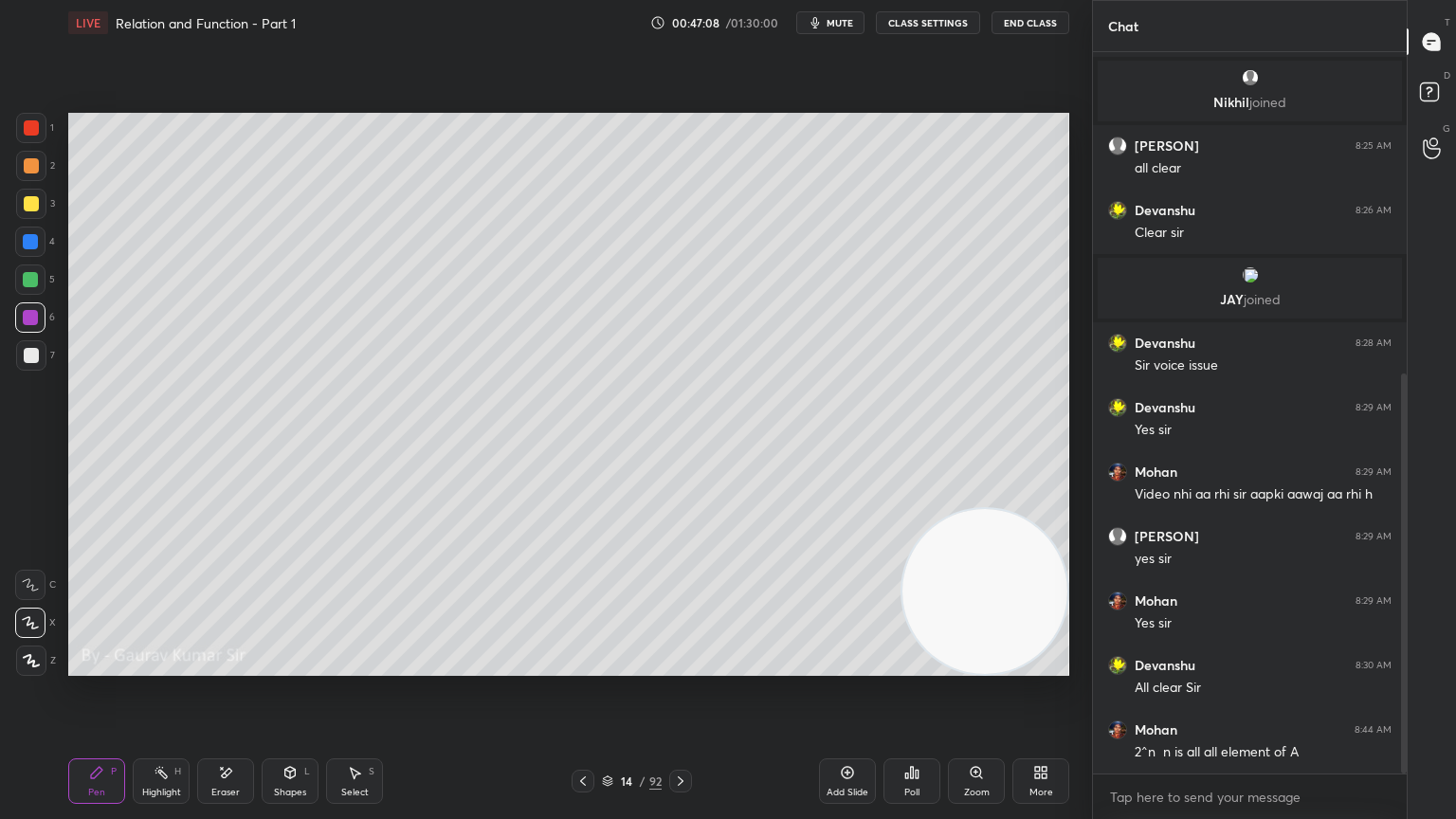 click 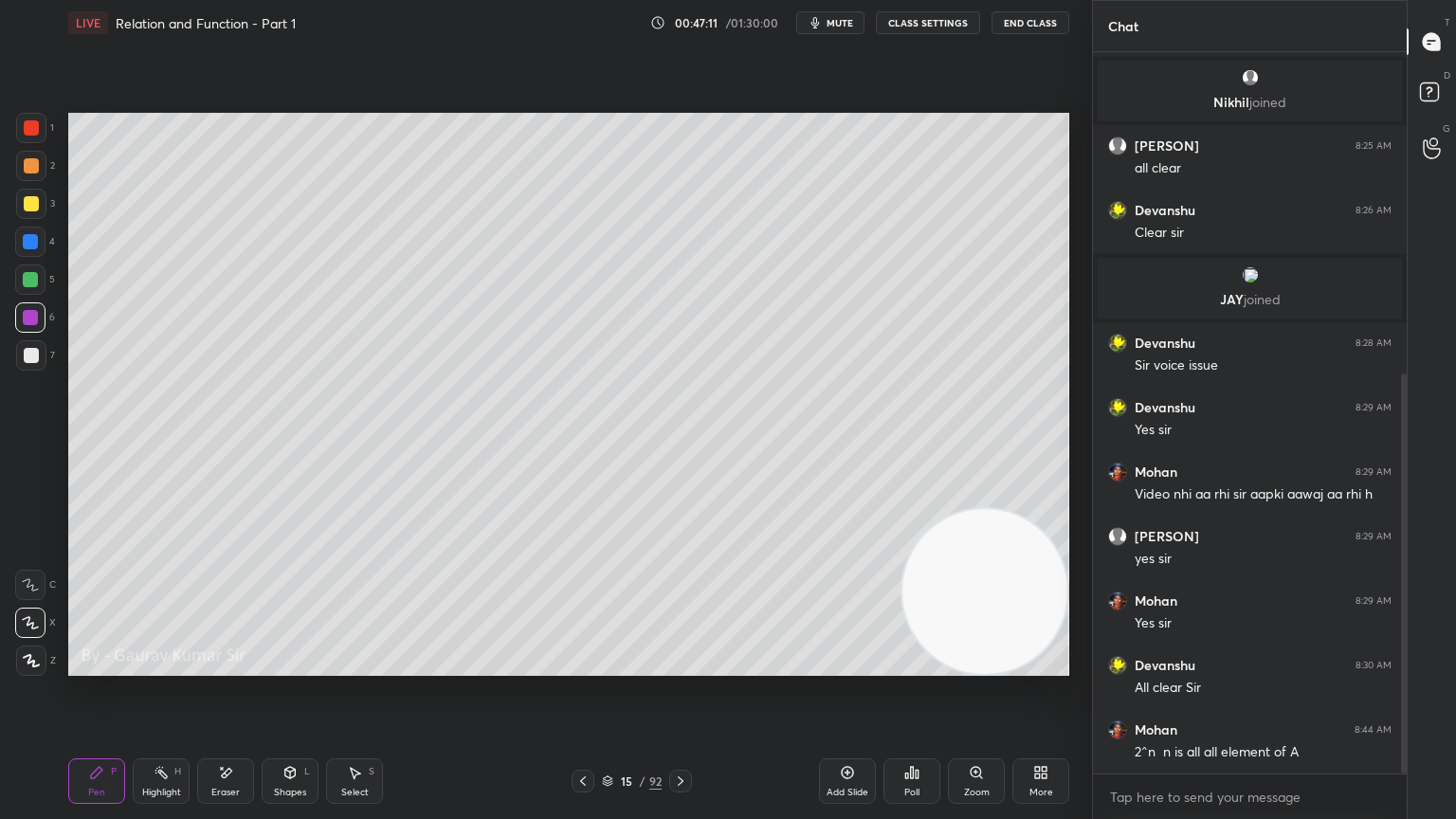 click at bounding box center (31, 204) 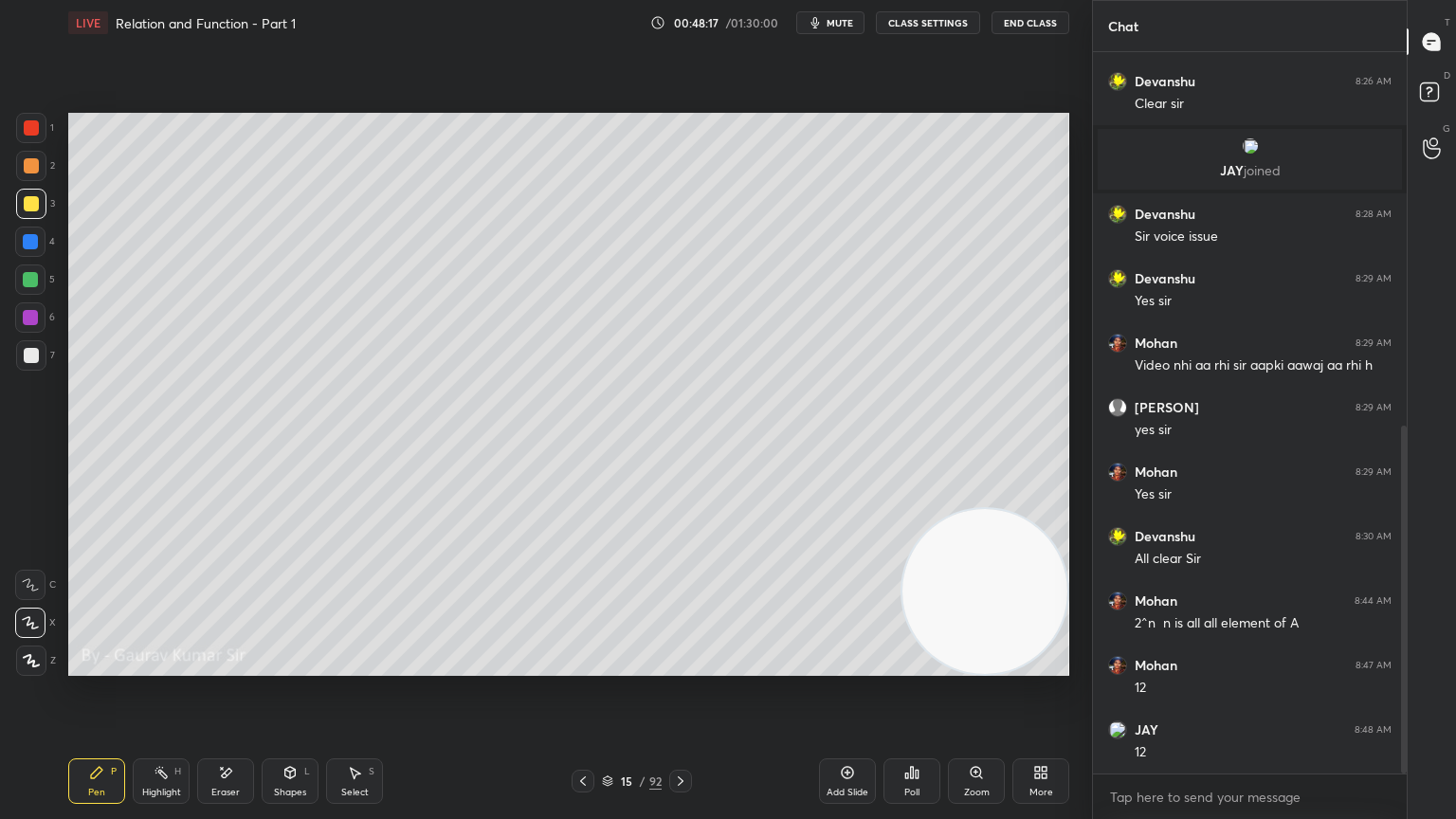 scroll, scrollTop: 773, scrollLeft: 0, axis: vertical 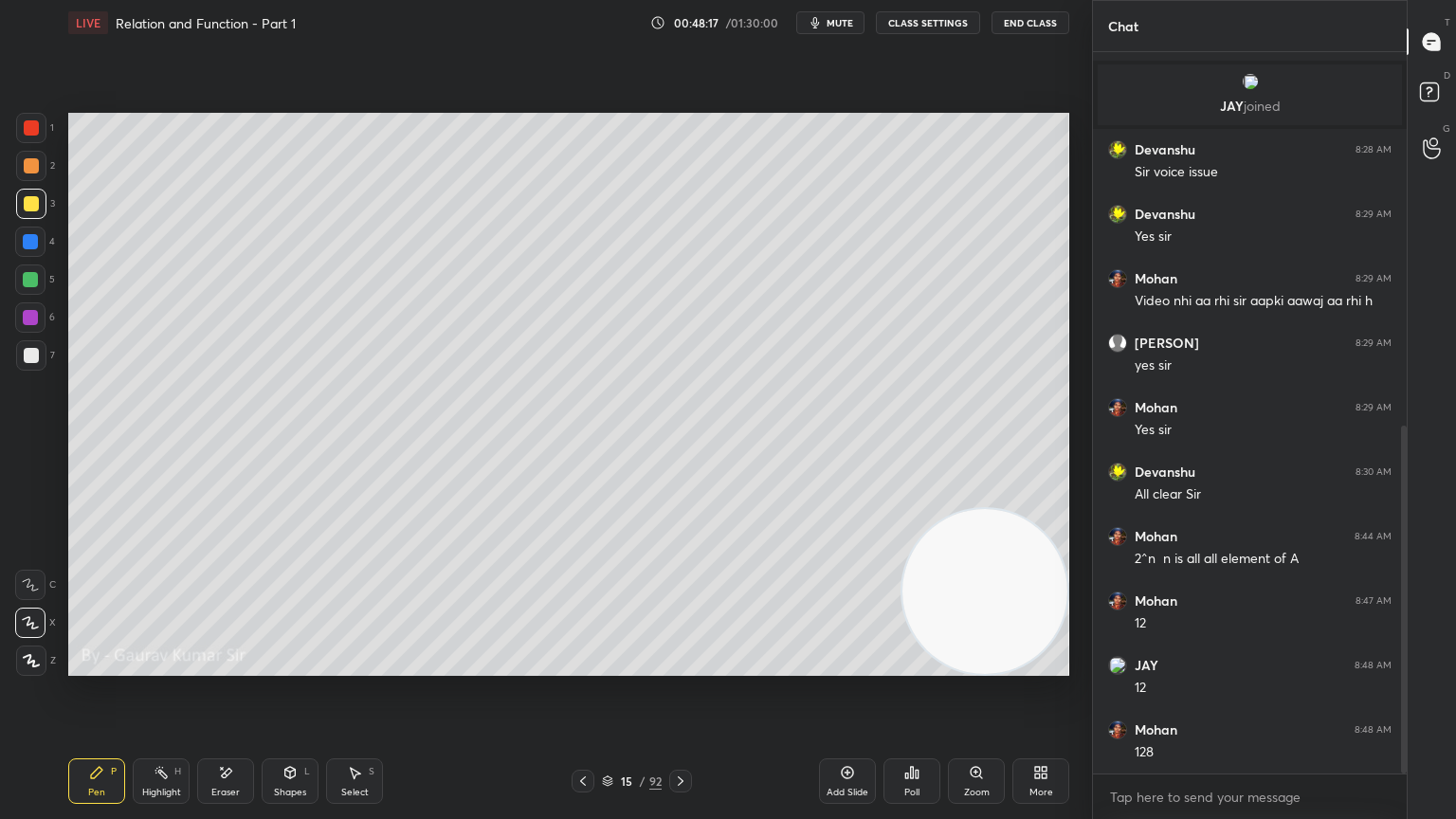 click at bounding box center (30, 318) 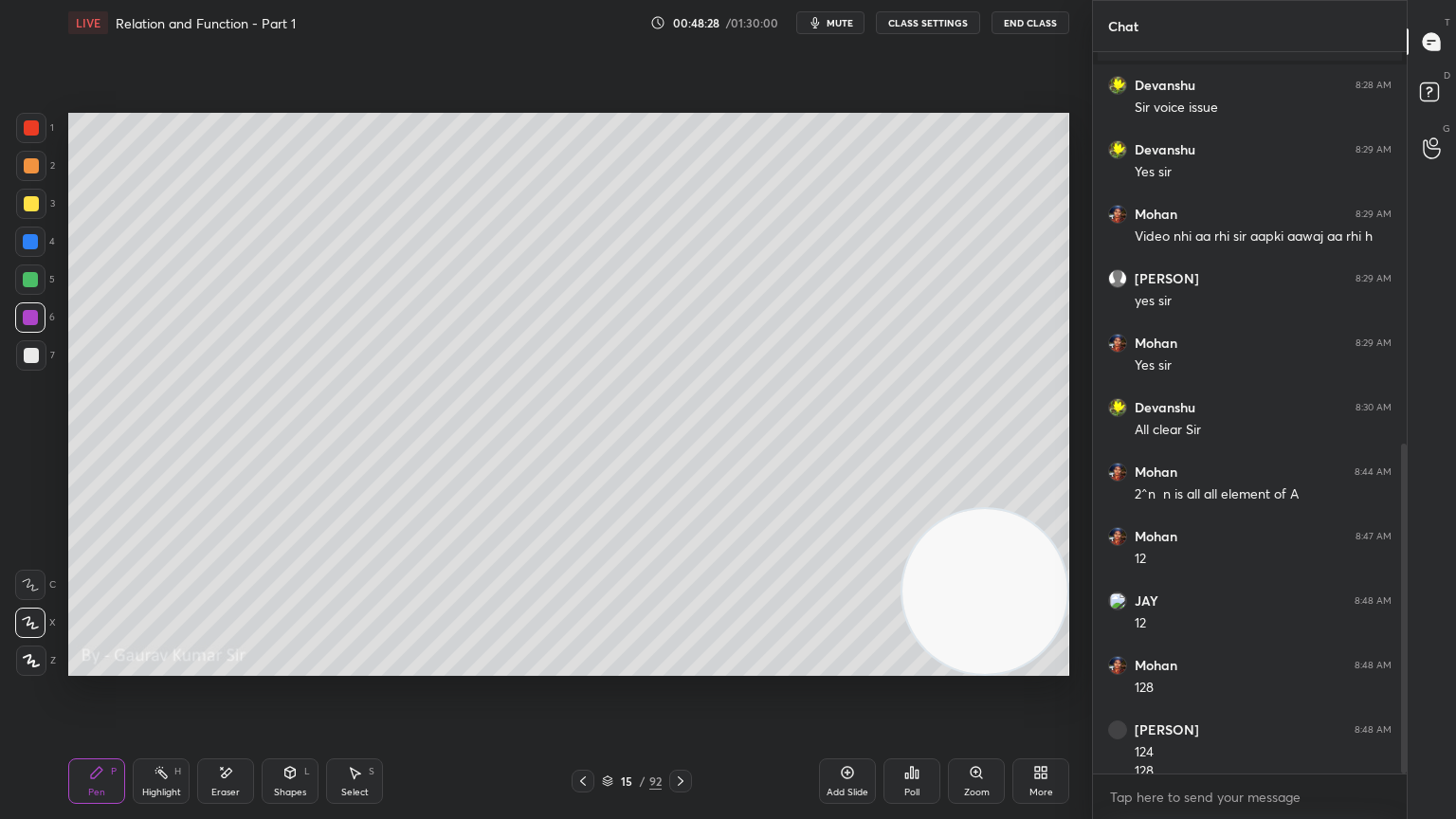 scroll, scrollTop: 856, scrollLeft: 0, axis: vertical 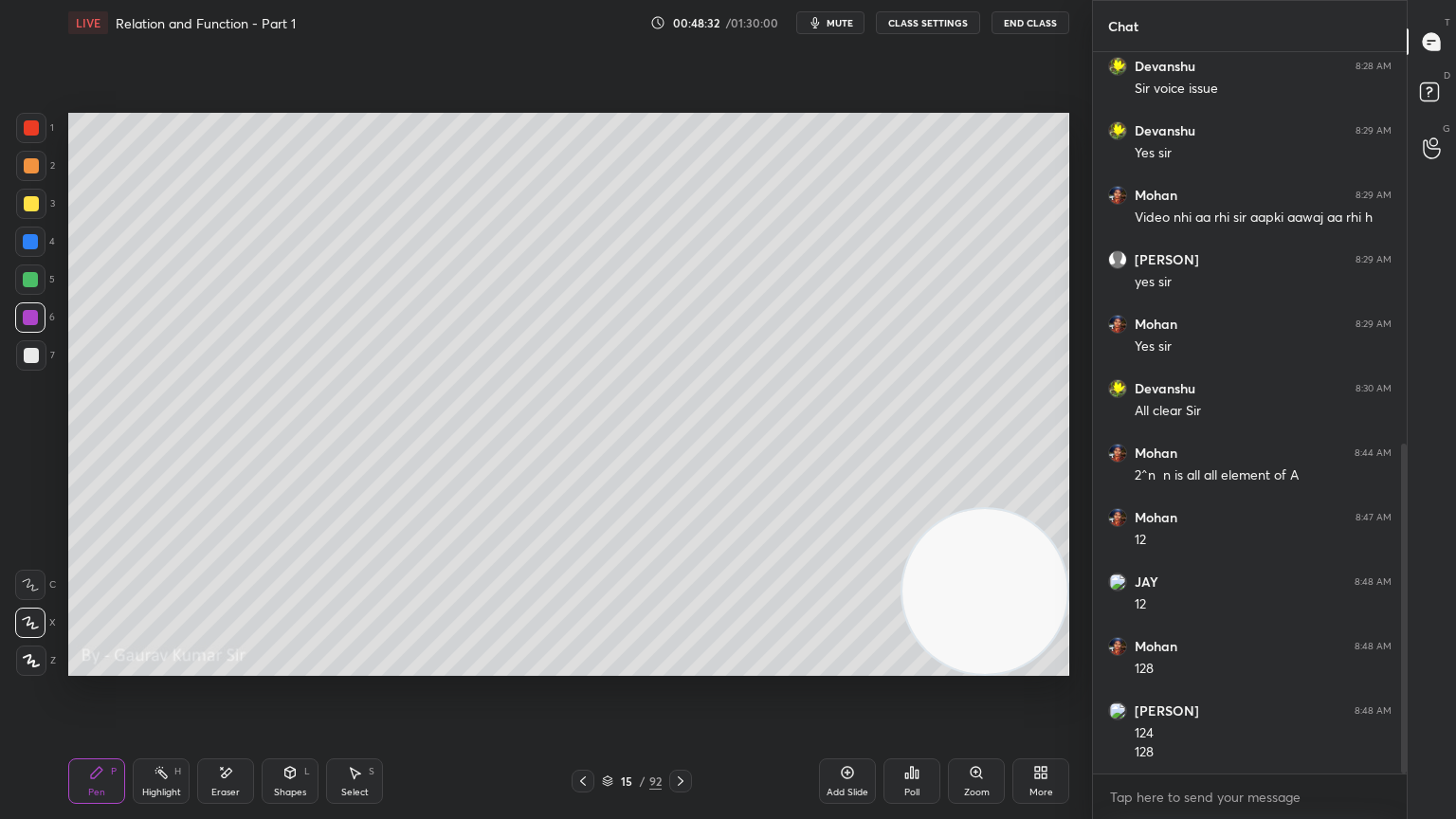 click on "Eraser" at bounding box center (226, 781) 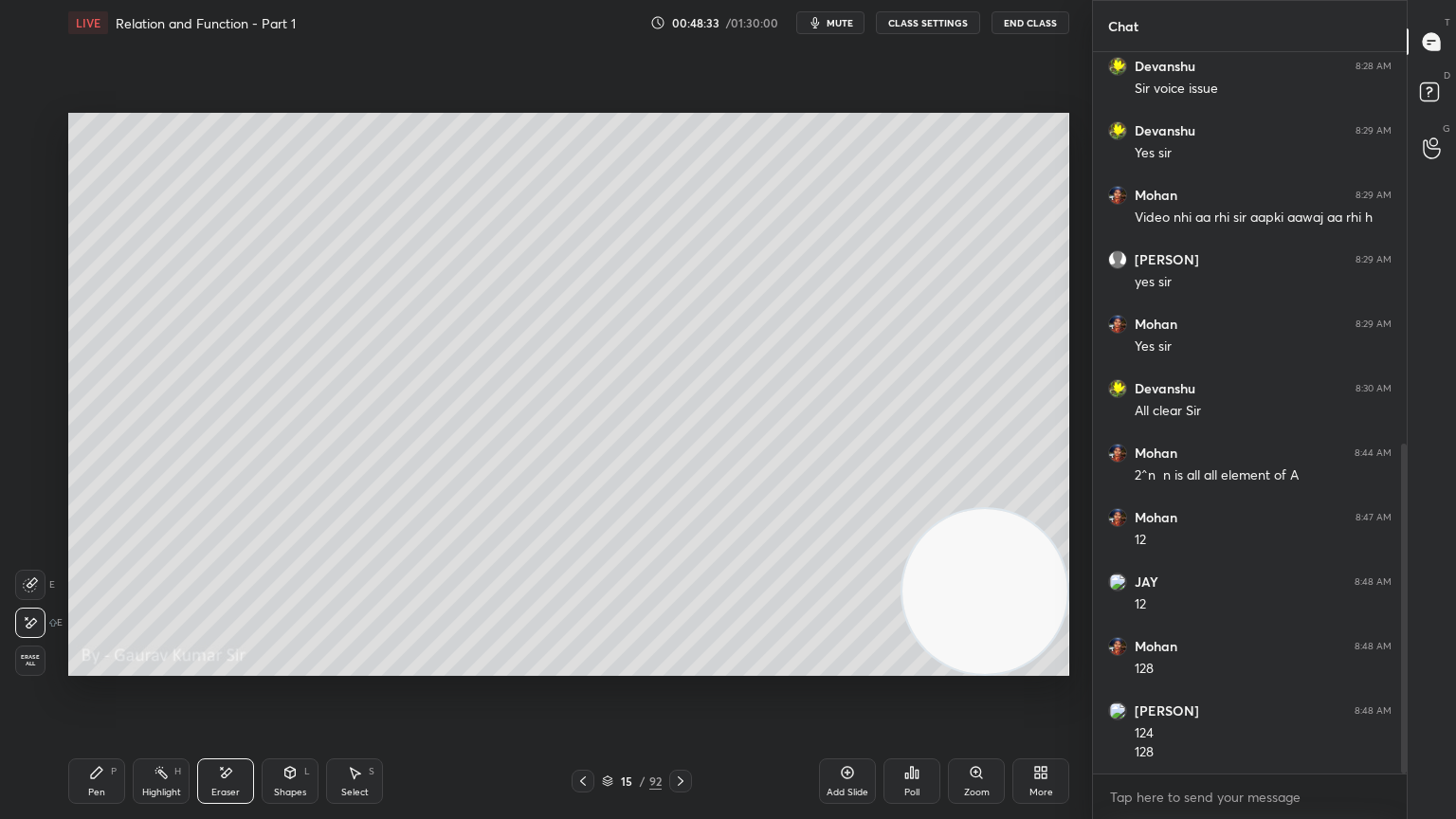 click on "Pen P" at bounding box center [97, 781] 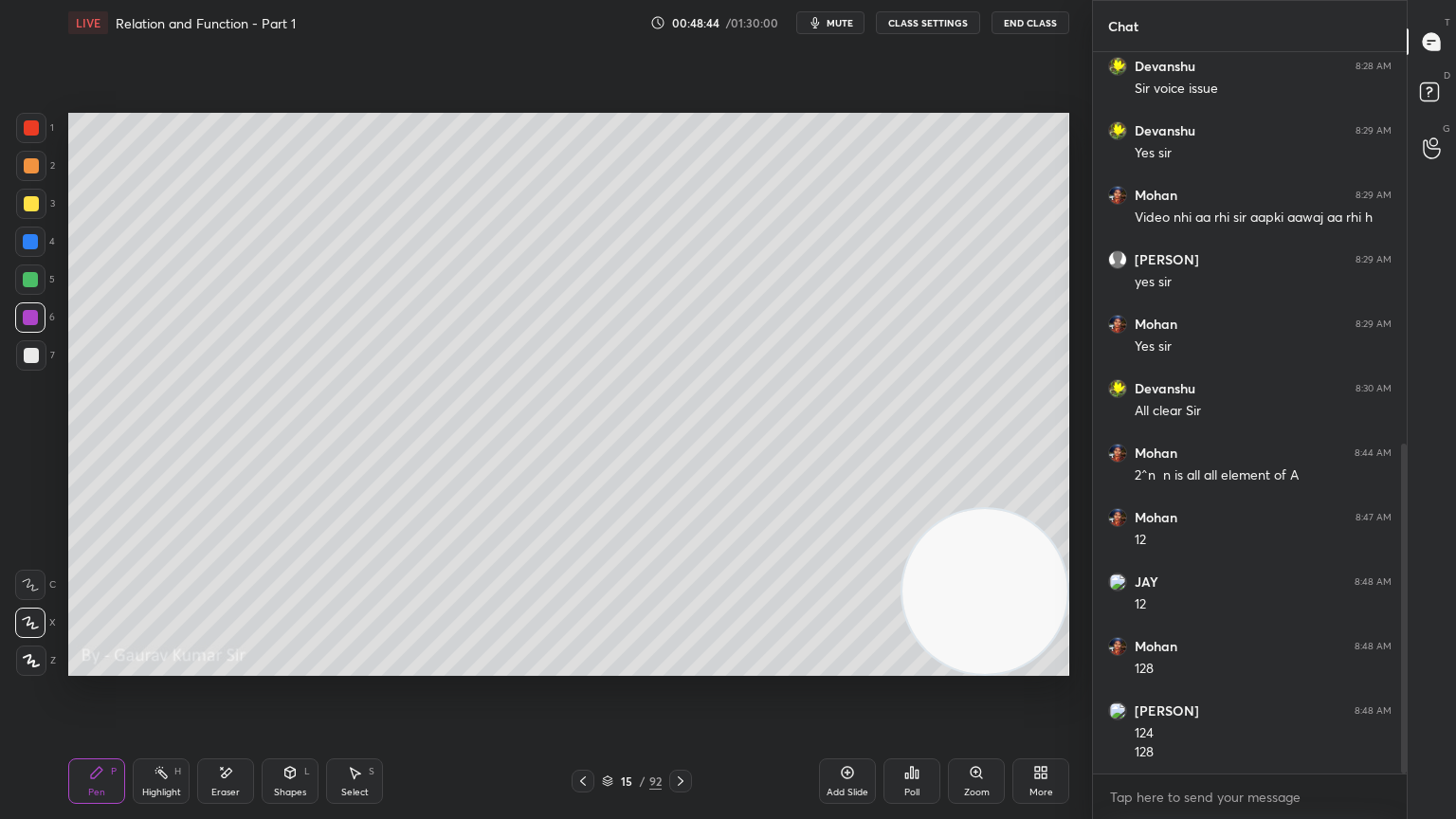 click on "Eraser" at bounding box center [226, 792] 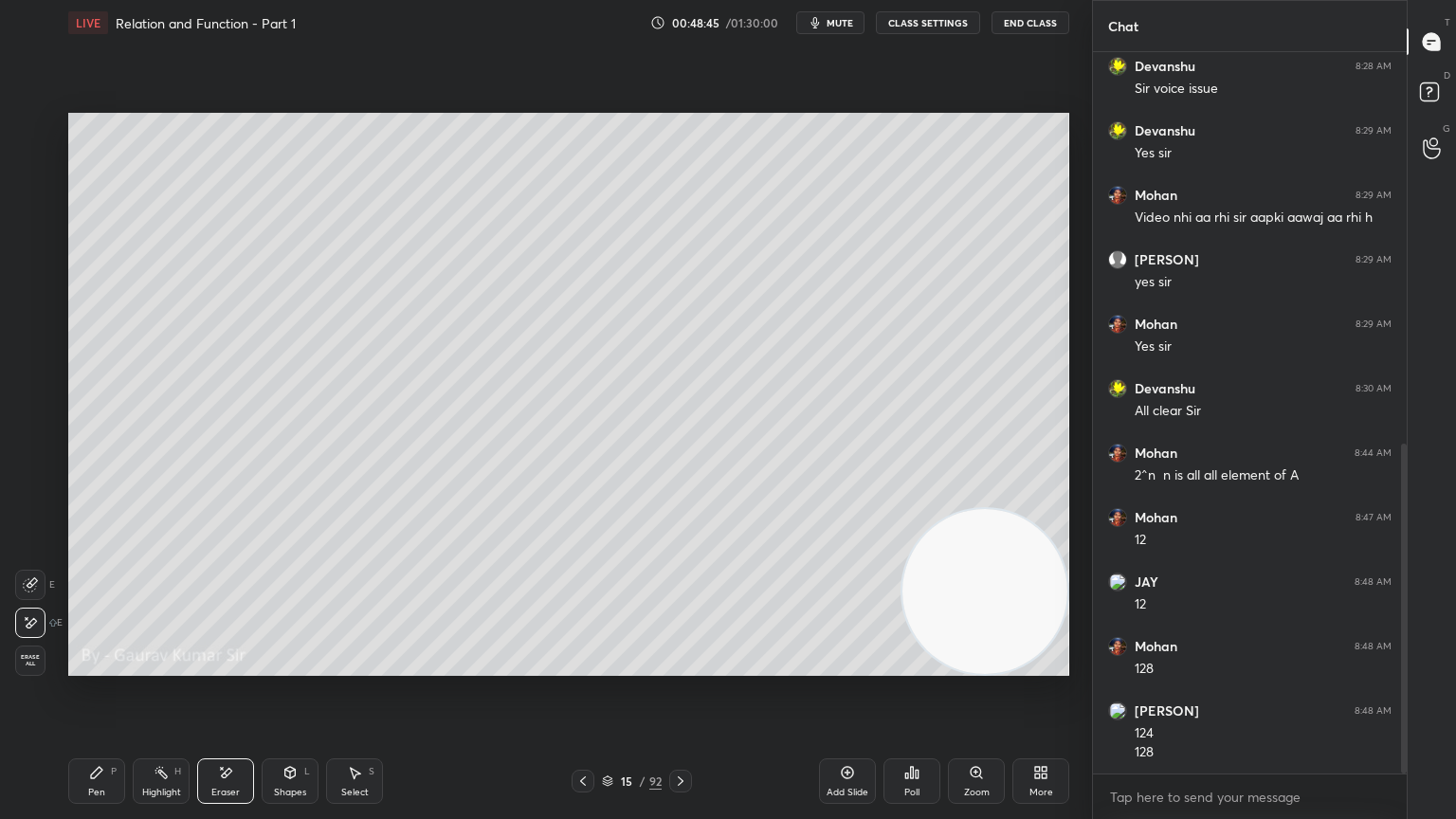 click on "P" at bounding box center [114, 772] 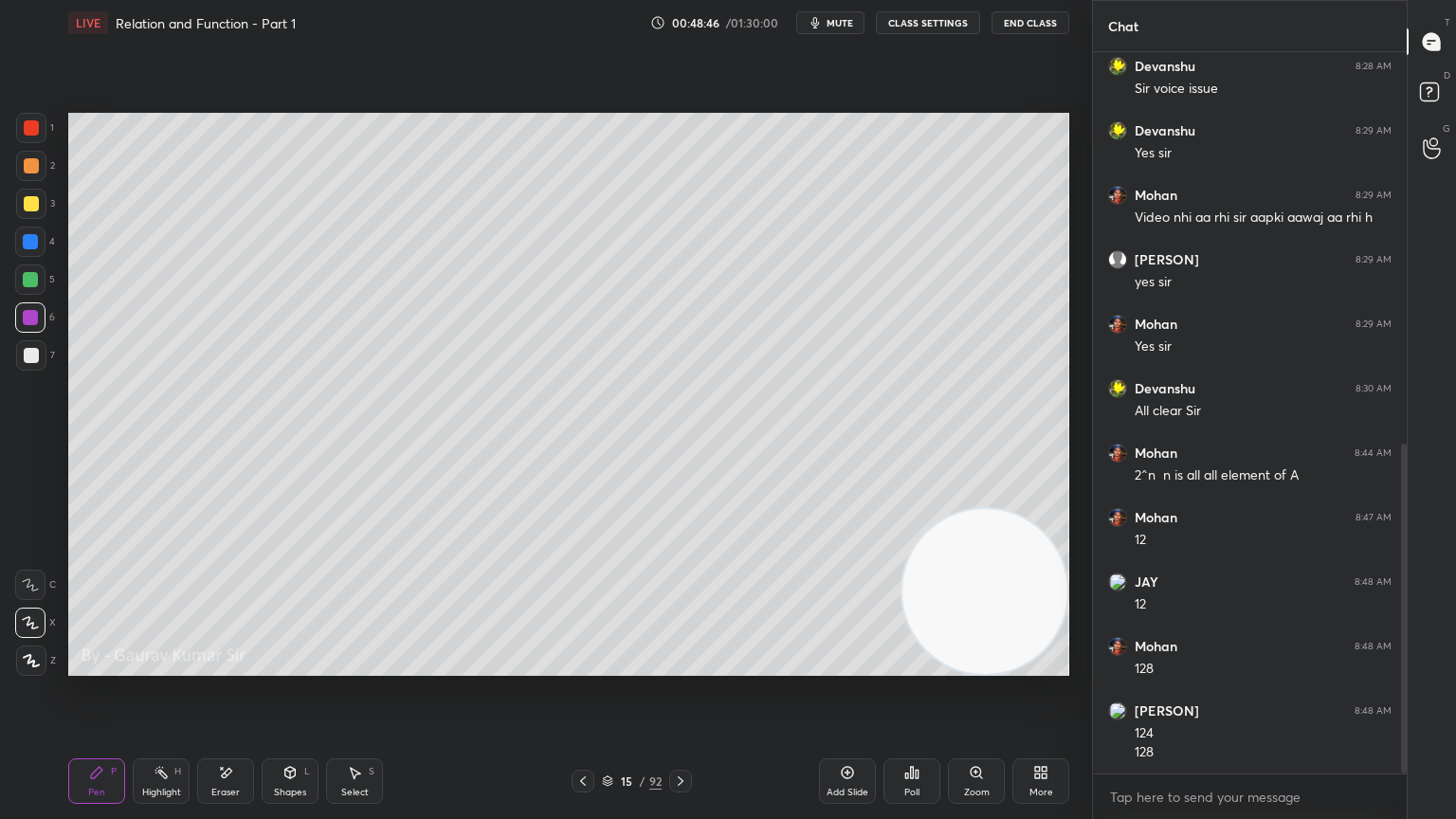 click on "Eraser" at bounding box center [226, 781] 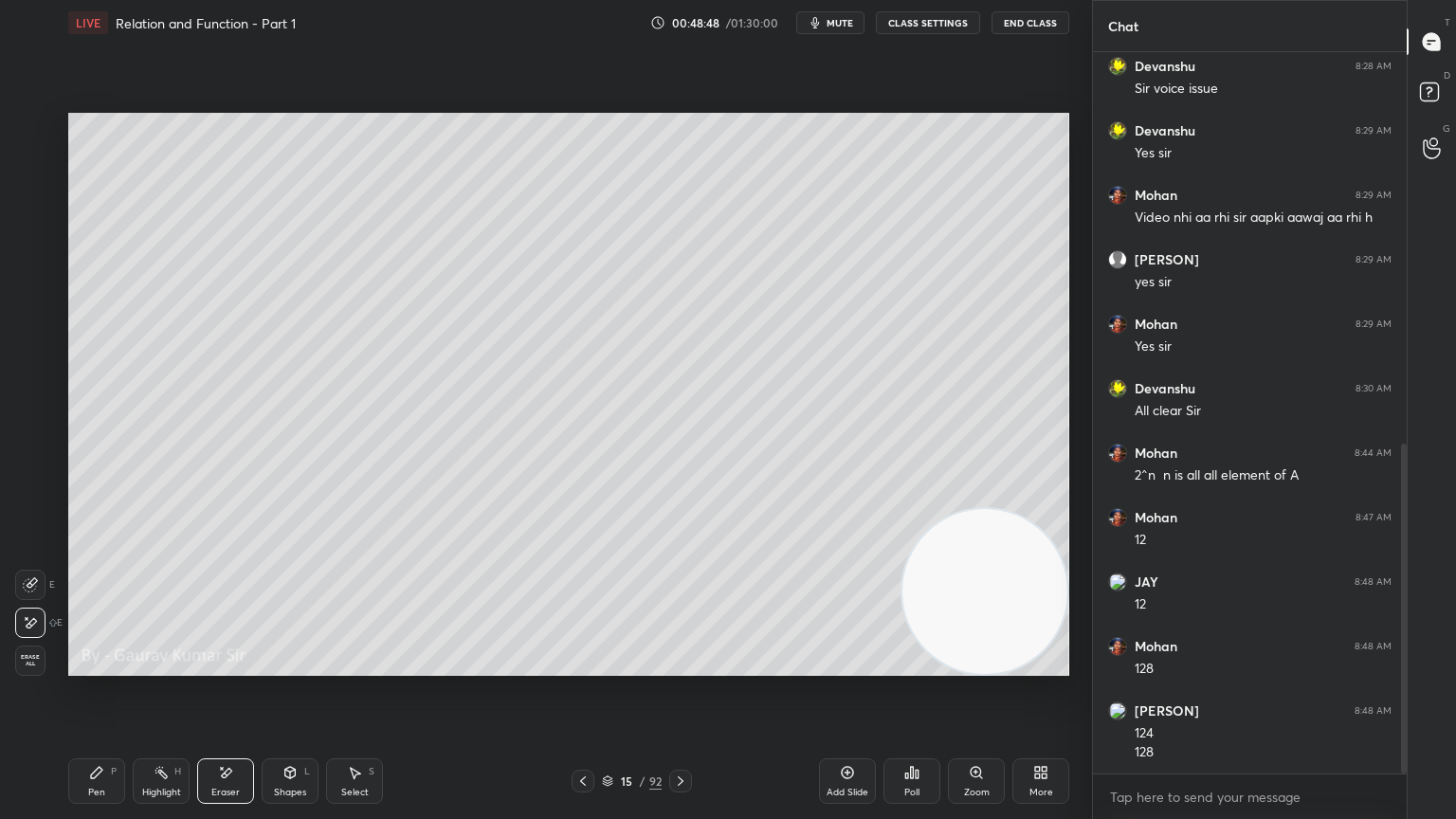 click on "Pen P" at bounding box center [97, 781] 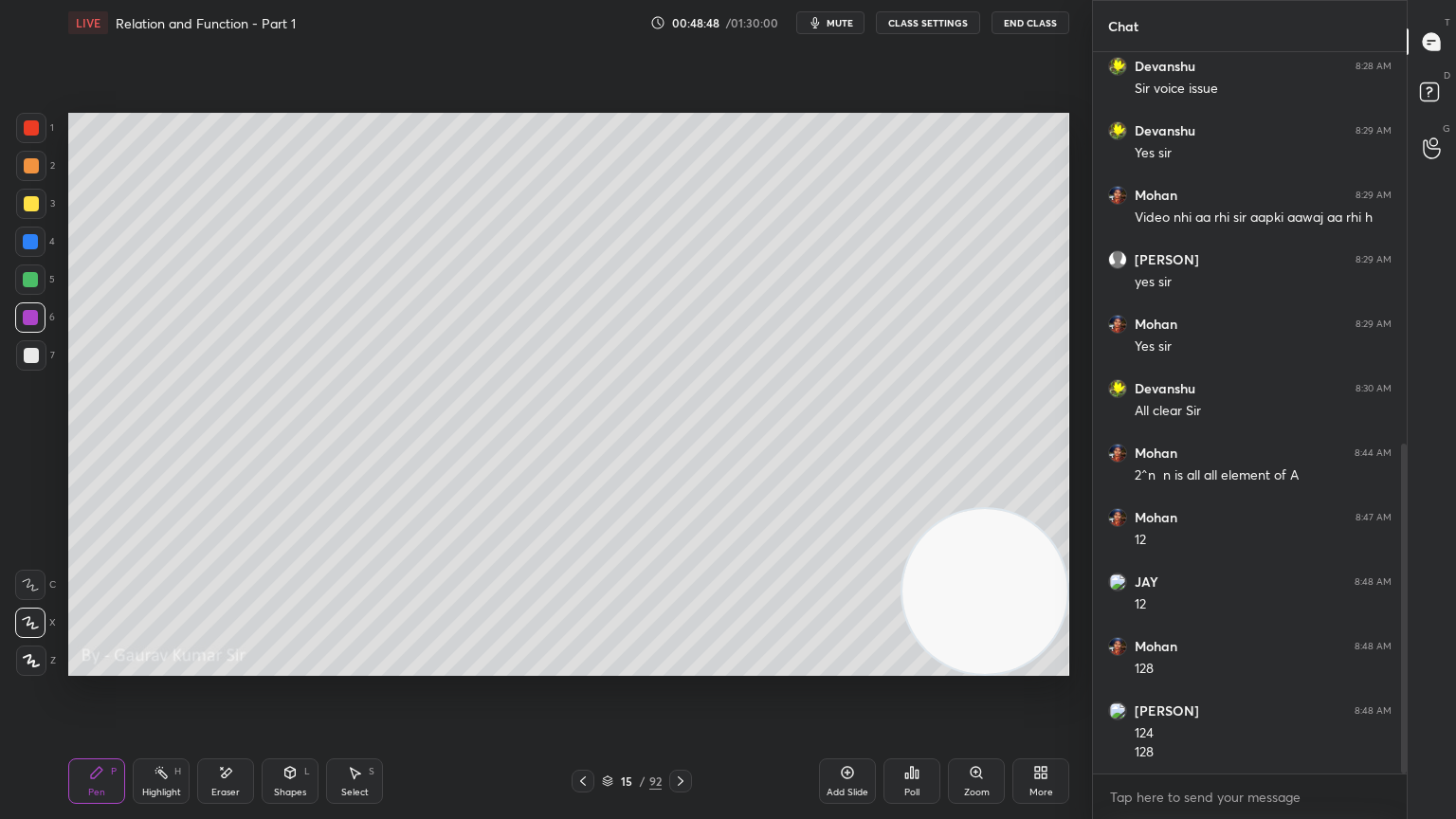 click at bounding box center [31, 355] 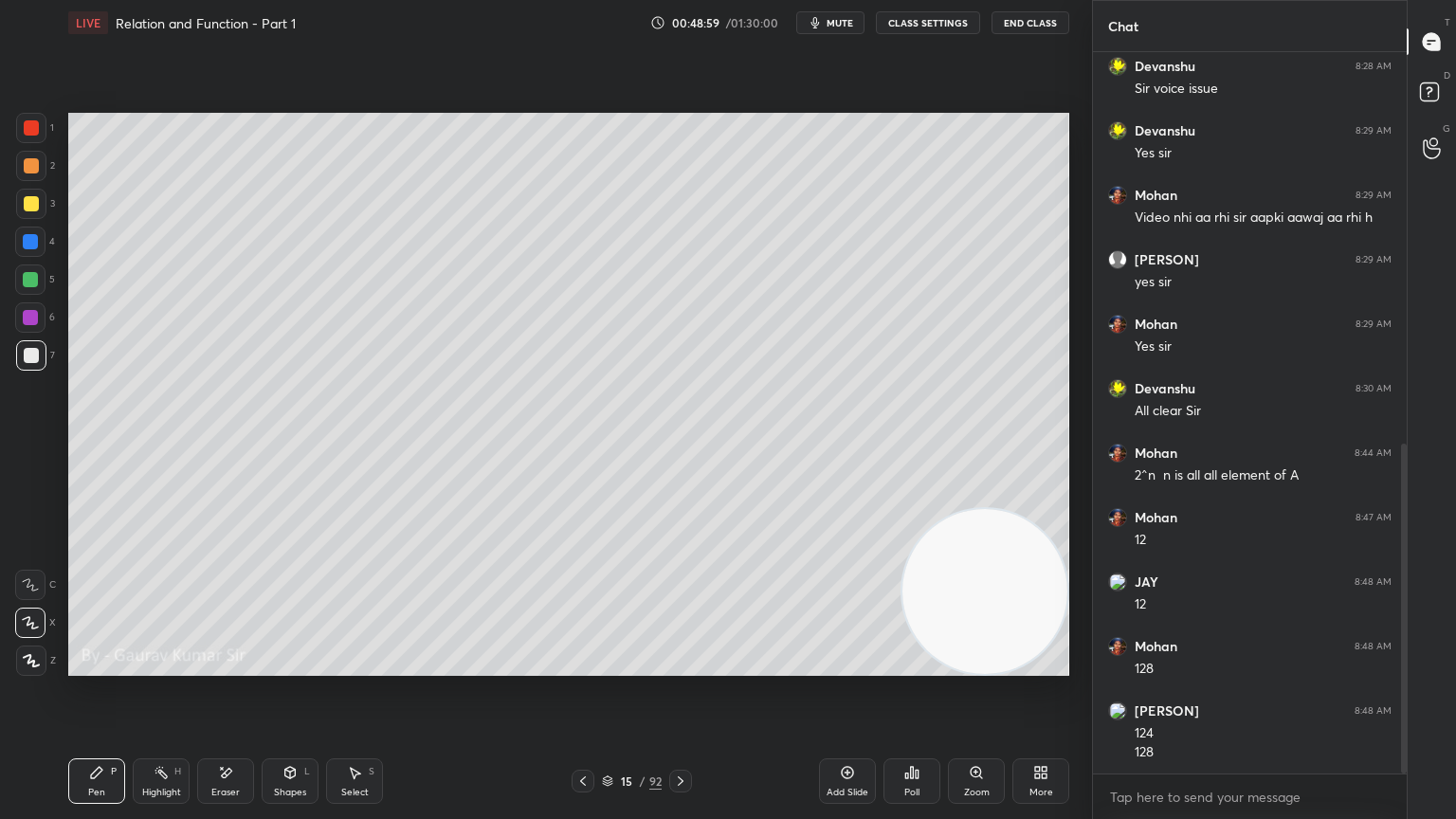 click 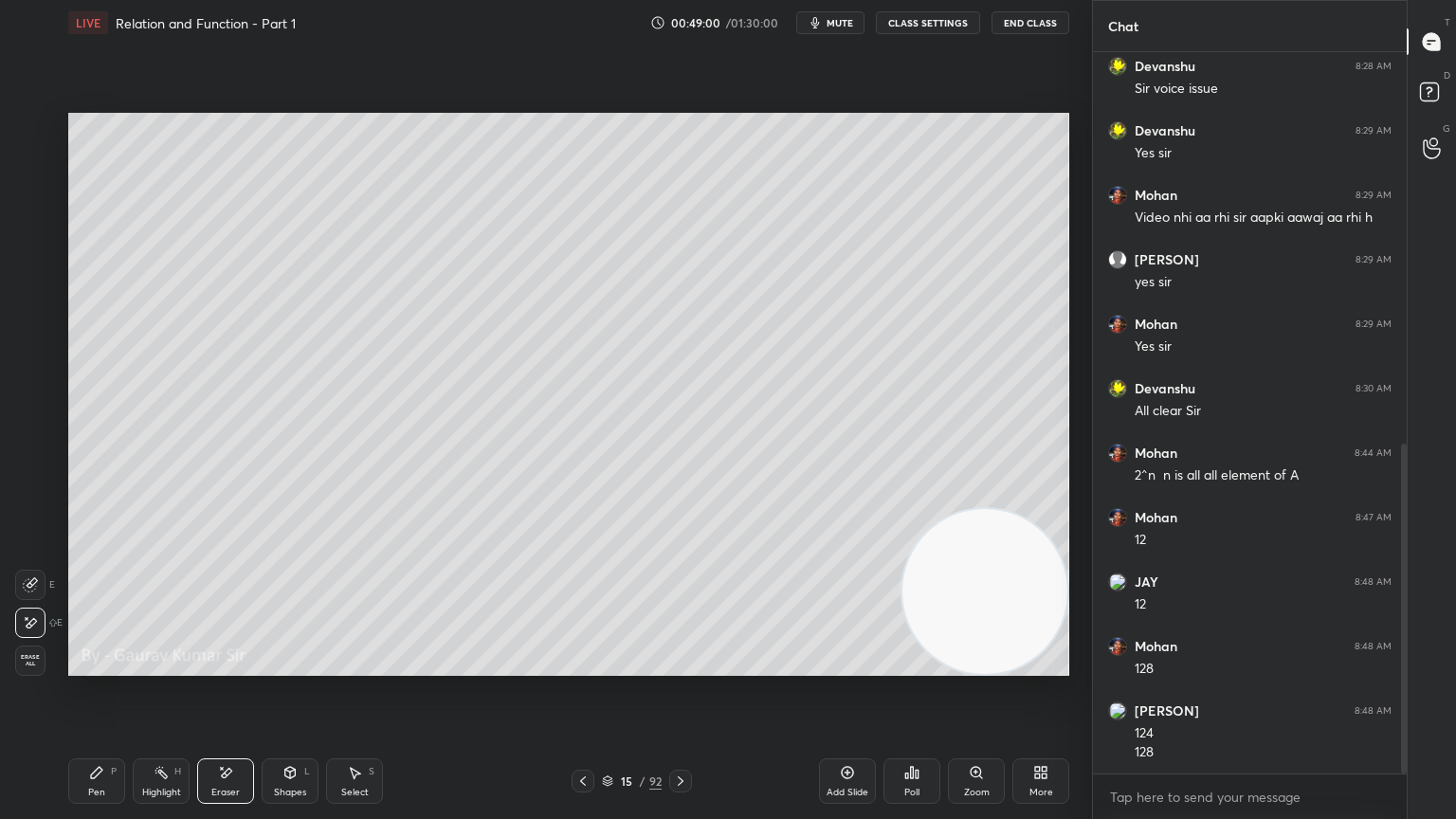click on "Pen P" at bounding box center (97, 781) 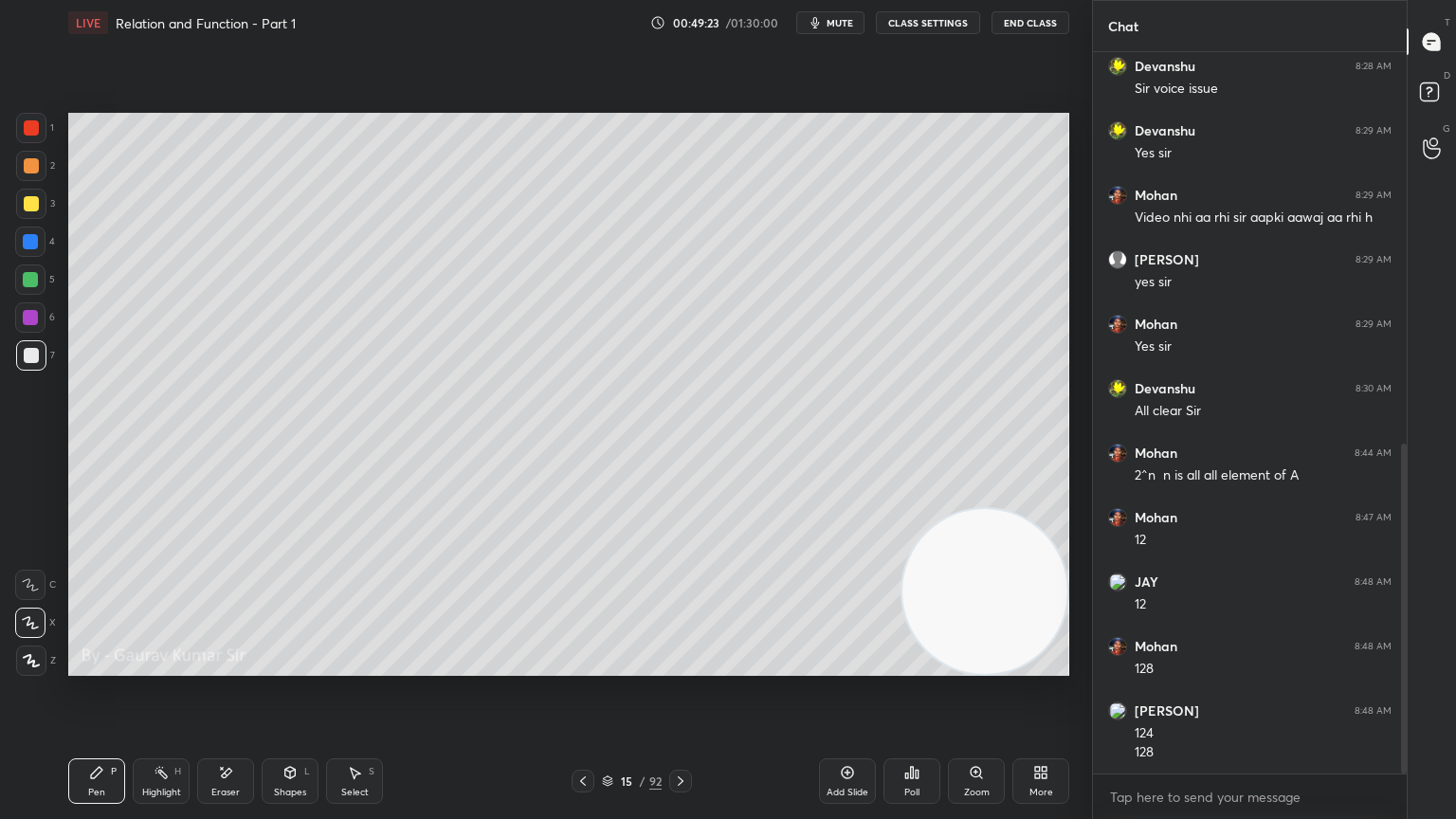 click on "Eraser" at bounding box center (226, 792) 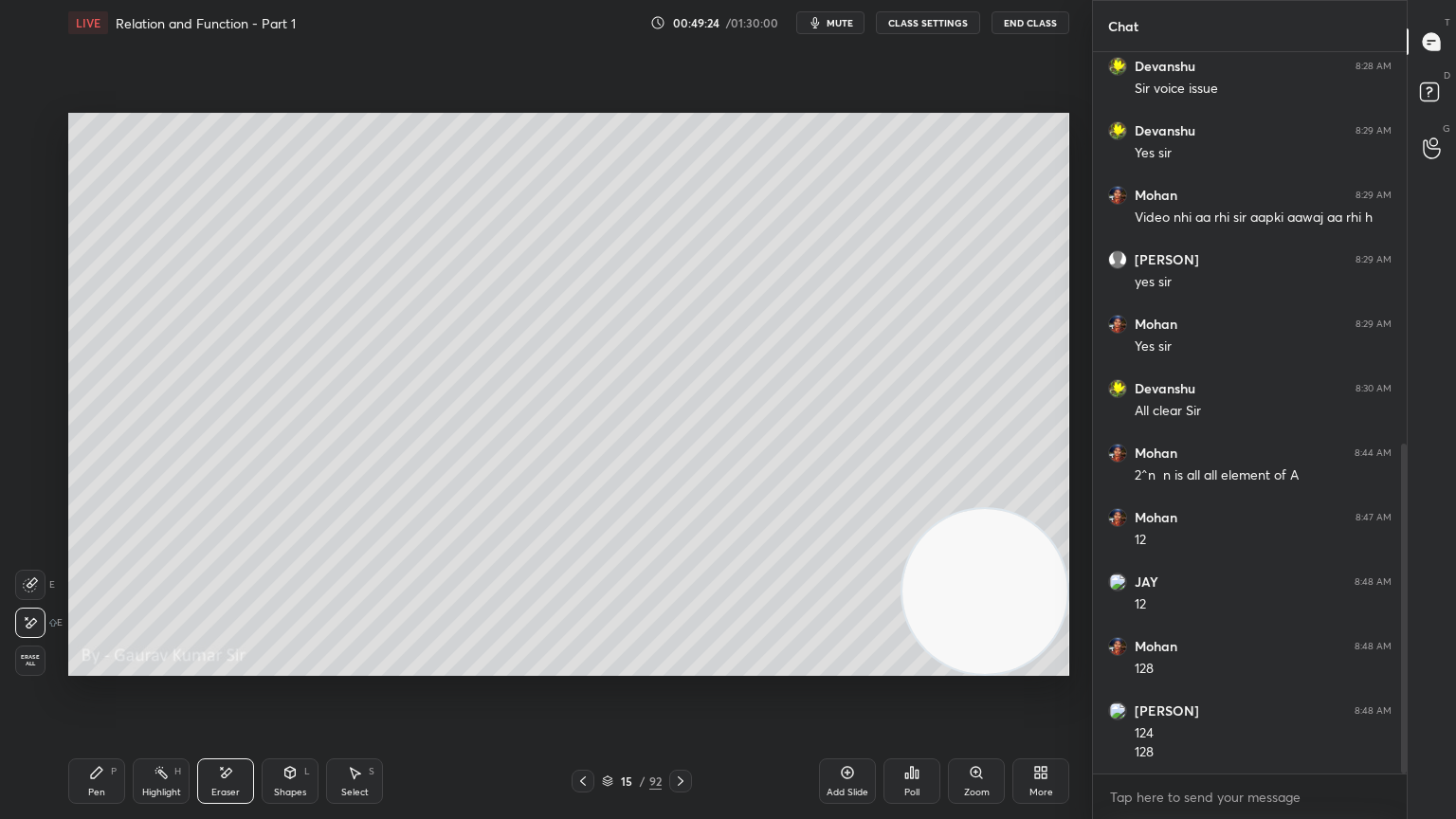 click on "Pen P" at bounding box center (97, 781) 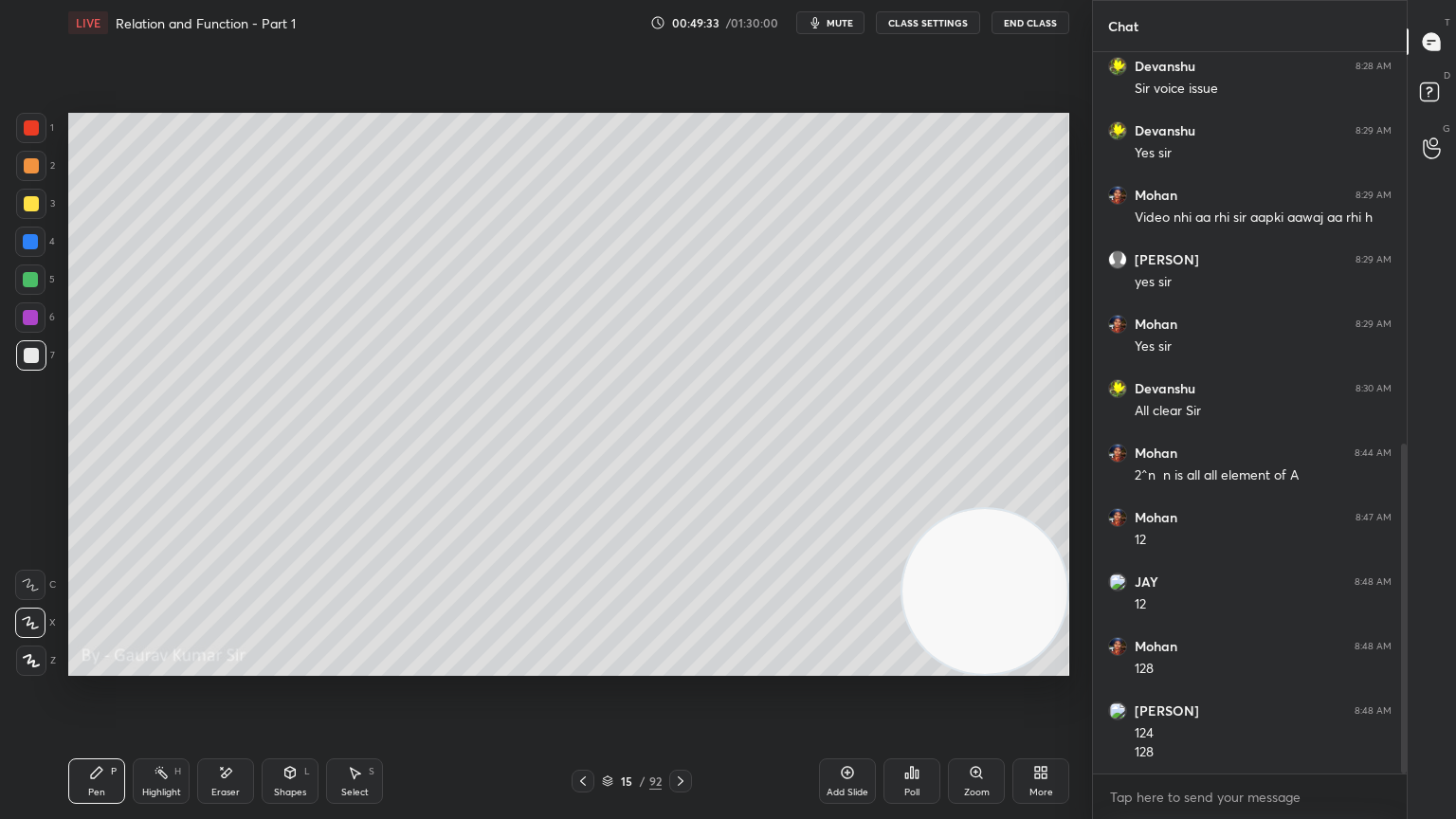scroll, scrollTop: 920, scrollLeft: 0, axis: vertical 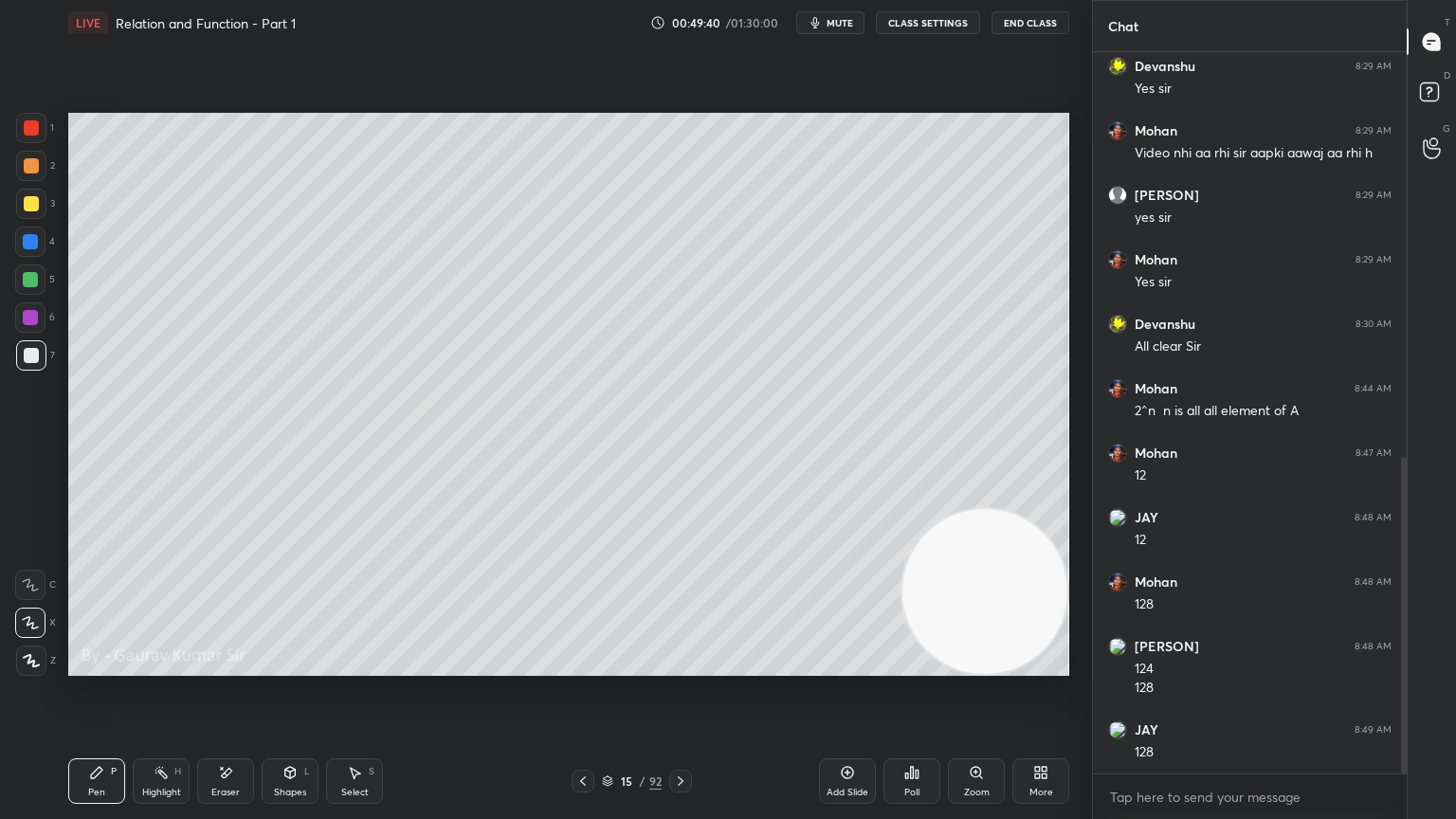 click 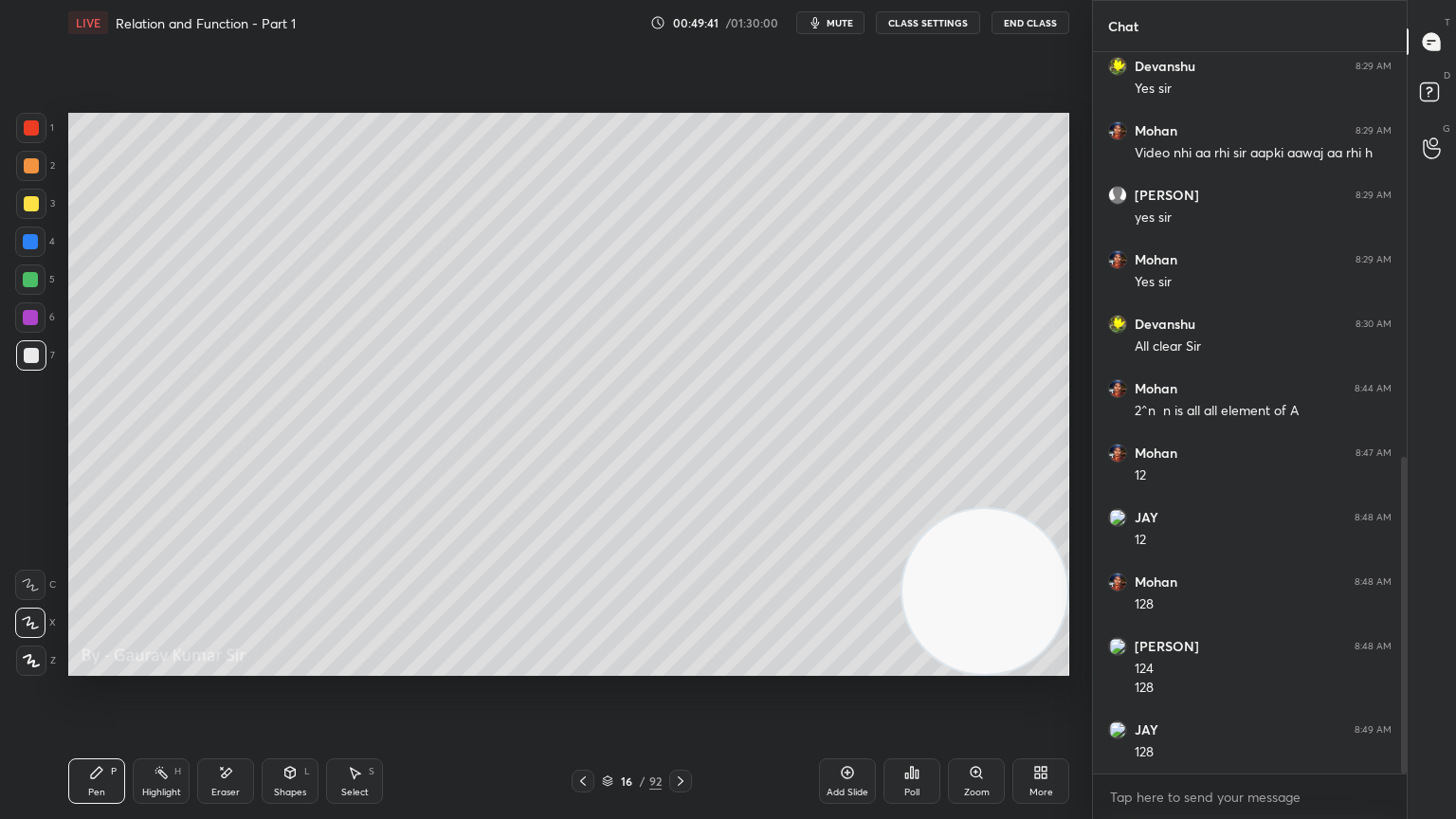 click at bounding box center [31, 204] 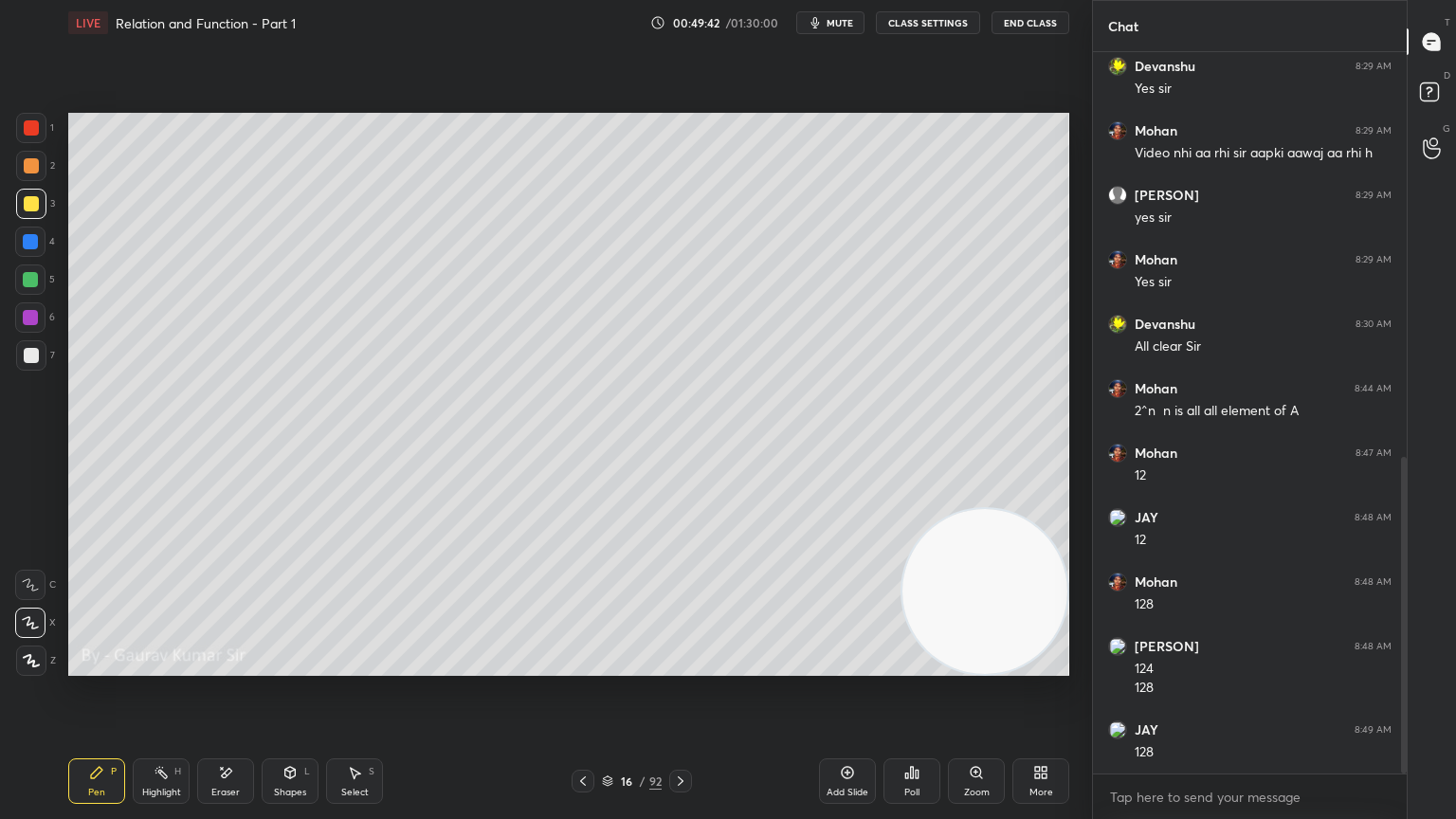 click 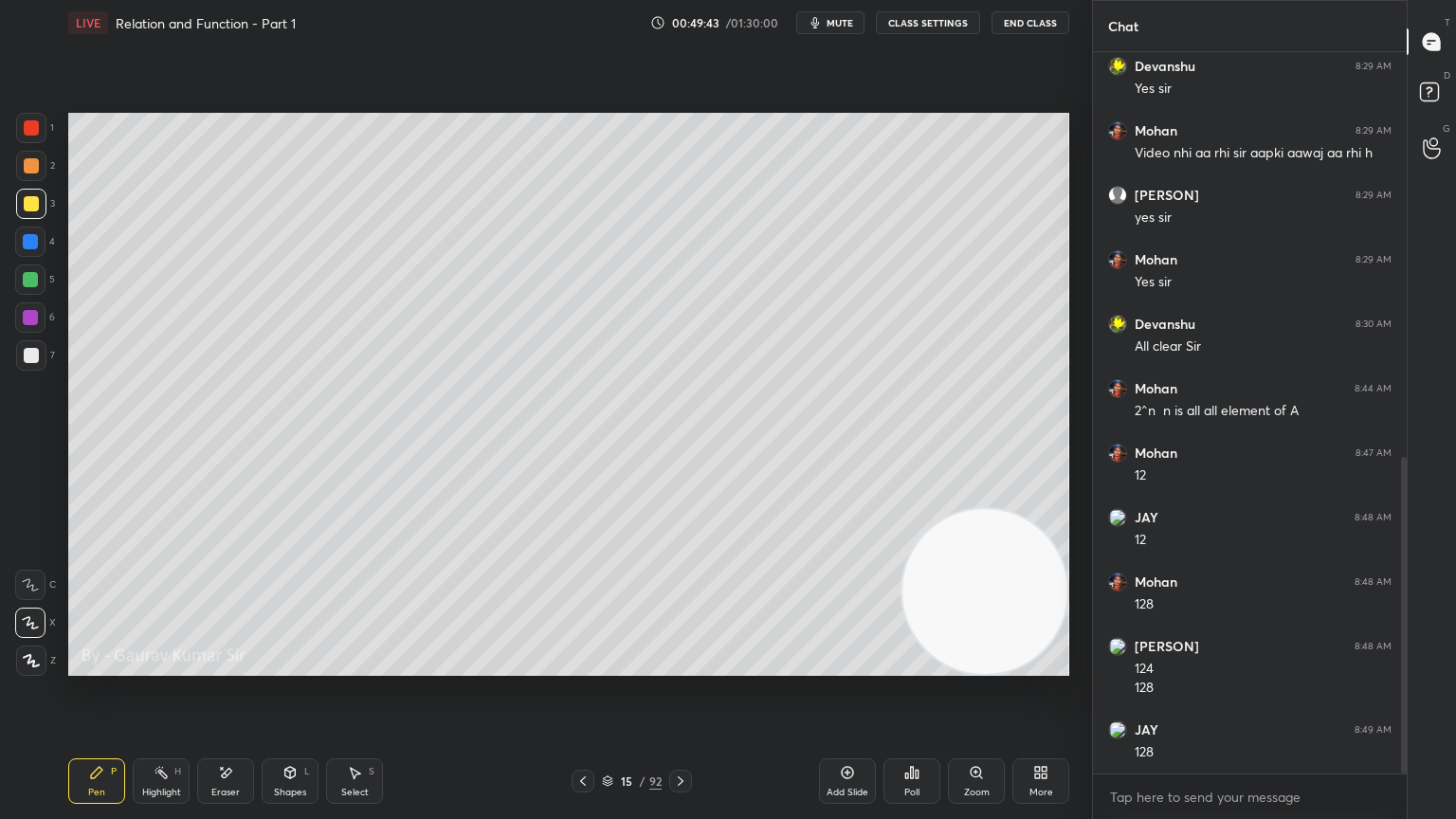 click 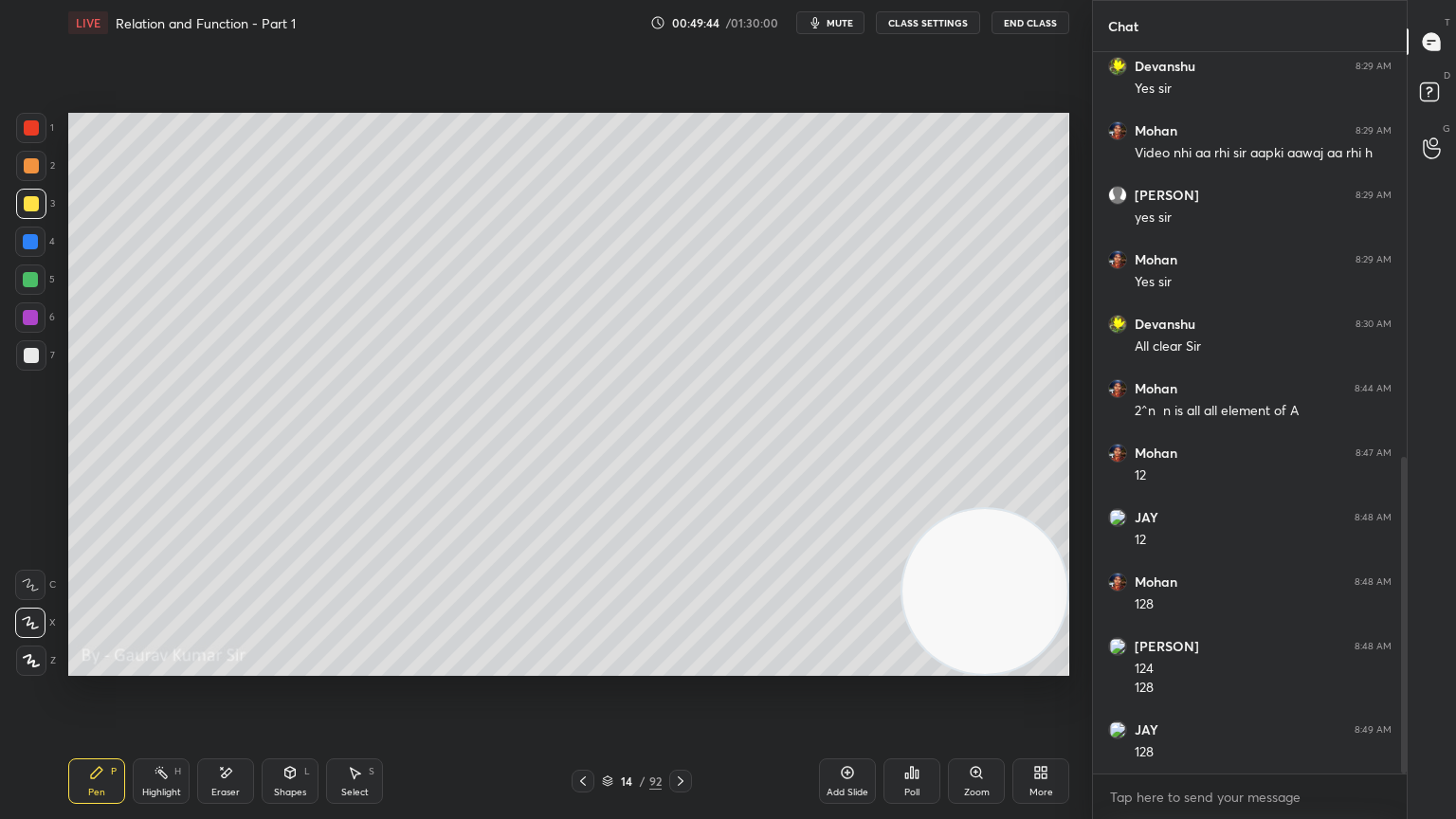 click 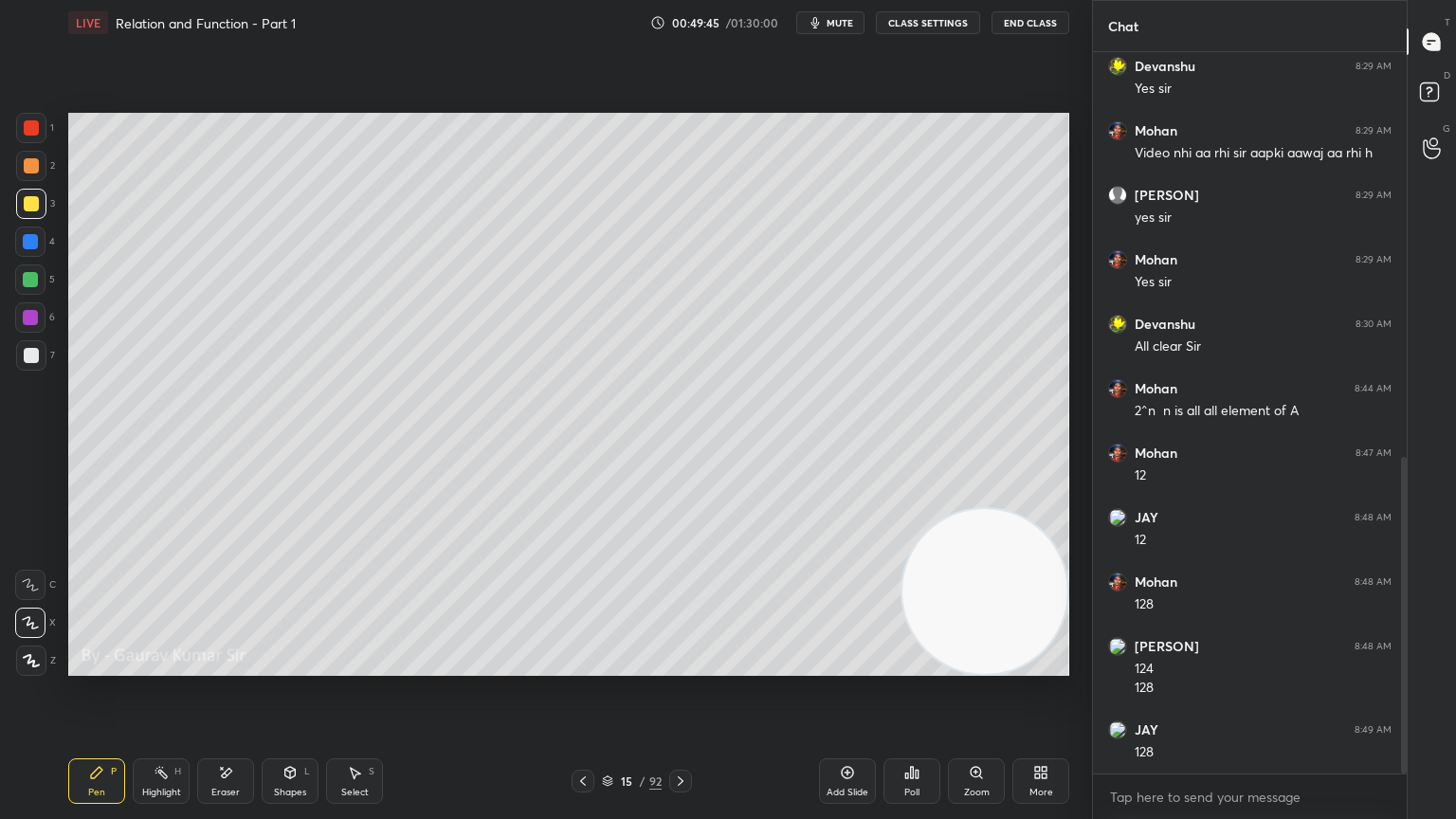 click 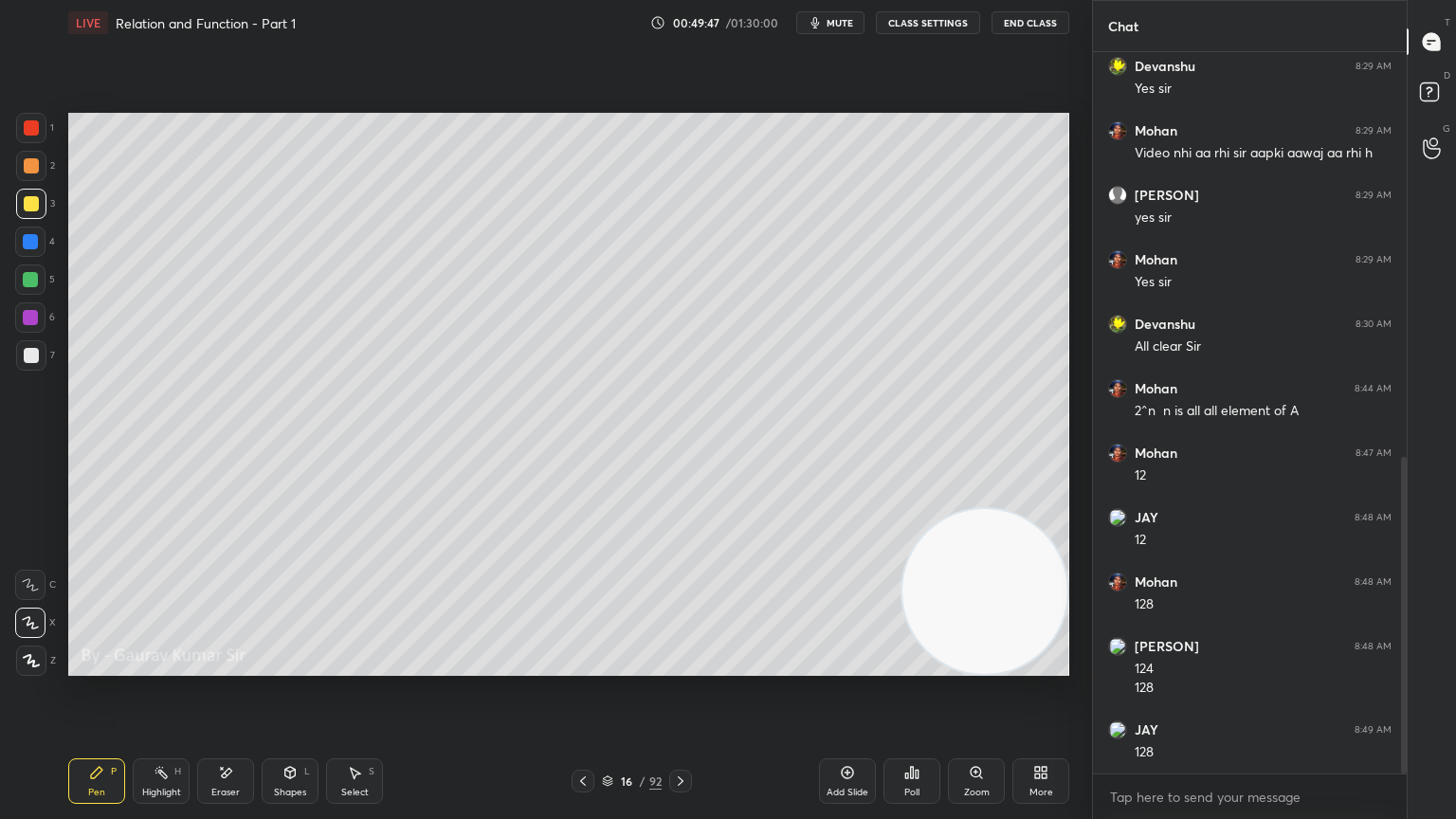 click at bounding box center (31, 166) 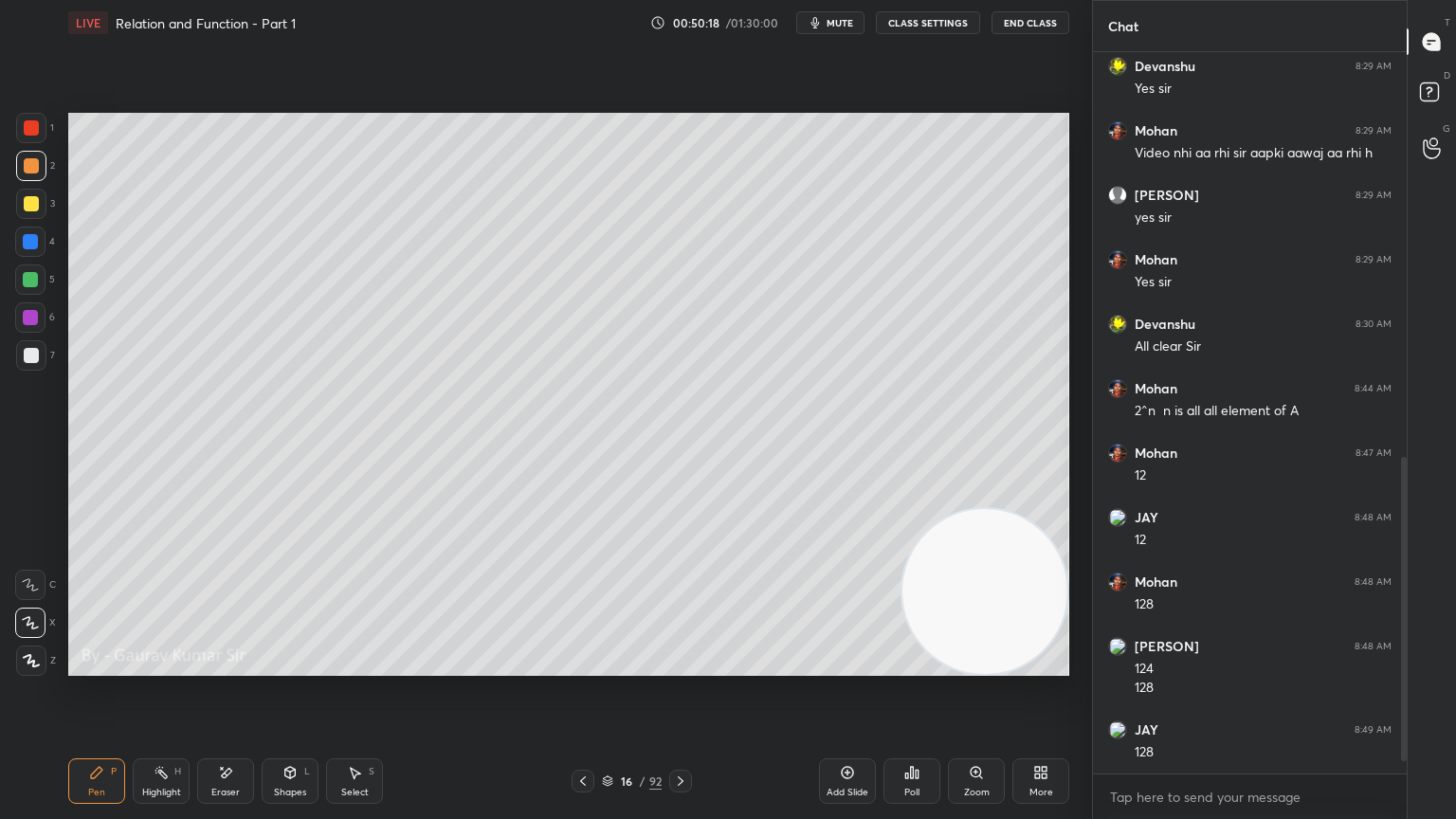 scroll, scrollTop: 985, scrollLeft: 0, axis: vertical 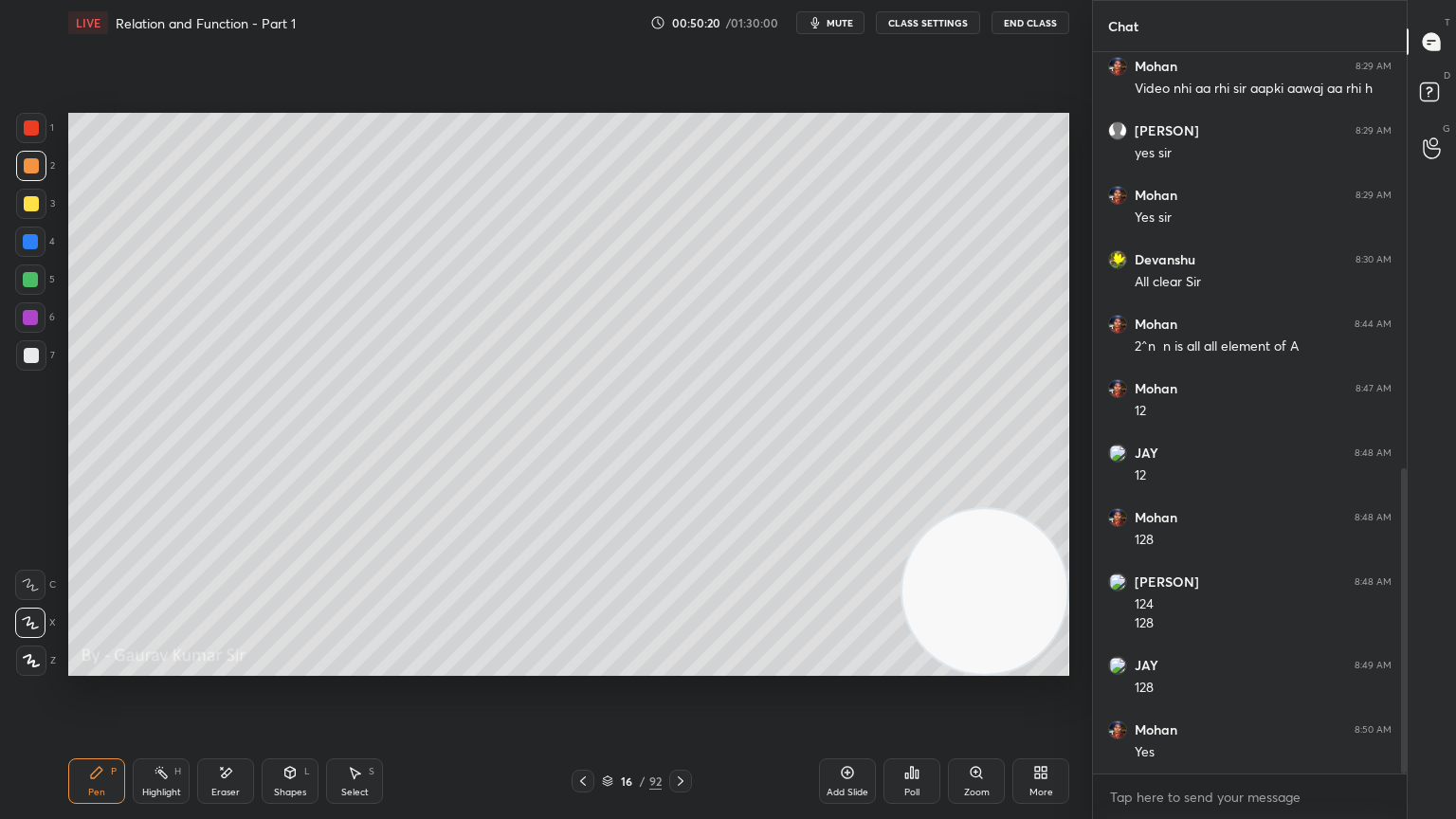 click at bounding box center [30, 280] 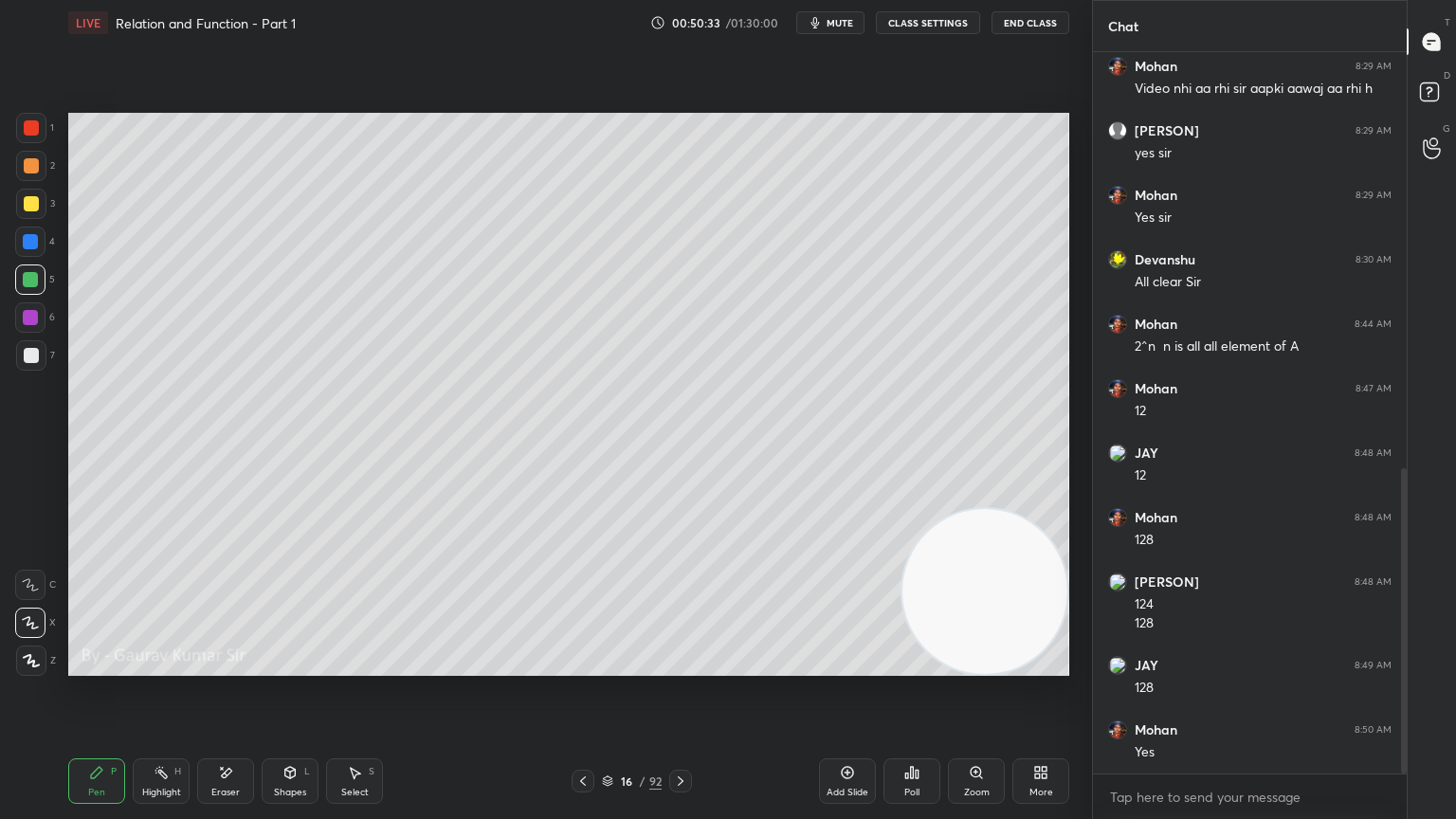click at bounding box center (30, 318) 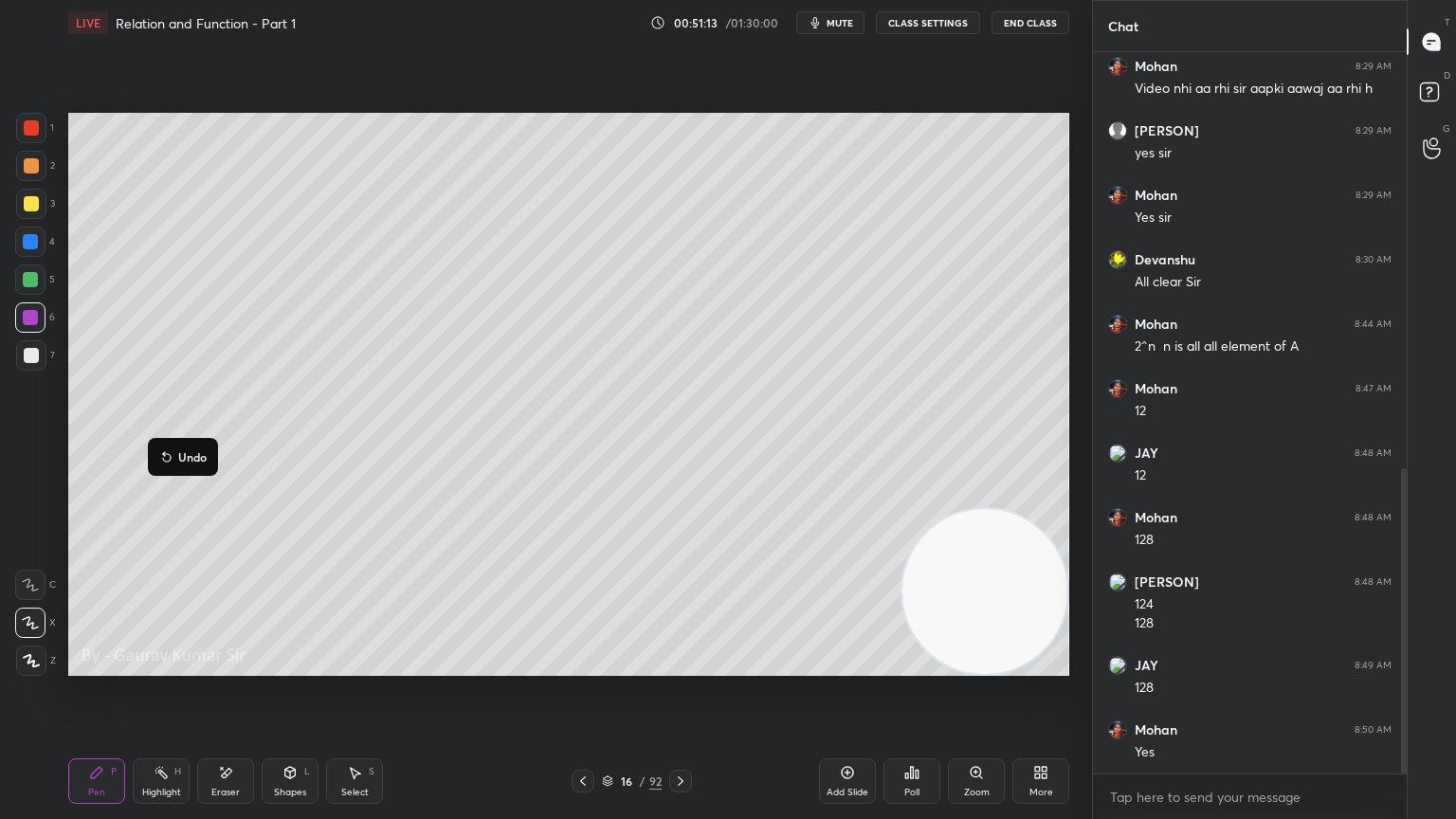 click at bounding box center [31, 166] 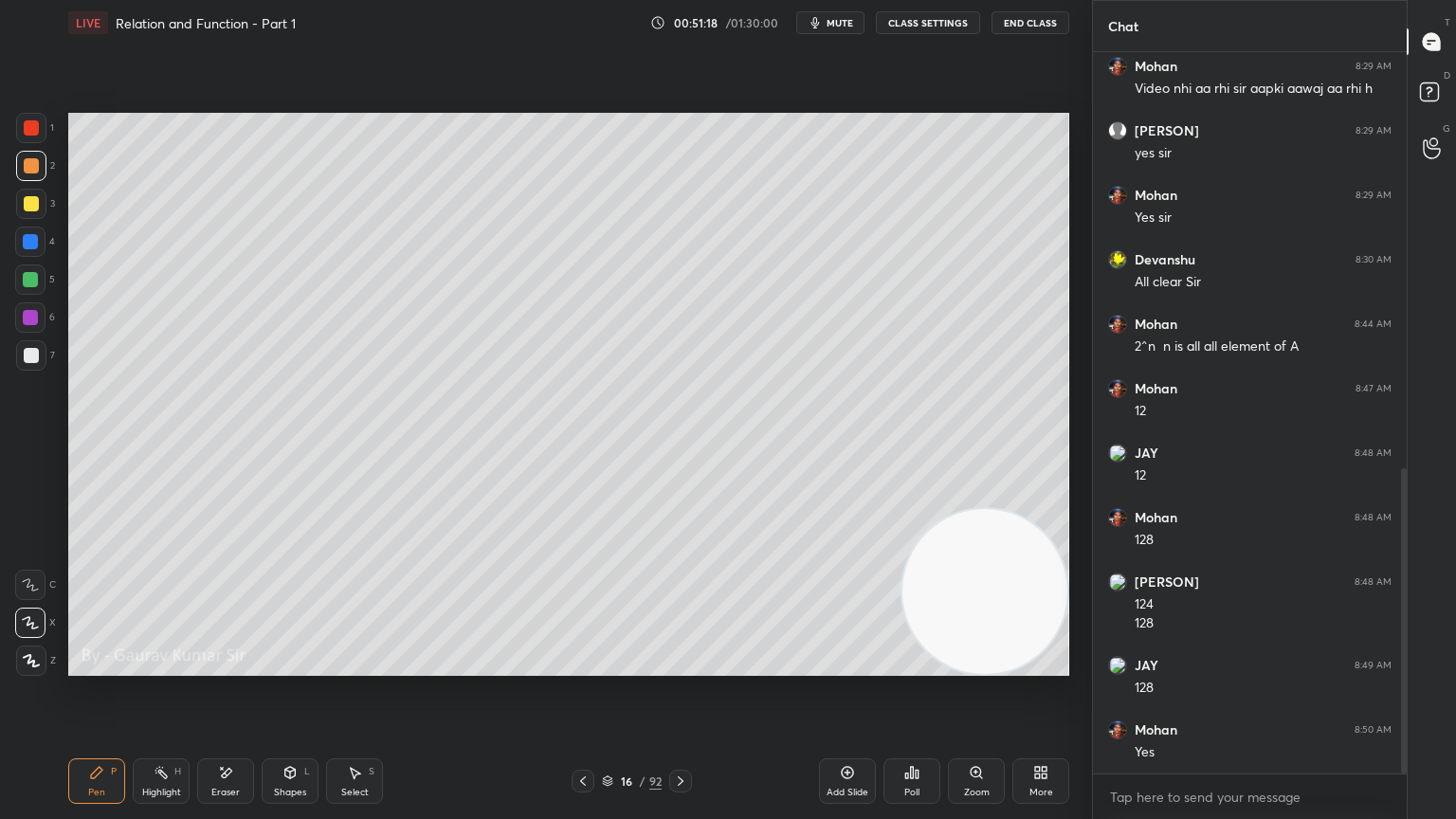 click on "Eraser" at bounding box center [226, 781] 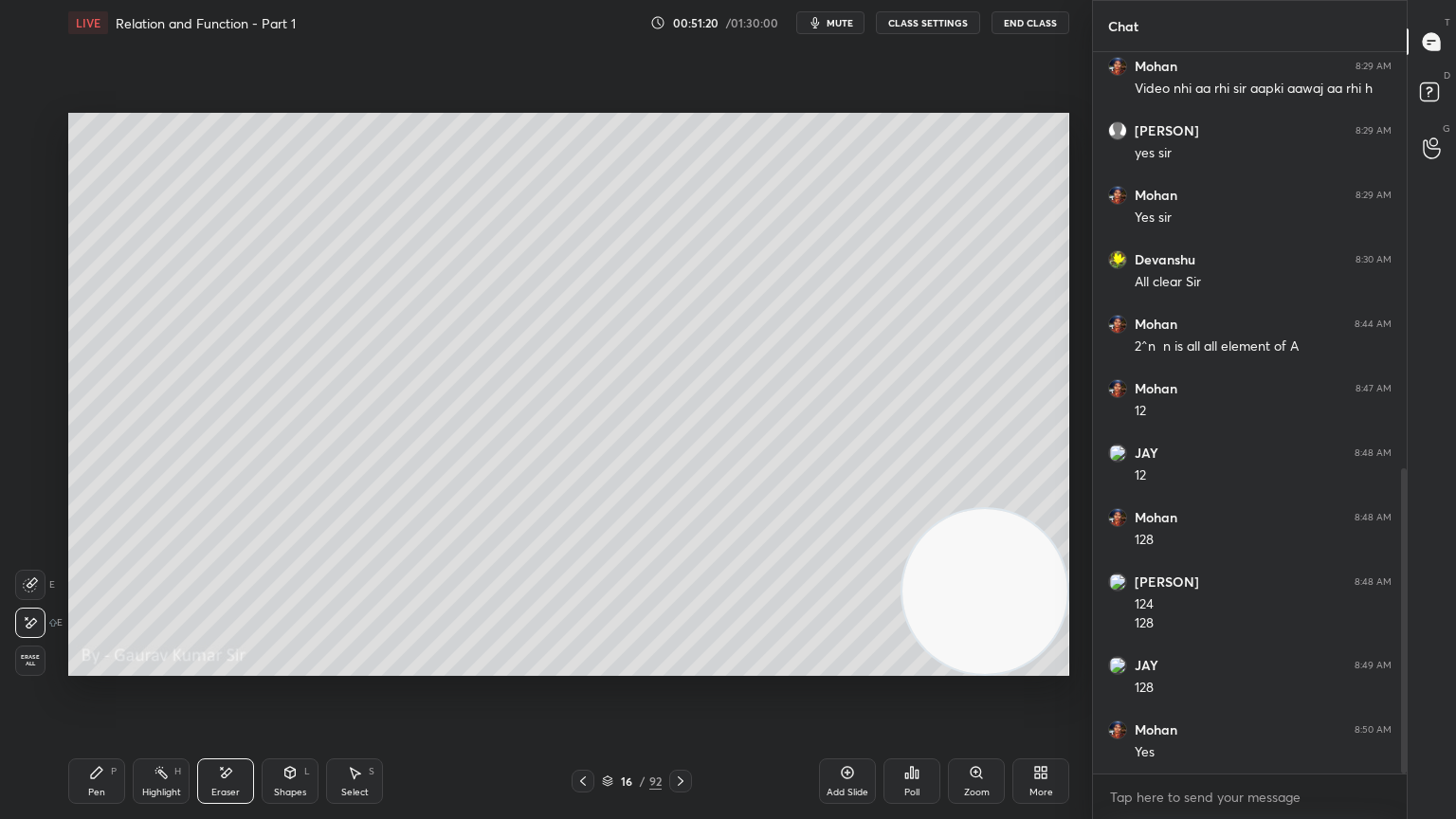 click on "Pen P" at bounding box center [97, 781] 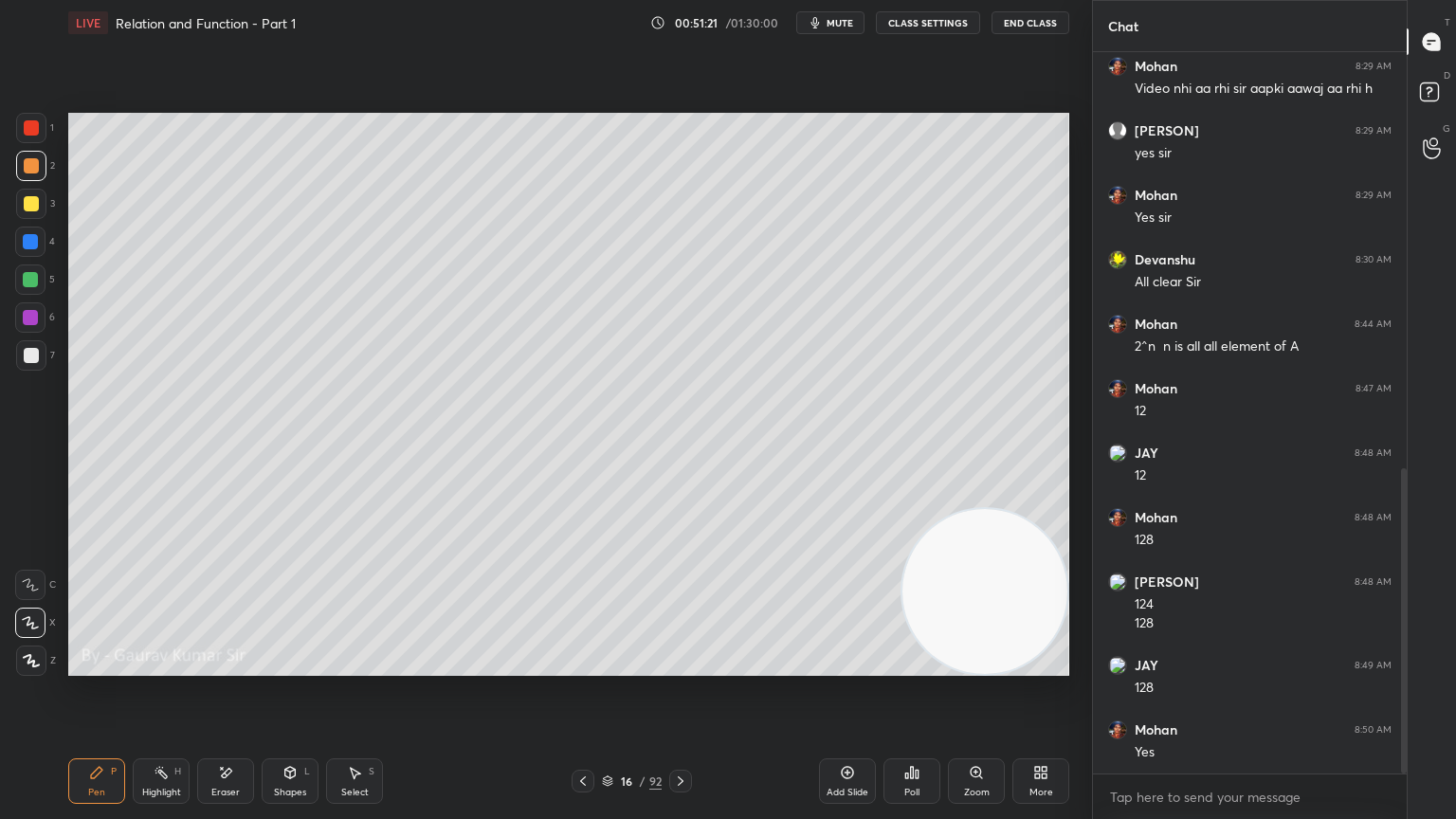 click at bounding box center [31, 128] 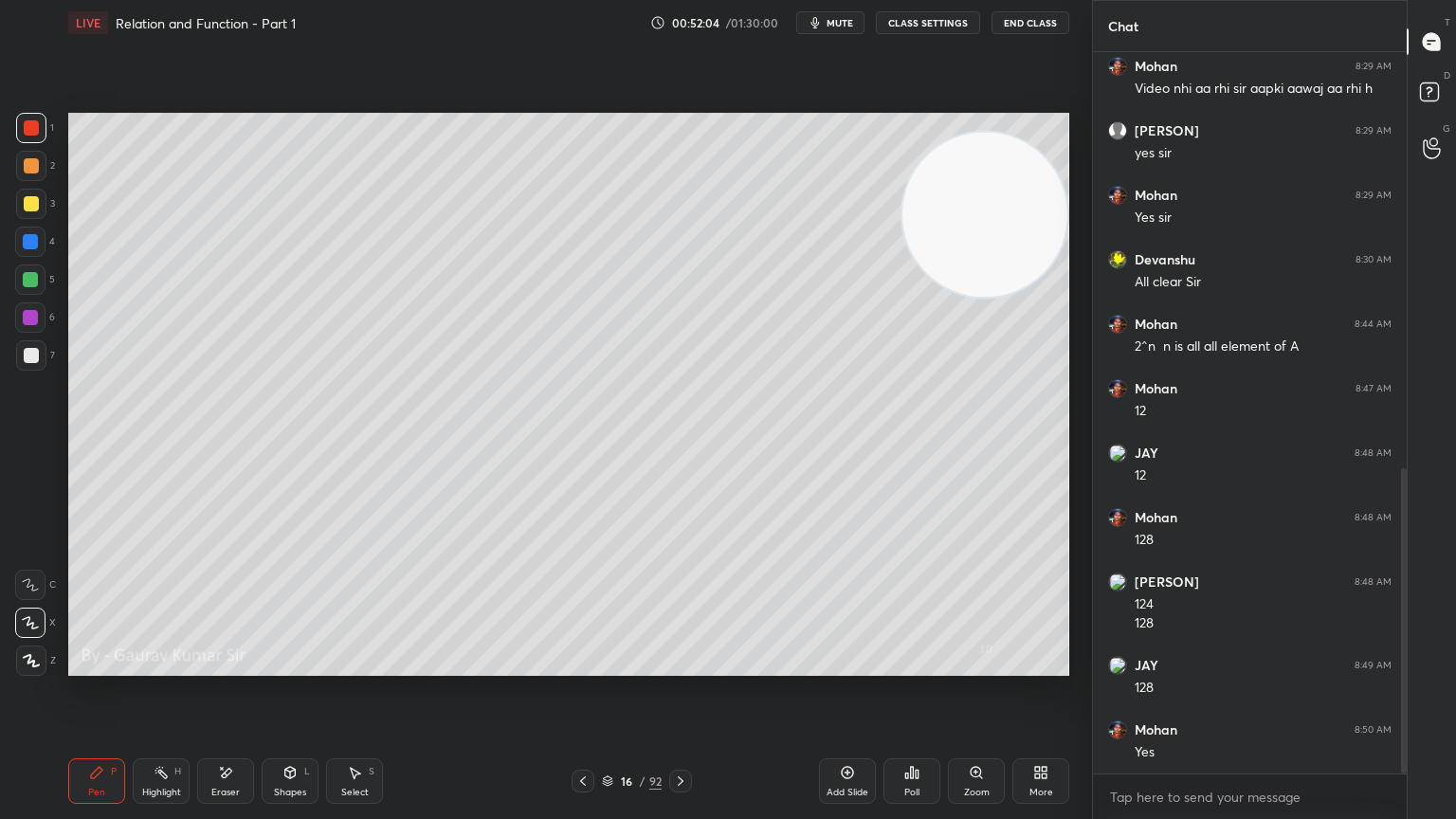click at bounding box center [31, 355] 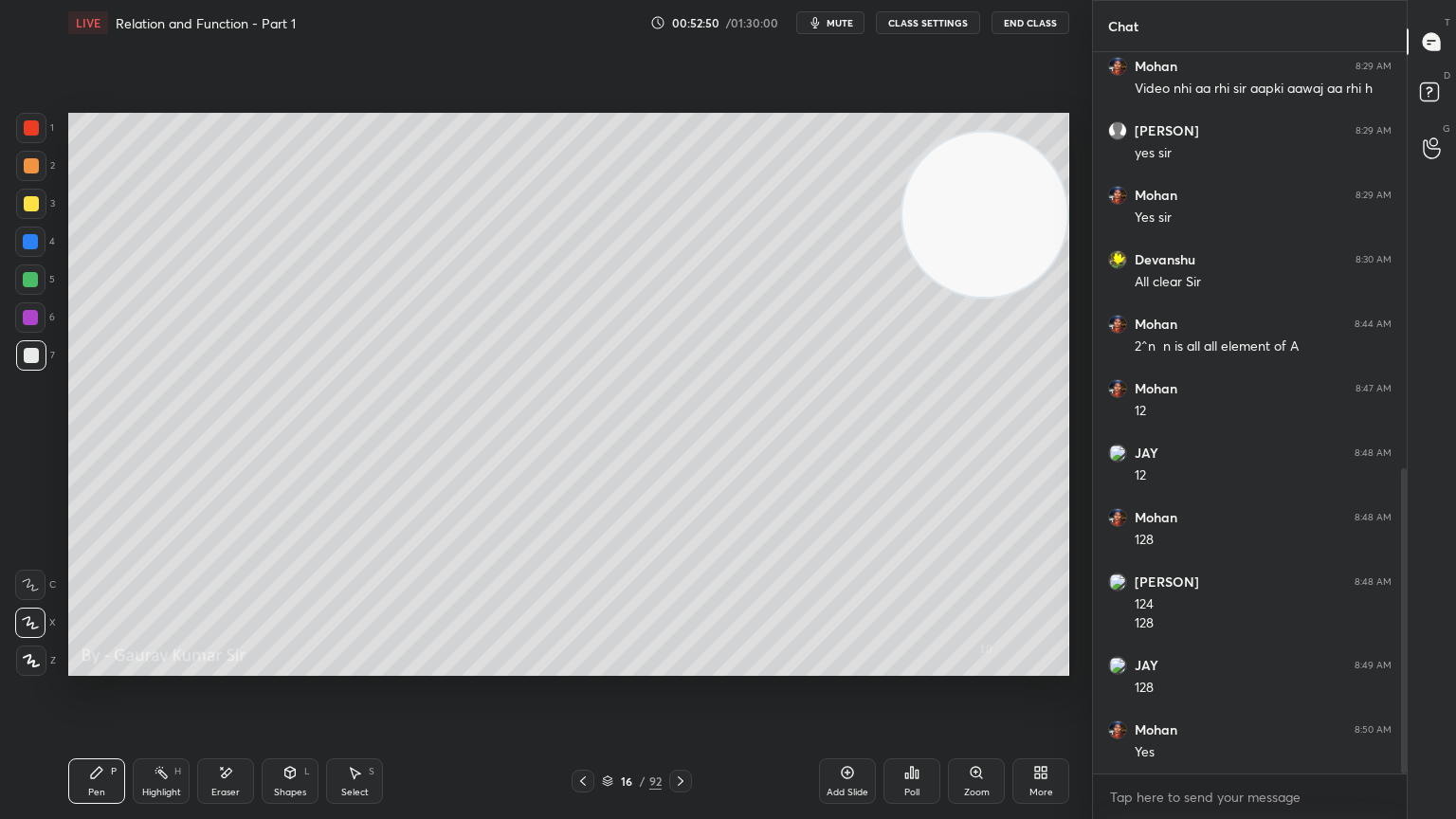 click 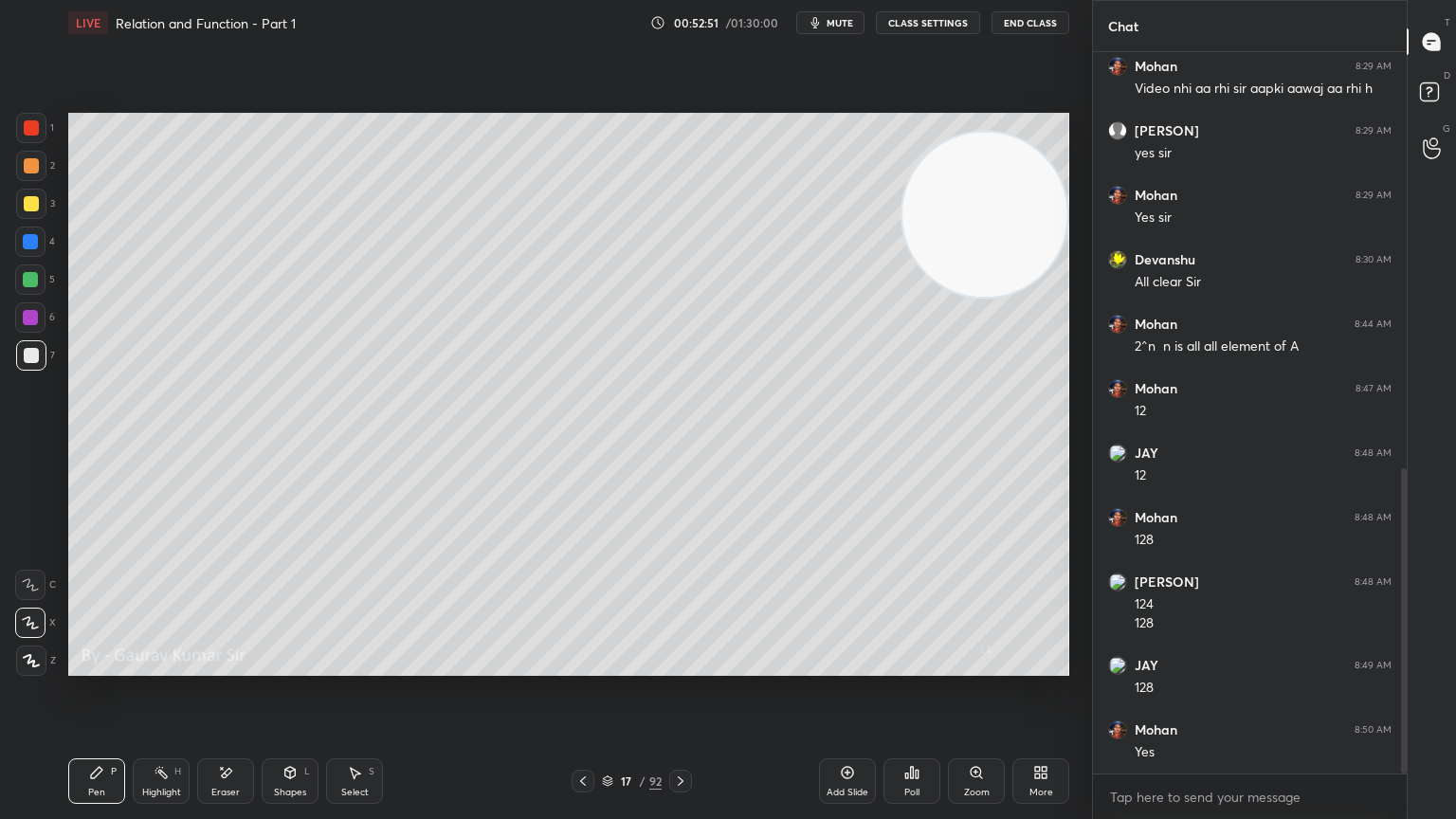 click at bounding box center (30, 280) 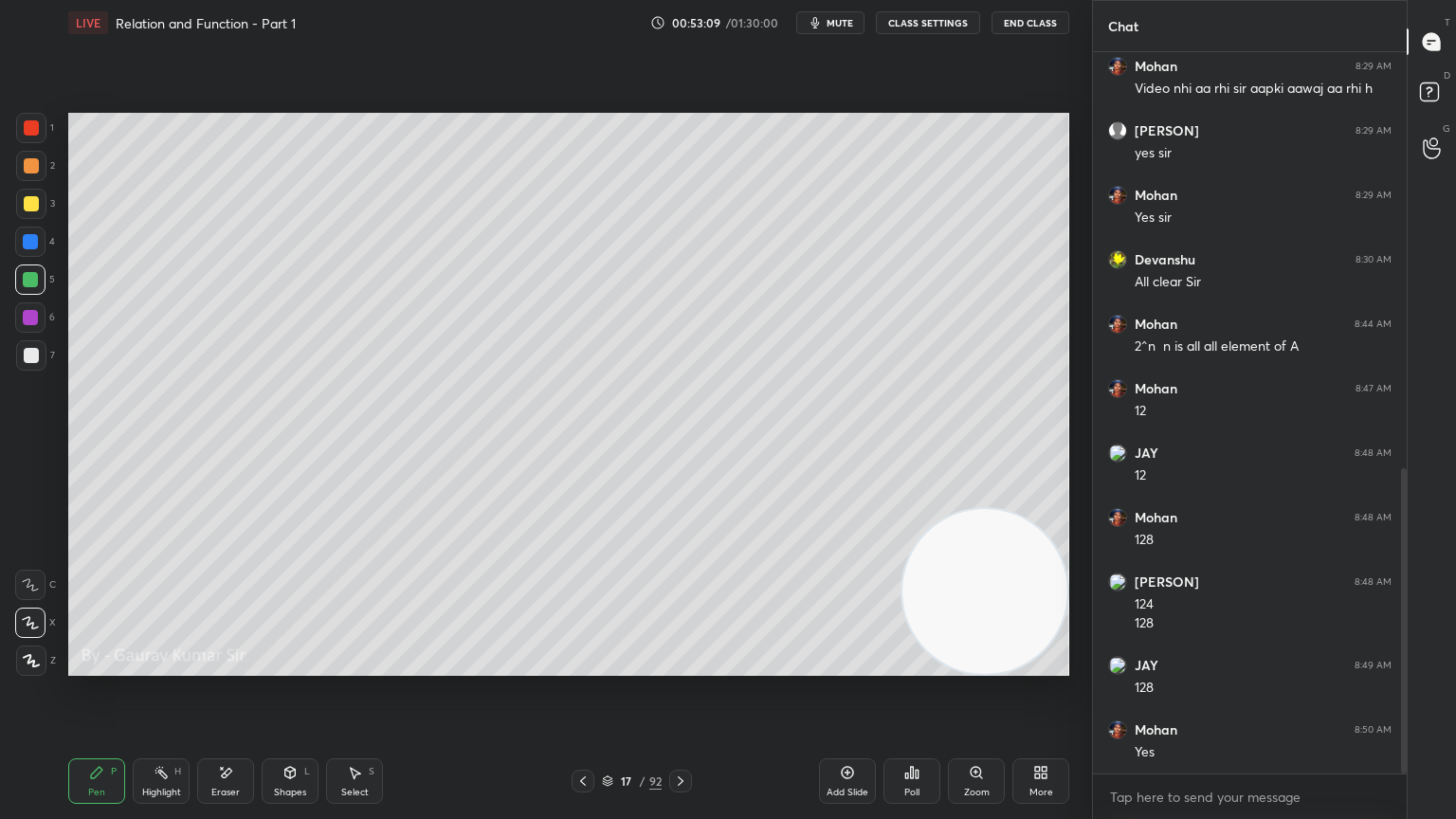 click 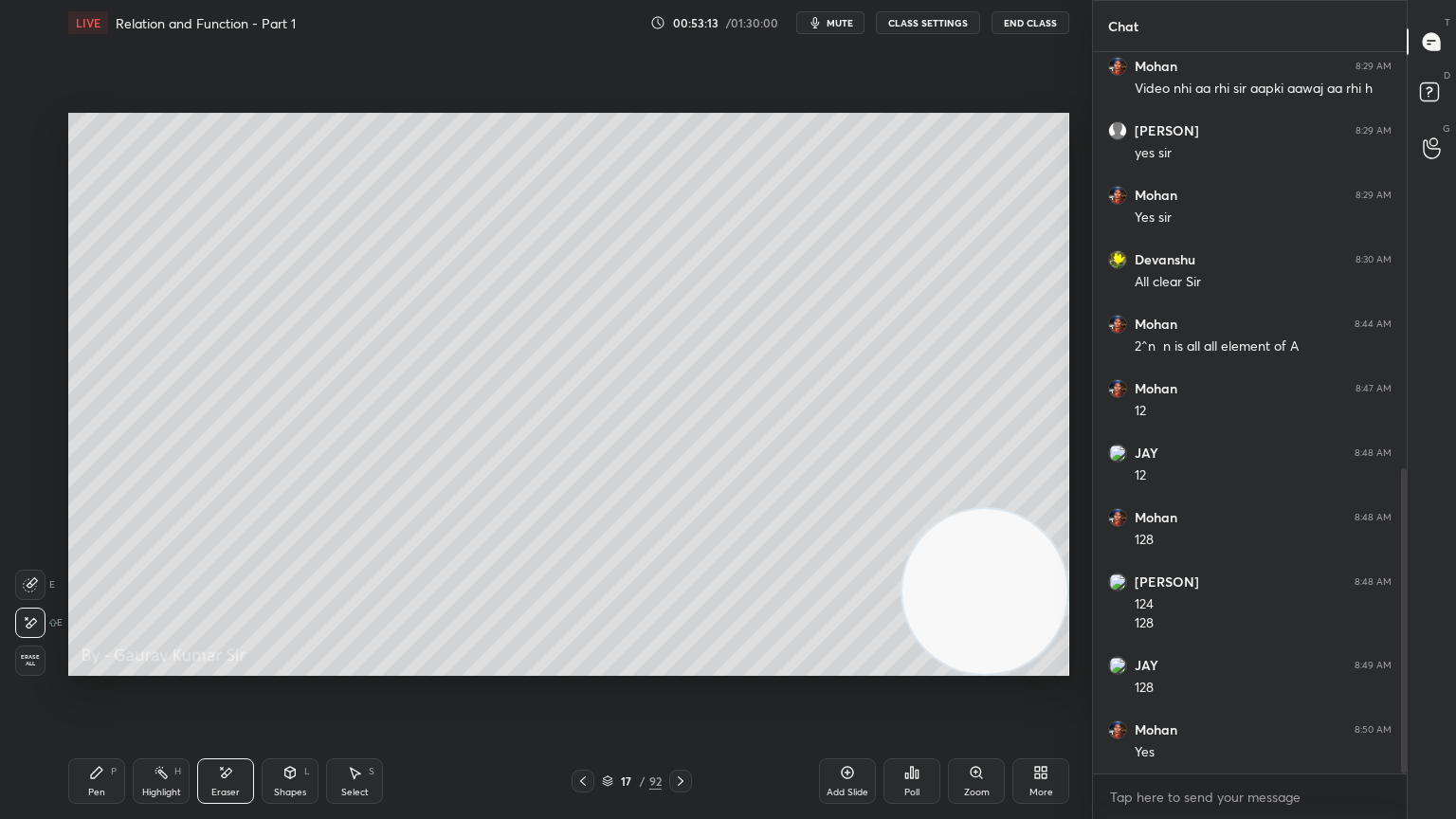 click 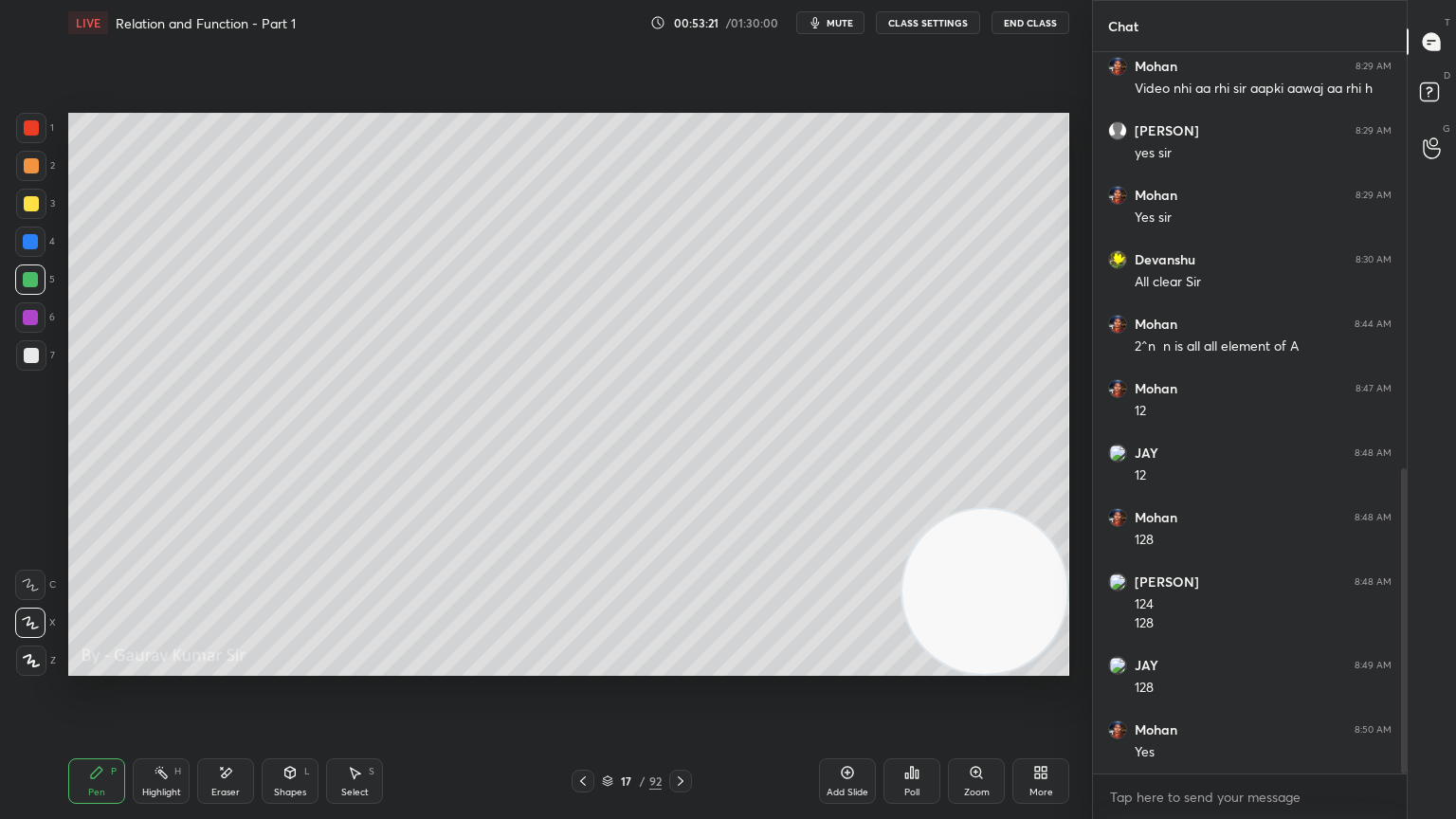 click at bounding box center [30, 318] 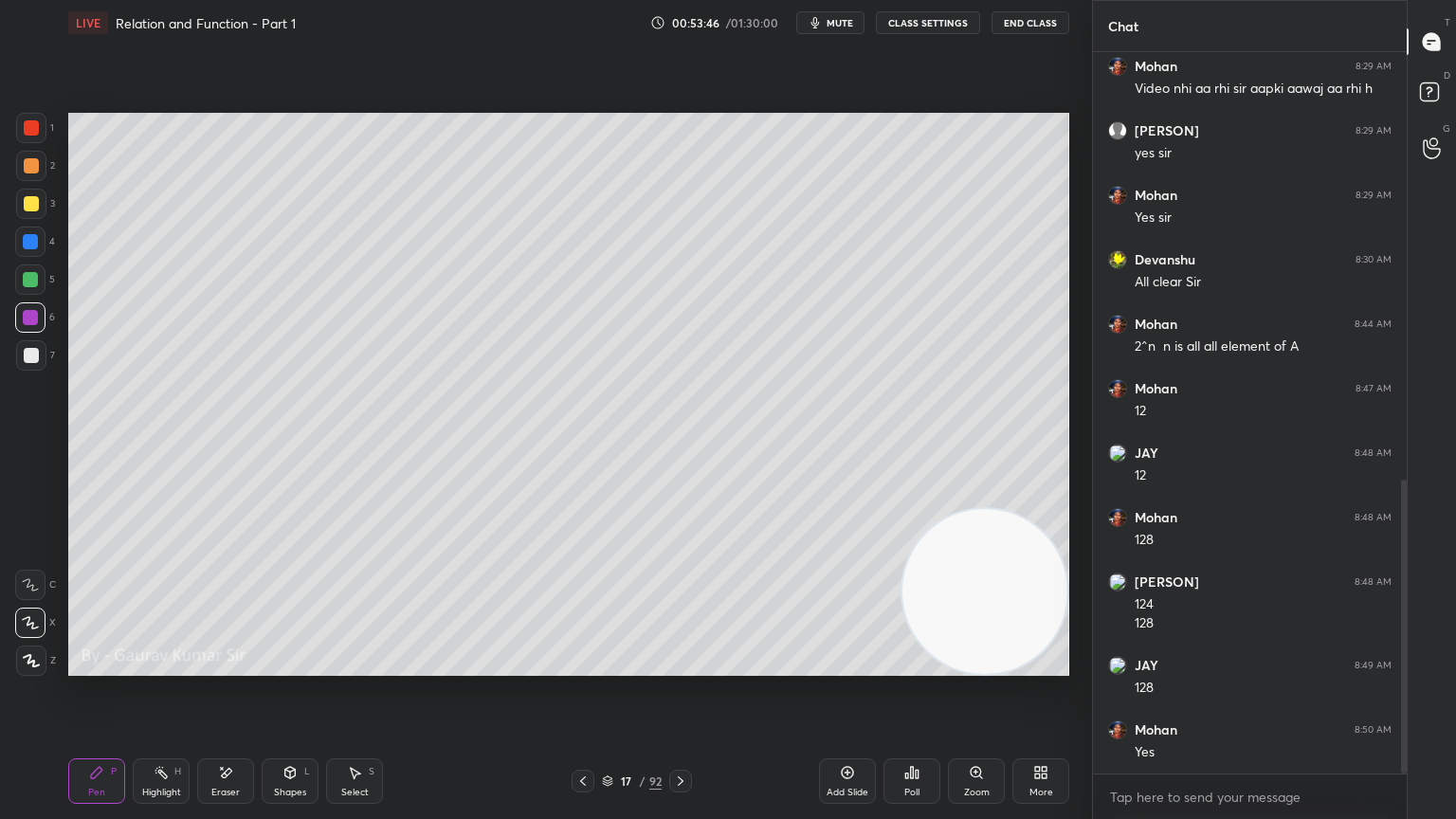 scroll, scrollTop: 1049, scrollLeft: 0, axis: vertical 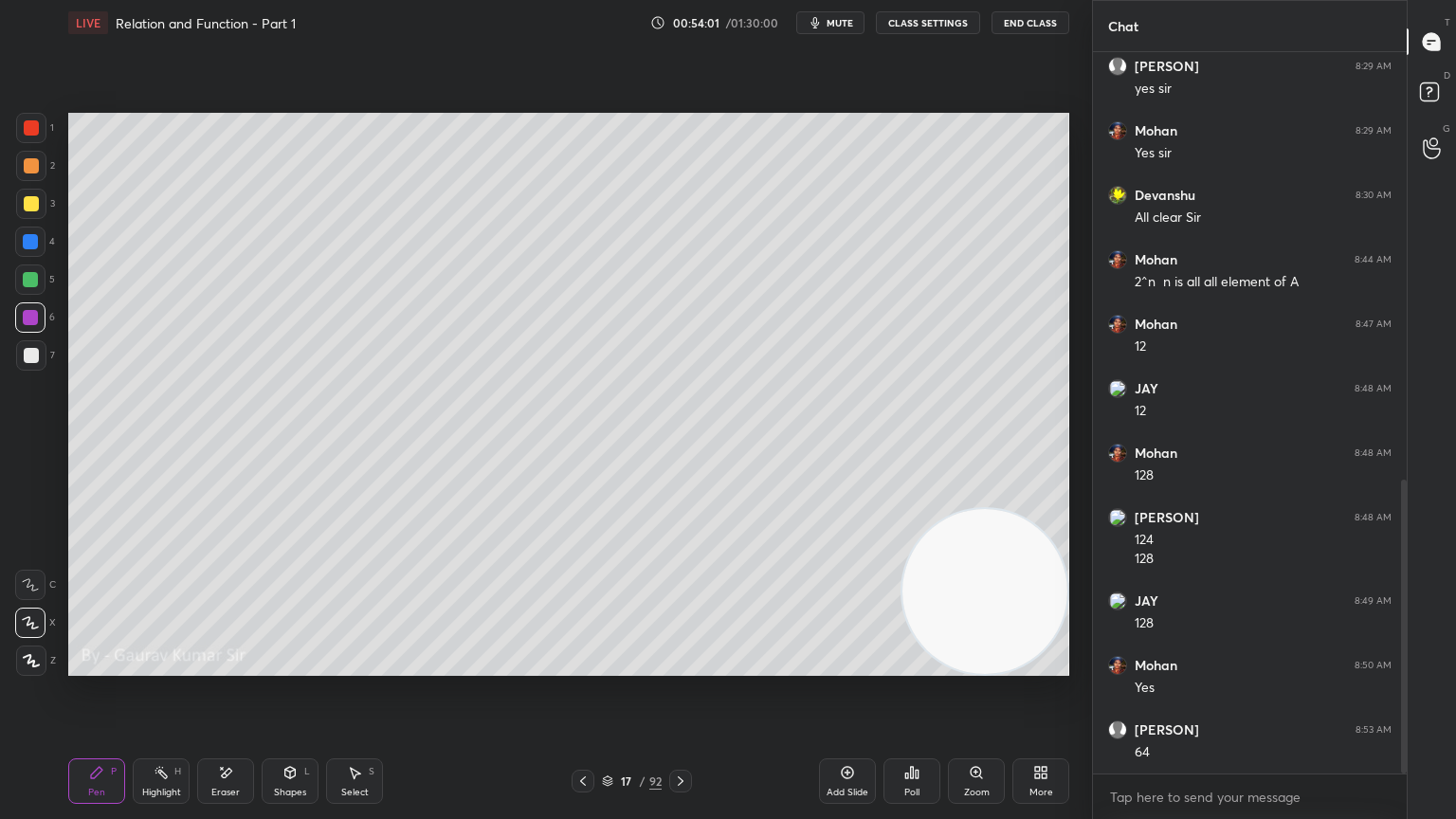 click on "Highlight H" at bounding box center (161, 781) 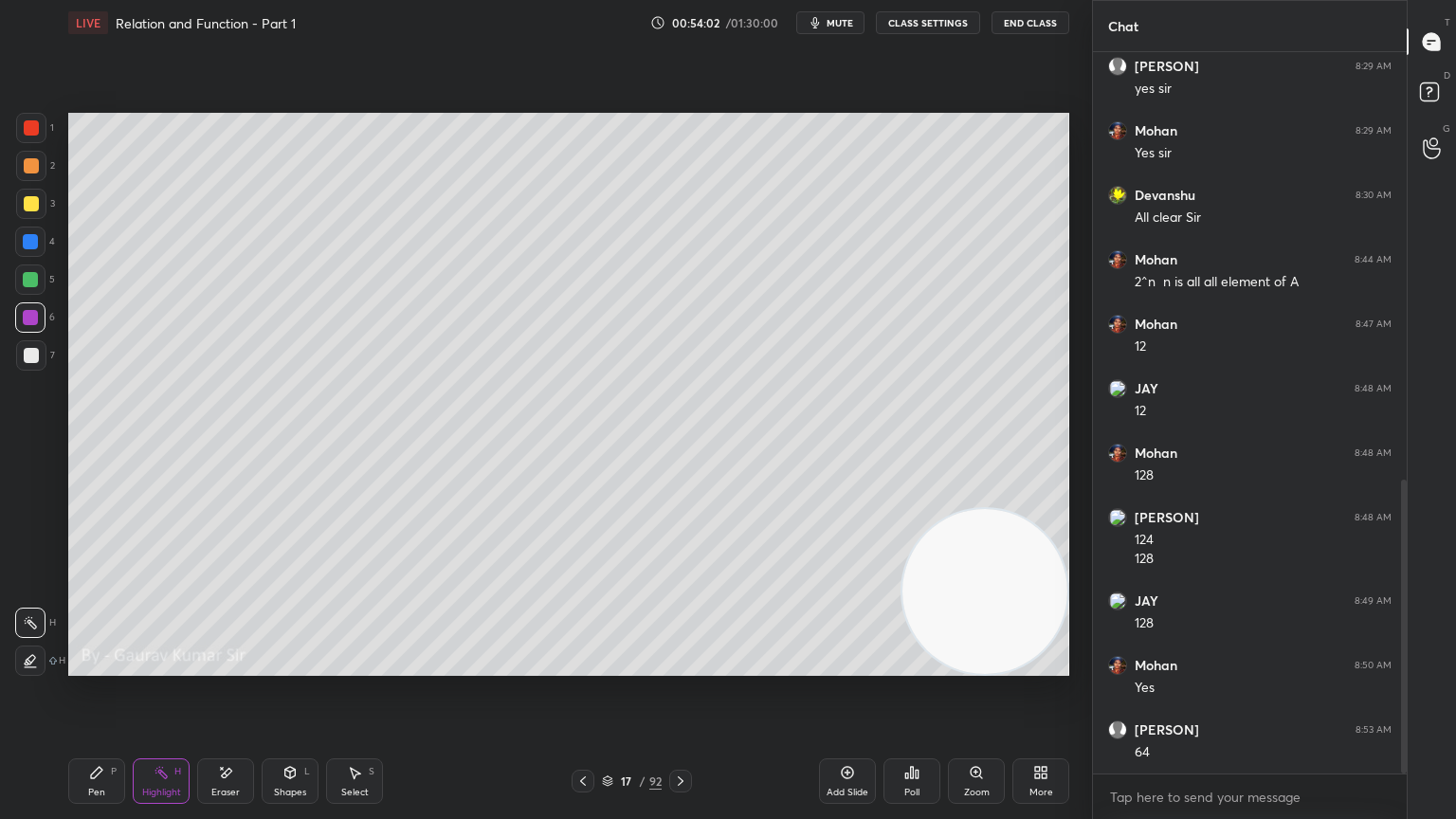 click on "Eraser" at bounding box center [226, 792] 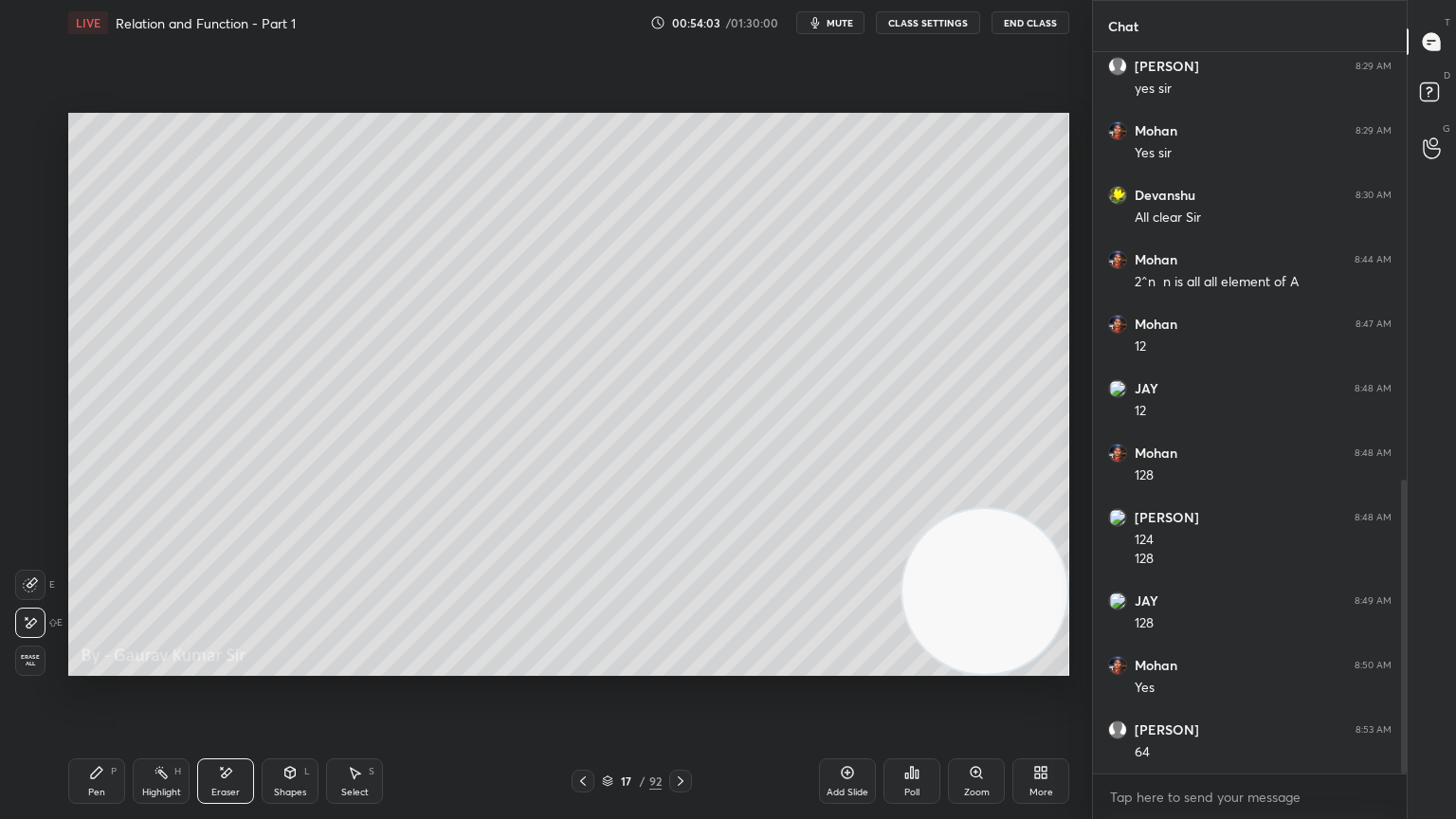 click on "Pen P" at bounding box center [97, 781] 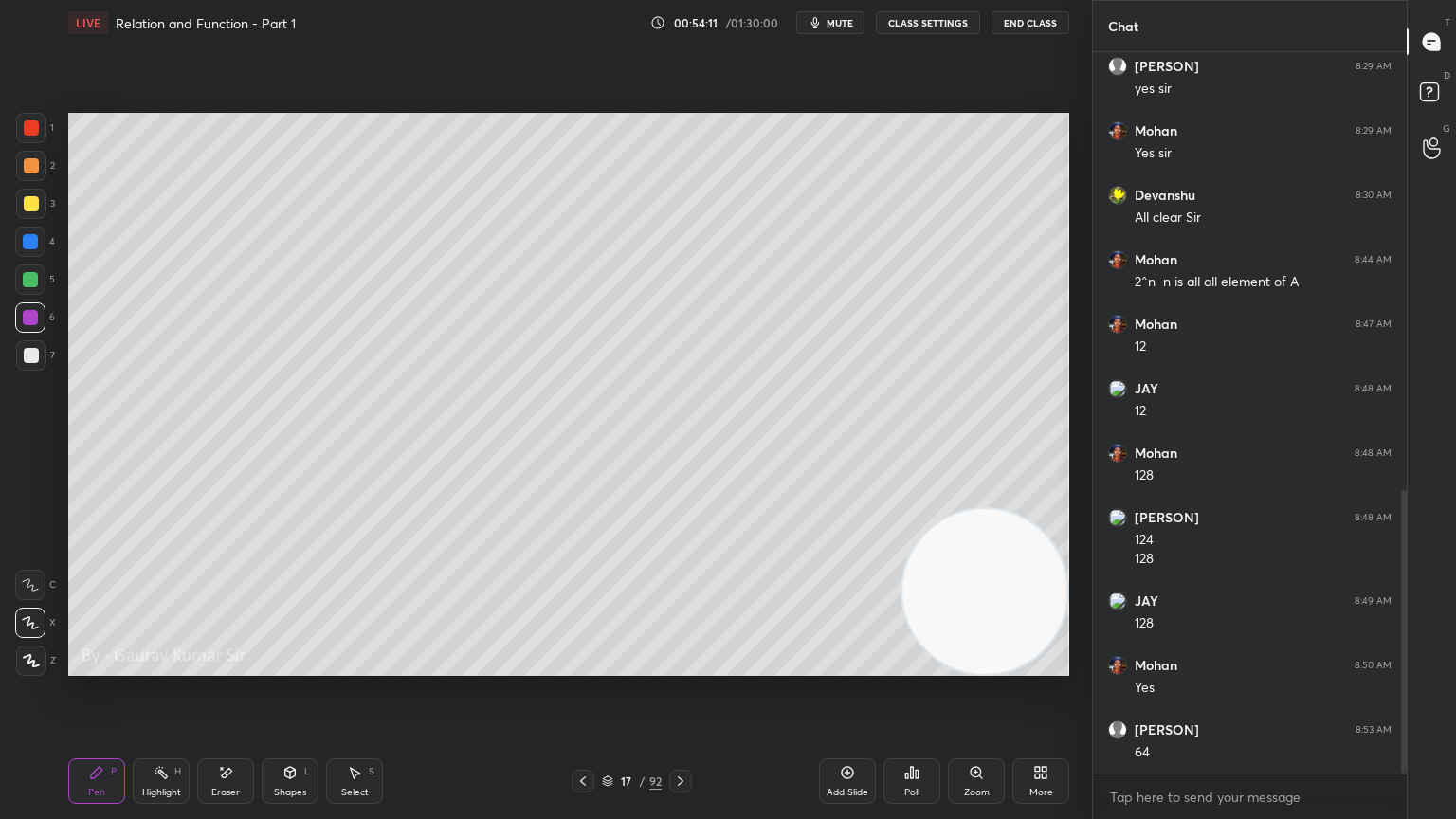 scroll, scrollTop: 1114, scrollLeft: 0, axis: vertical 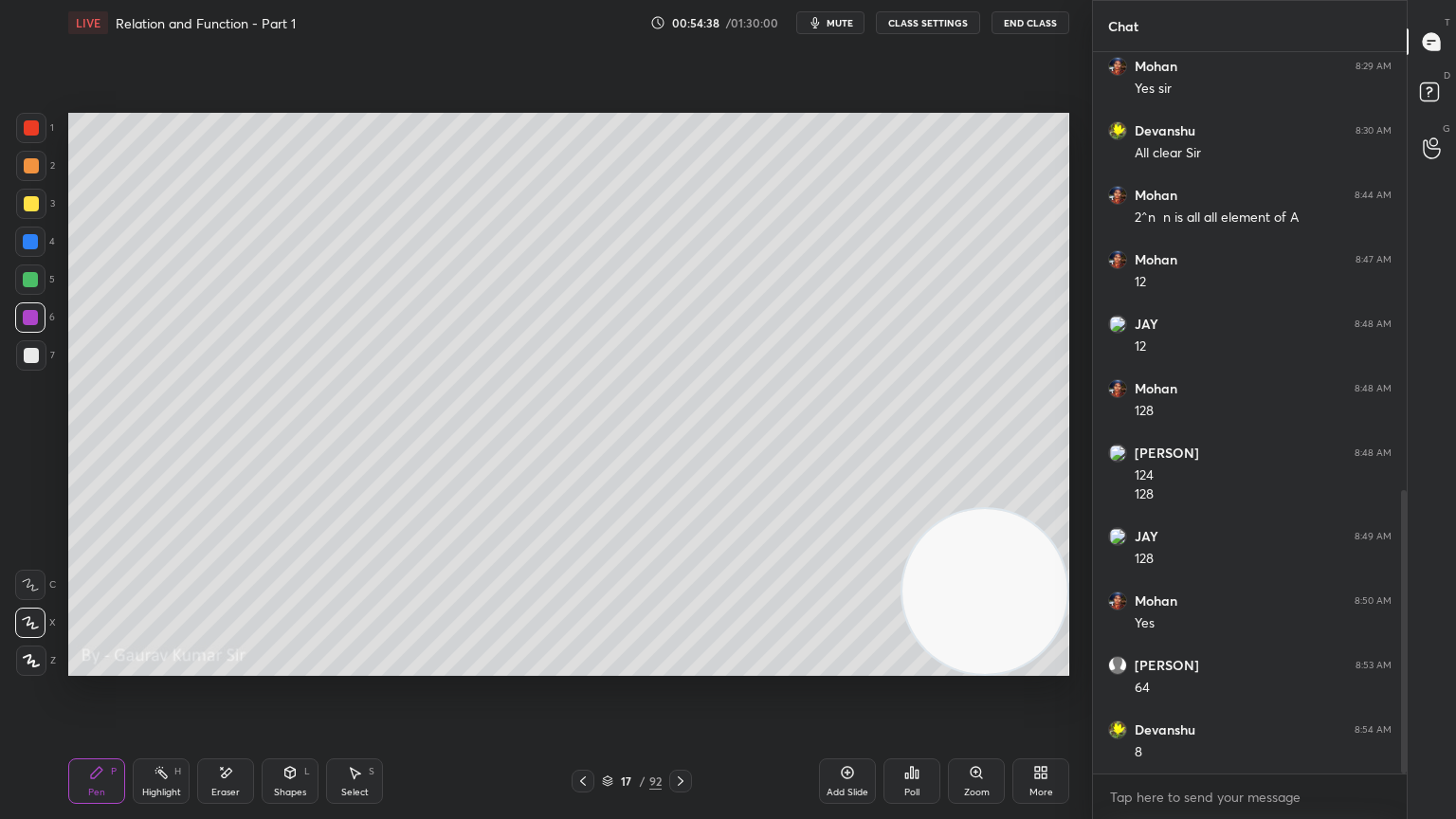 click 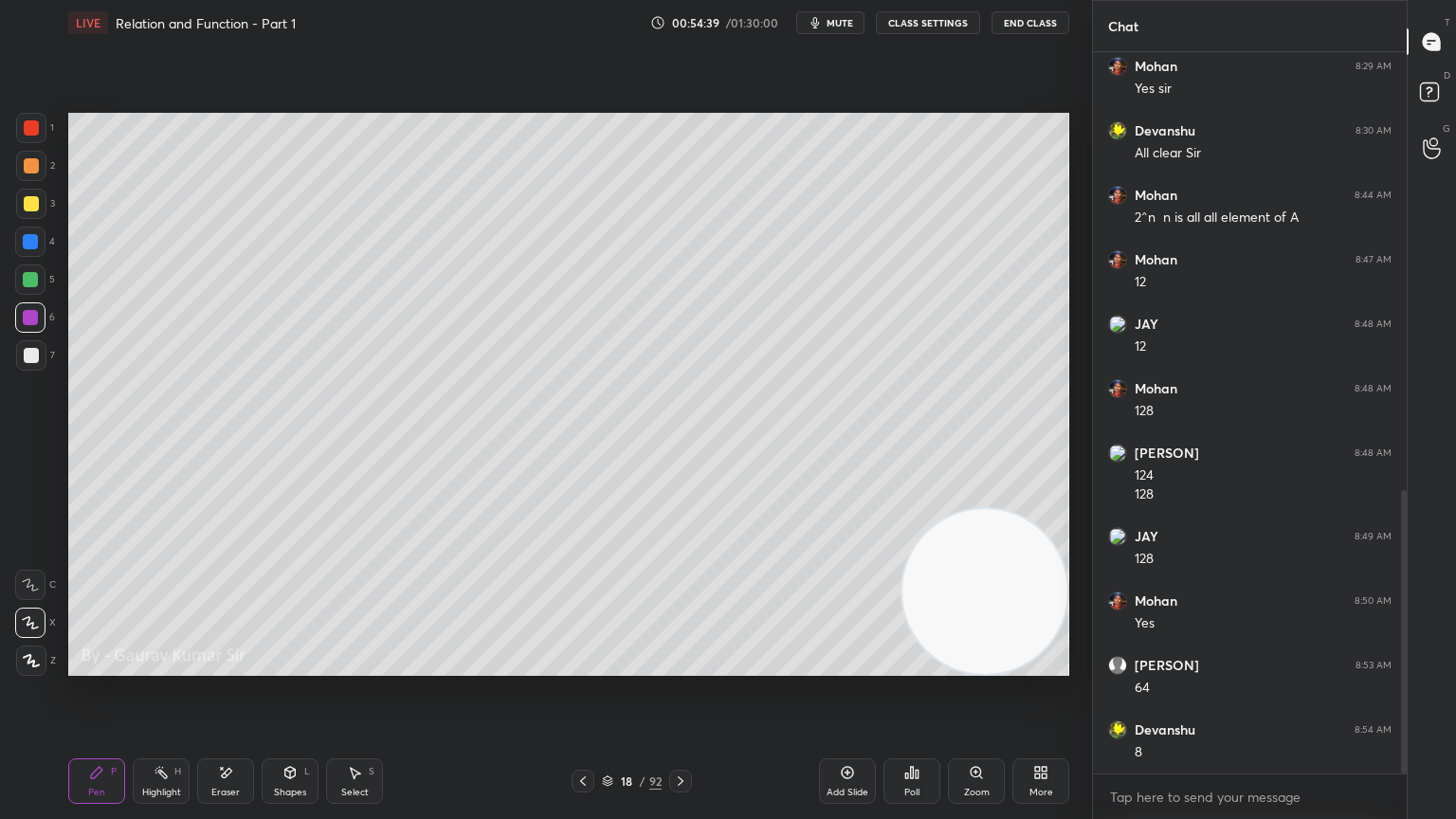 click at bounding box center (31, 128) 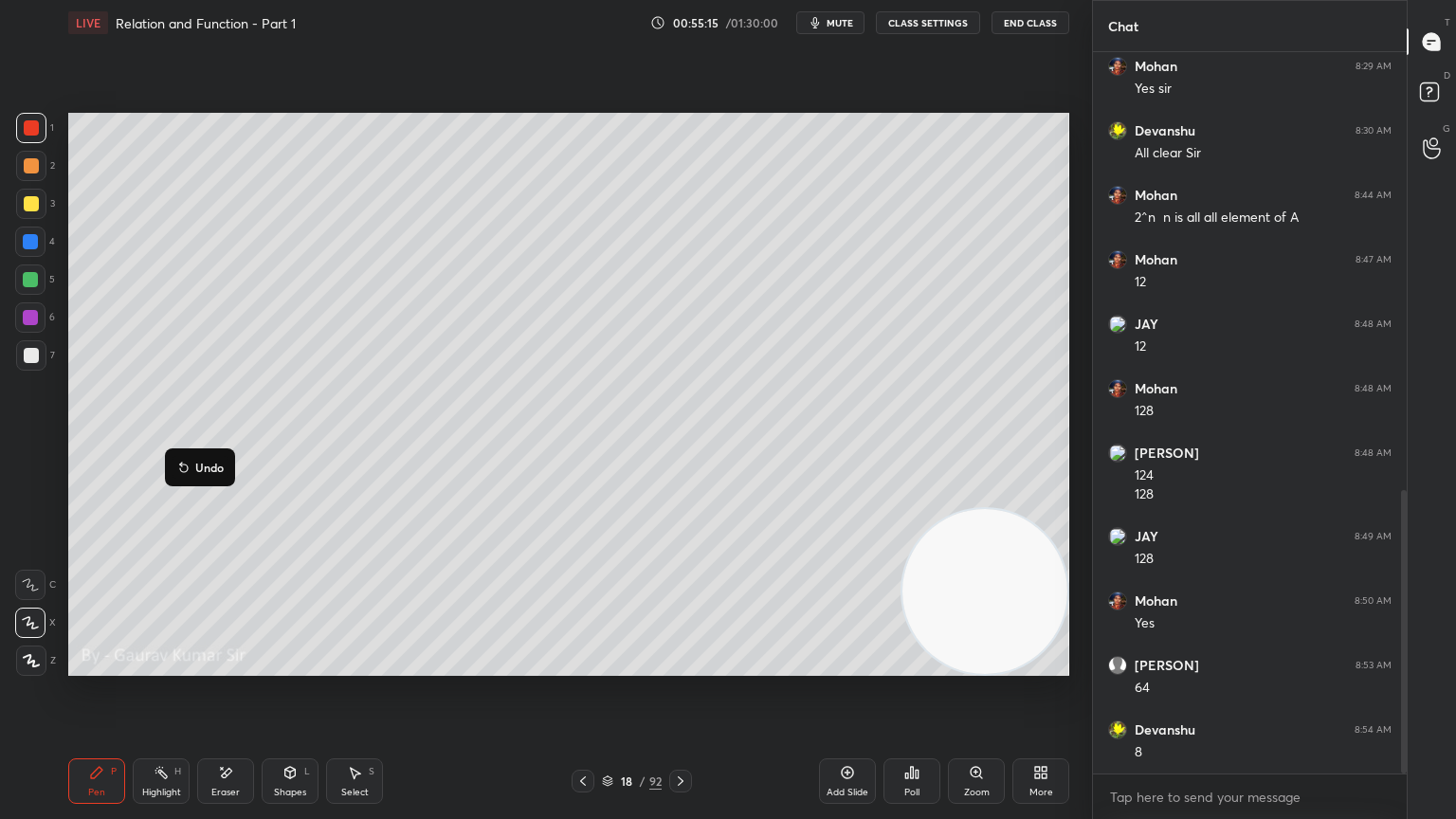 click at bounding box center [30, 318] 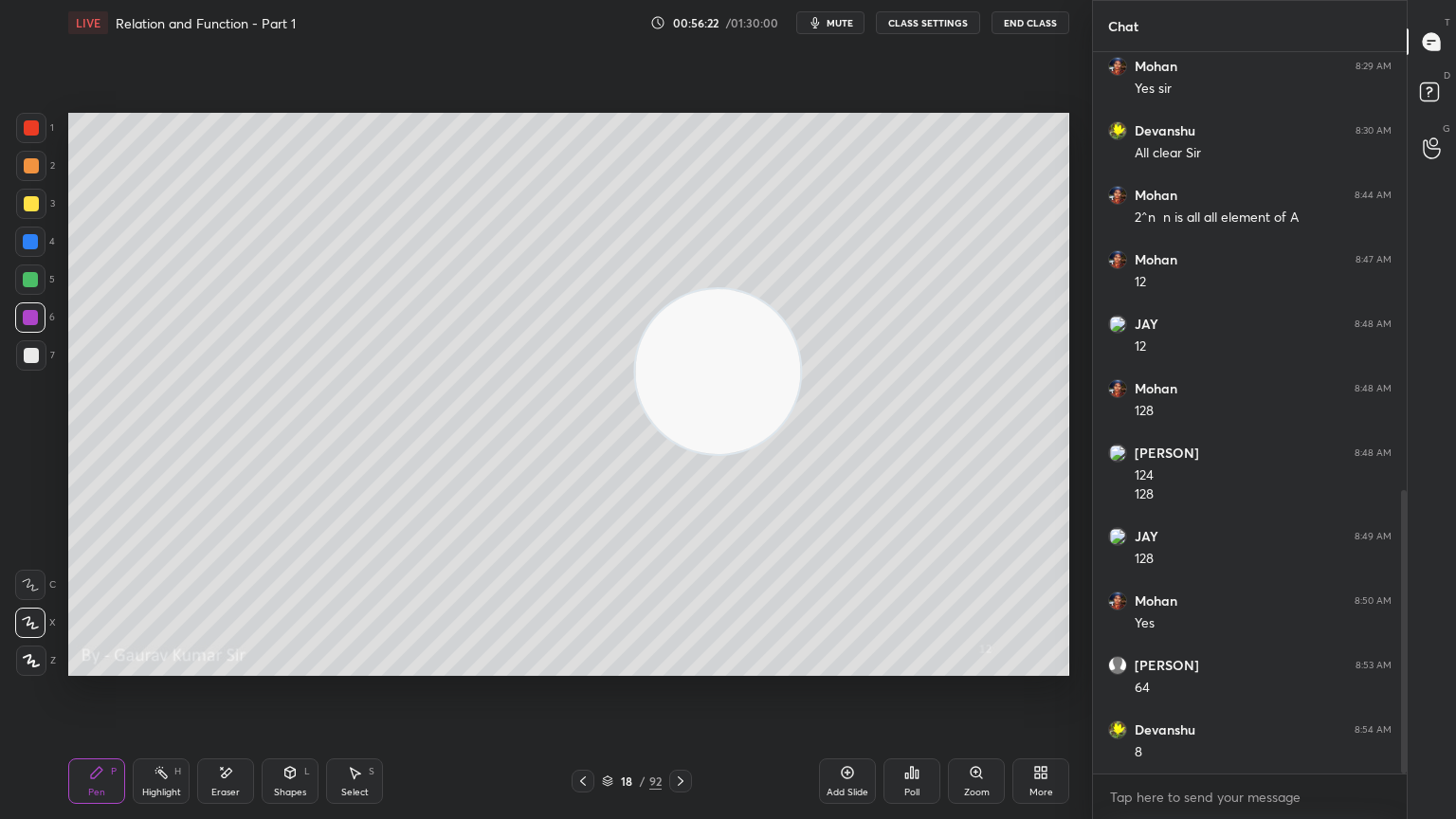 click 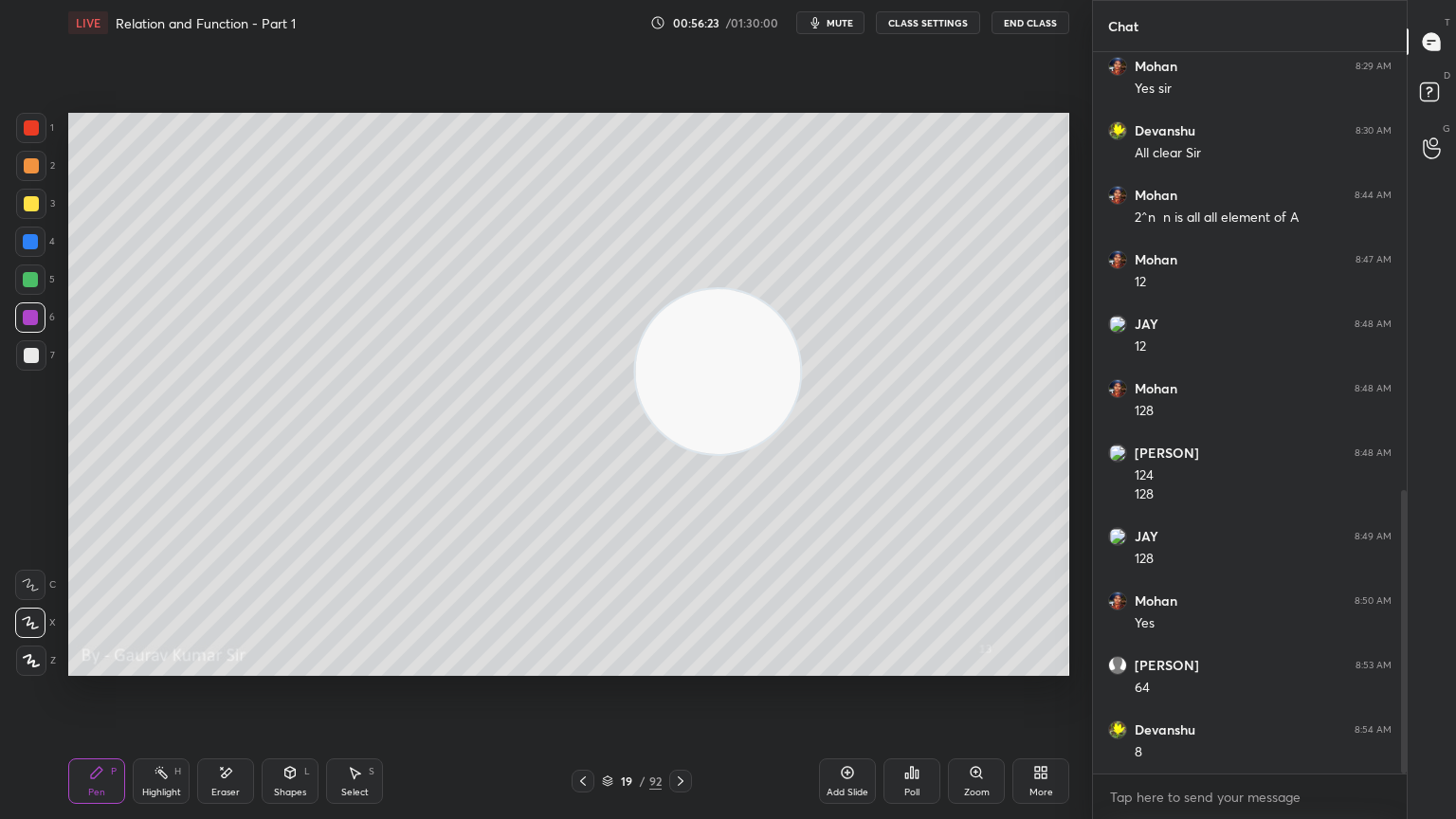 click at bounding box center [31, 204] 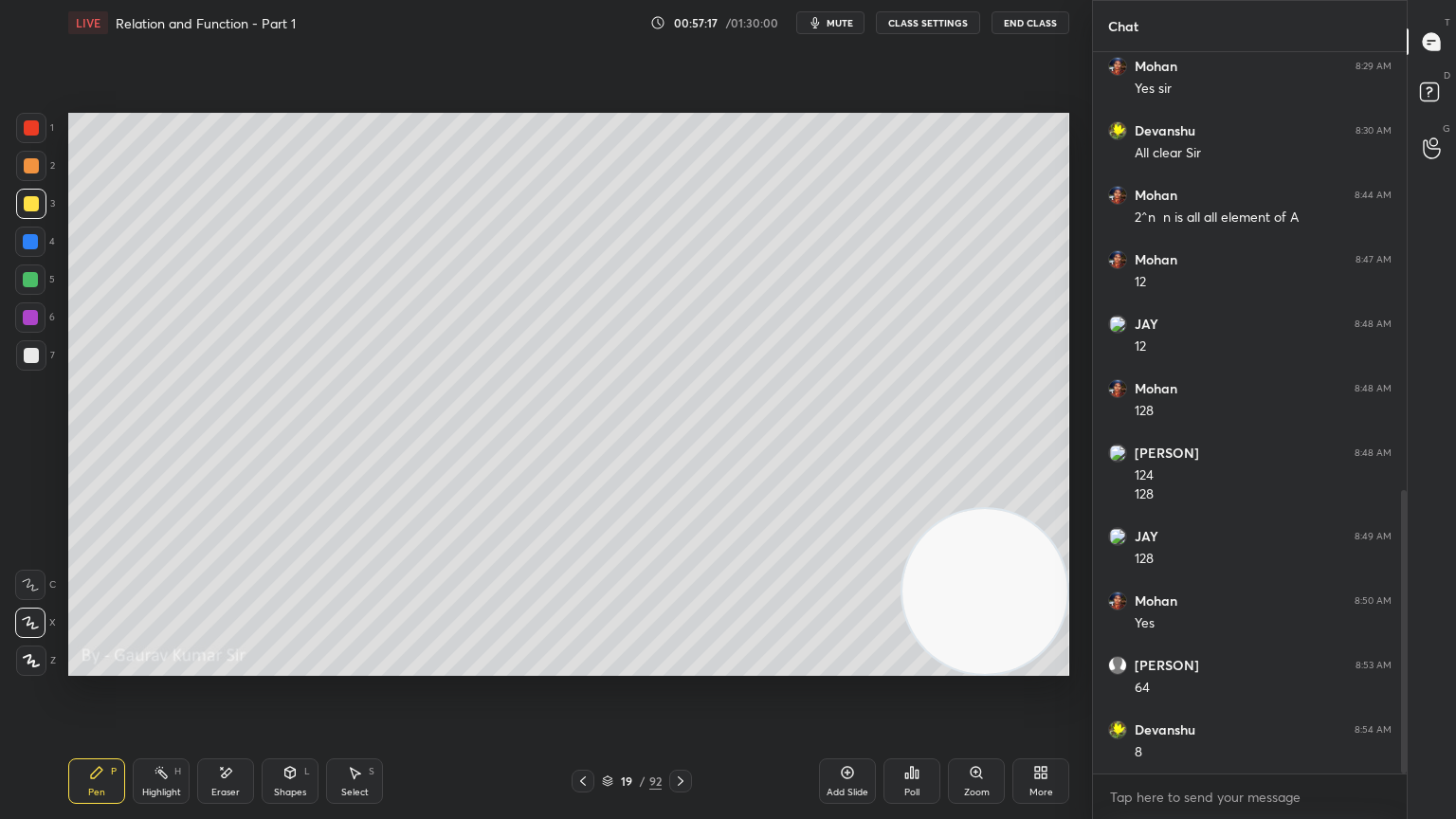 click at bounding box center [30, 318] 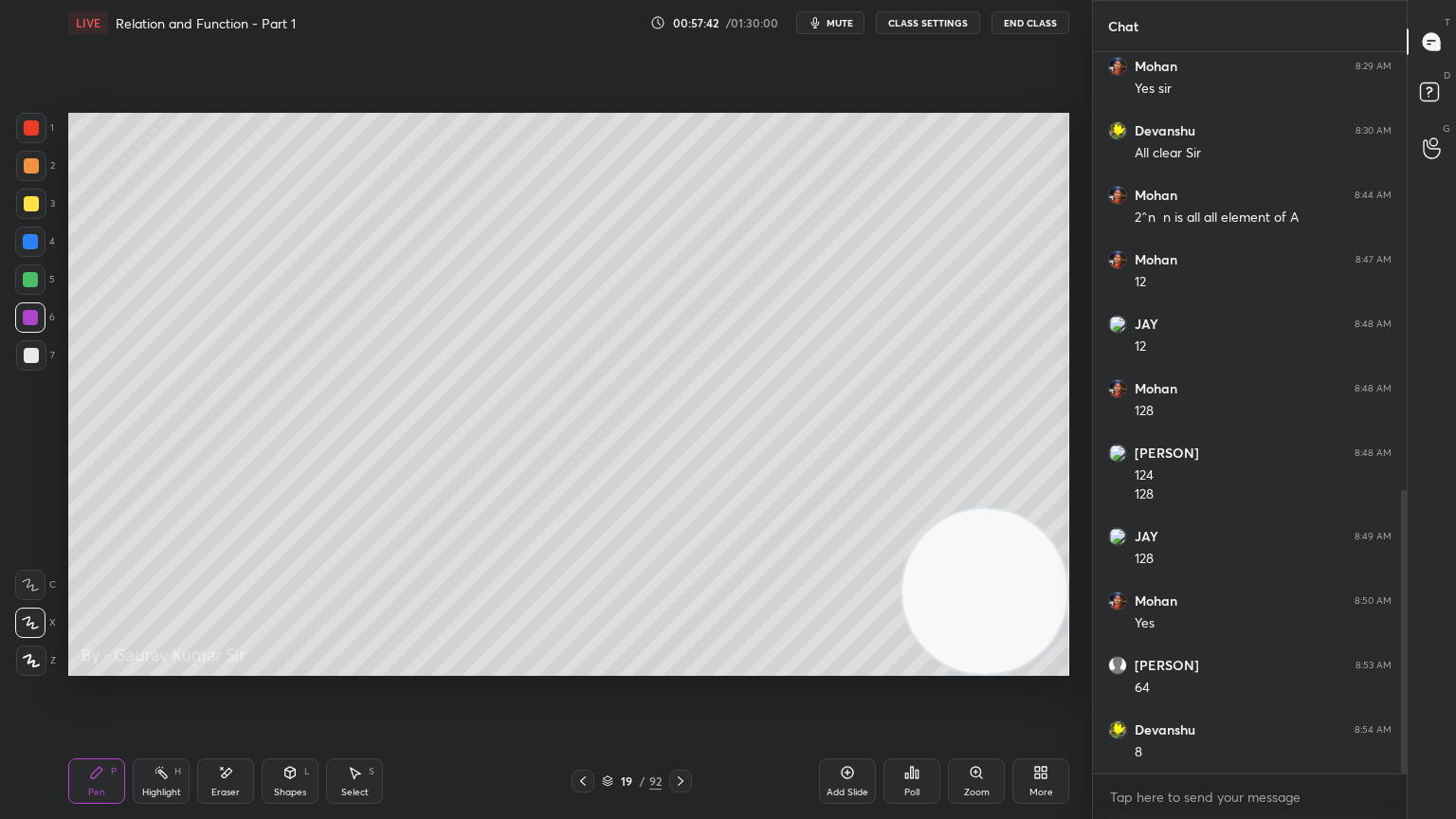 click at bounding box center [30, 280] 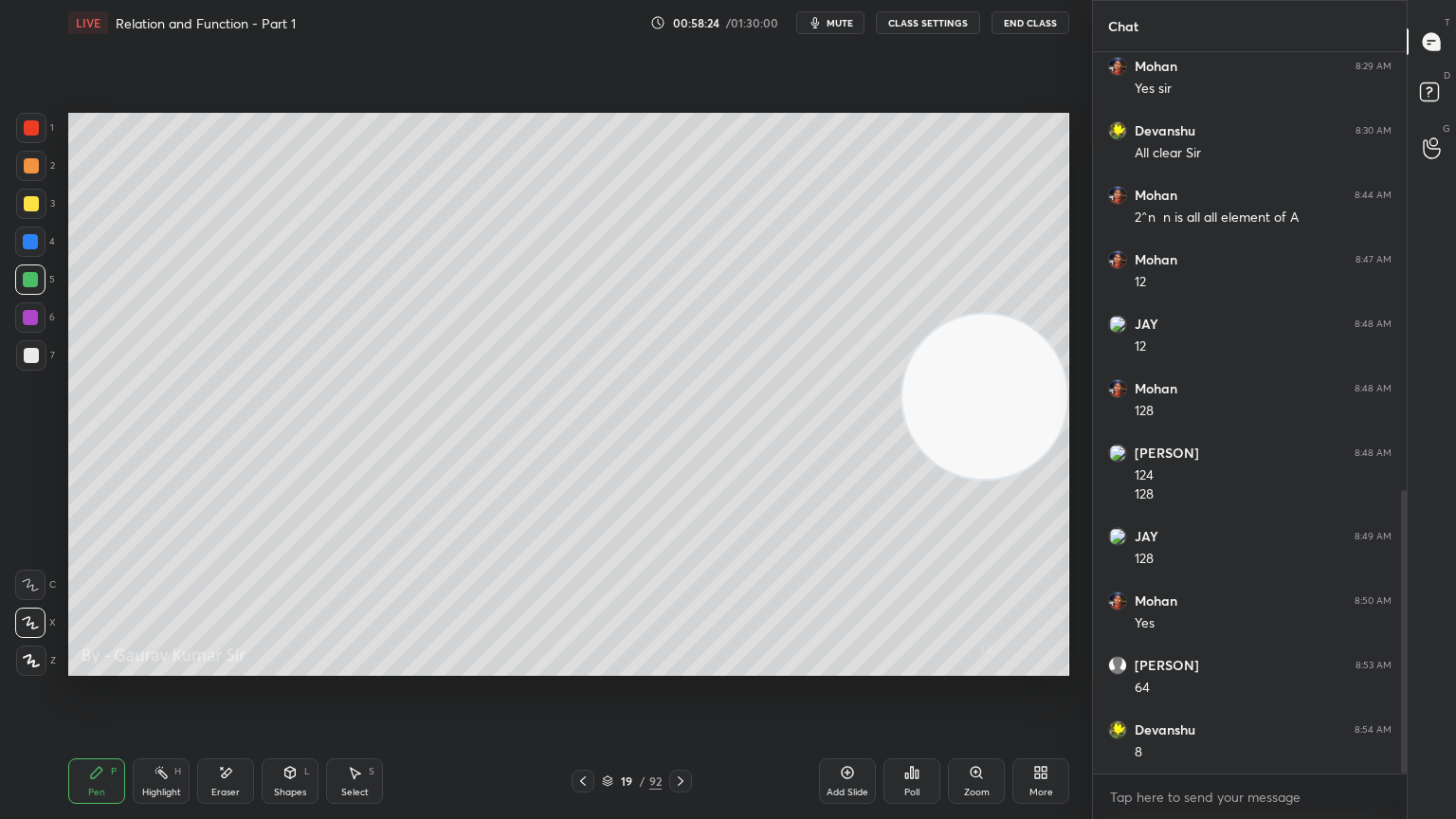 click at bounding box center (31, 355) 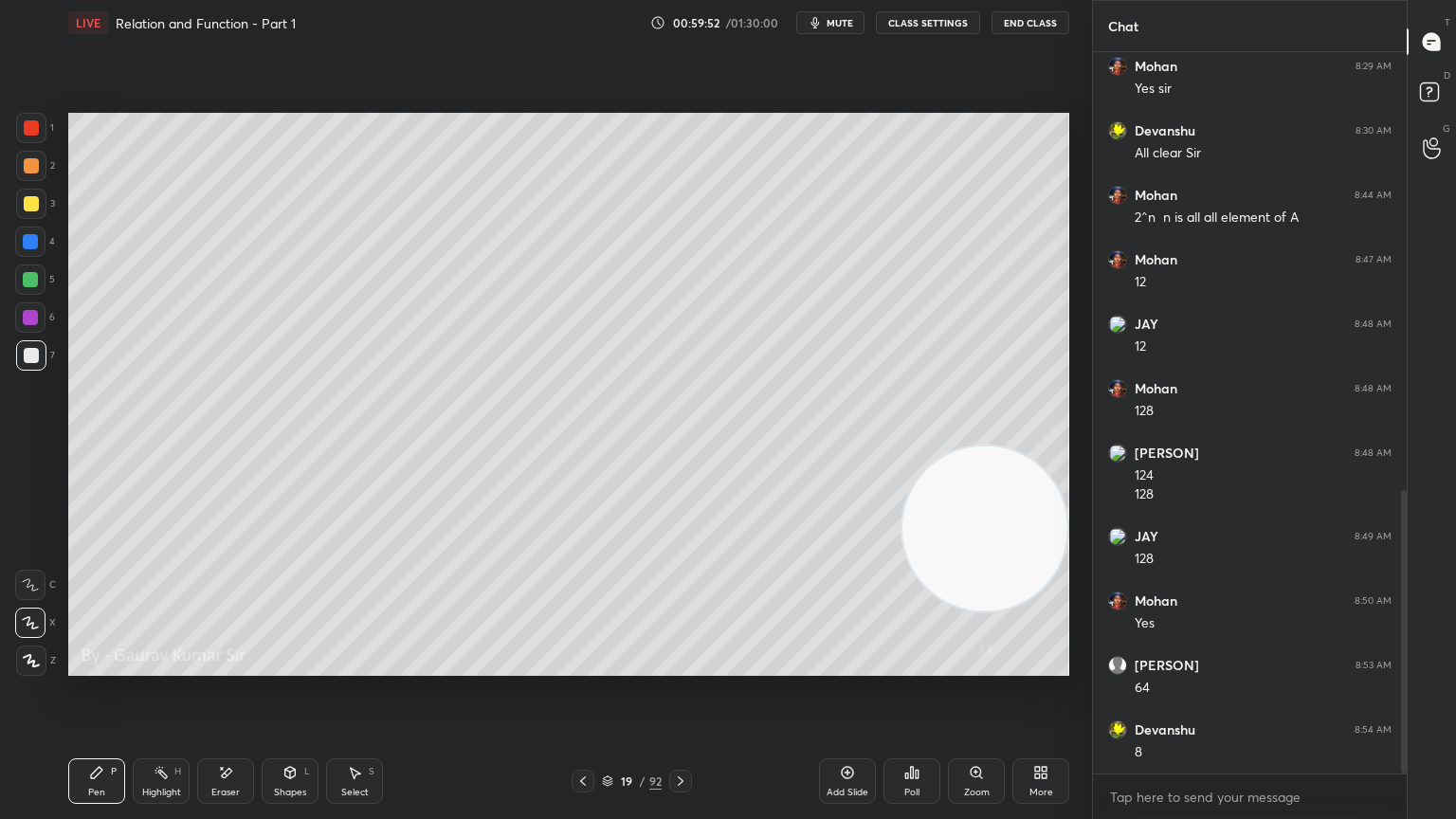click 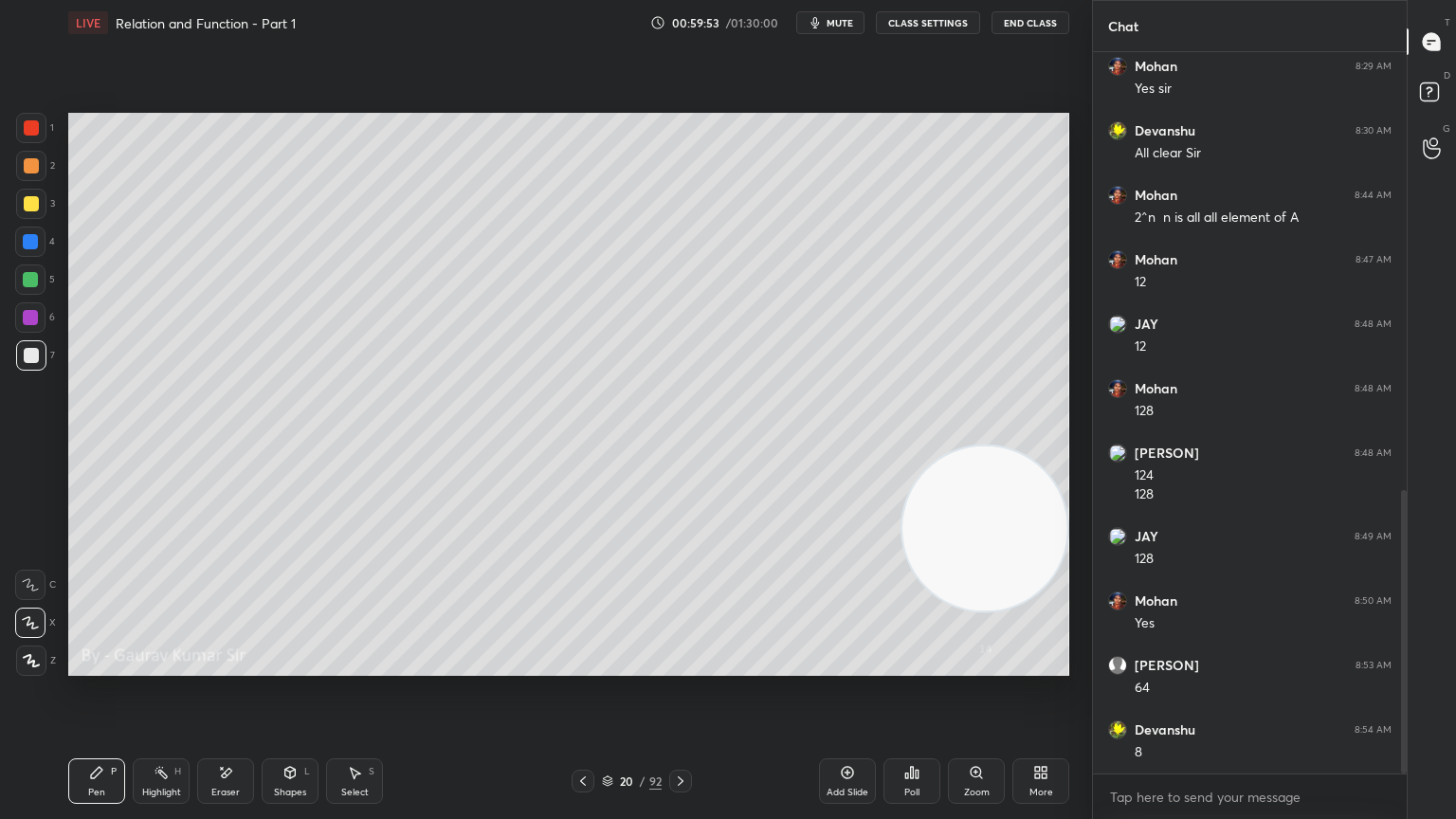 click at bounding box center [30, 280] 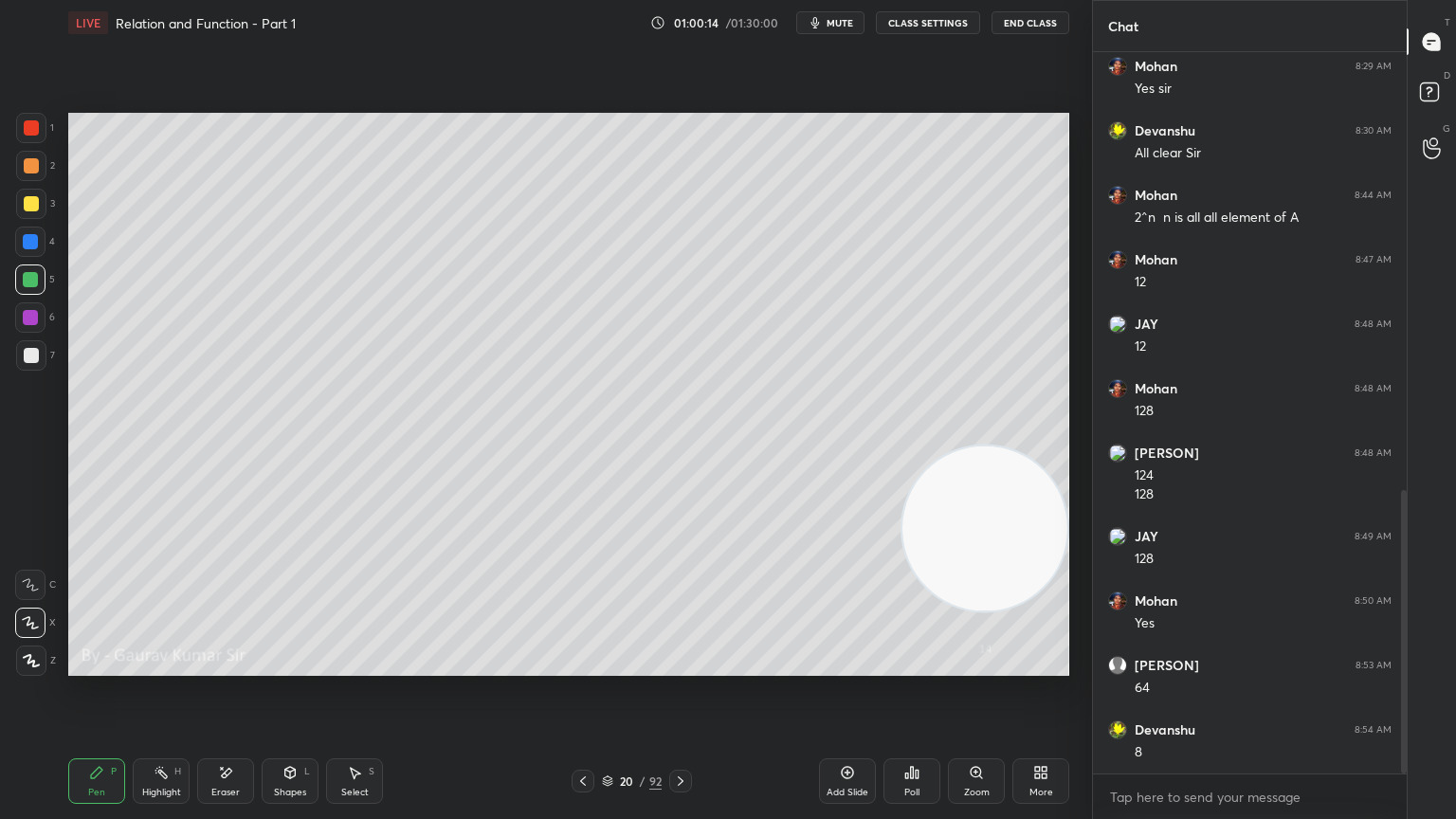 click at bounding box center (30, 318) 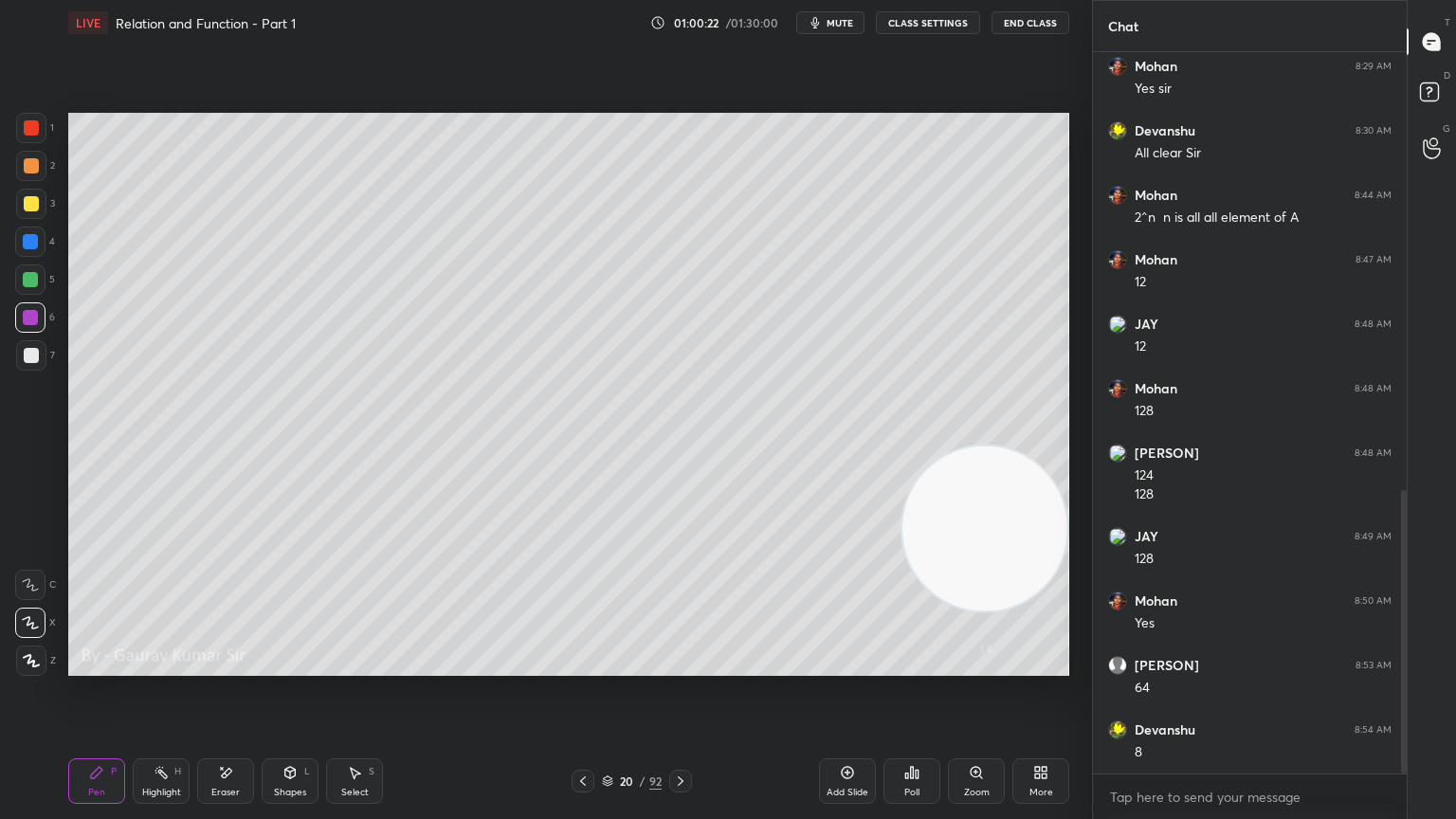 click 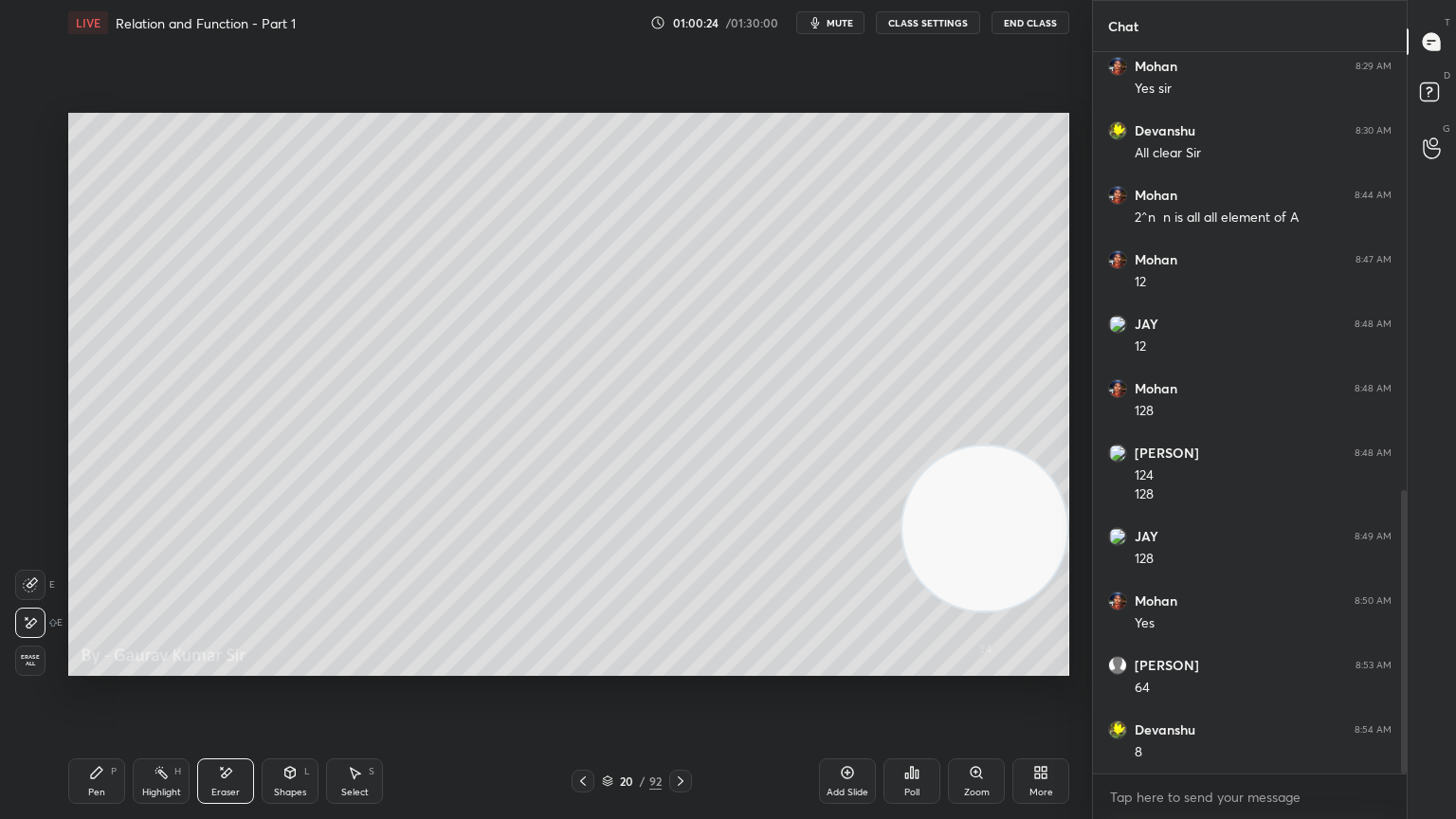 click on "Pen P" at bounding box center [97, 781] 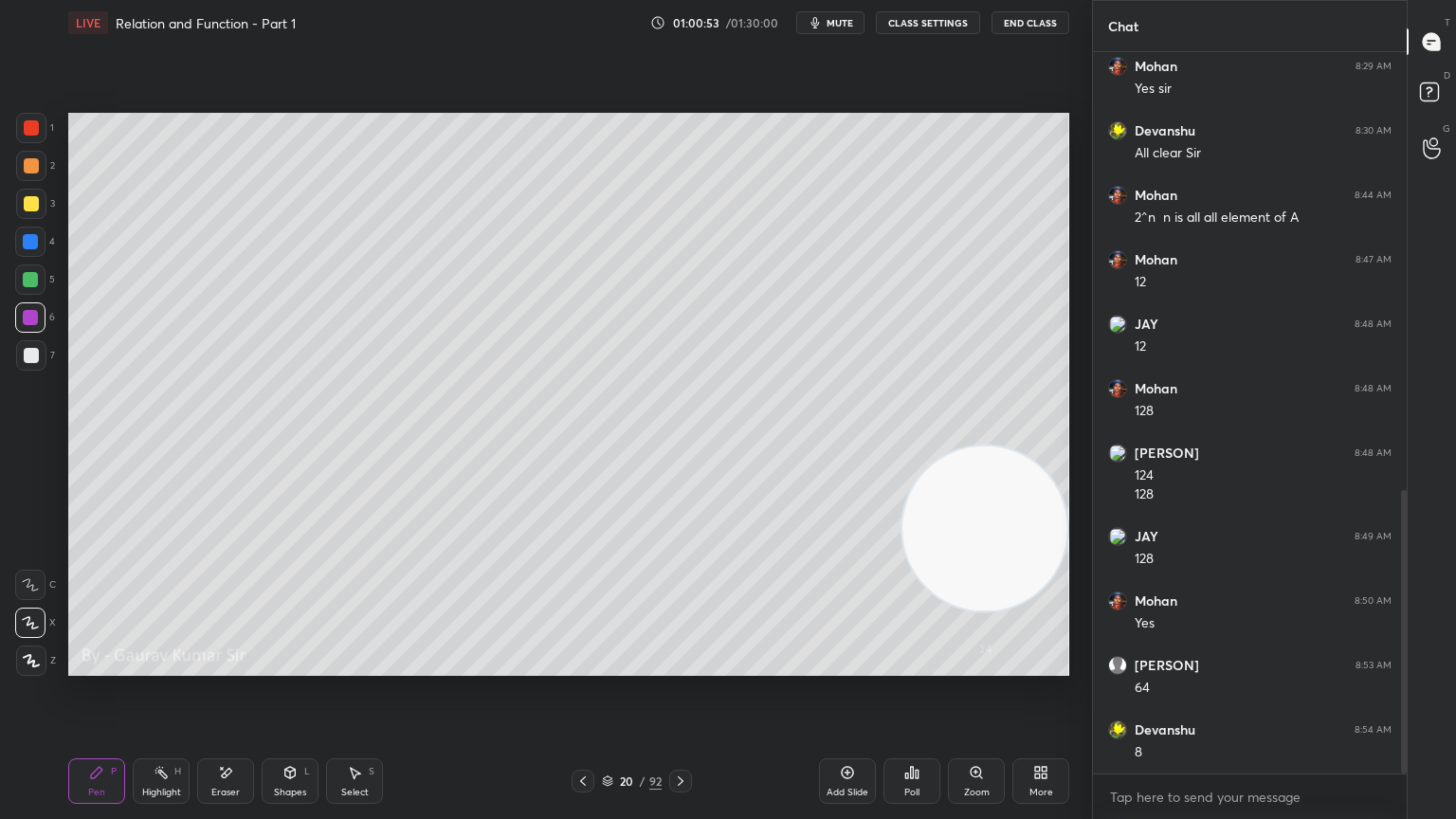 click at bounding box center (31, 355) 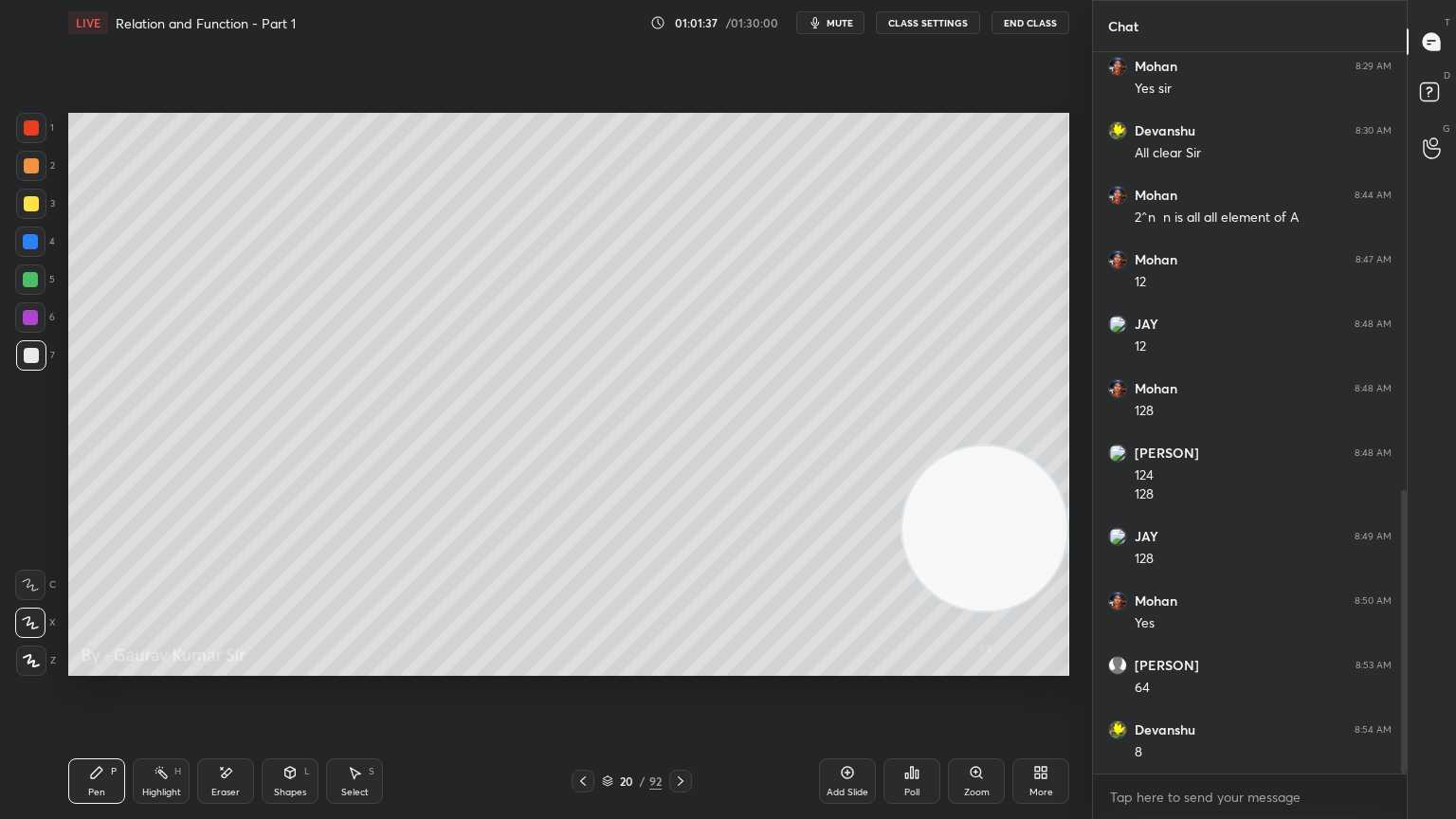 click at bounding box center [30, 242] 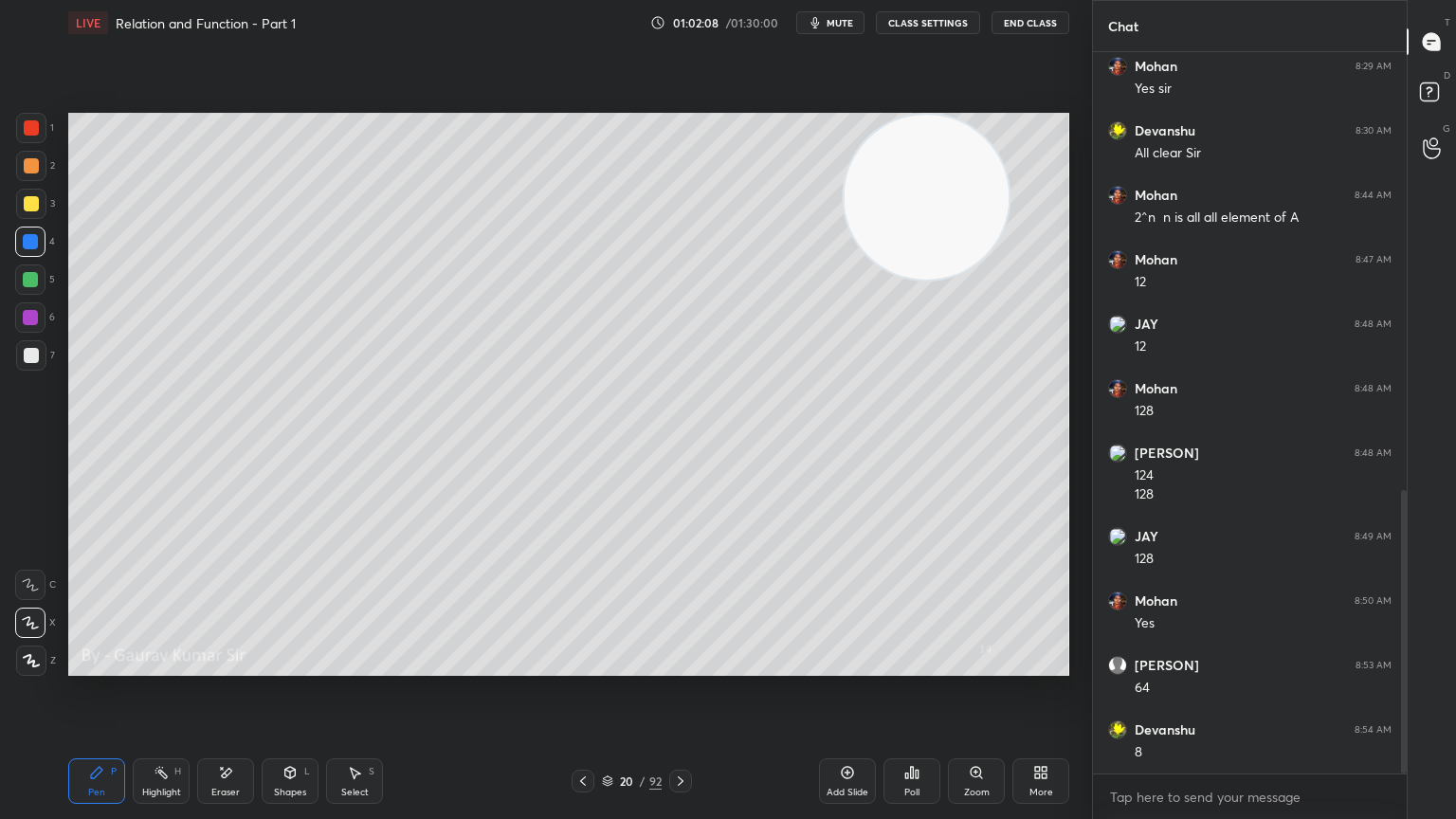 click at bounding box center [30, 318] 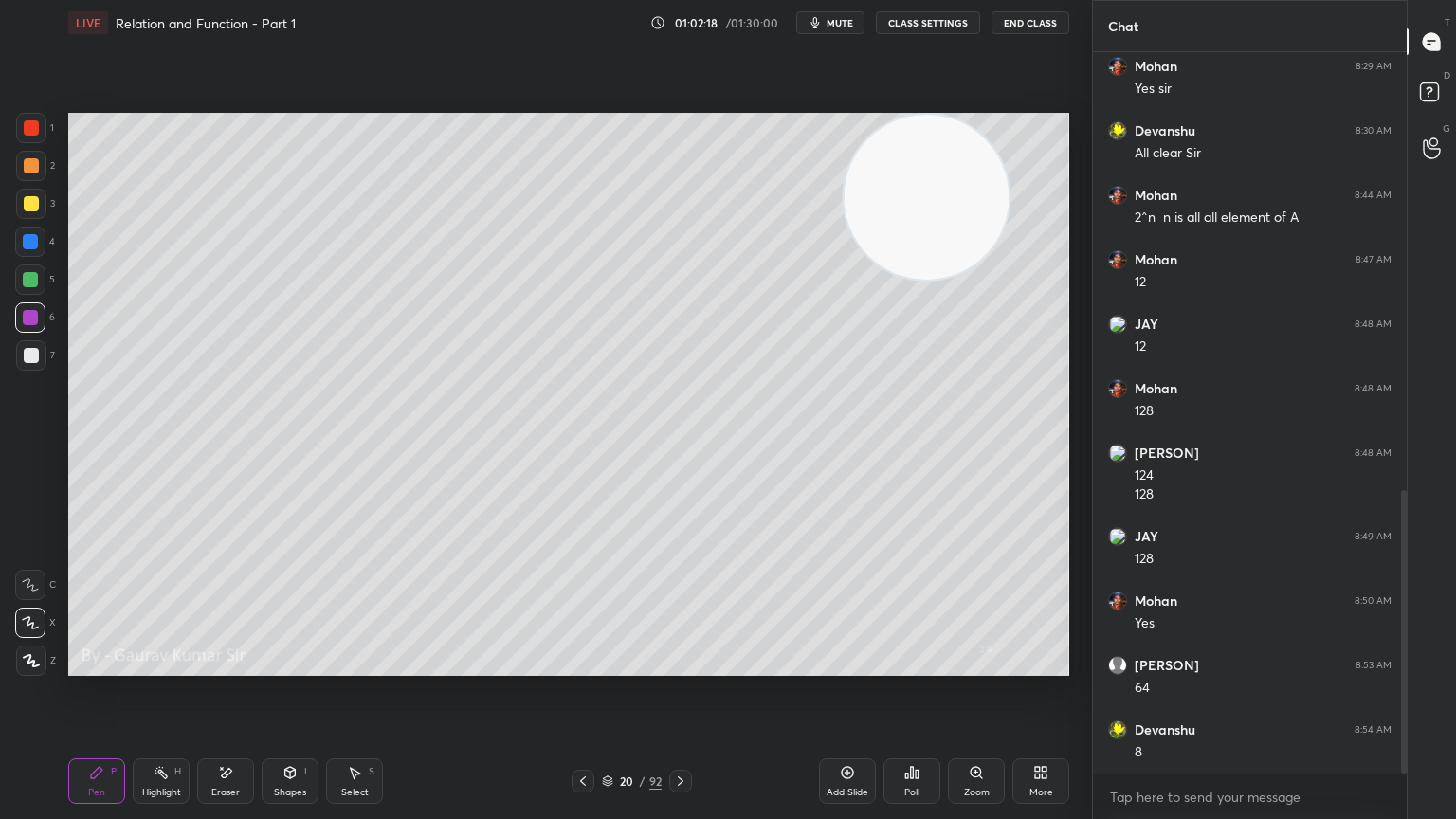 click at bounding box center [30, 280] 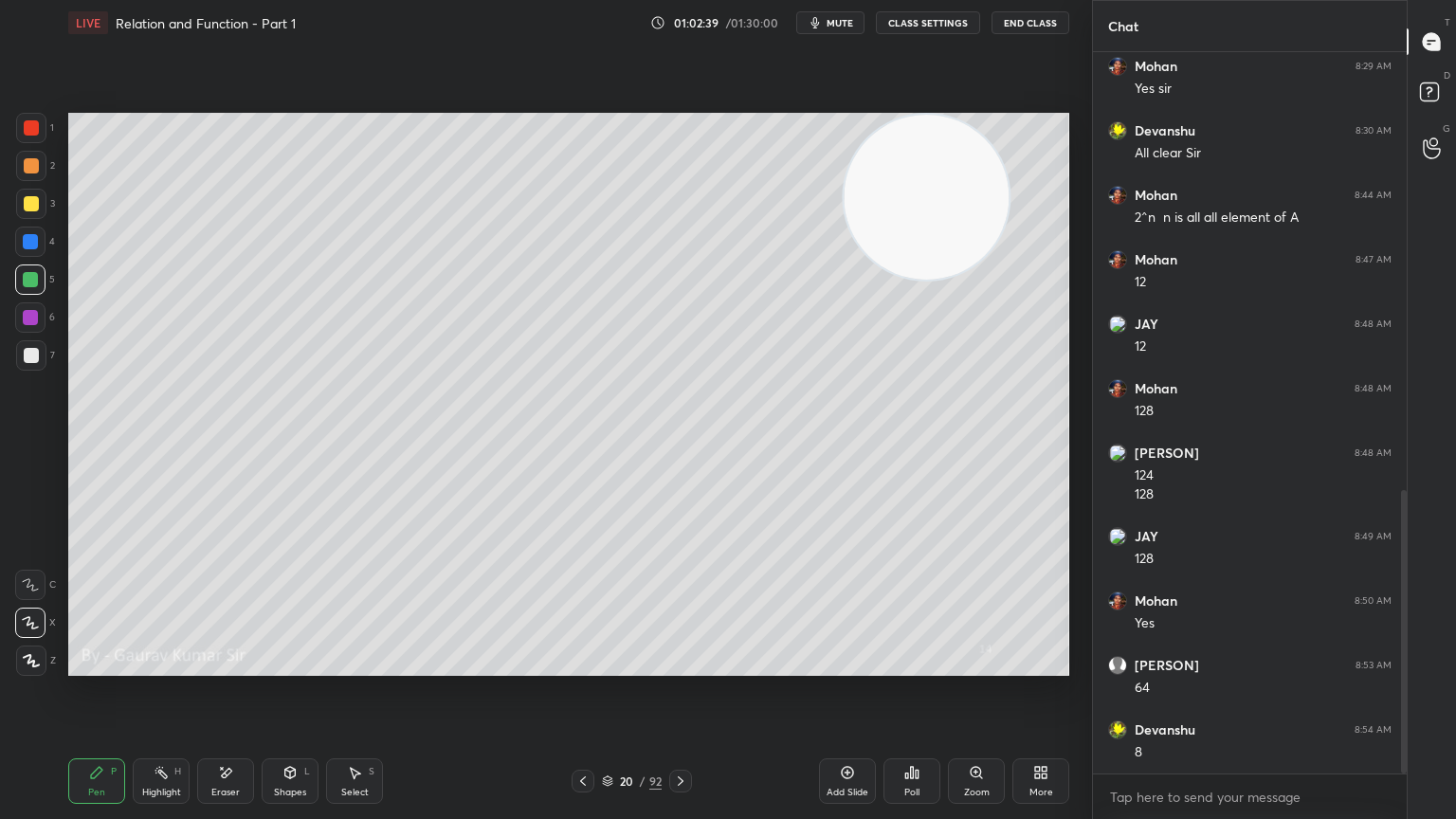 click at bounding box center (30, 242) 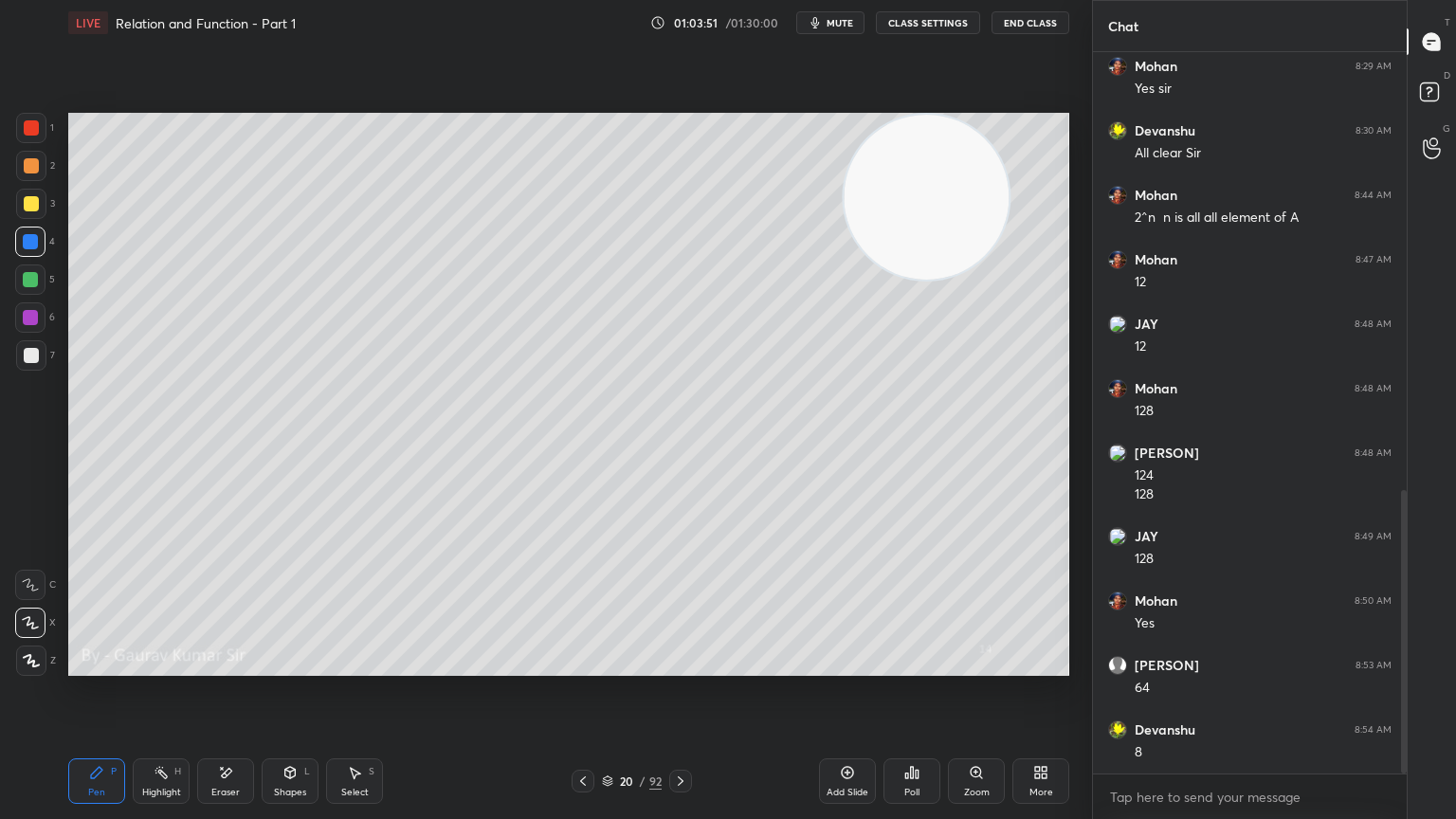click 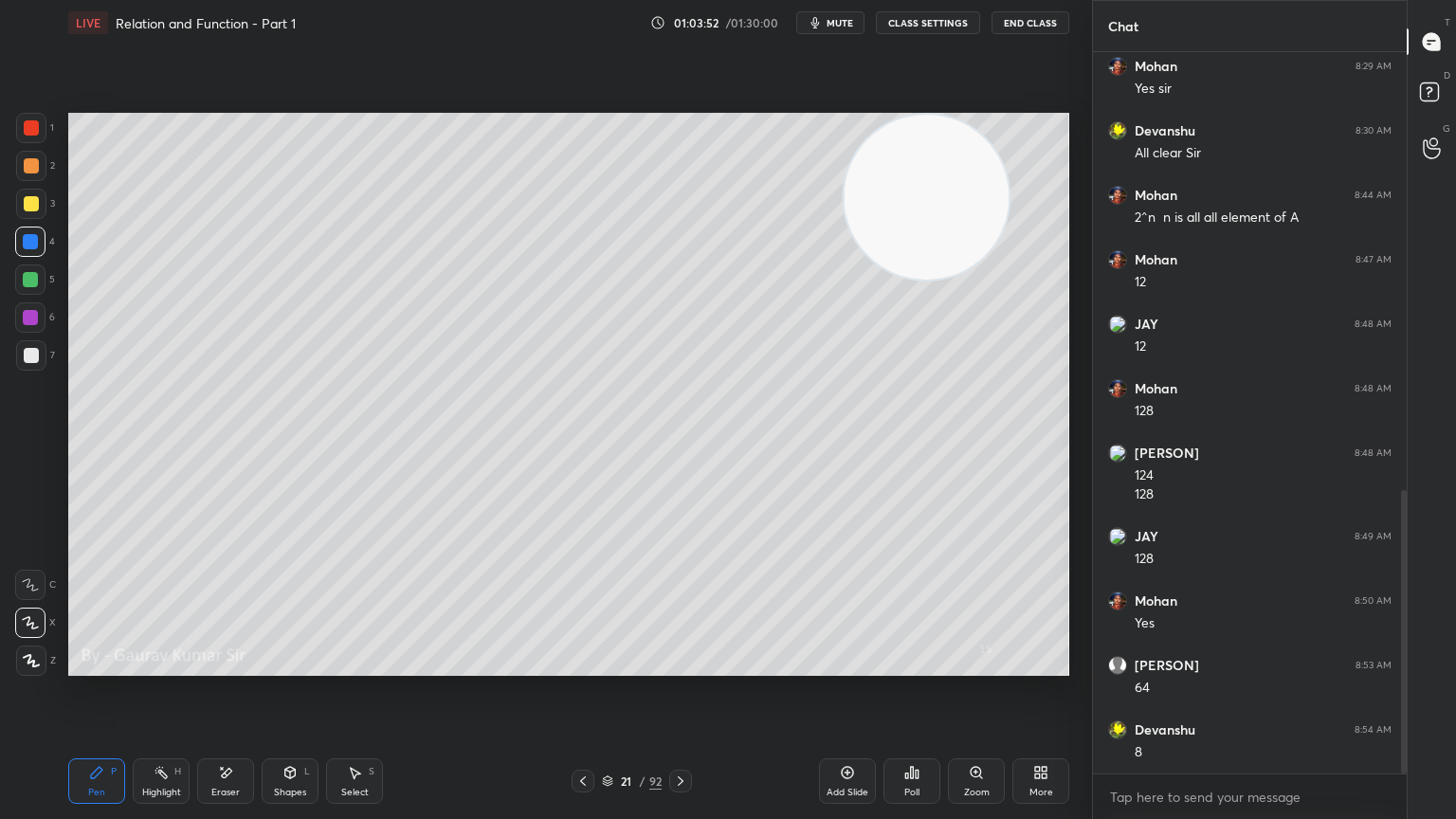 click at bounding box center (31, 128) 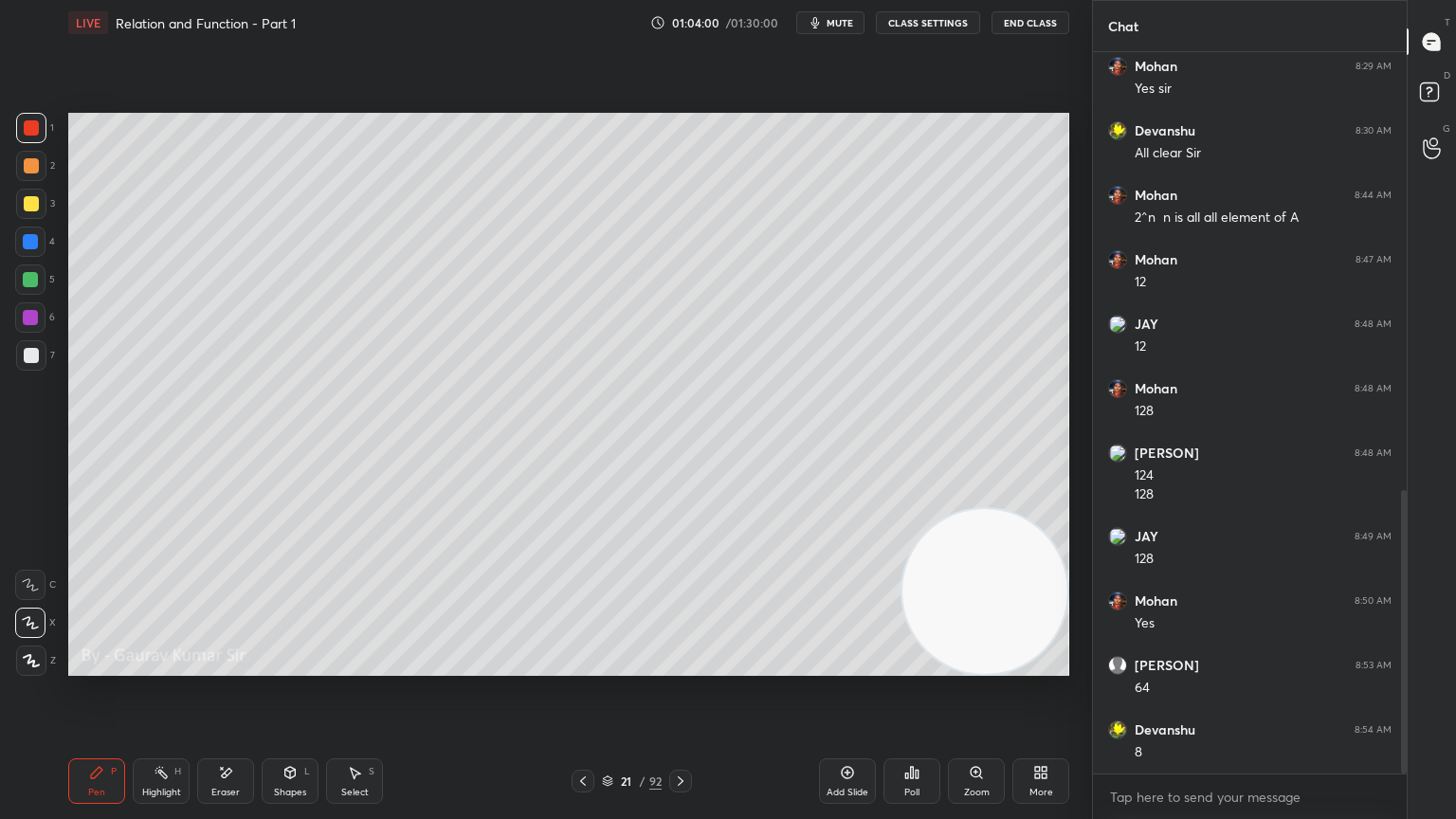 click at bounding box center [31, 204] 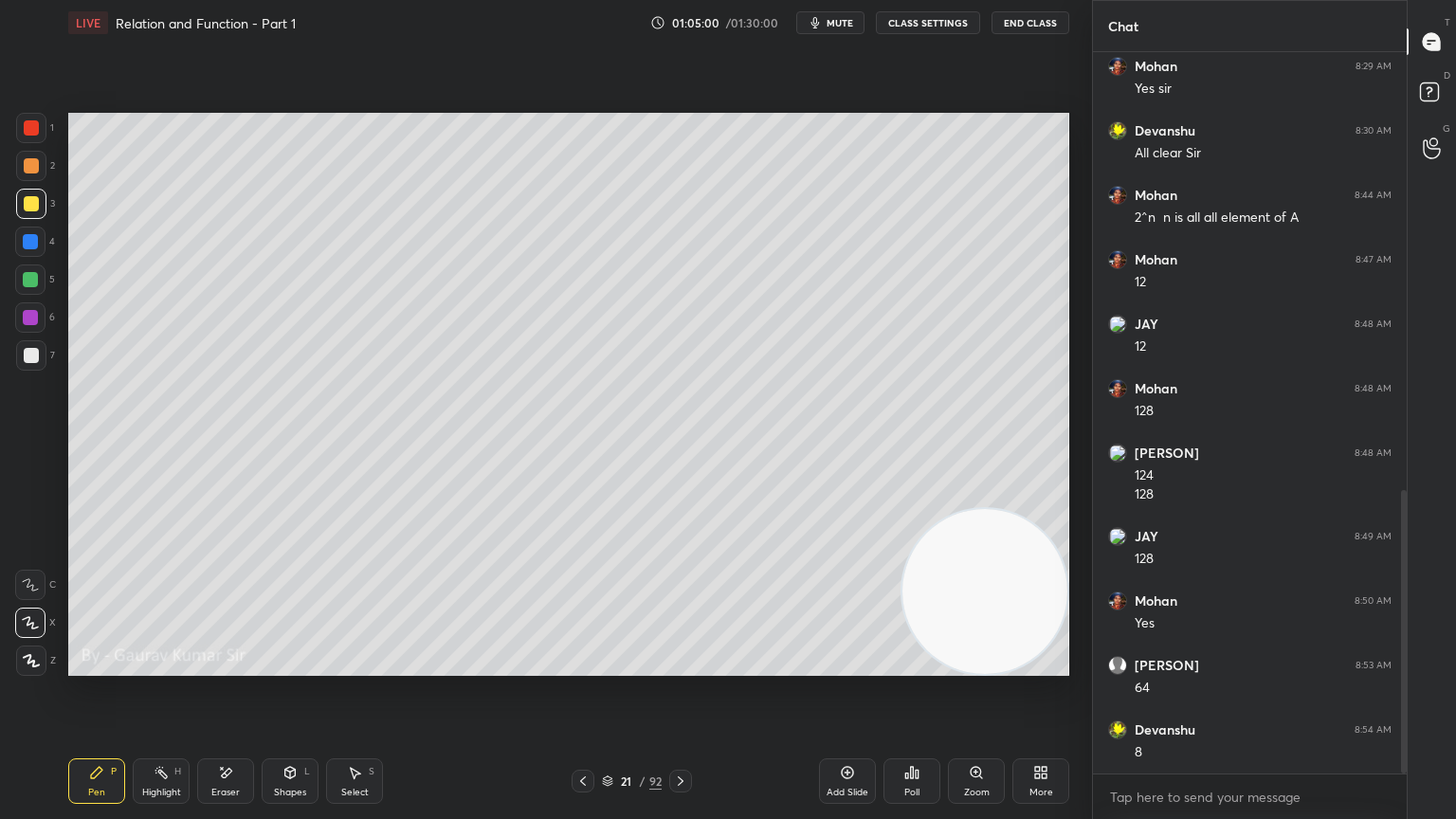 click on "Eraser" at bounding box center (226, 781) 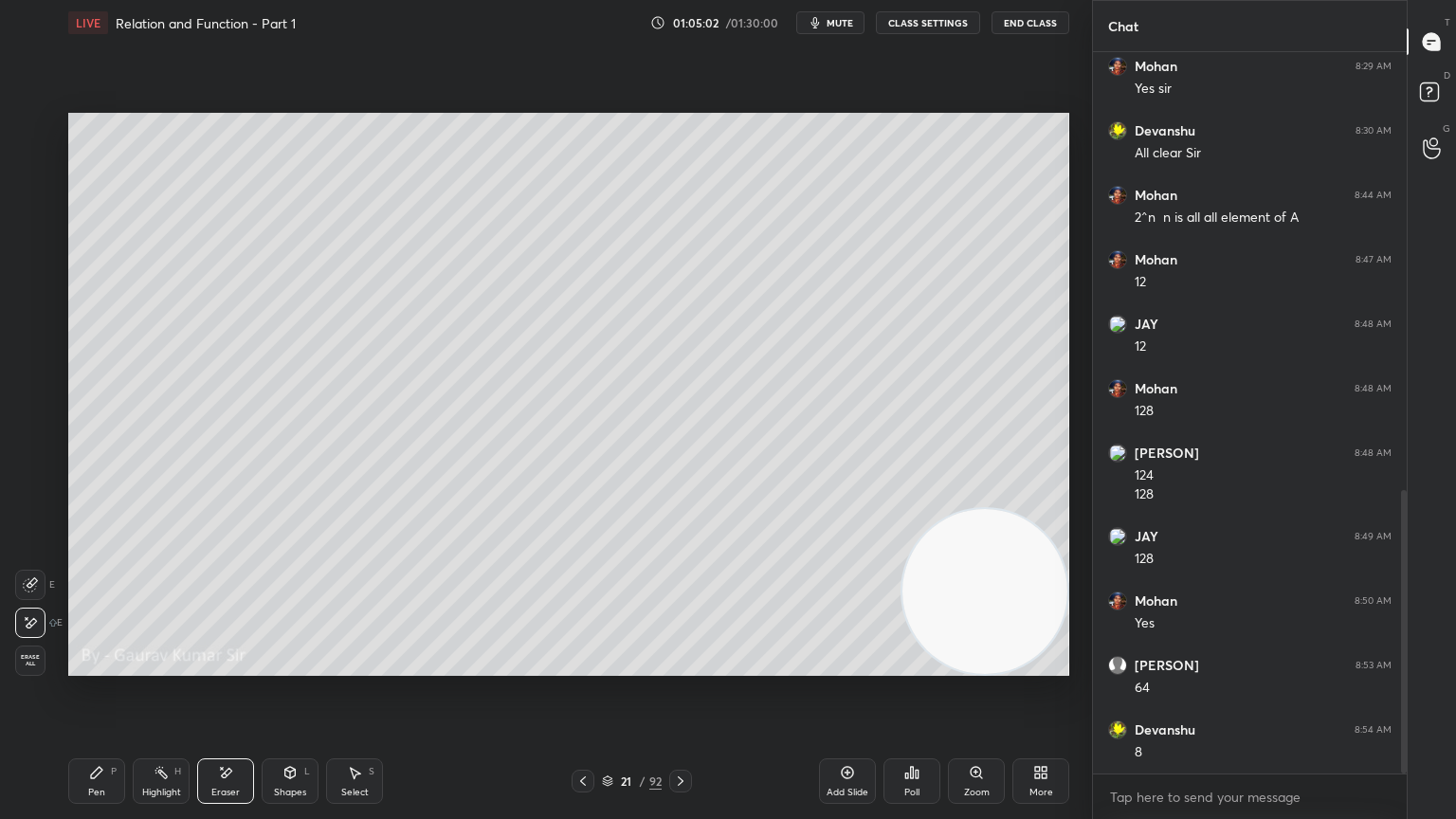 click 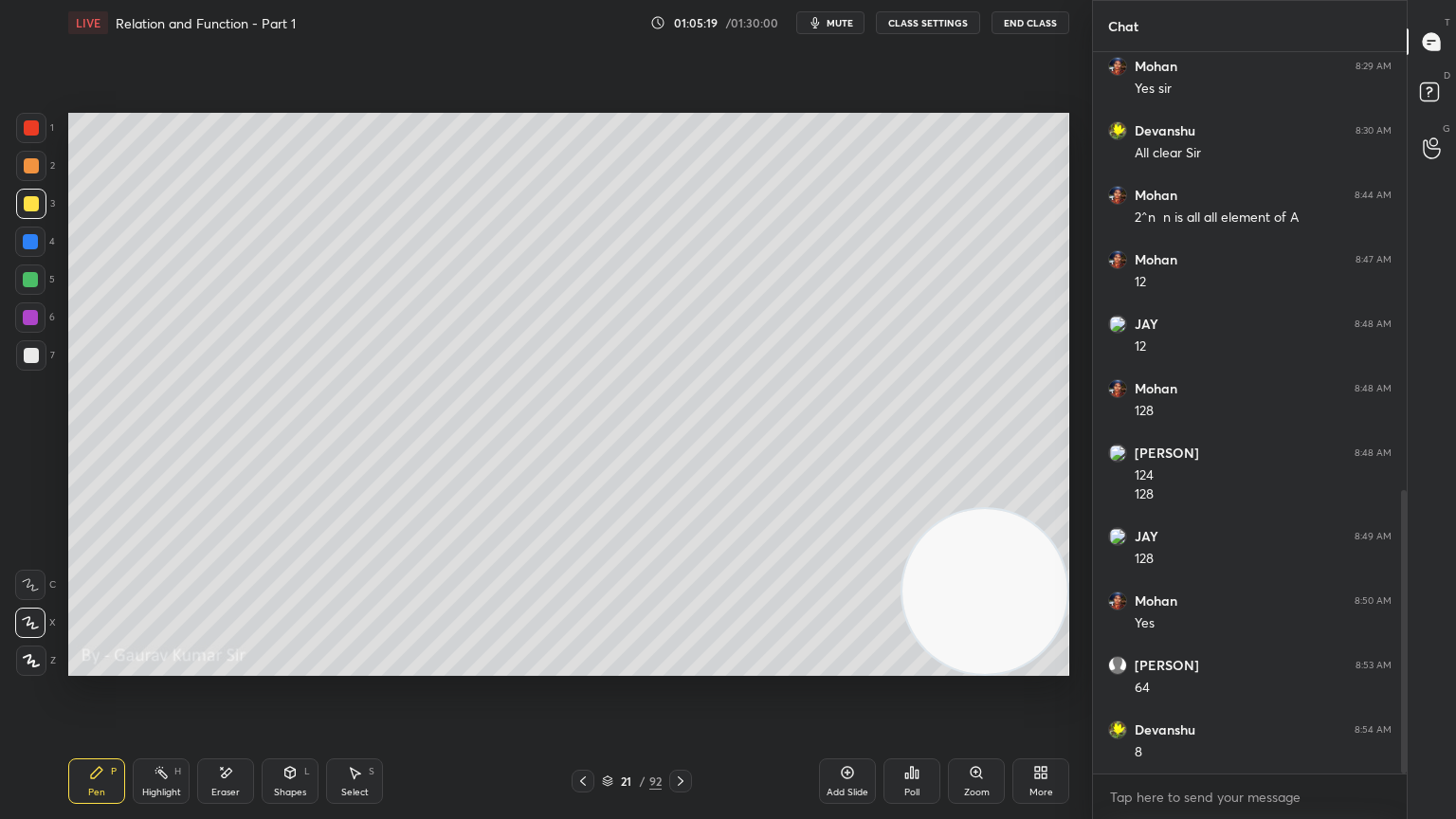 click at bounding box center [31, 355] 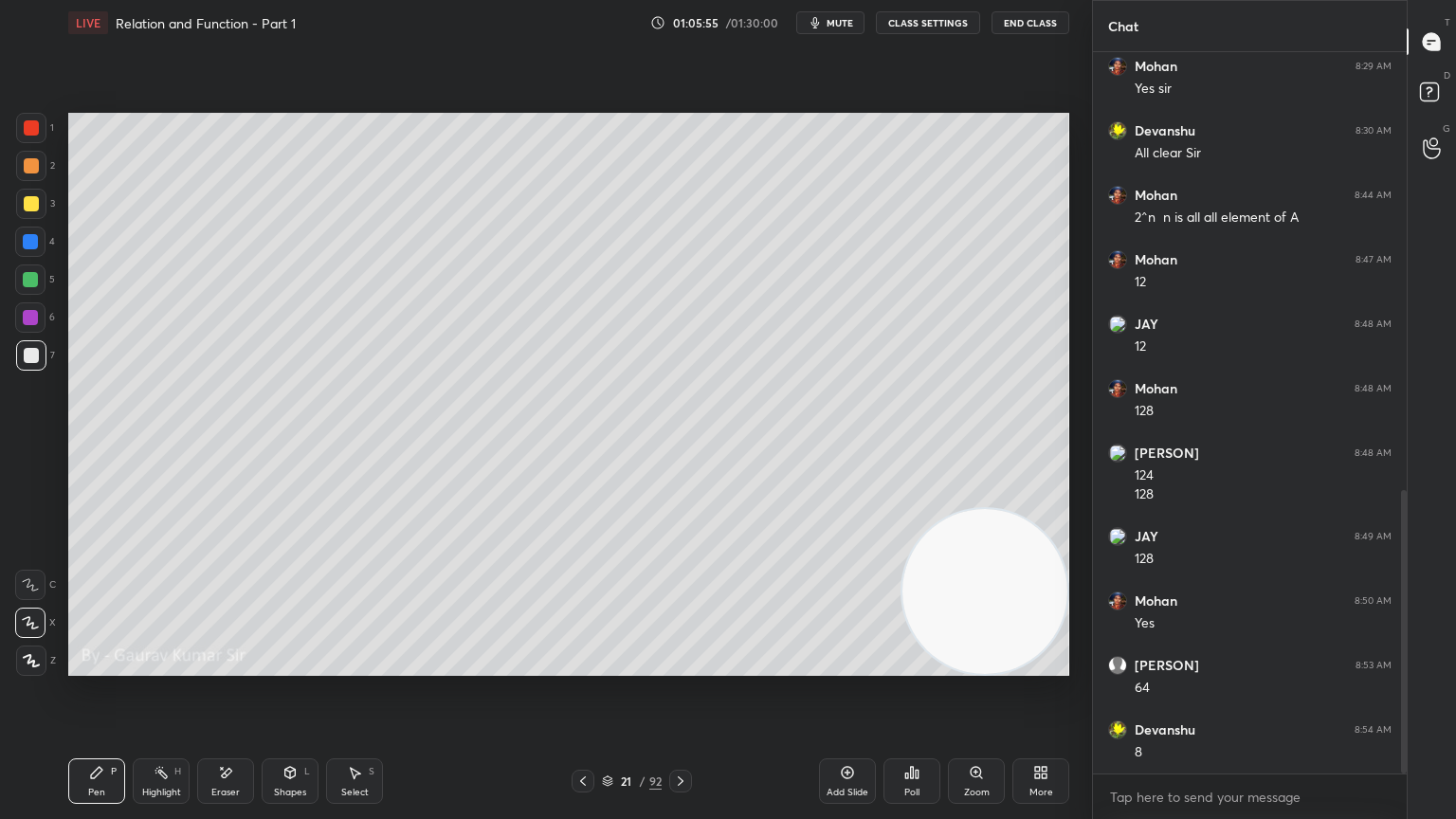 click at bounding box center [30, 280] 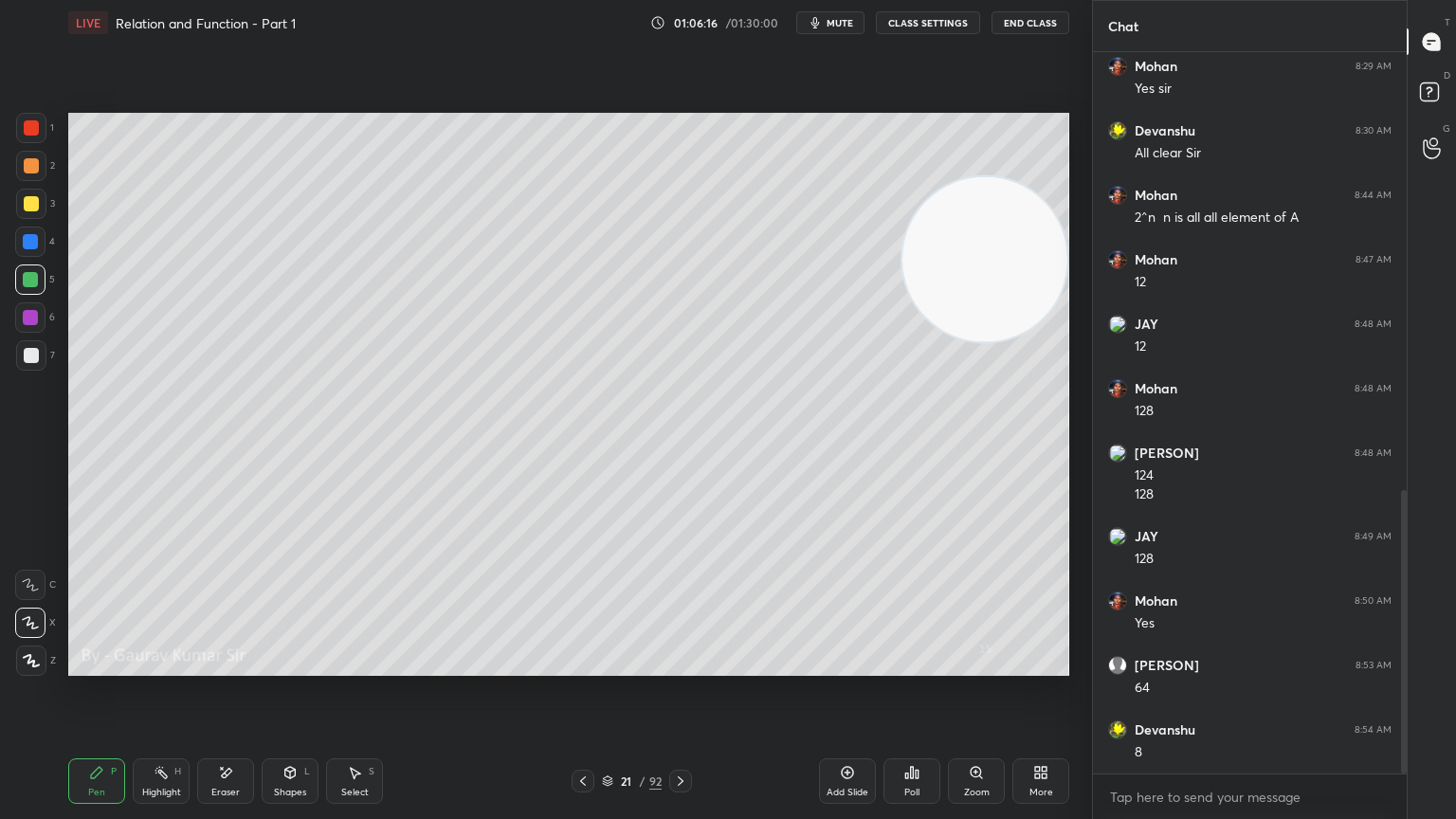 click on "Eraser" at bounding box center [226, 781] 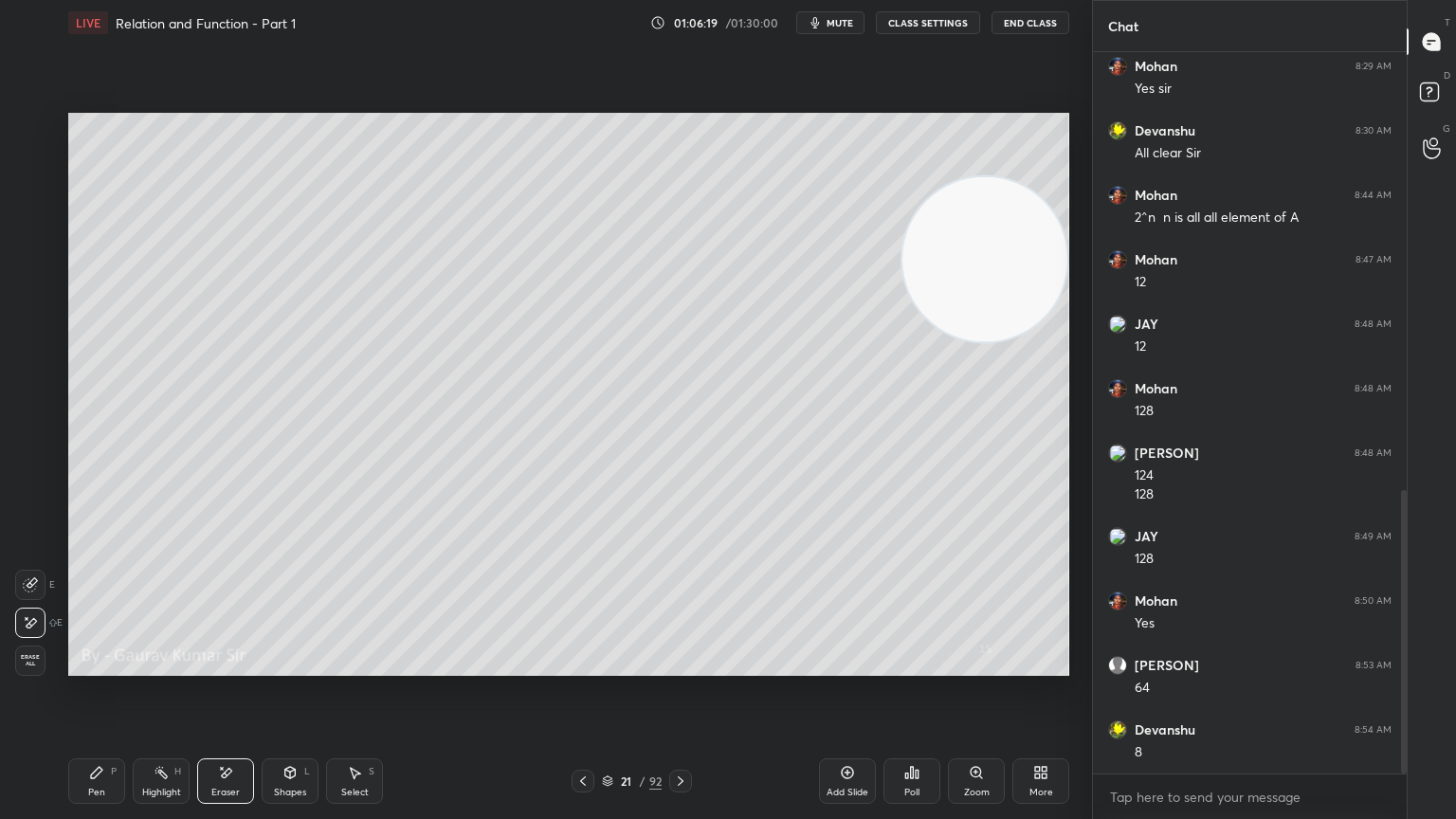 click on "Pen P" at bounding box center [97, 781] 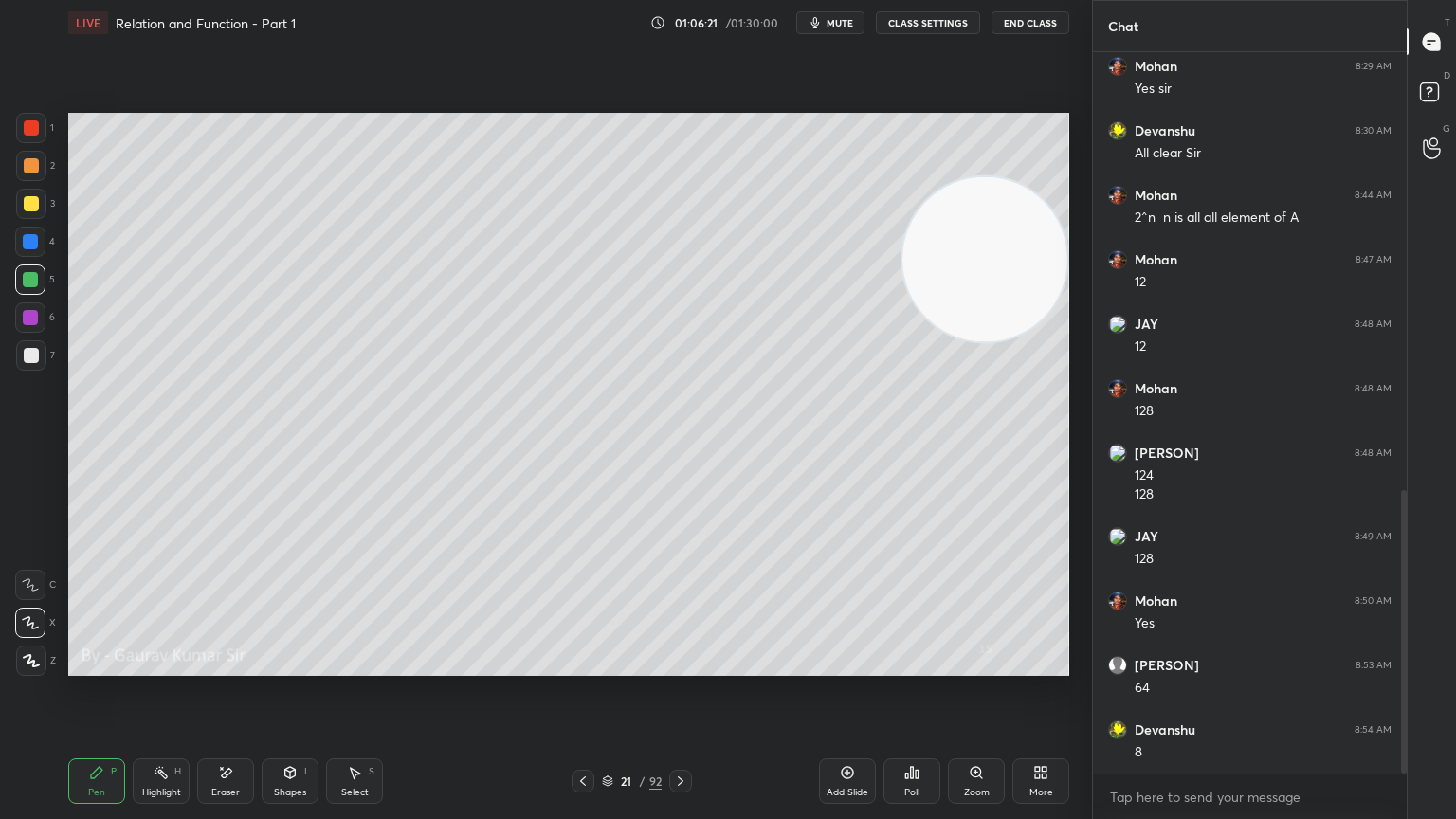 click on "Eraser" at bounding box center (226, 781) 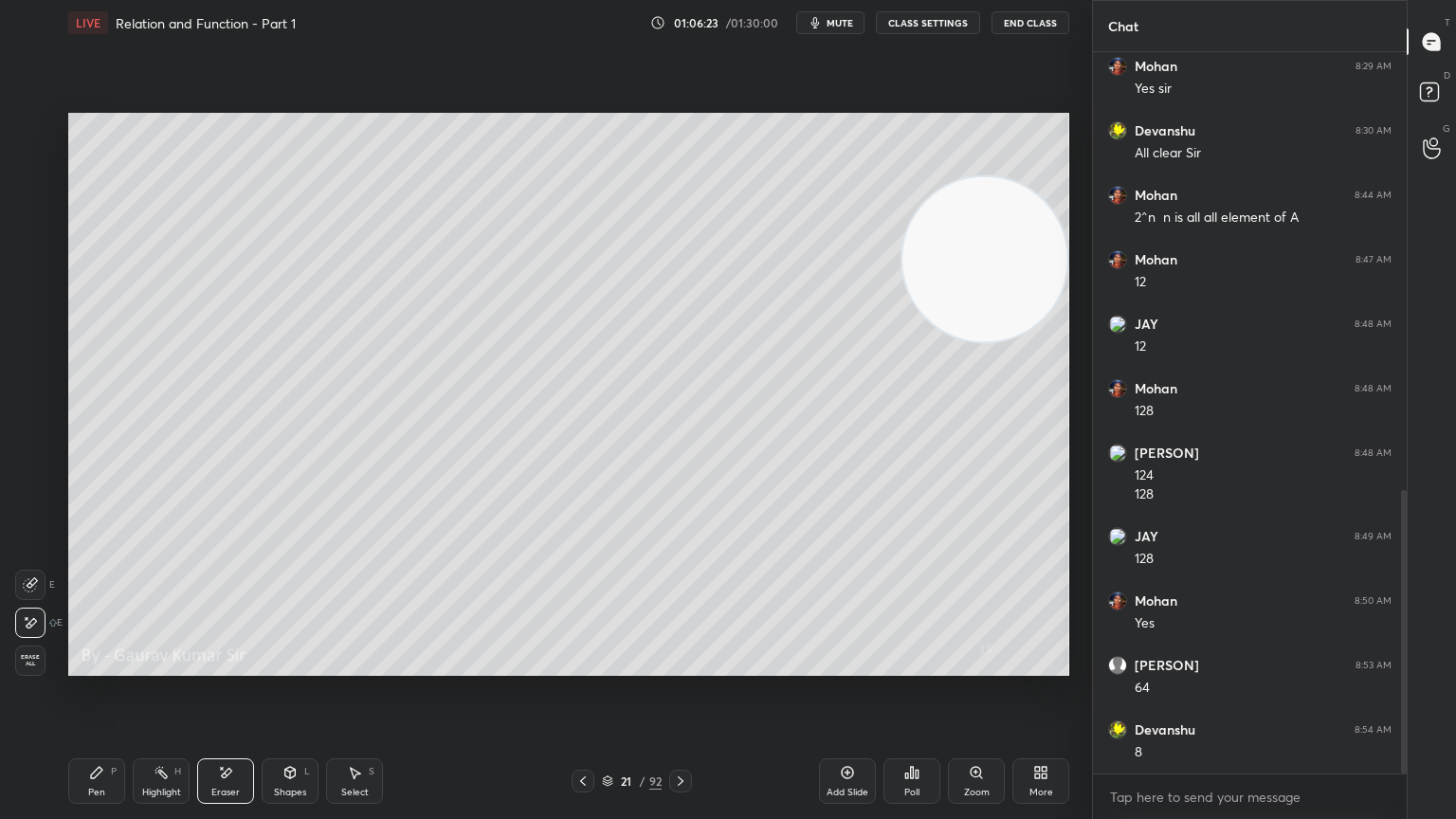 click on "Pen P" at bounding box center [97, 781] 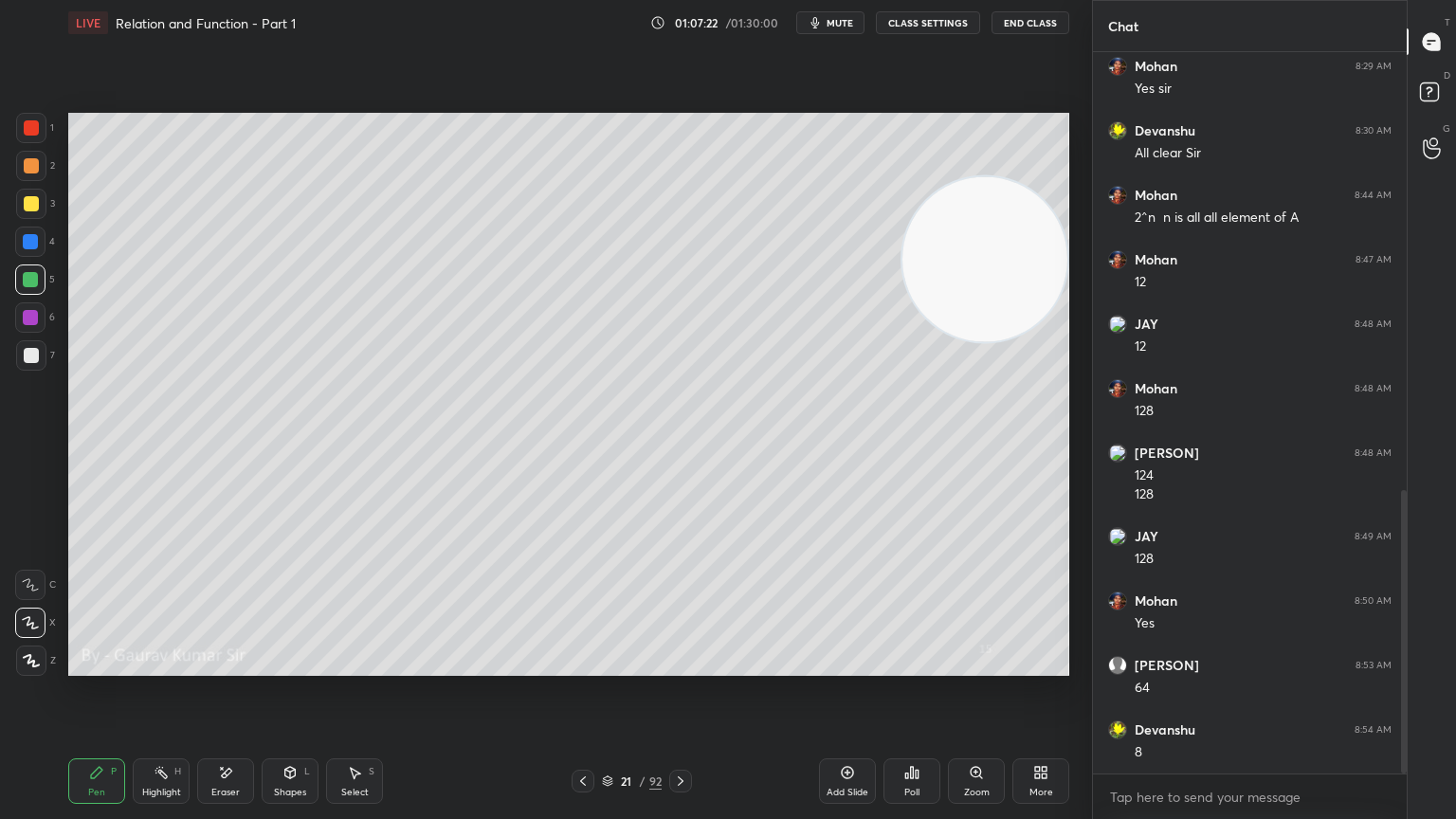 click 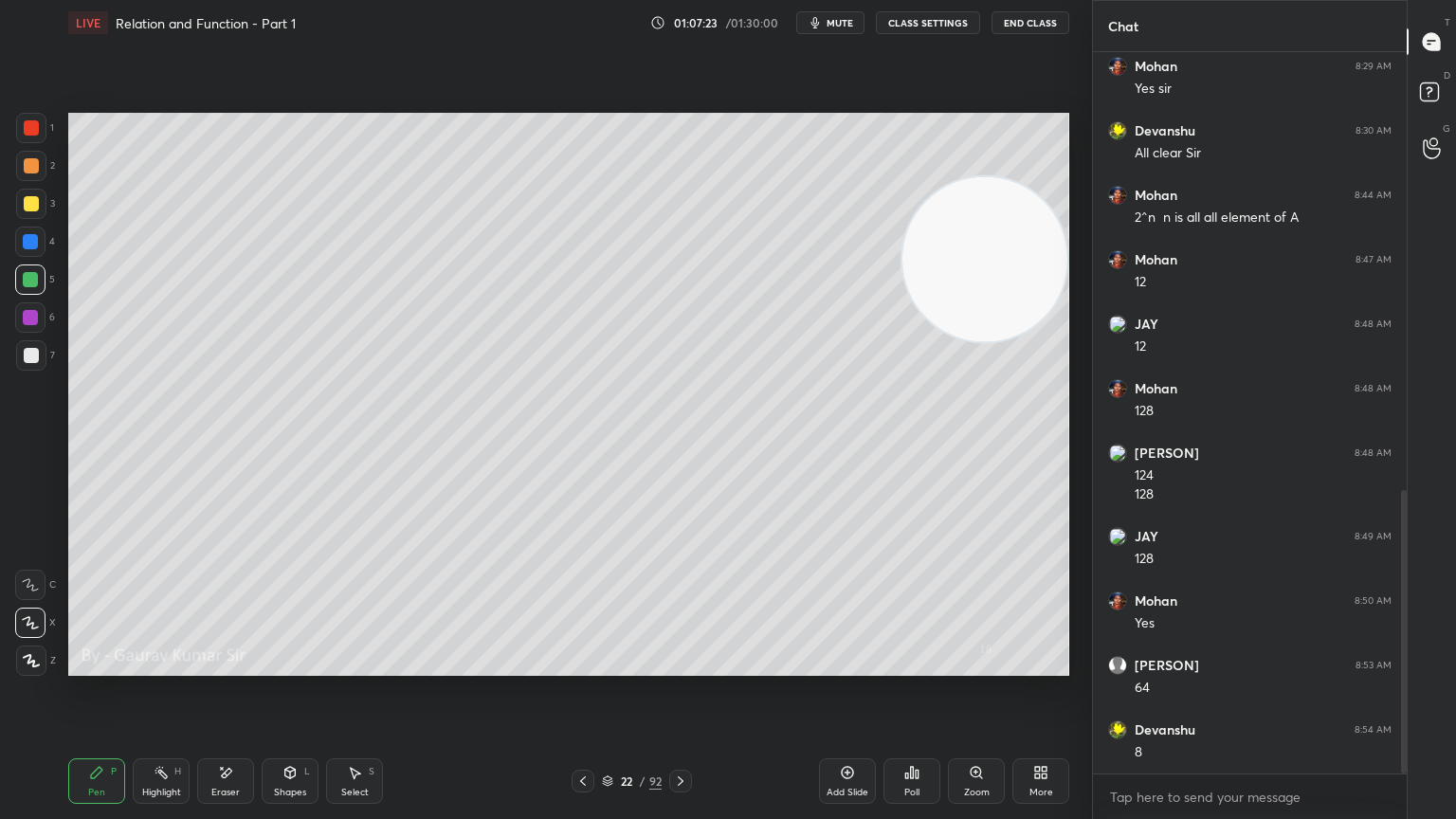 click at bounding box center [31, 204] 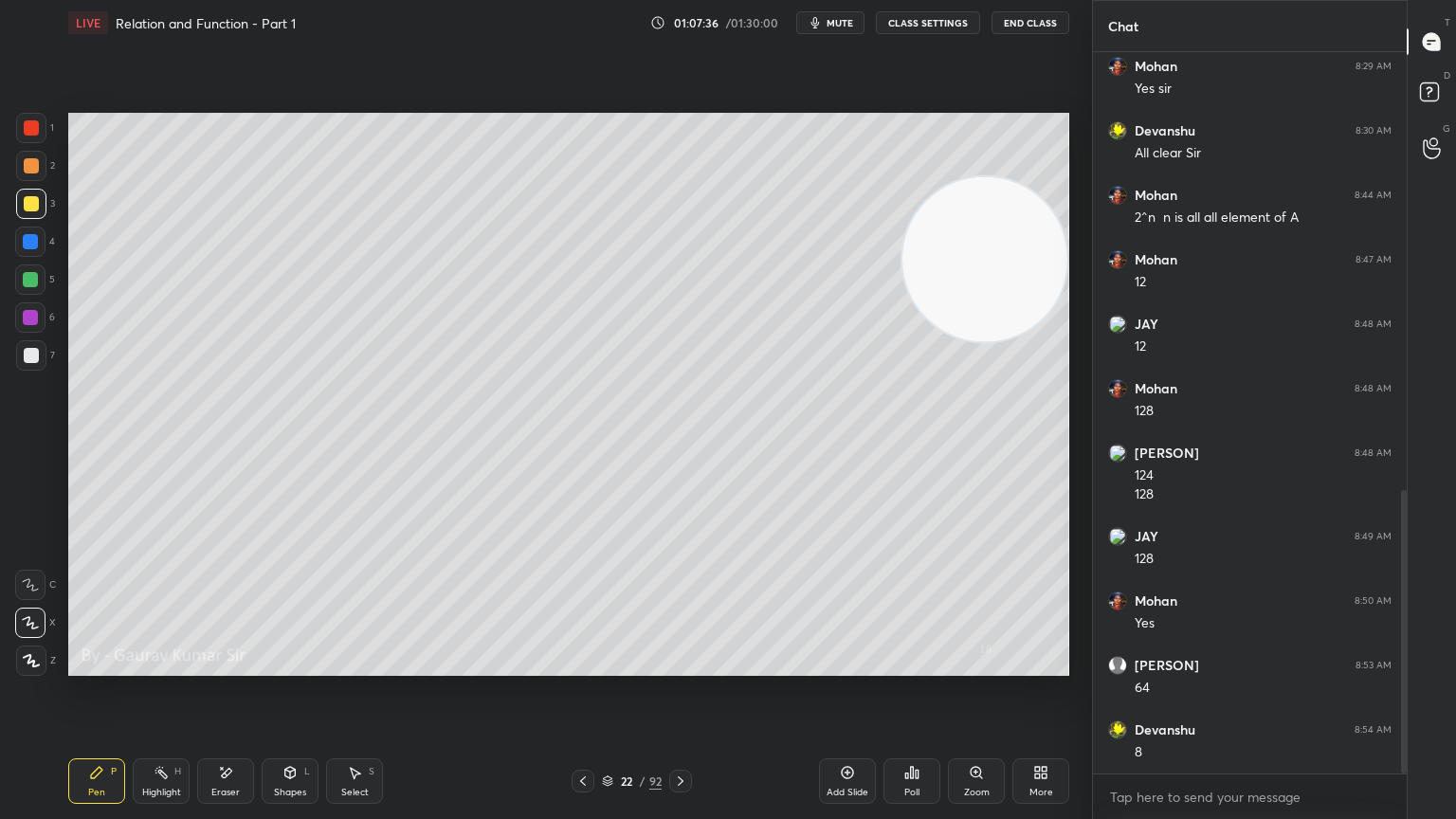 click on "Eraser" at bounding box center (226, 781) 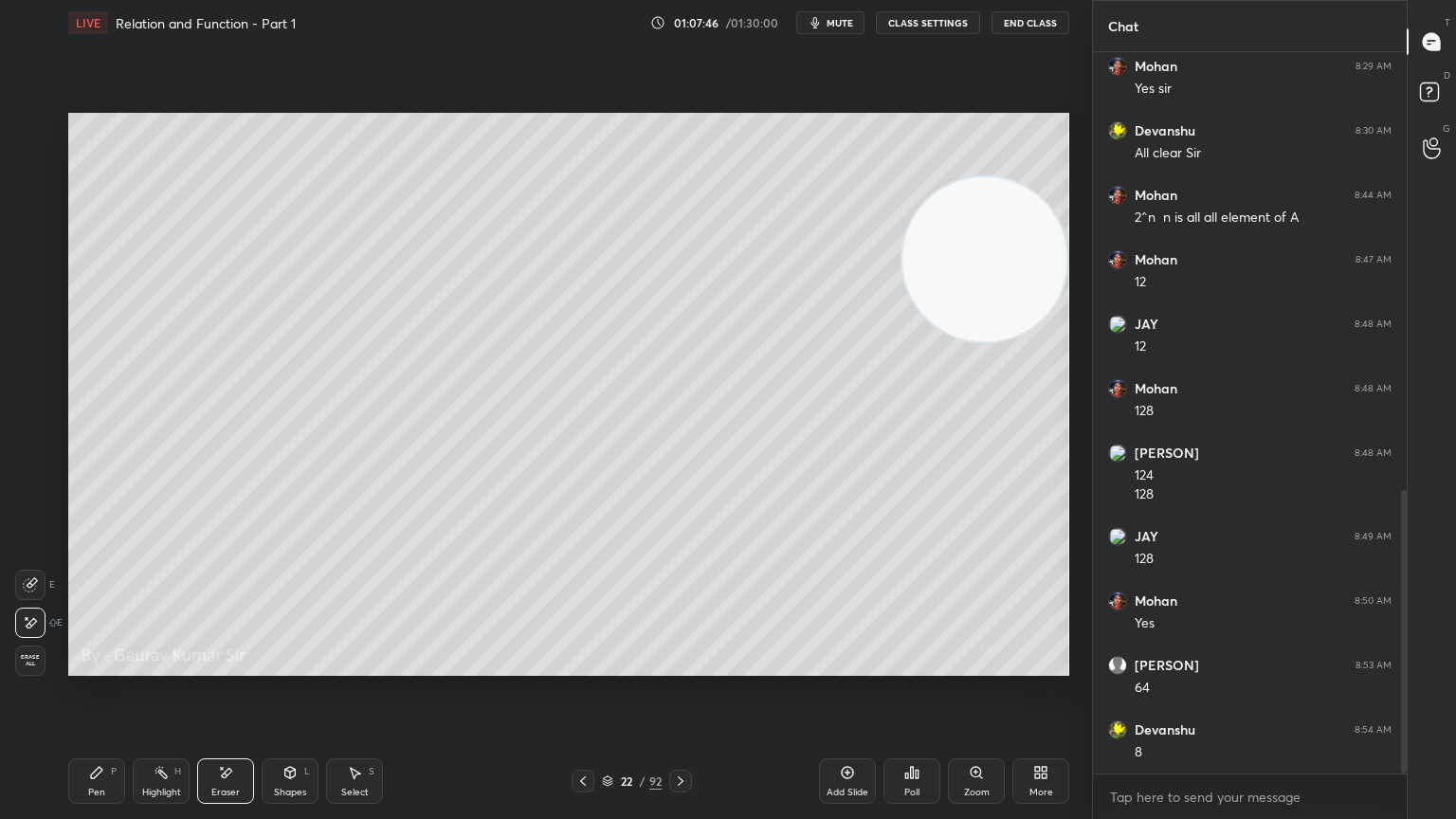 click on "Pen P" at bounding box center (97, 781) 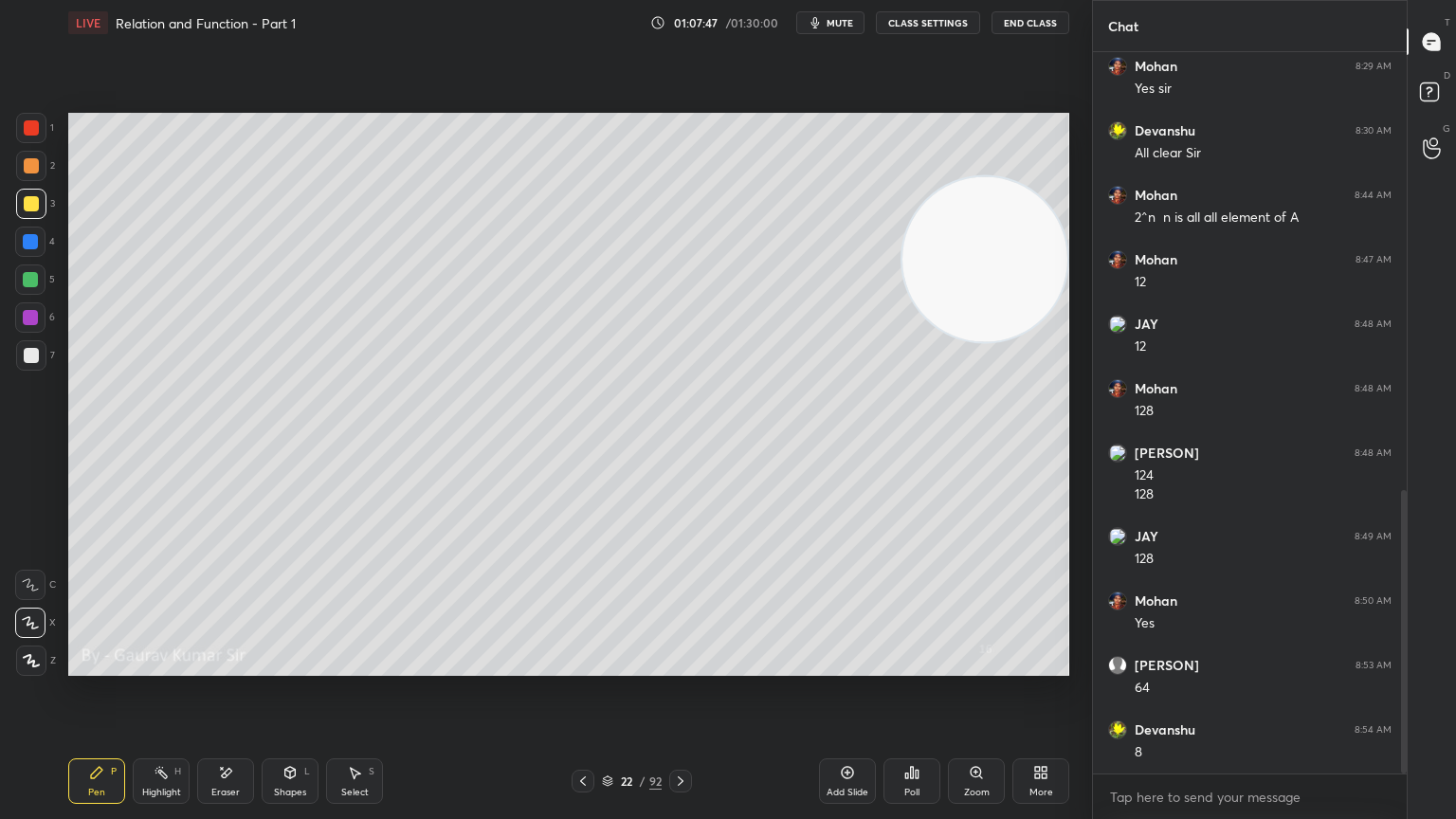 click on "Eraser" at bounding box center [226, 792] 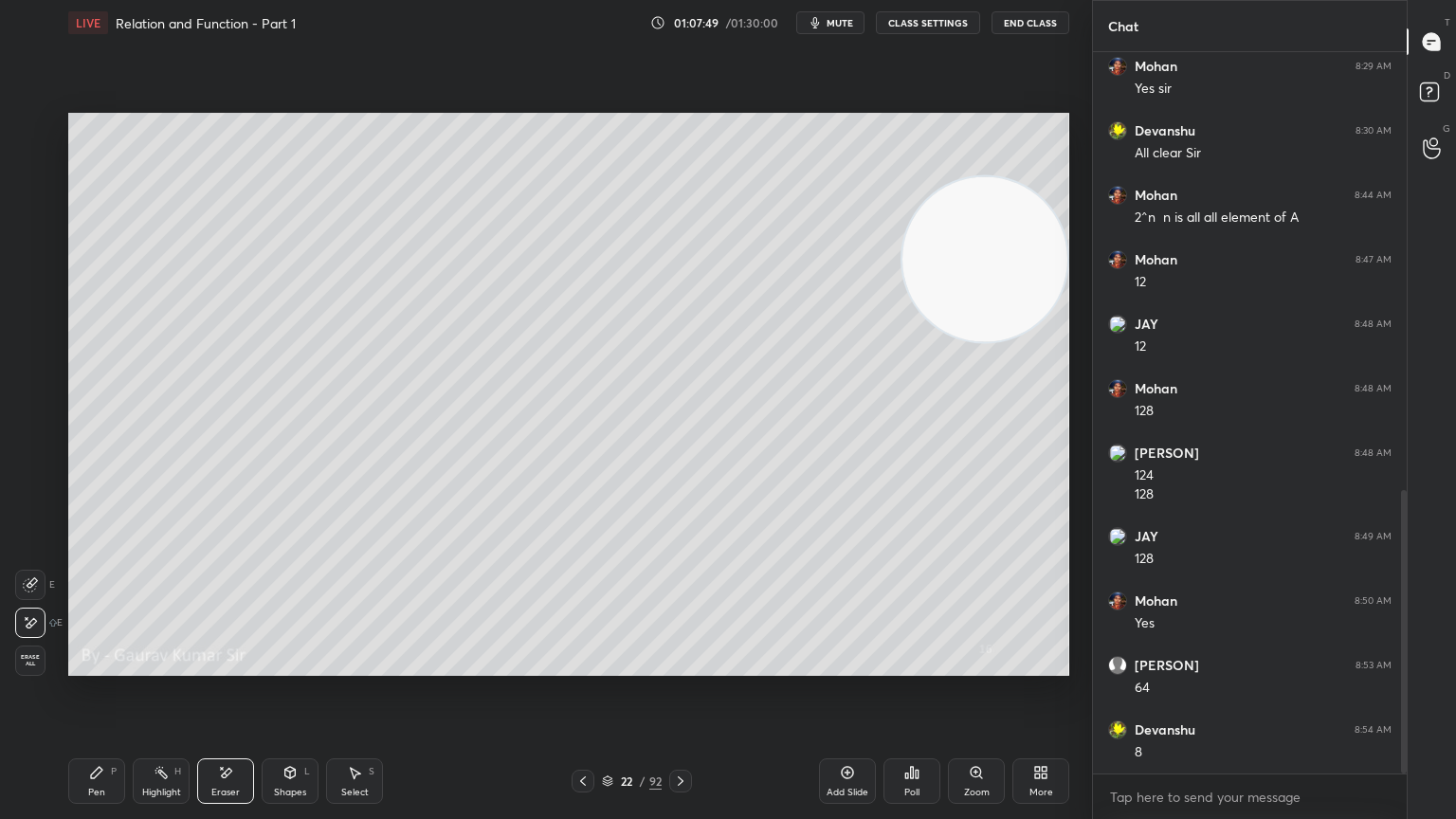 click 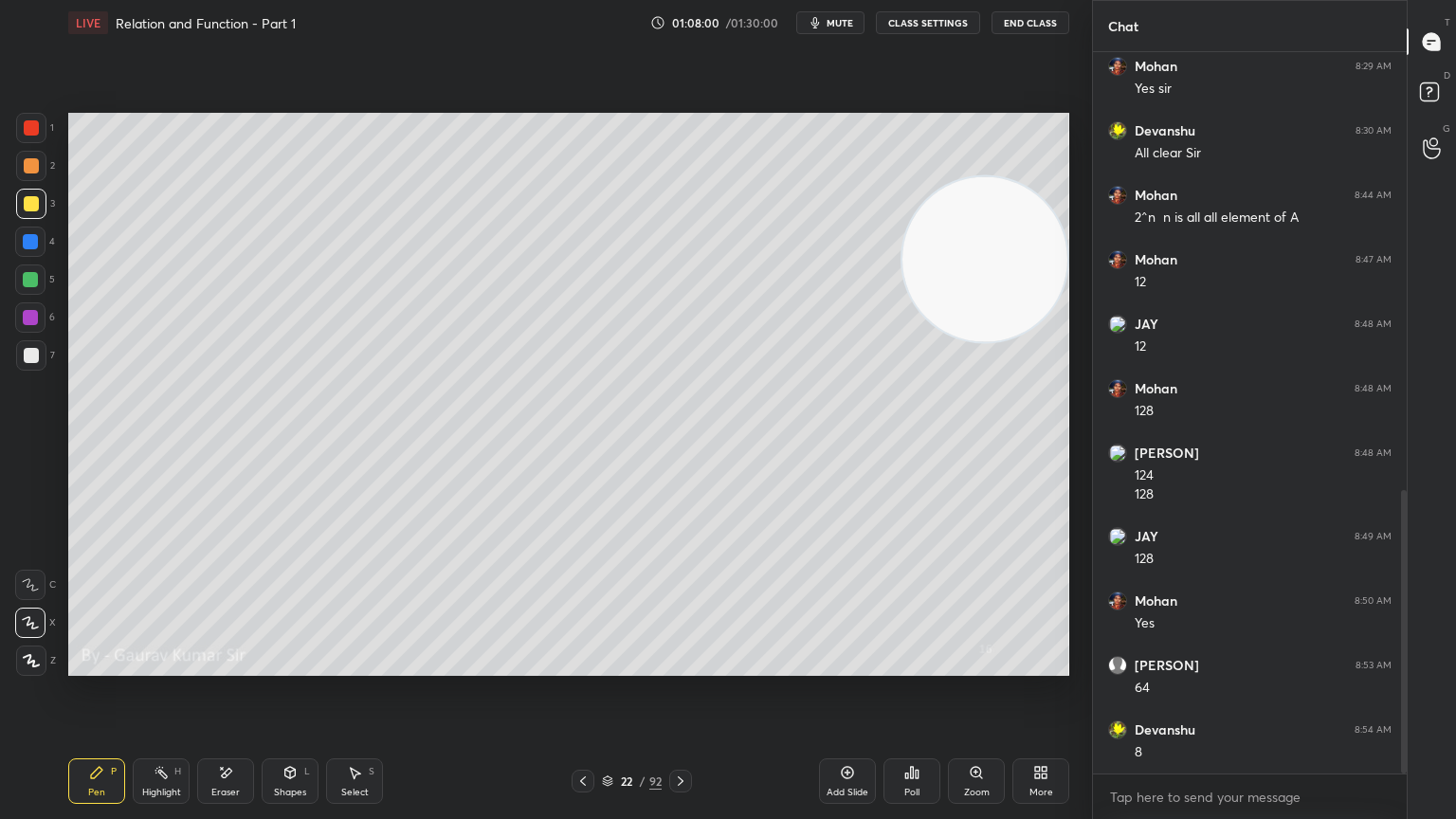 click on "Eraser" at bounding box center [226, 781] 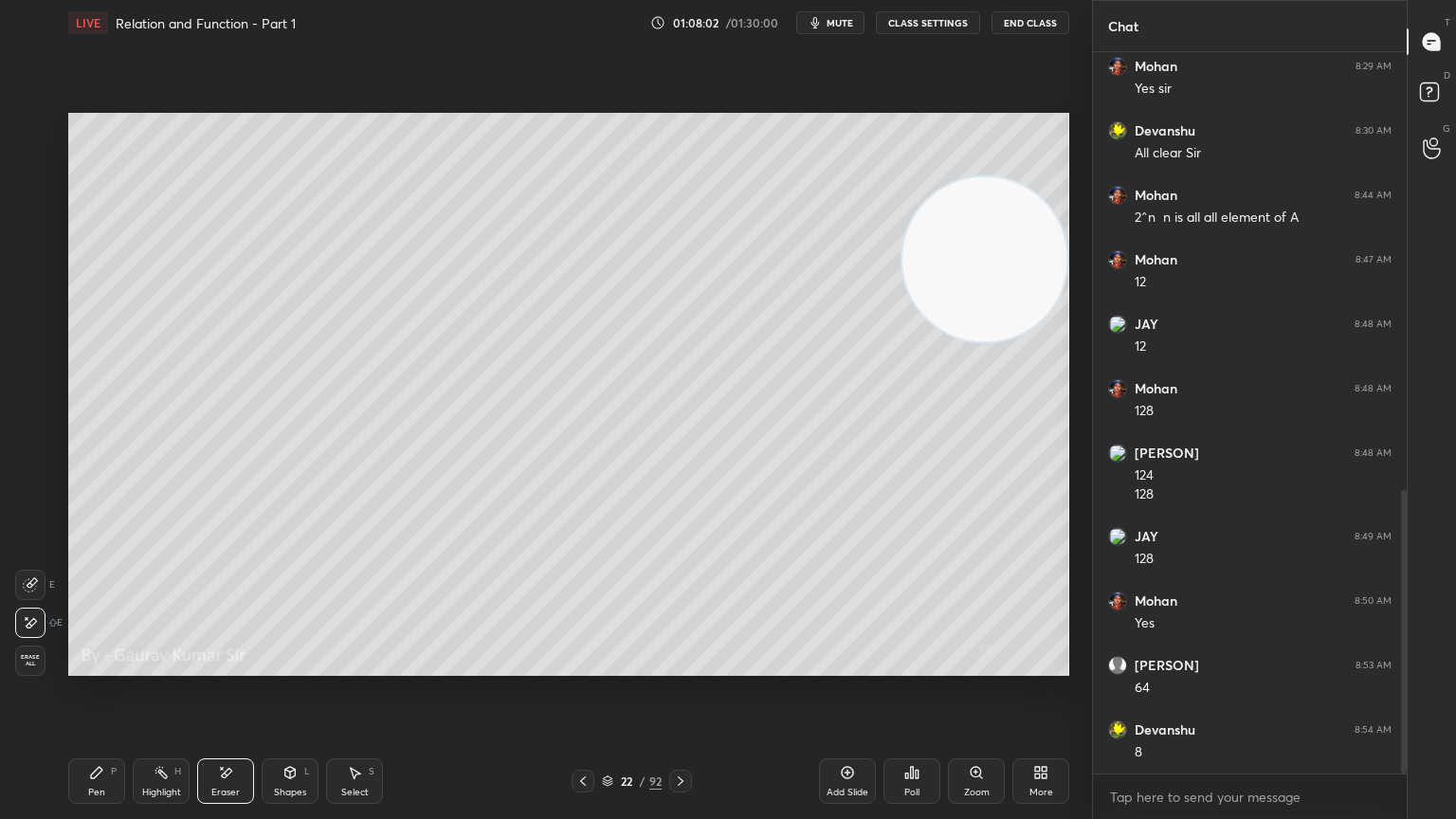click on "Pen" at bounding box center (97, 792) 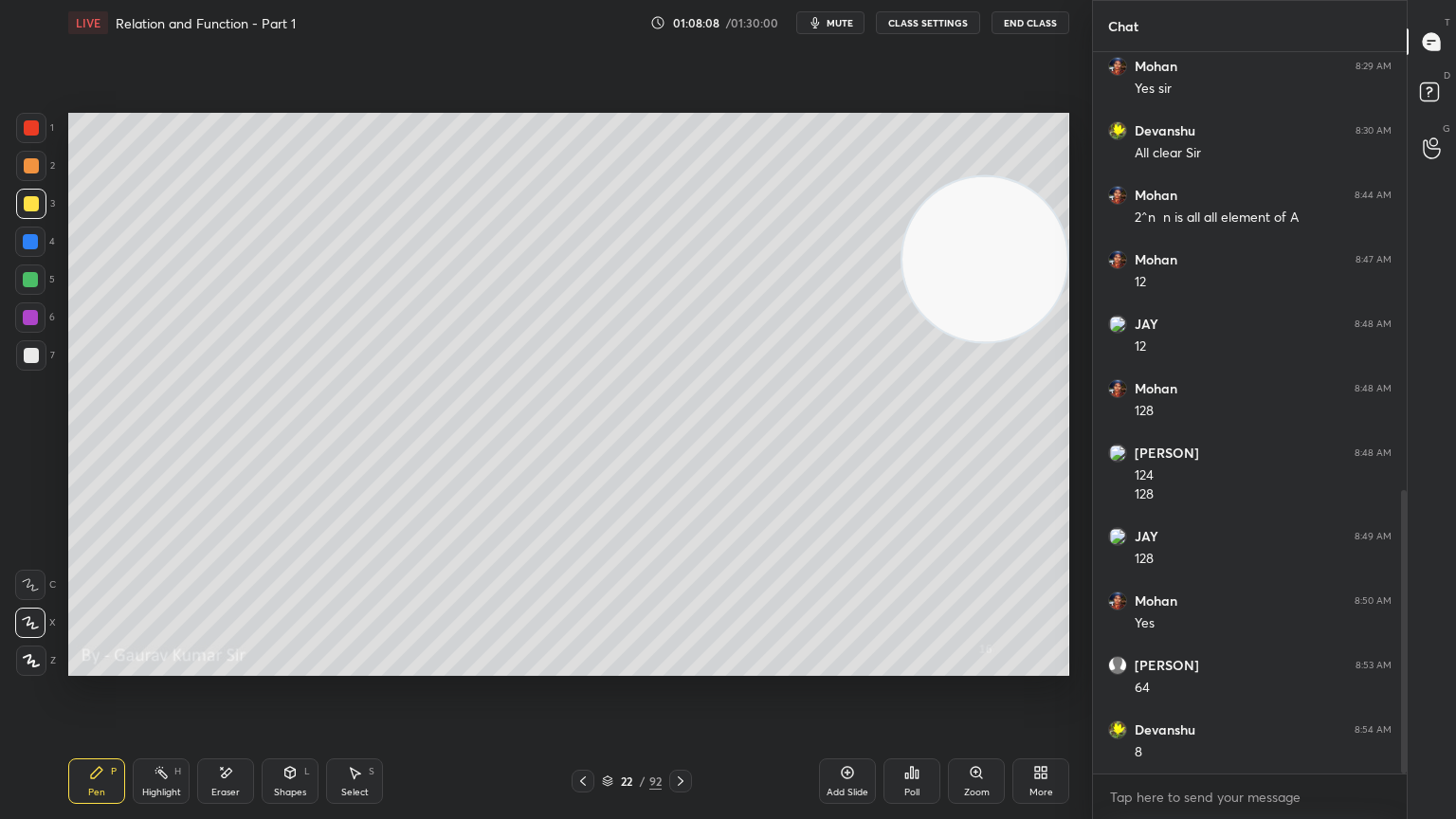 click at bounding box center (30, 280) 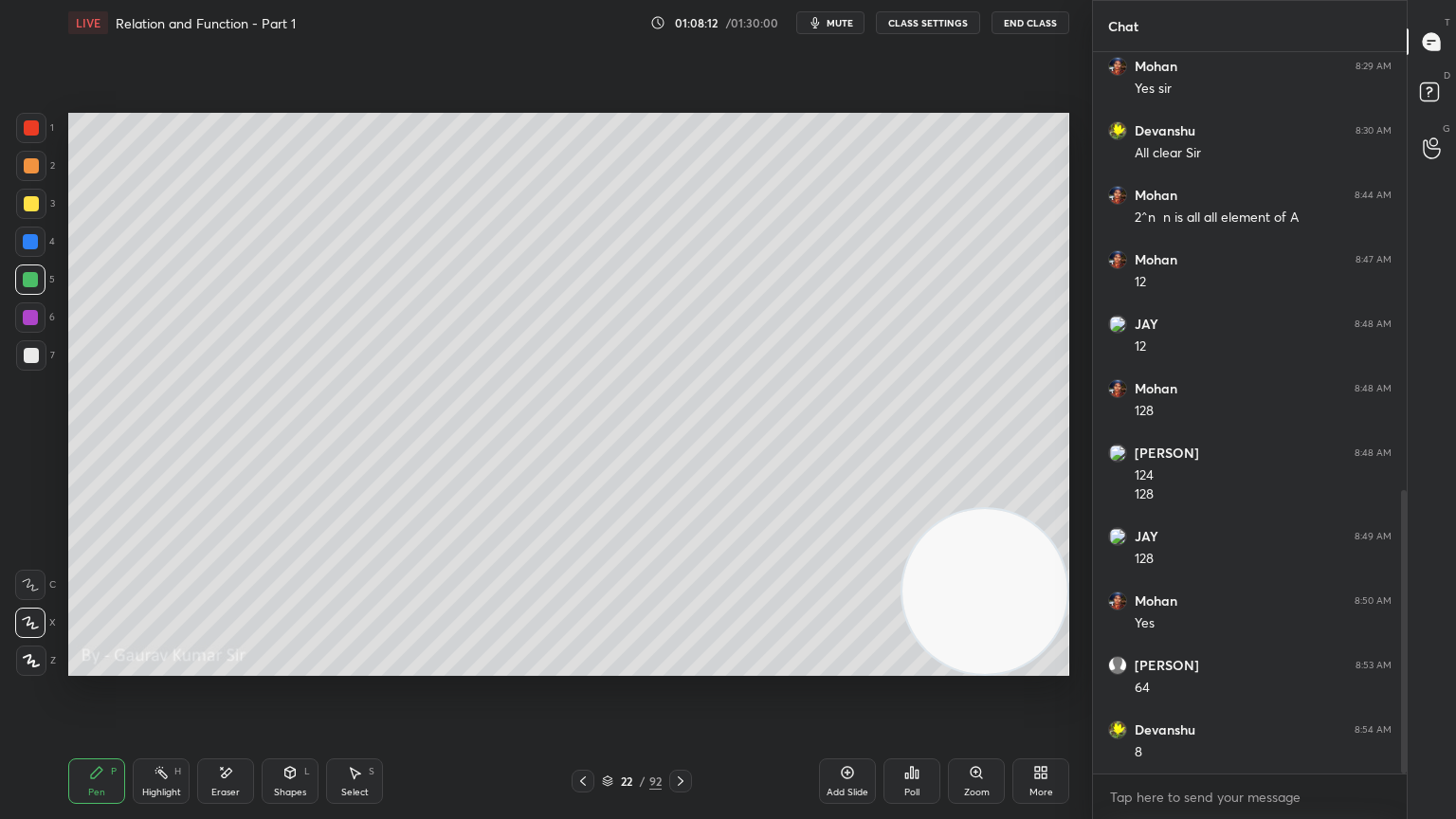 click 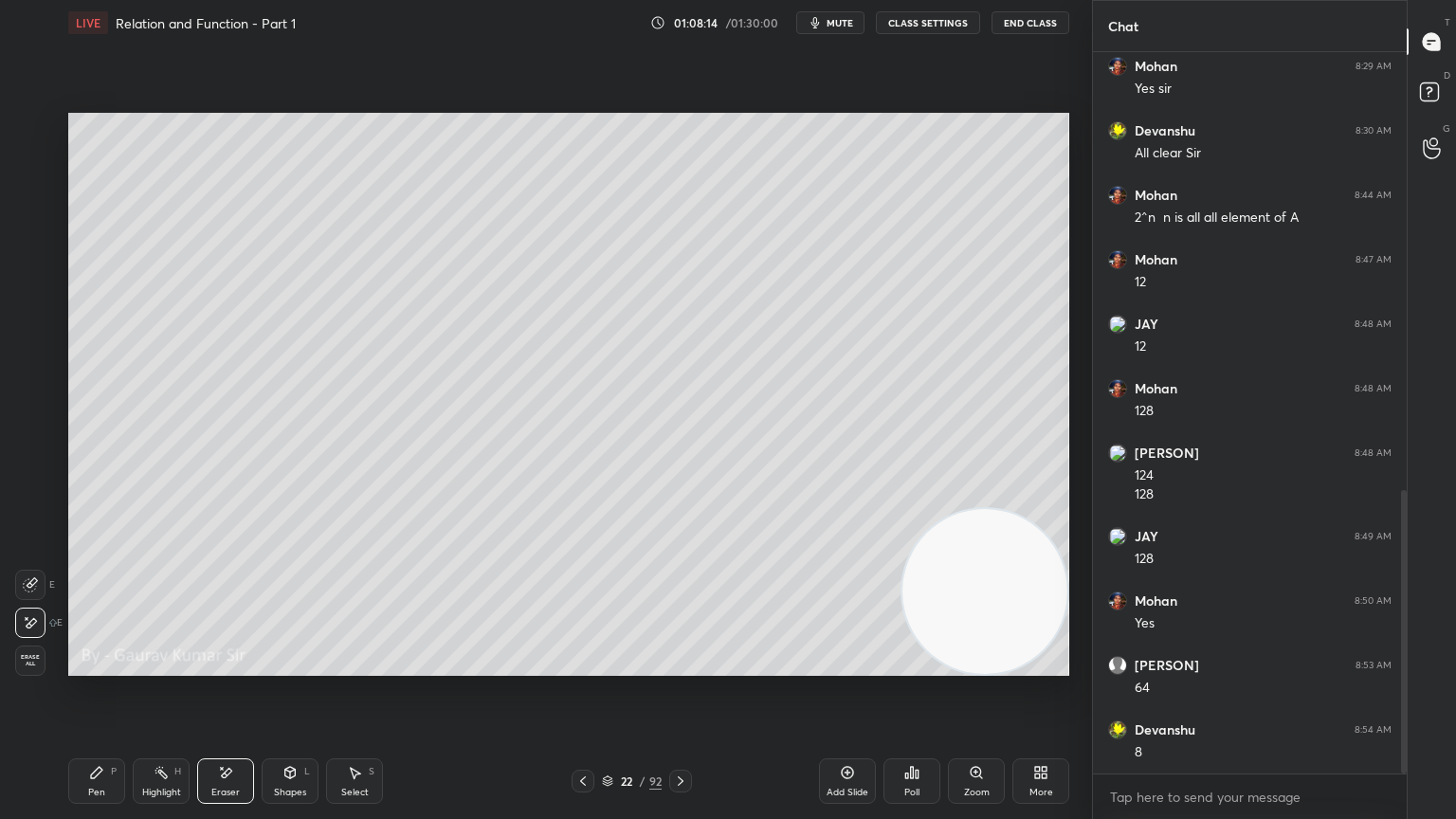click on "Pen P" at bounding box center [97, 781] 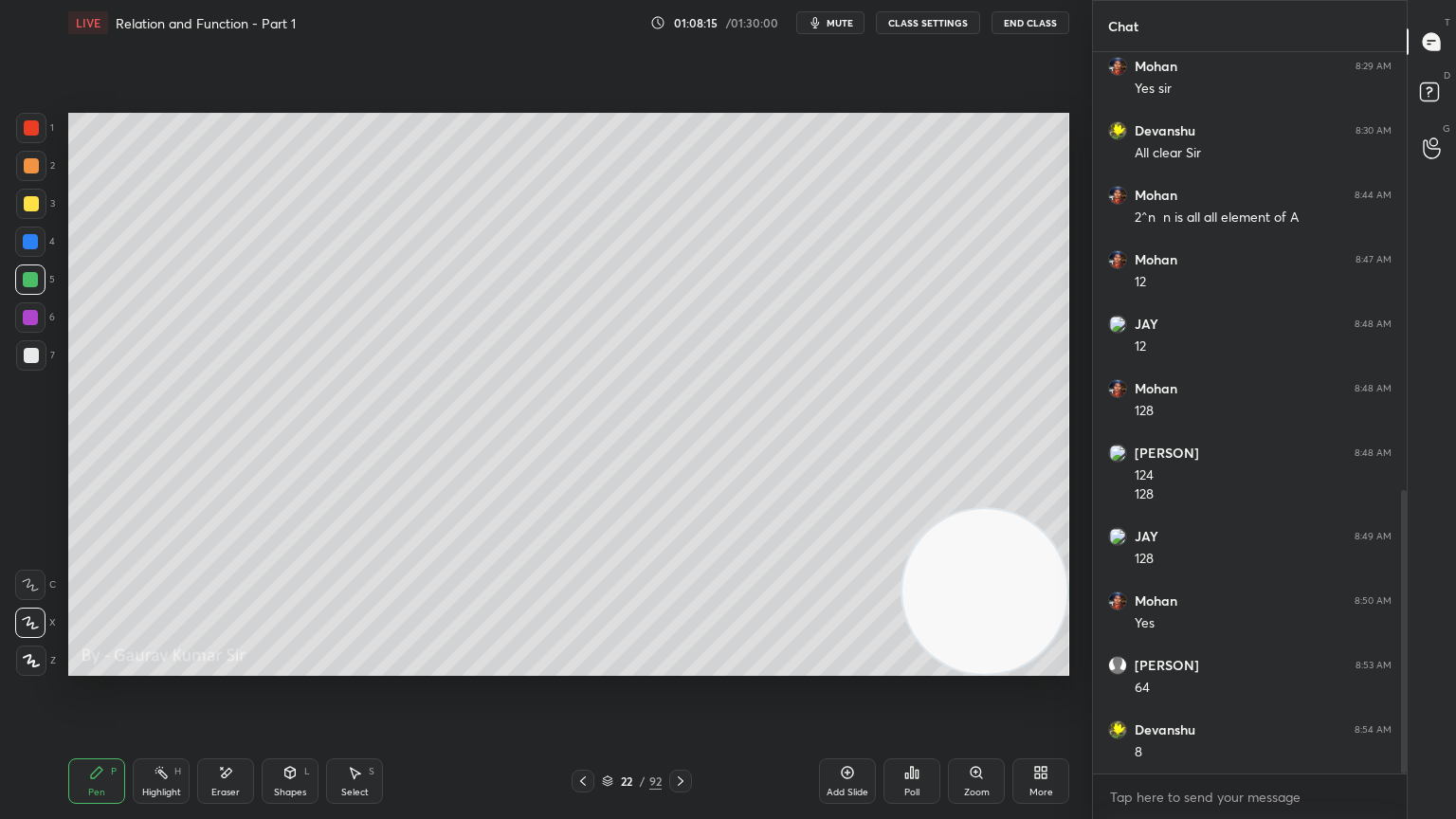 click at bounding box center (30, 318) 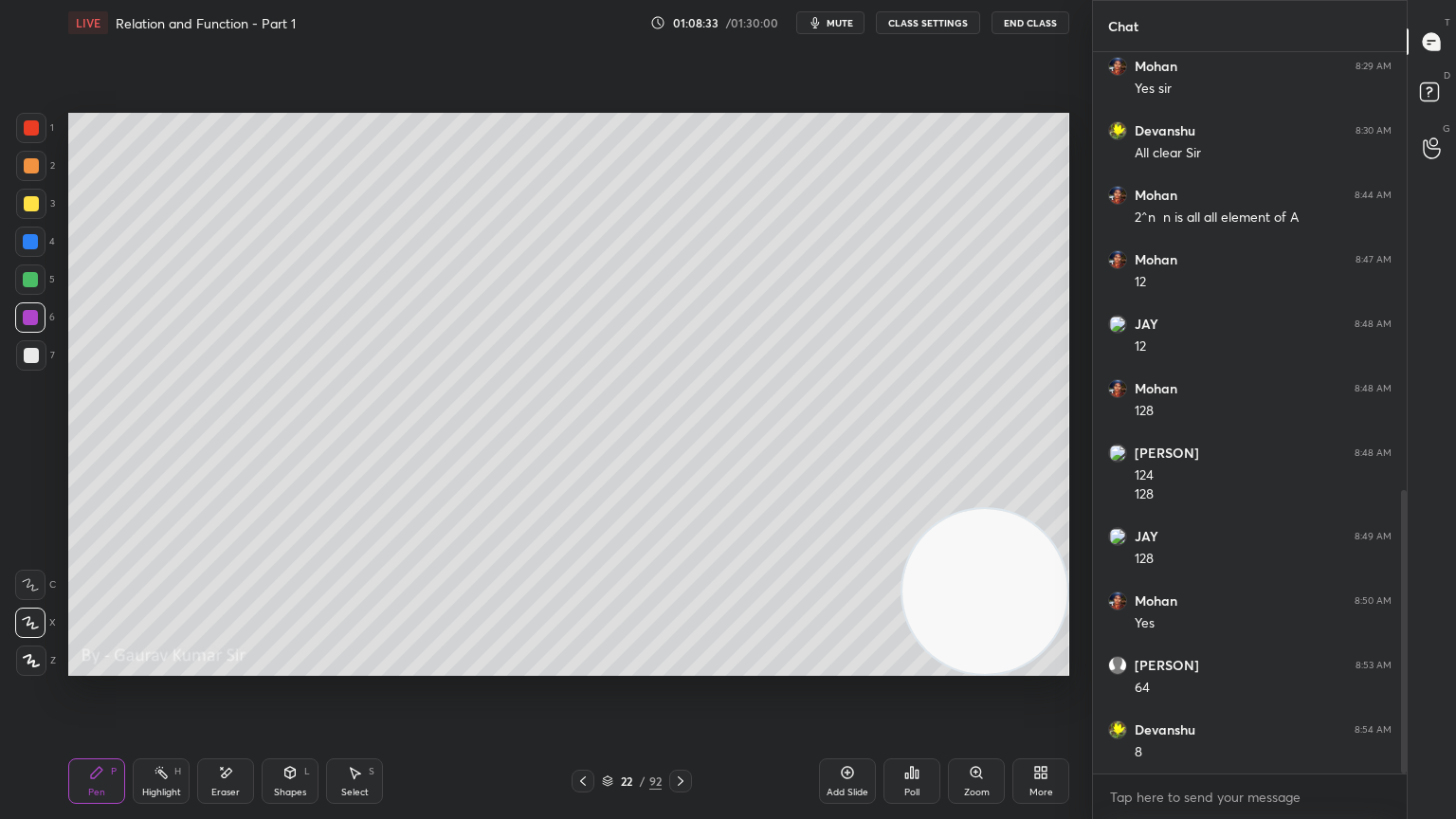 click on "Eraser" at bounding box center [226, 781] 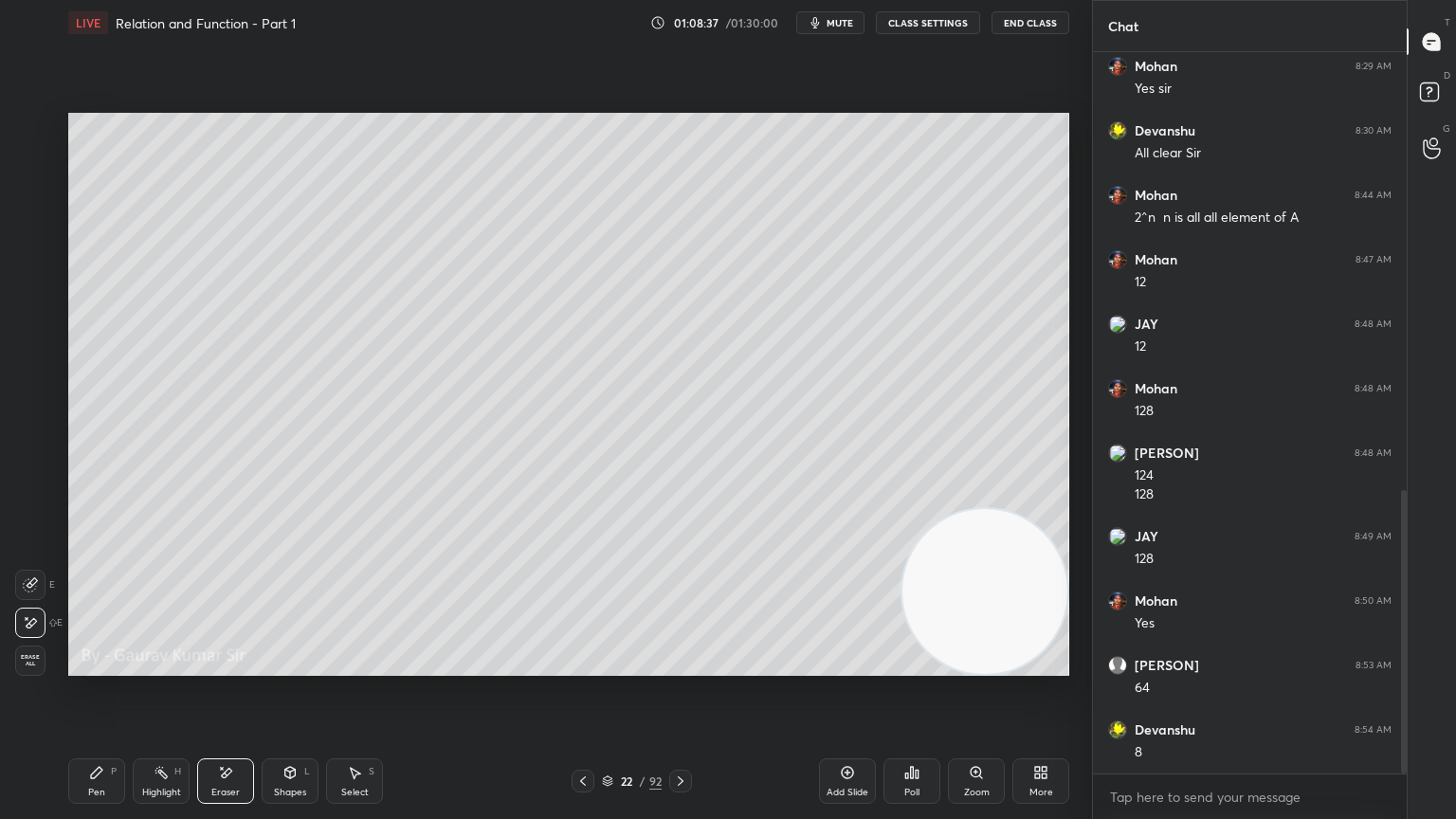 click 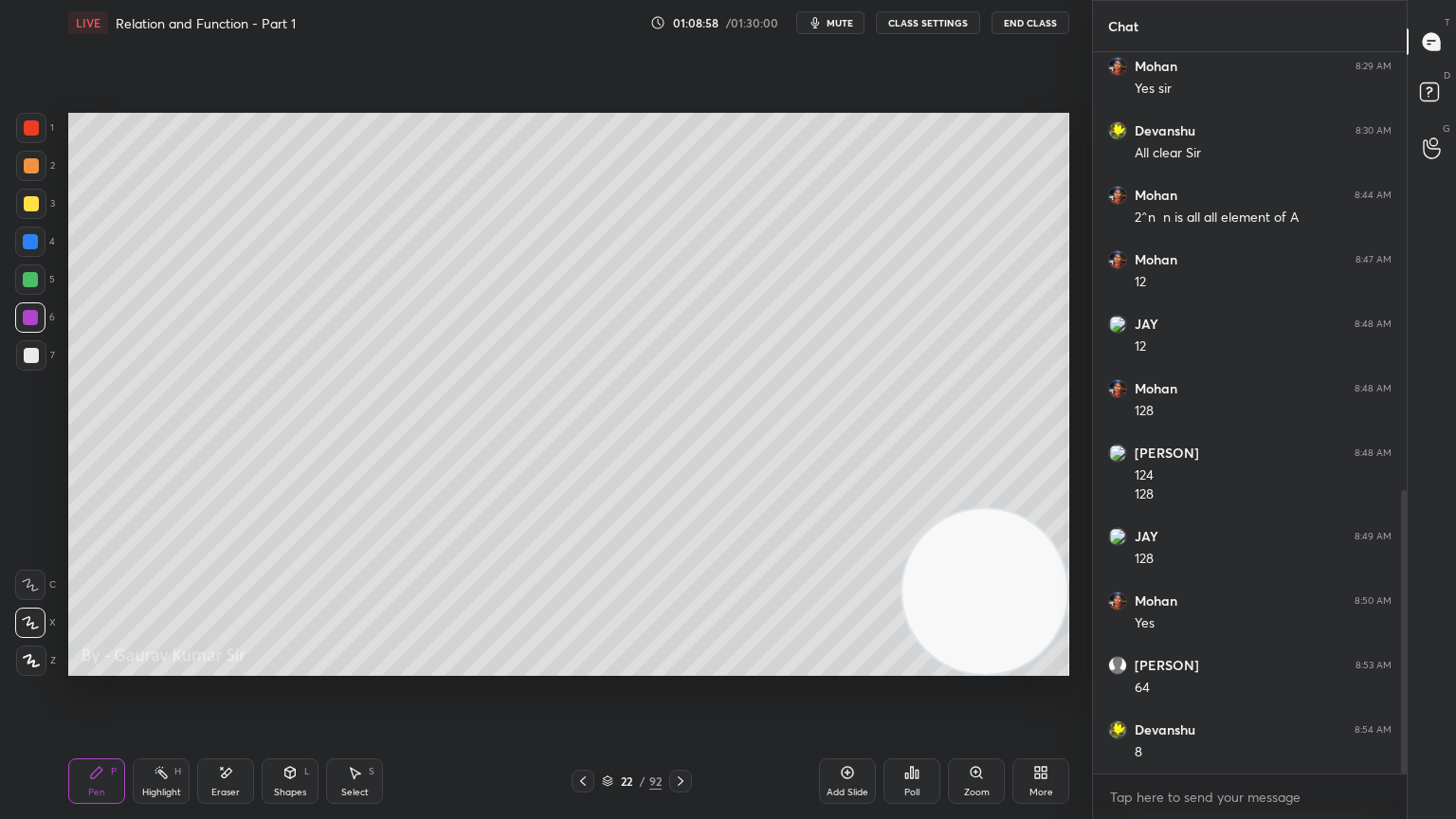 click at bounding box center [30, 280] 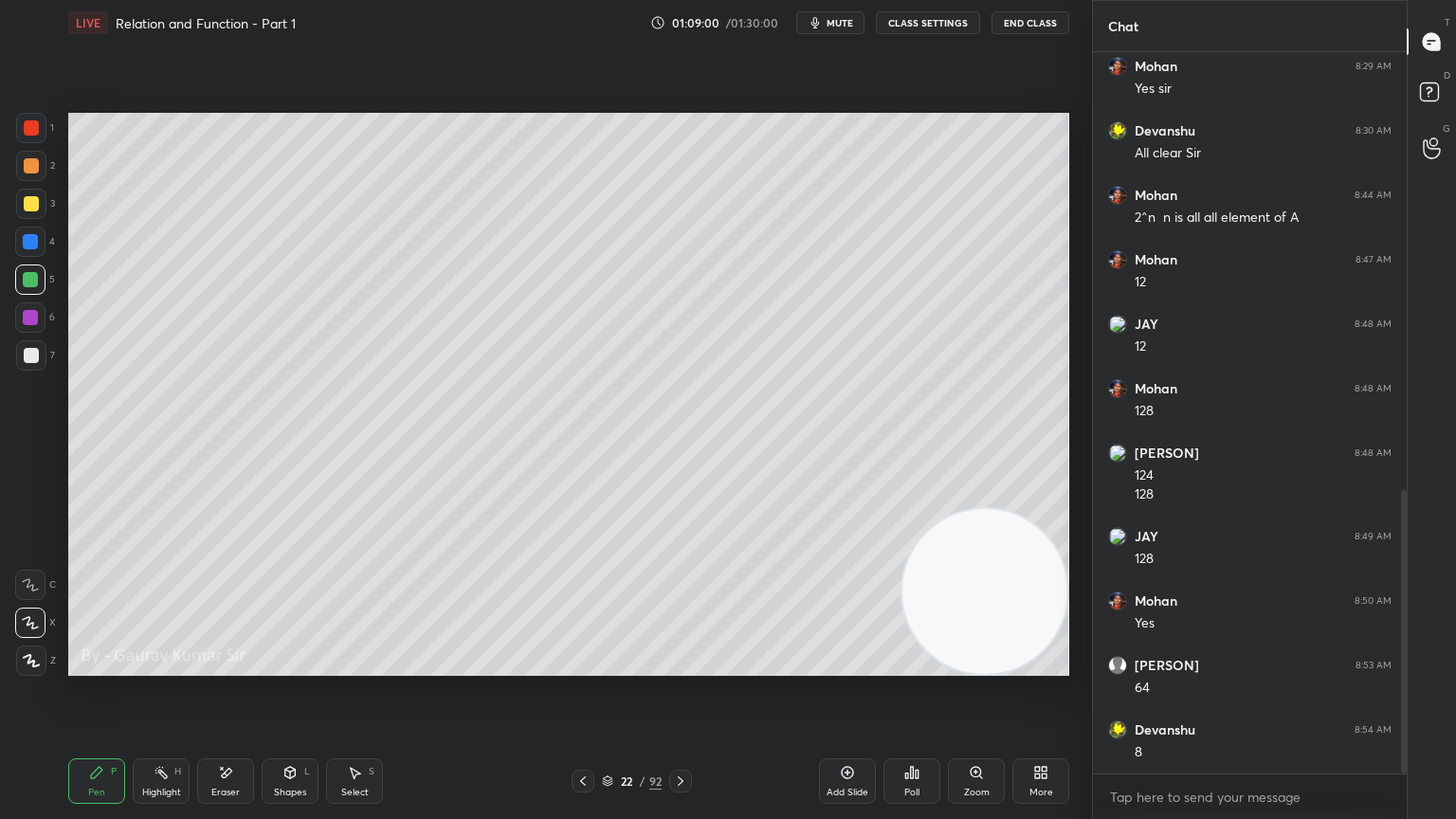 click on "Eraser" at bounding box center (226, 792) 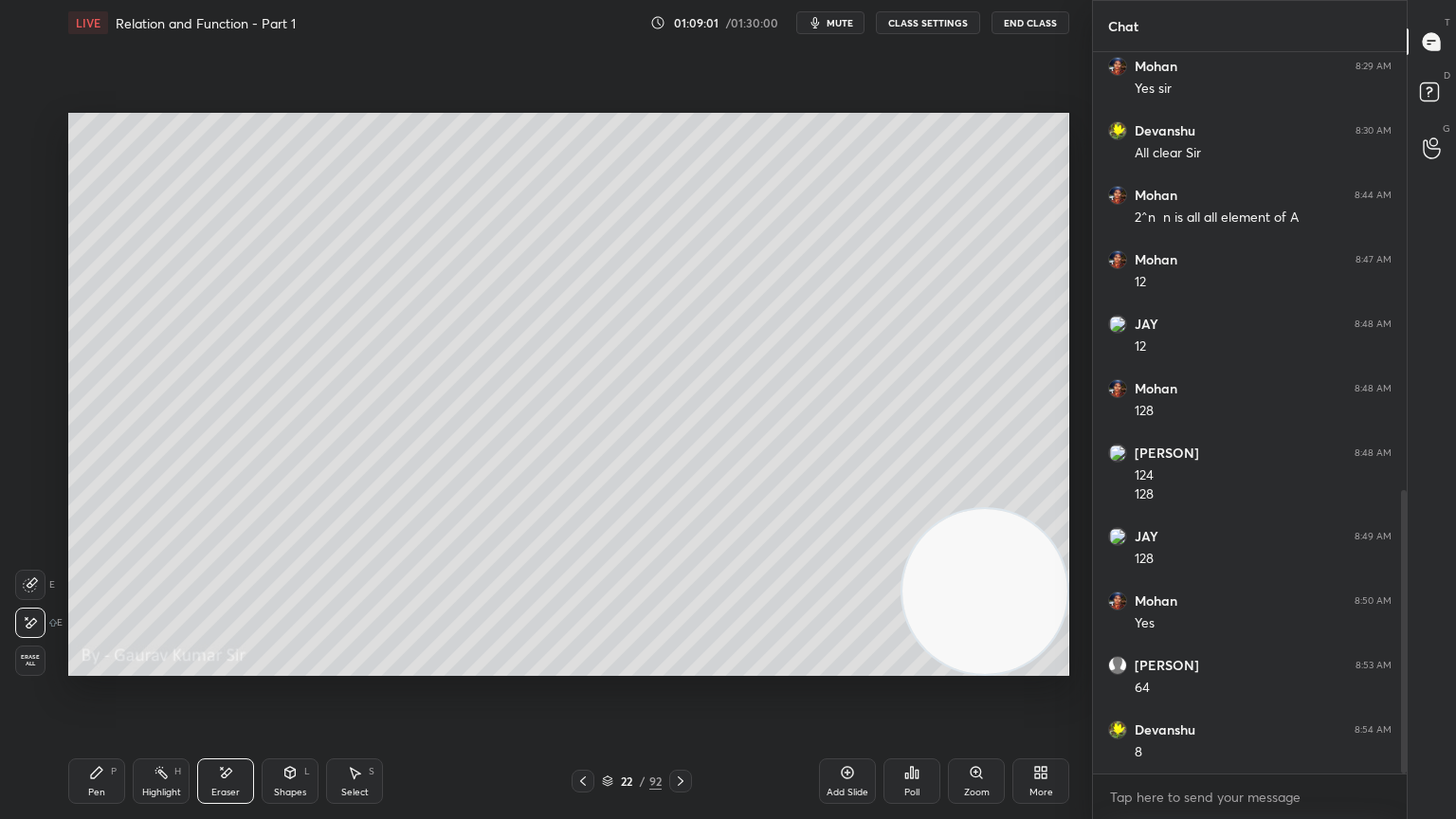 click on "Pen P" at bounding box center [97, 781] 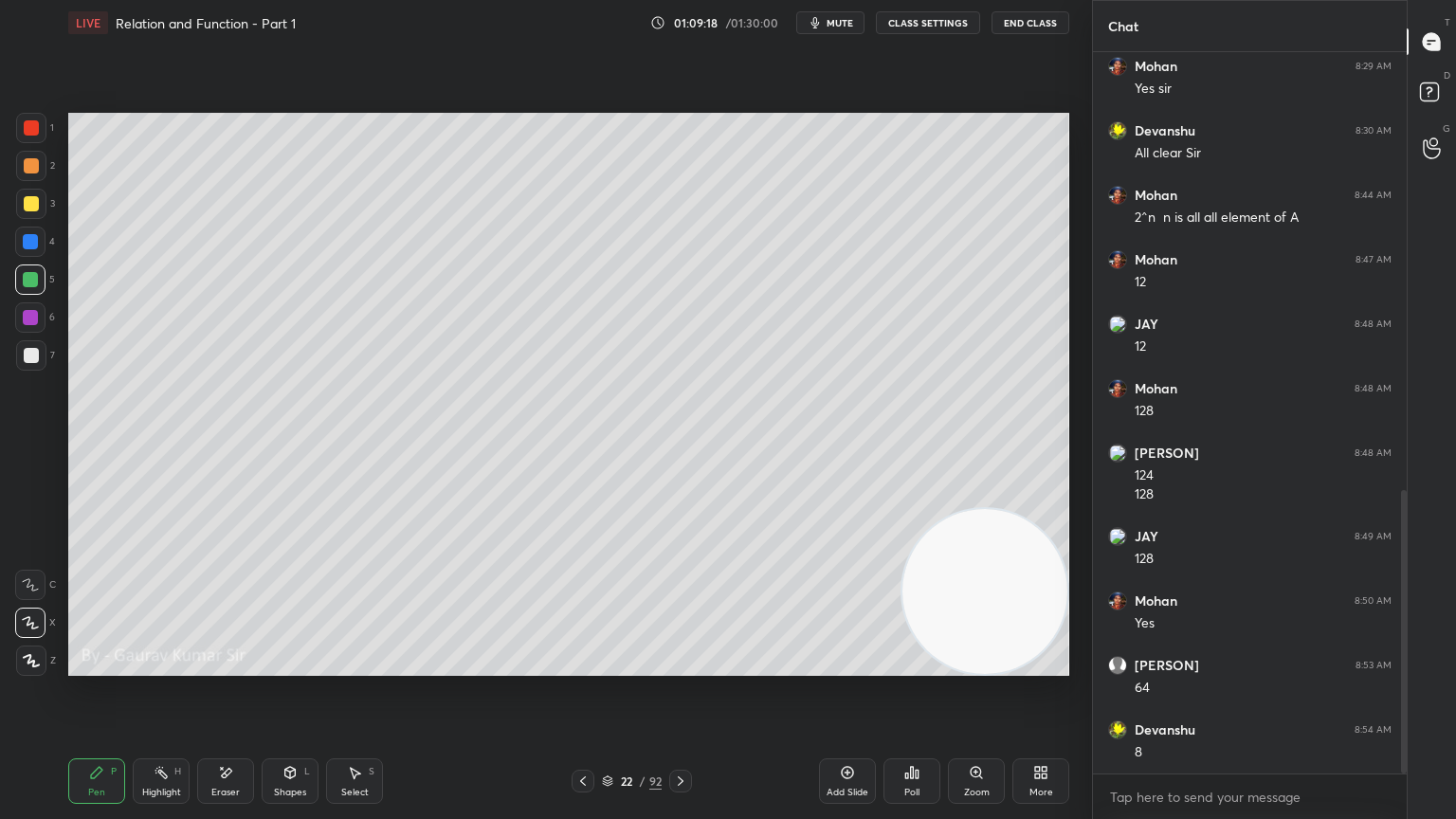 click at bounding box center [30, 318] 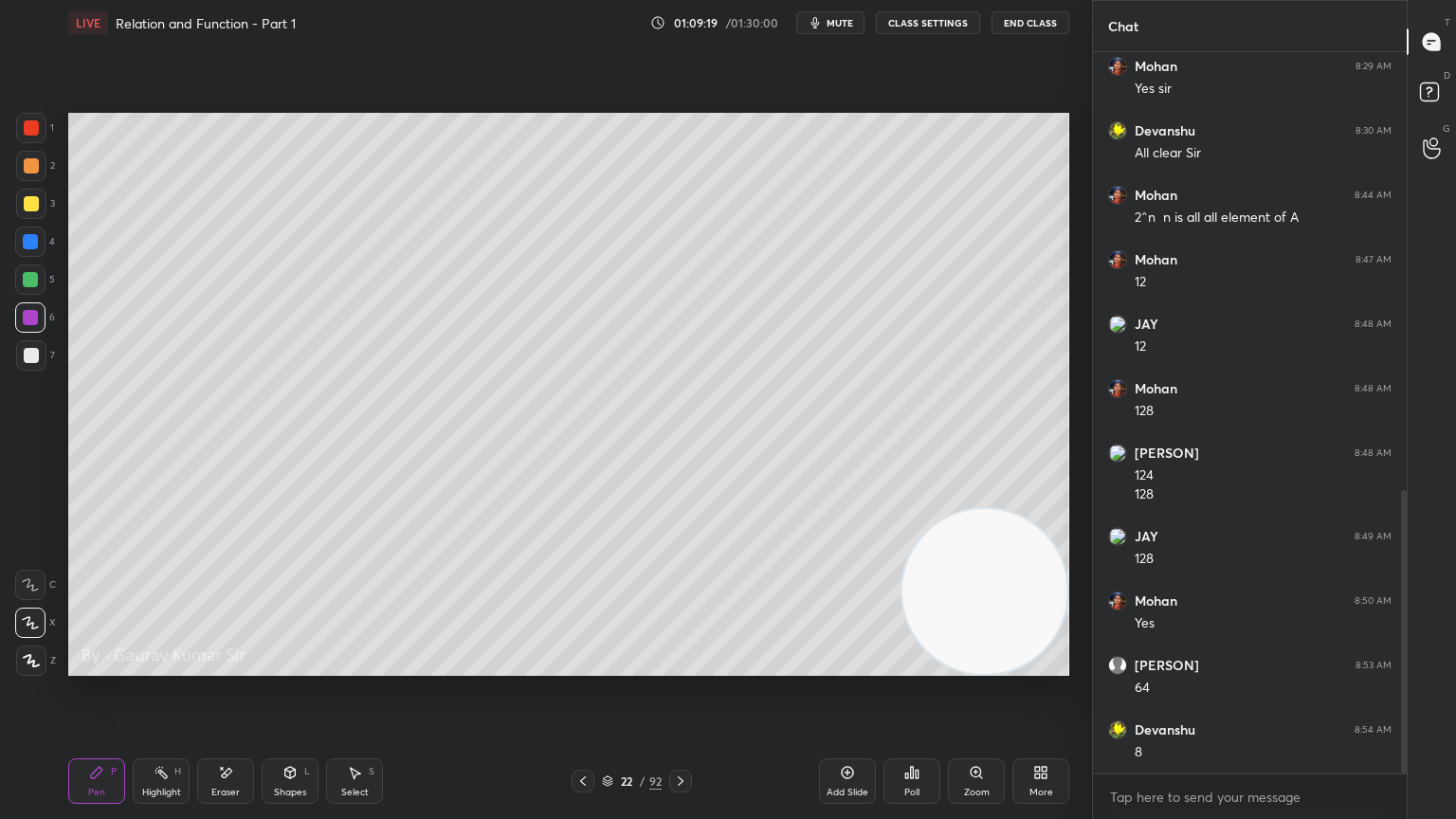 click at bounding box center [31, 355] 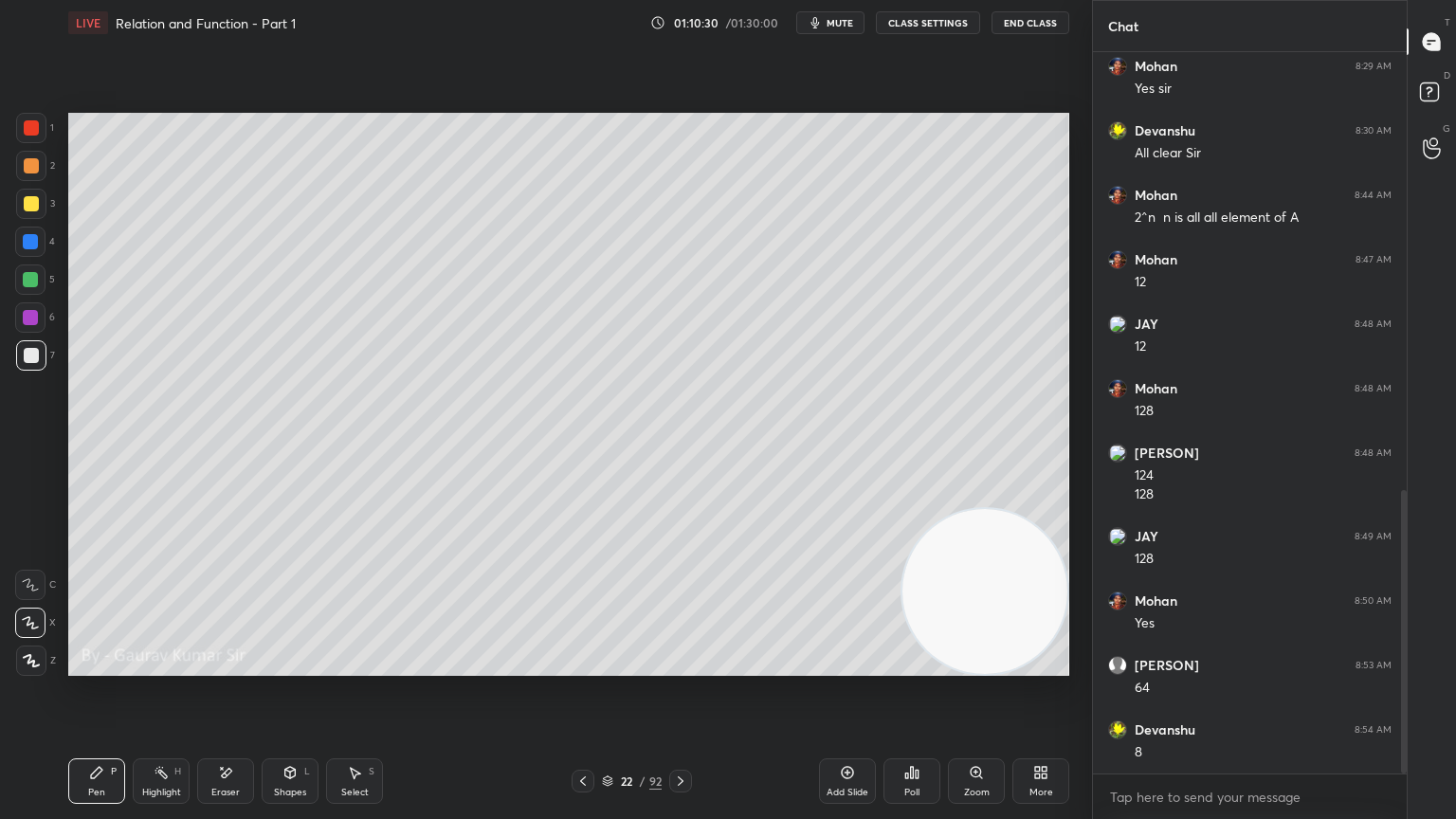 click at bounding box center (31, 166) 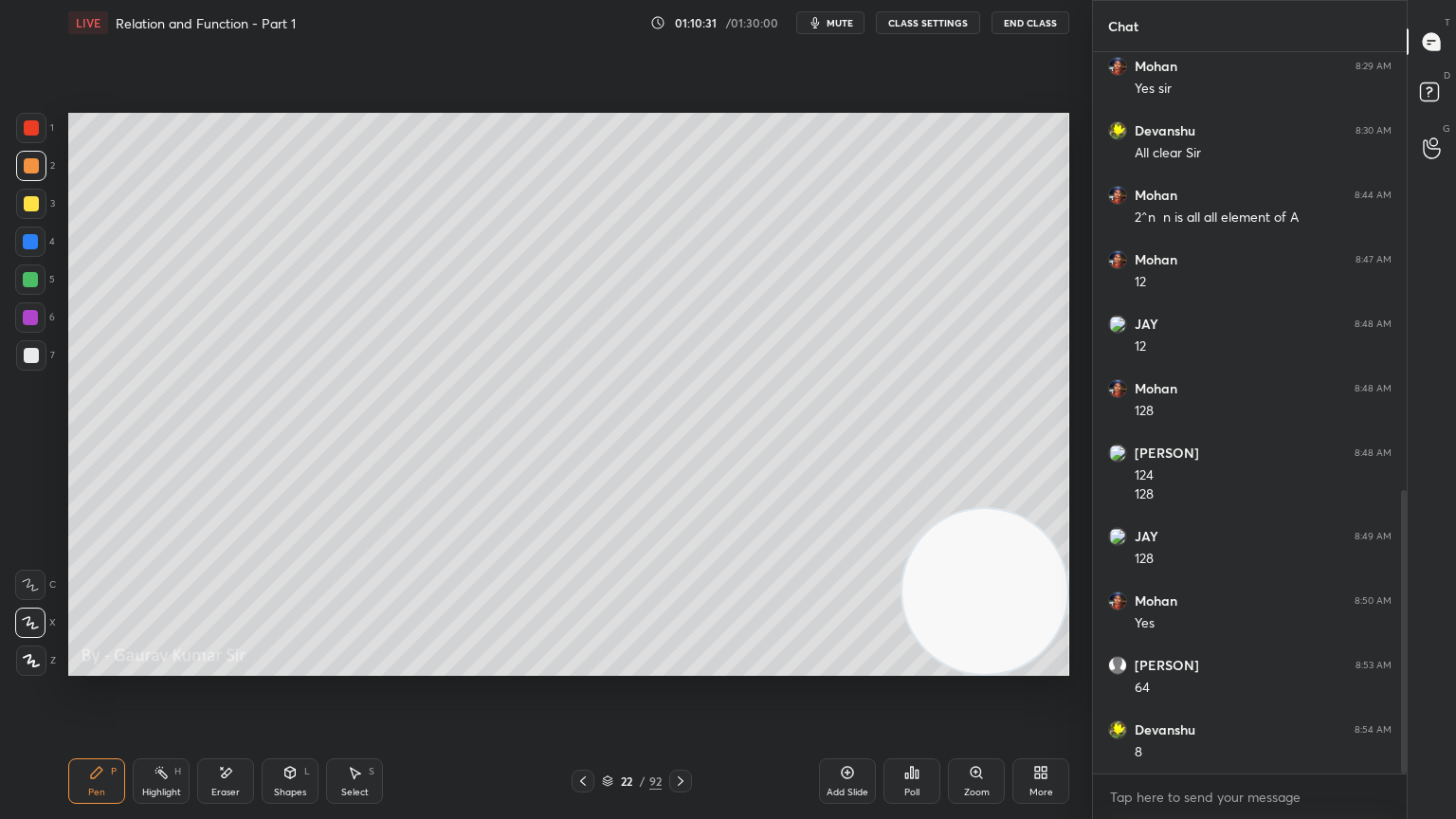 click at bounding box center (31, 128) 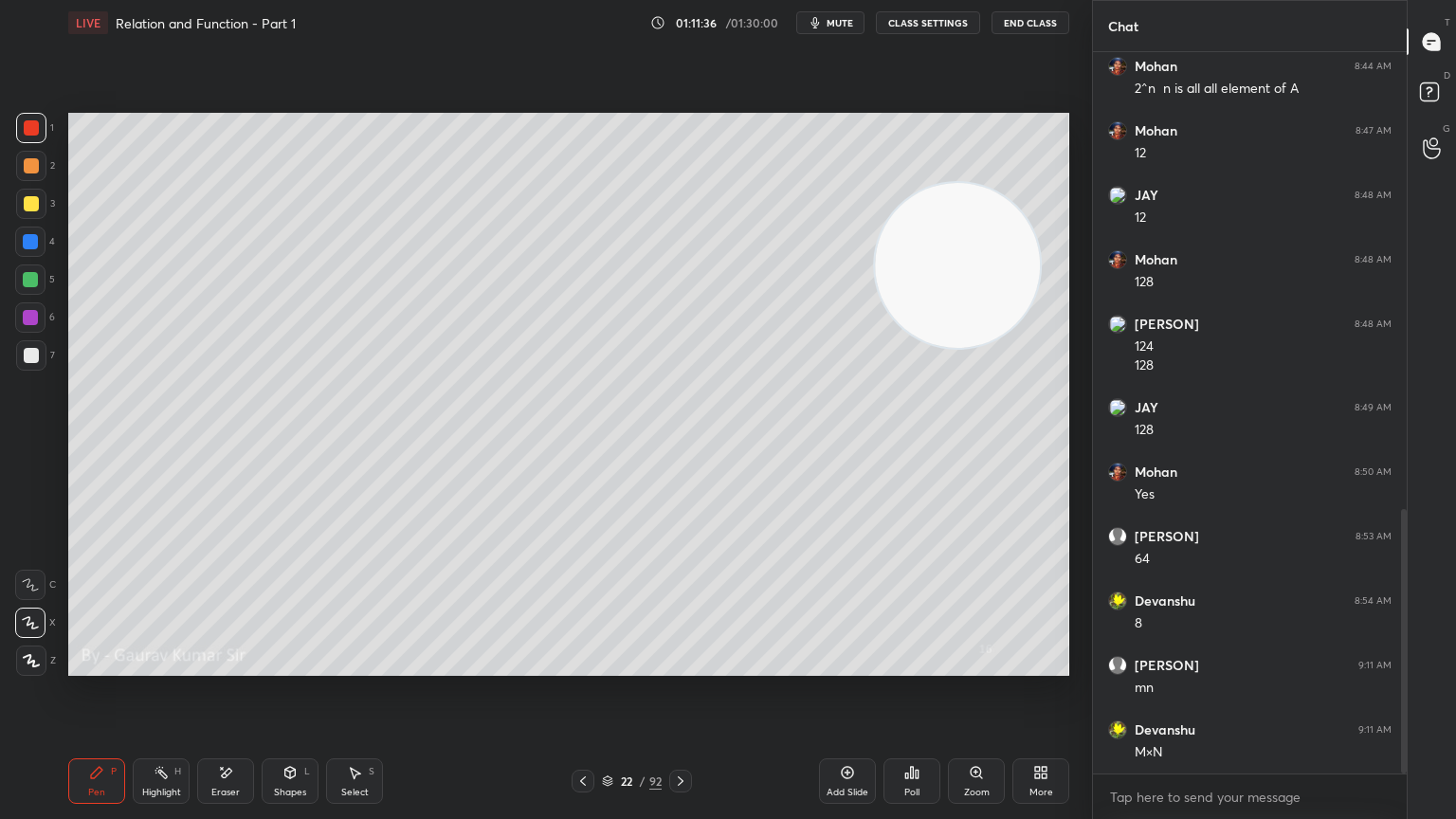 scroll, scrollTop: 1307, scrollLeft: 0, axis: vertical 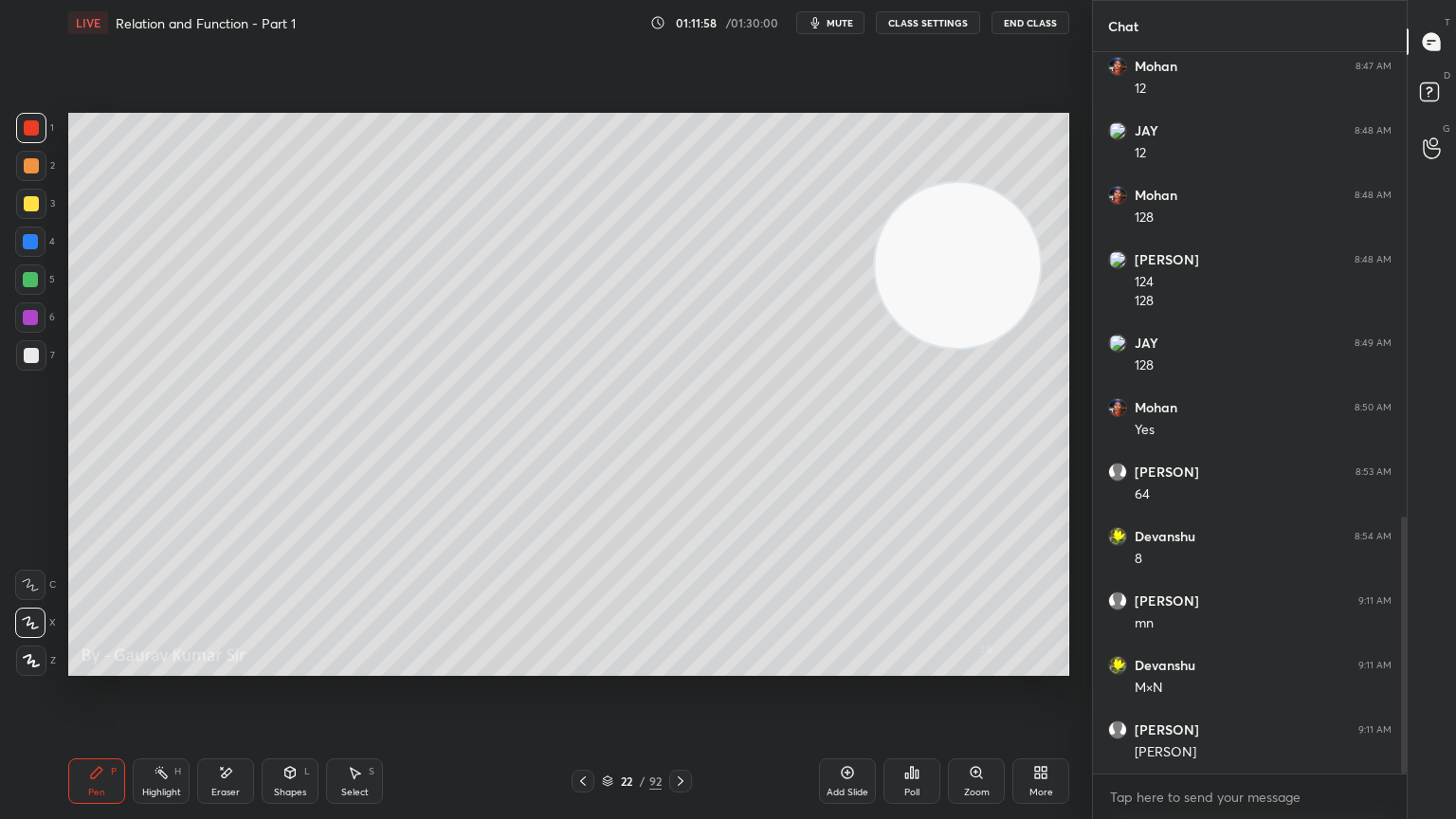 click at bounding box center [31, 355] 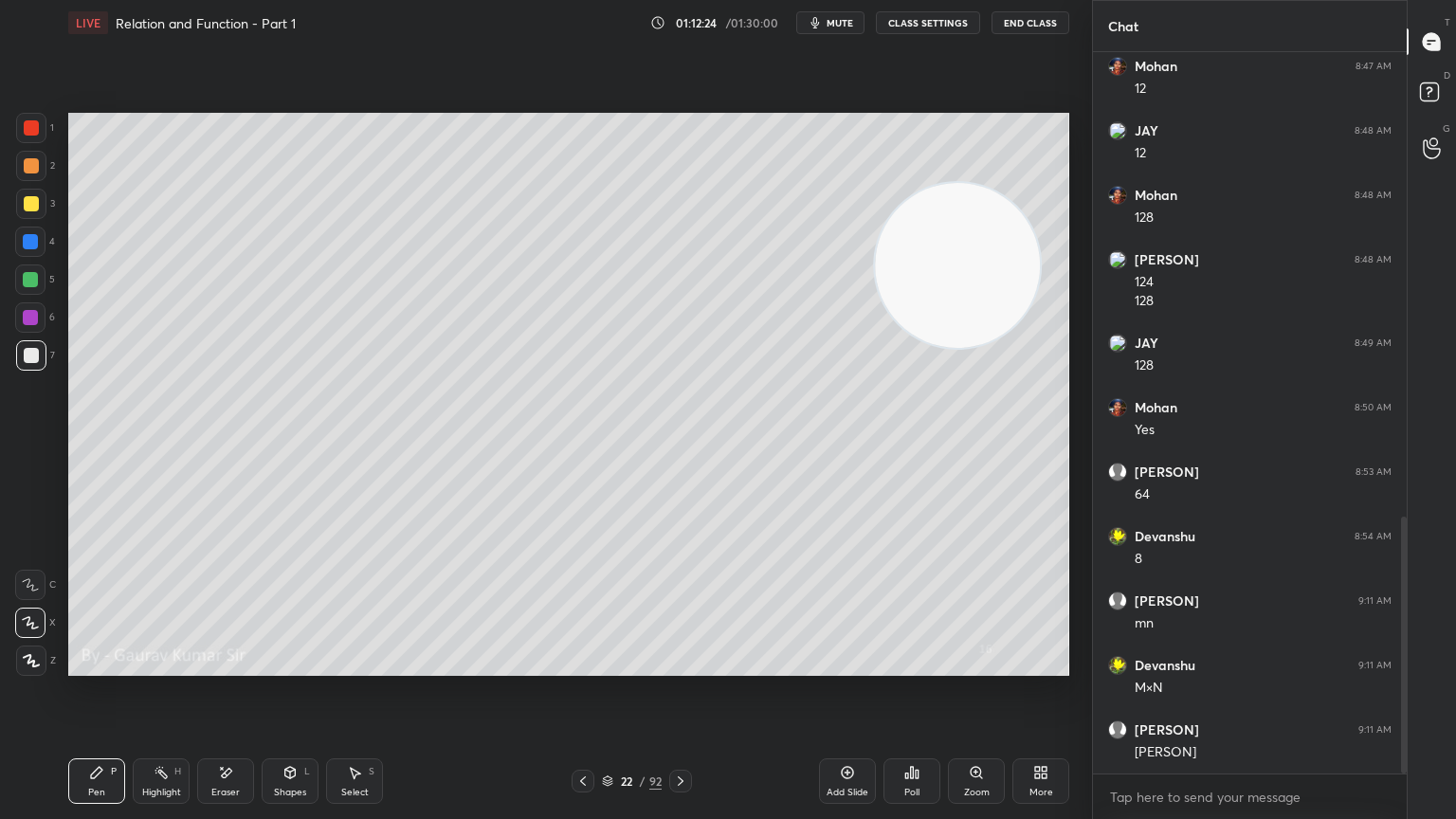 click 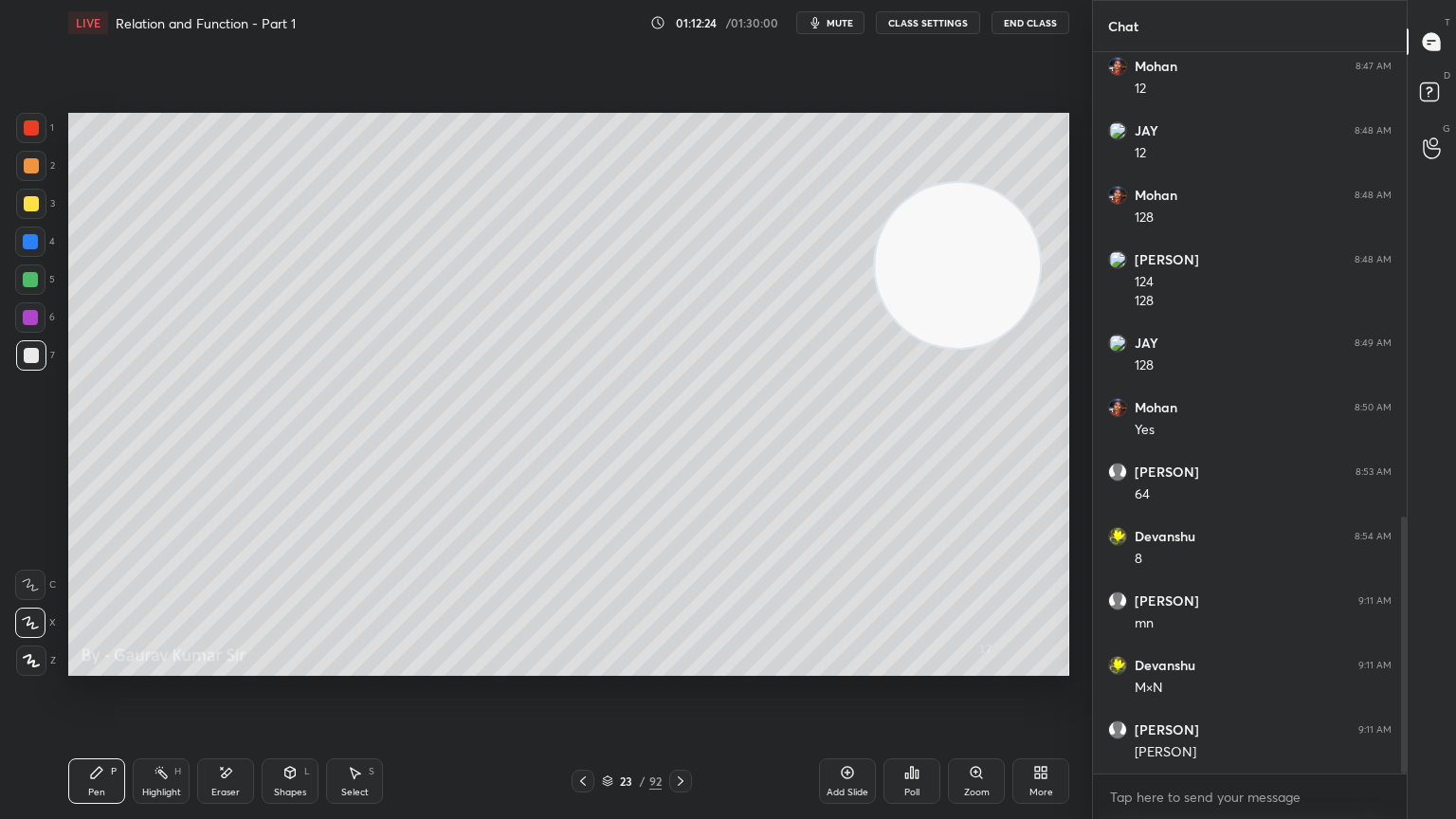 click at bounding box center (30, 318) 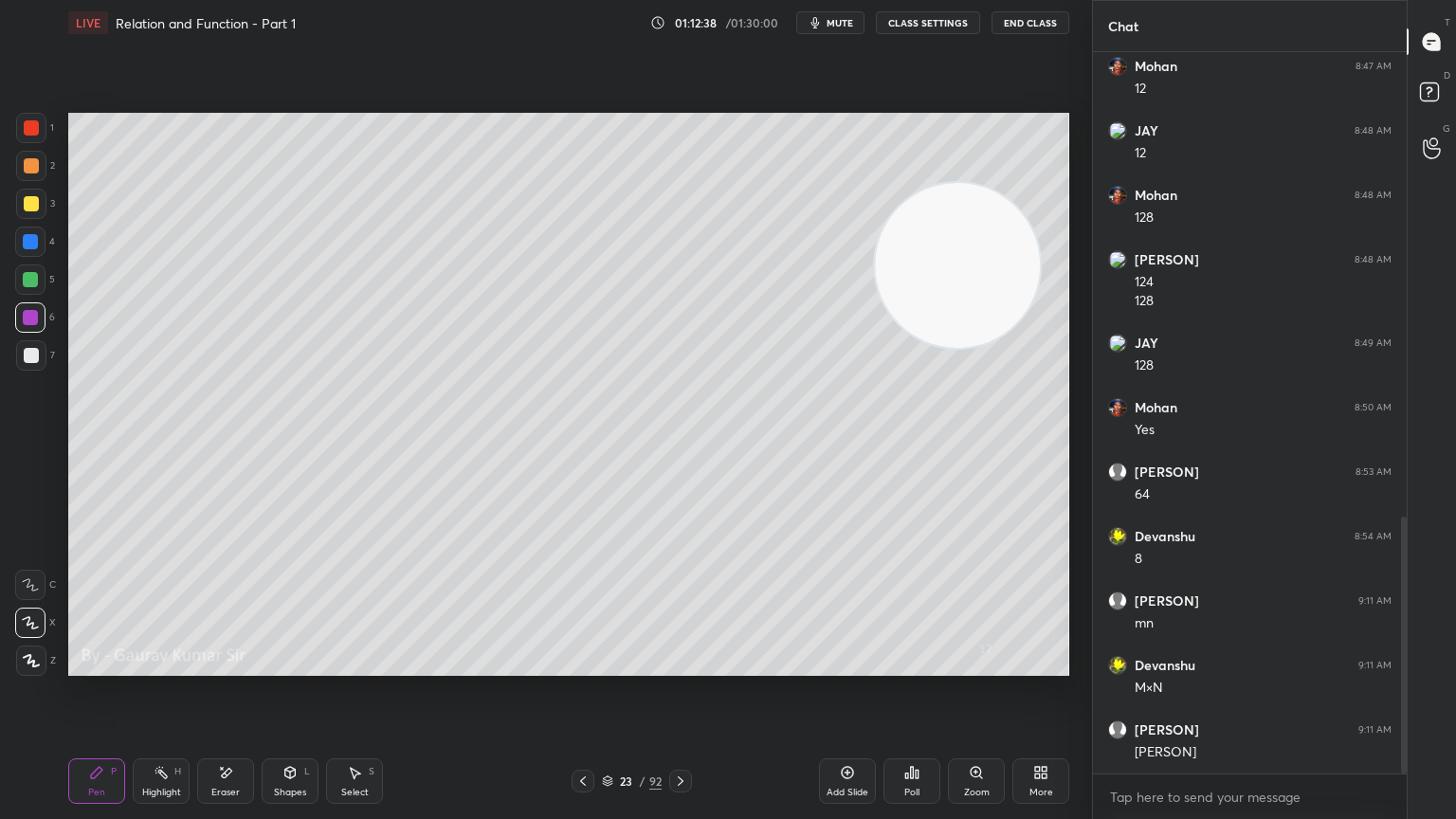 click 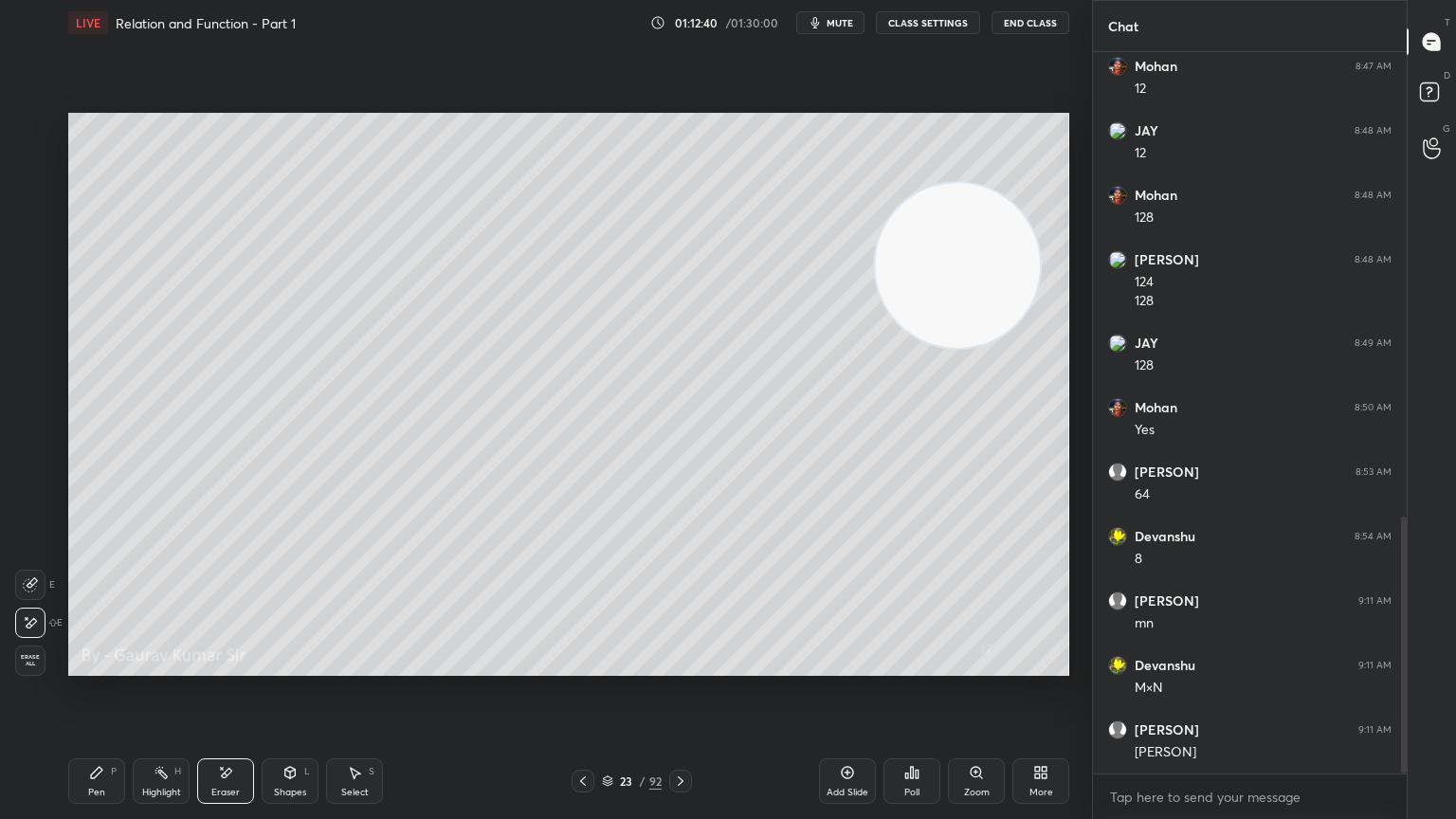 click on "Pen" at bounding box center [97, 792] 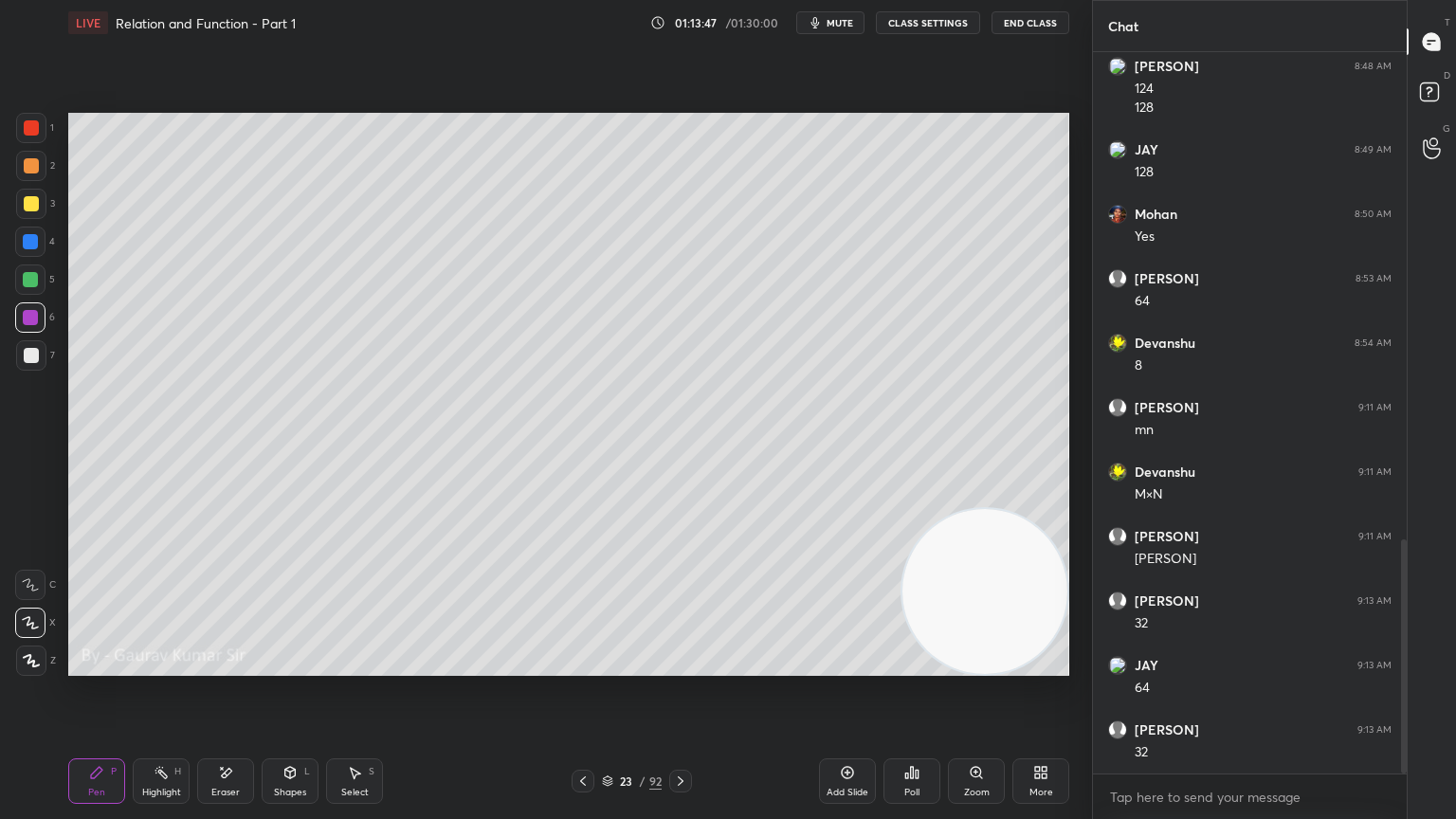 scroll, scrollTop: 1565, scrollLeft: 0, axis: vertical 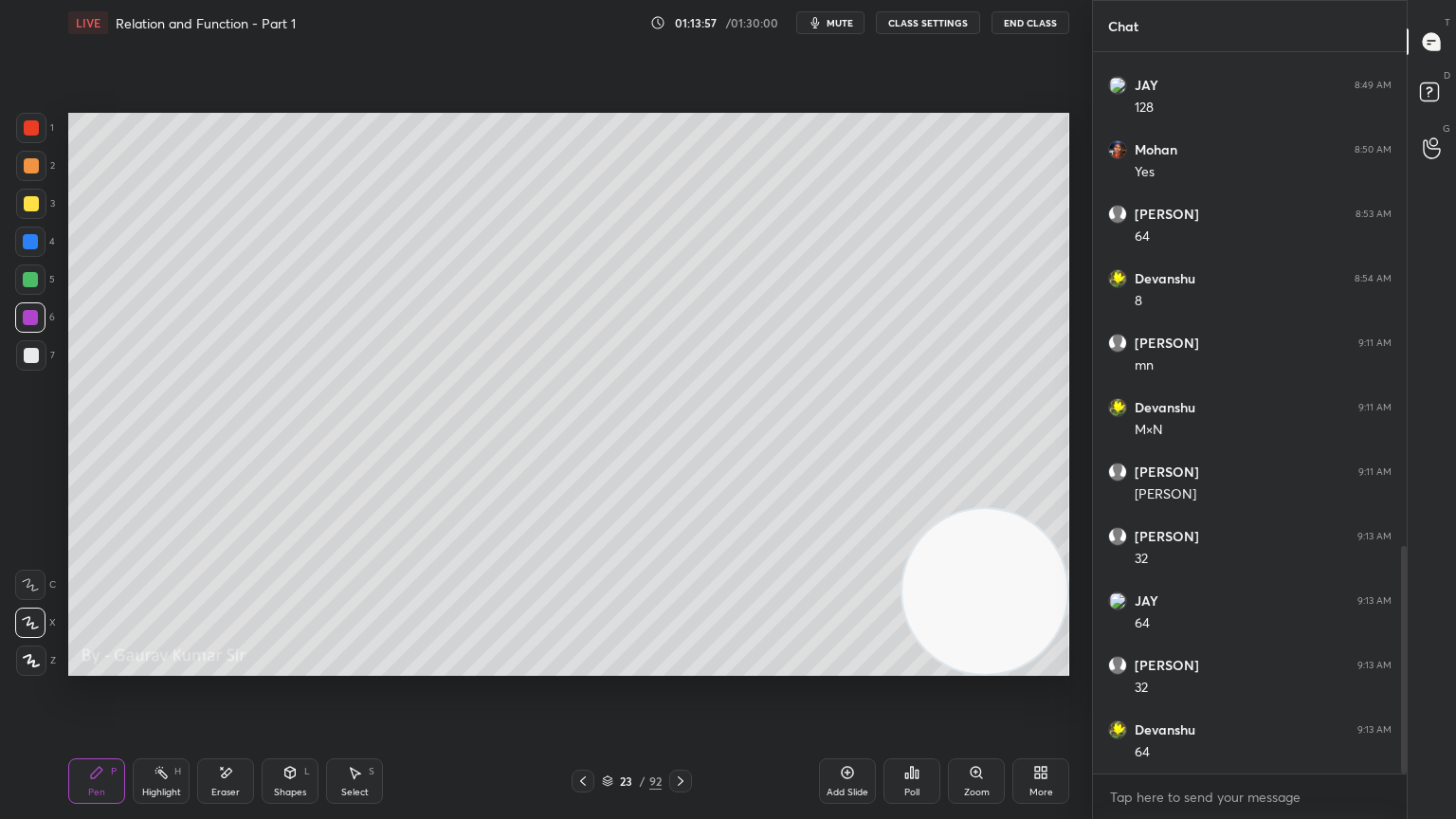 click 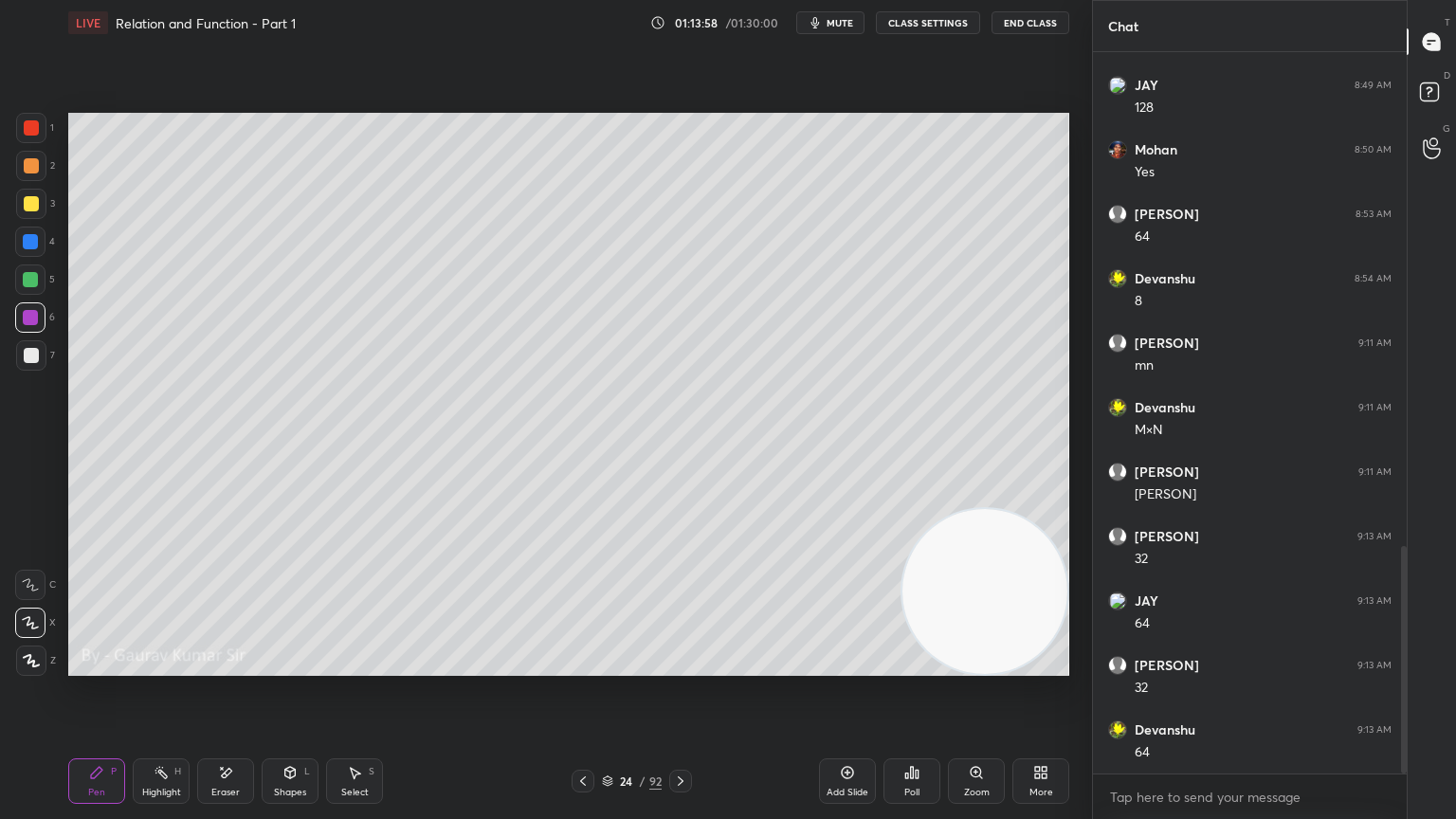 click at bounding box center [31, 128] 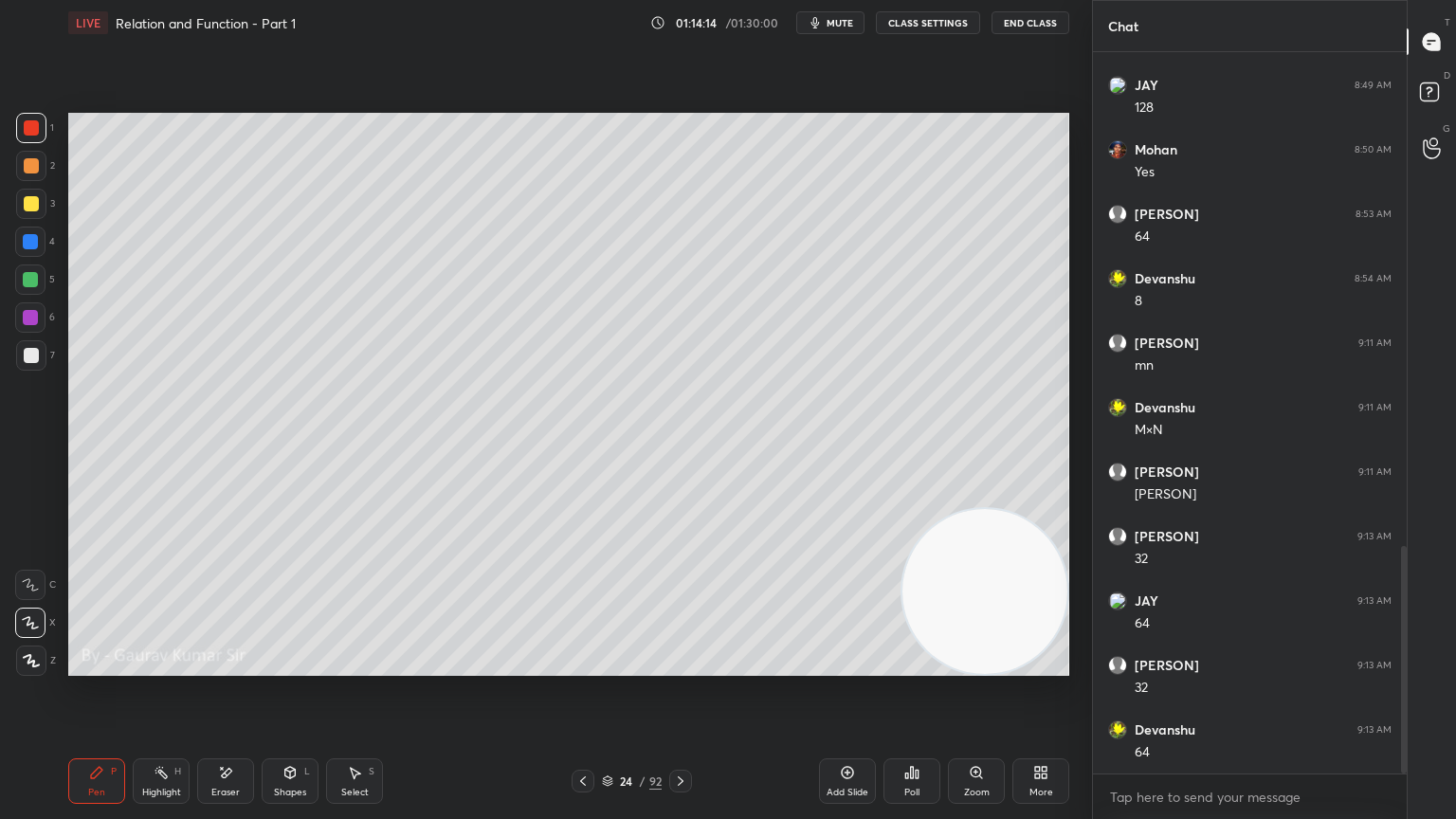 click at bounding box center [31, 204] 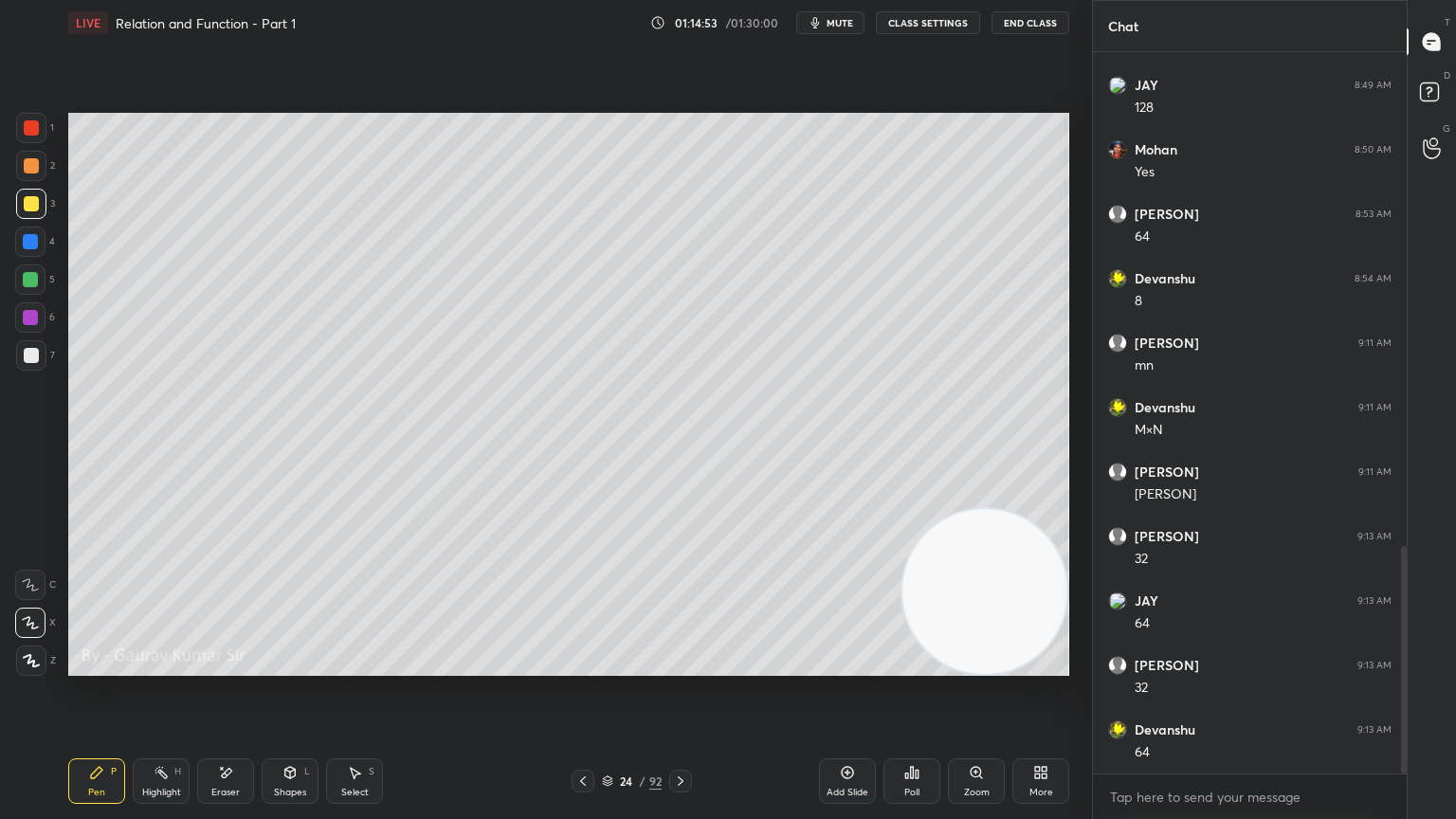 click at bounding box center [30, 318] 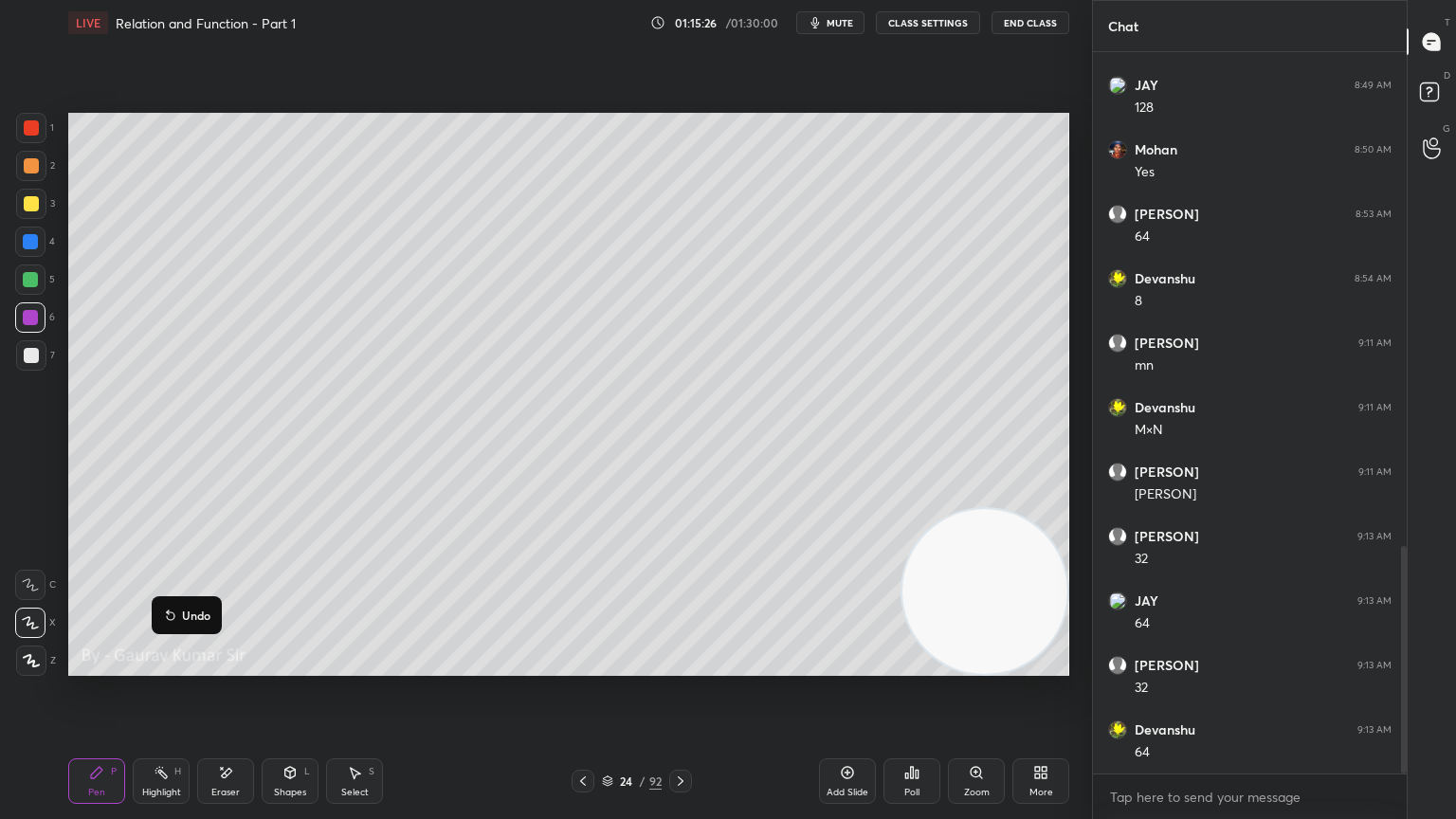 click at bounding box center (31, 355) 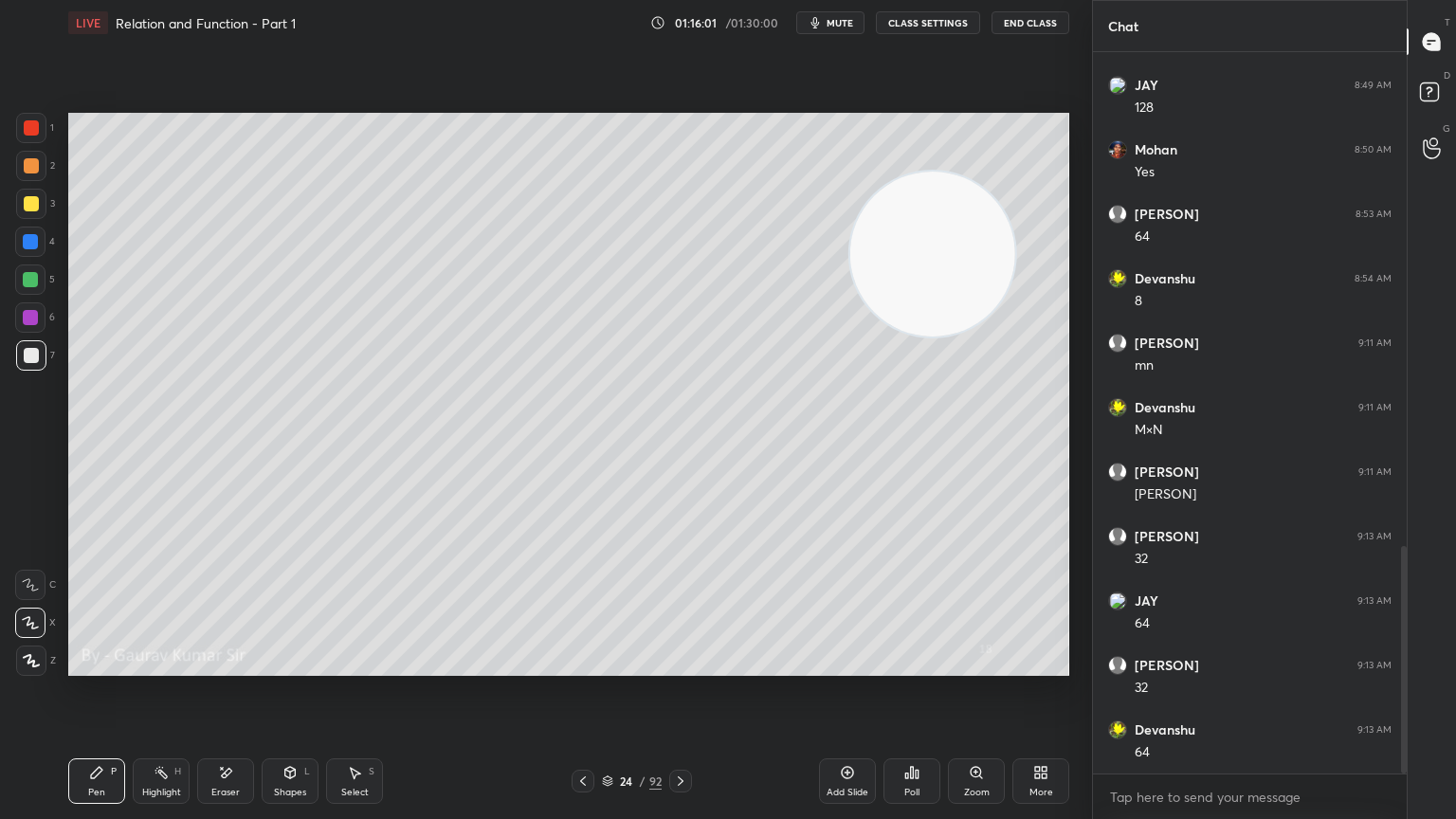 click 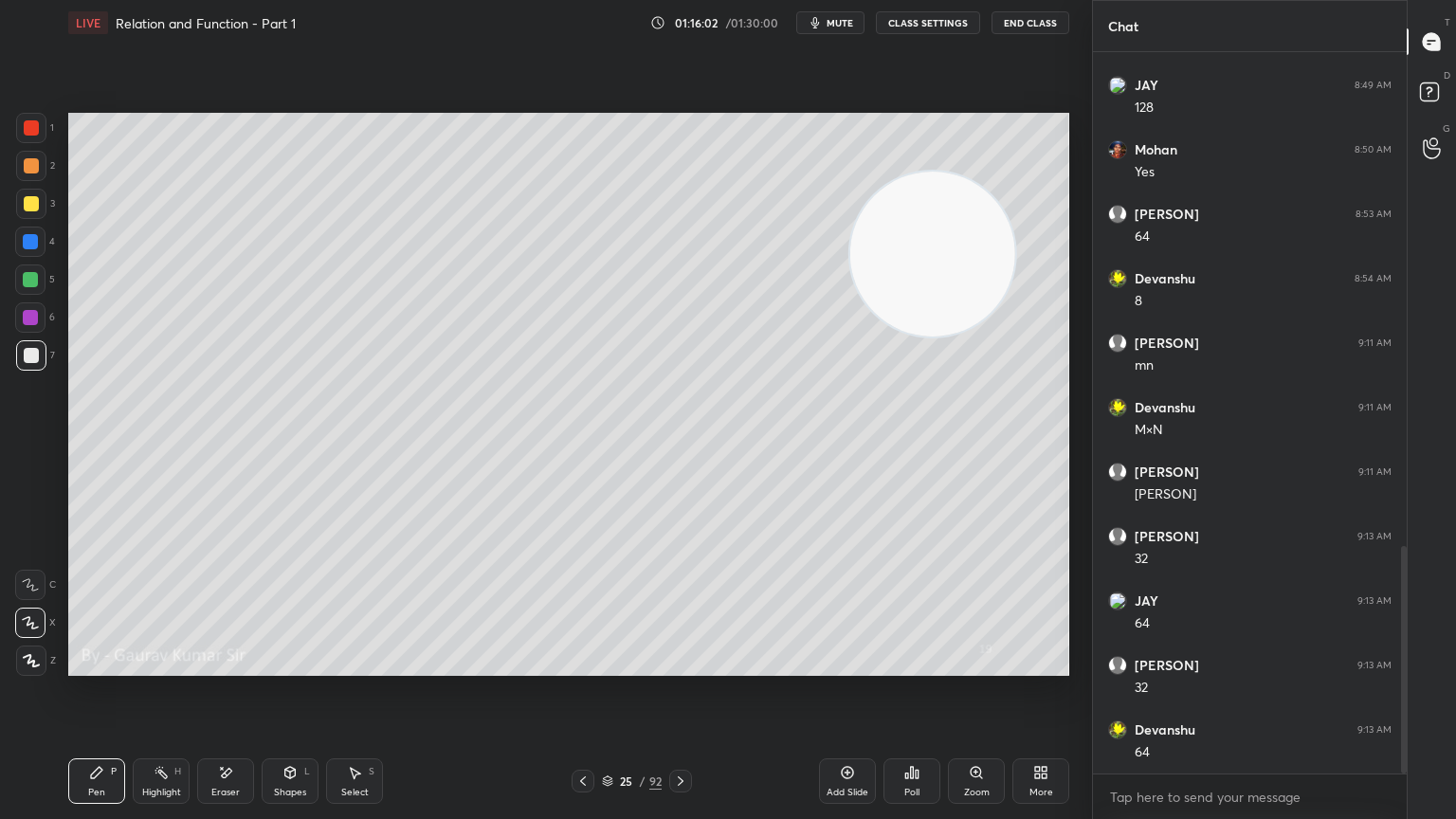 click at bounding box center [31, 166] 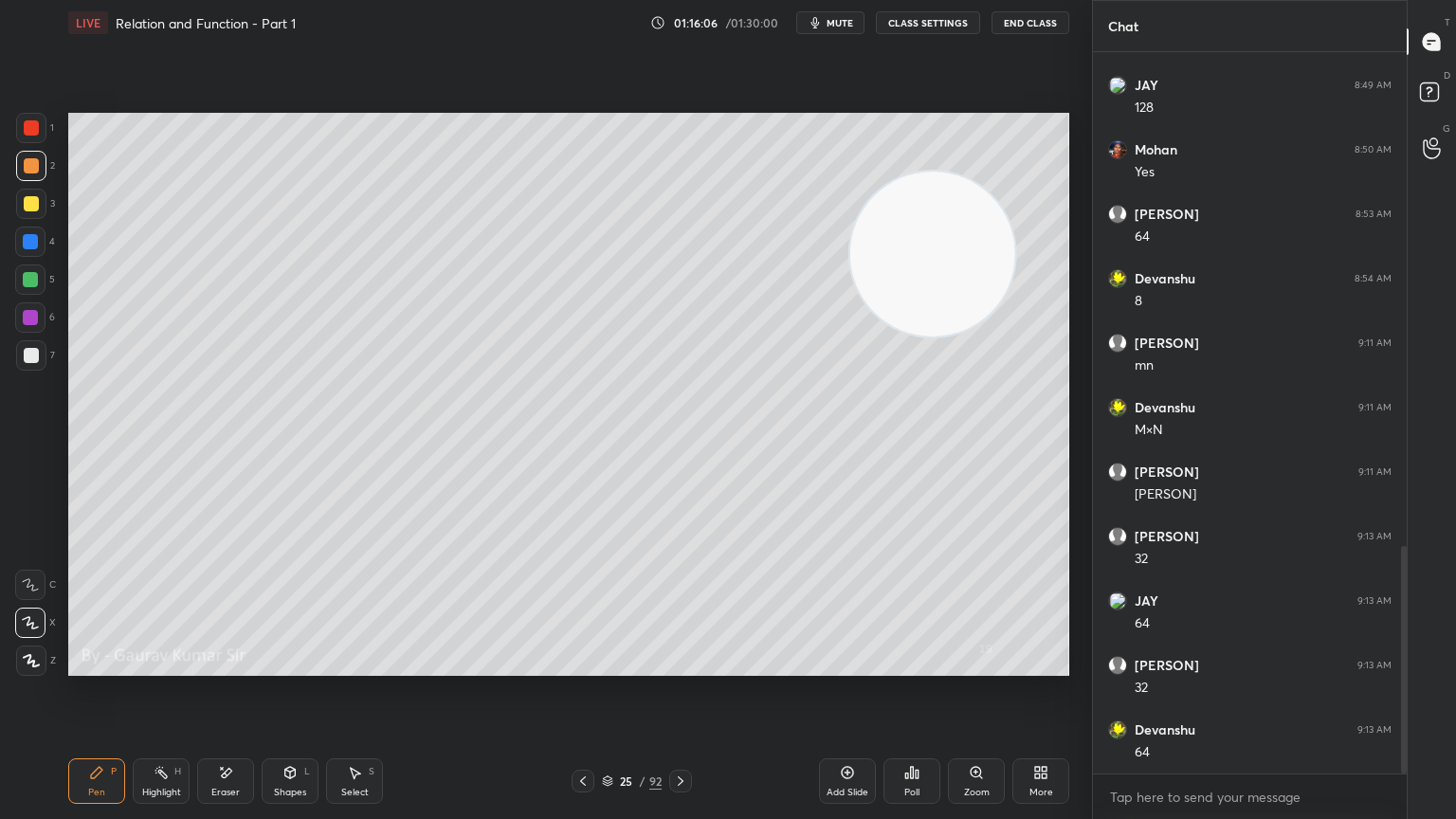 click 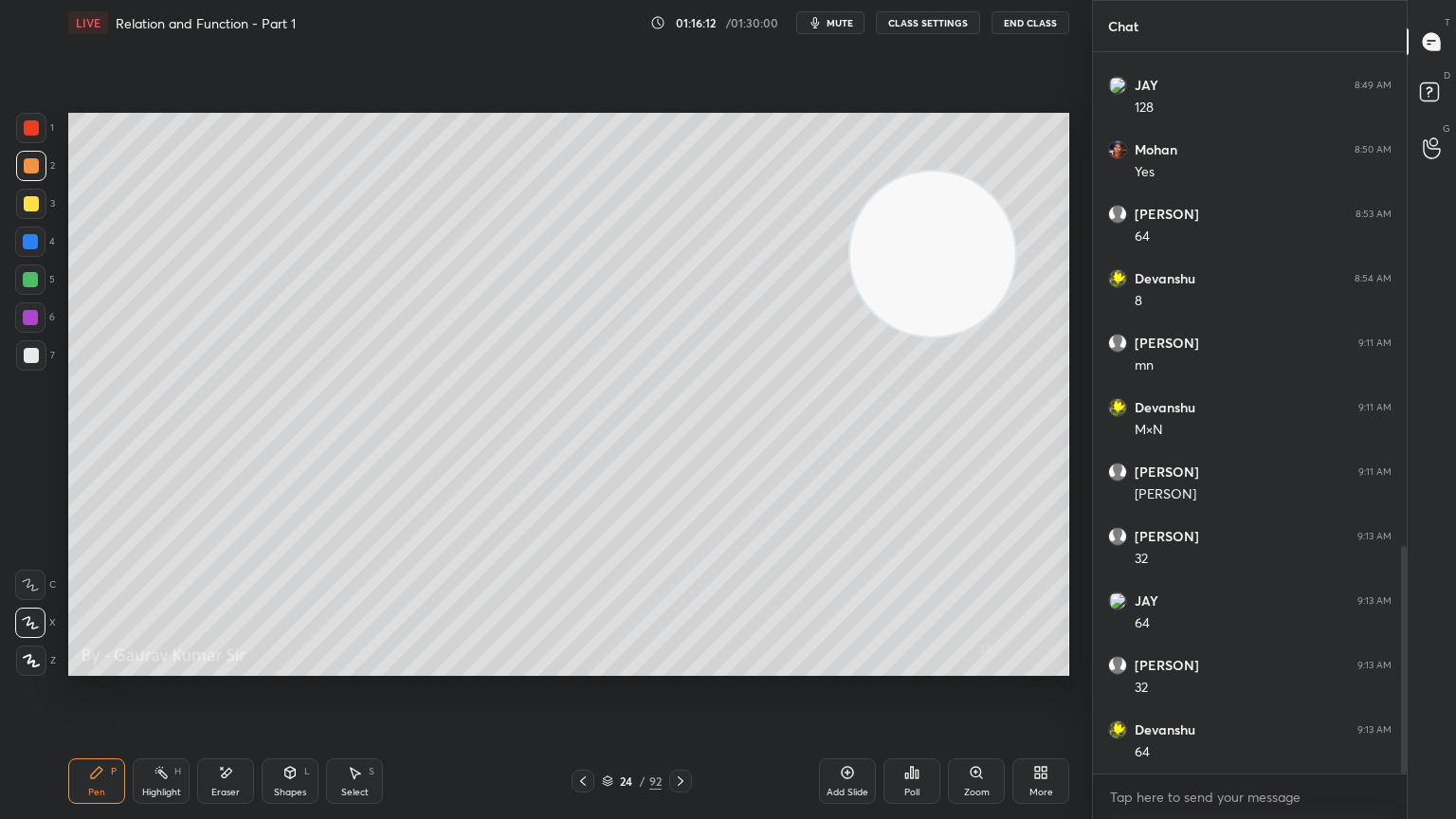 click 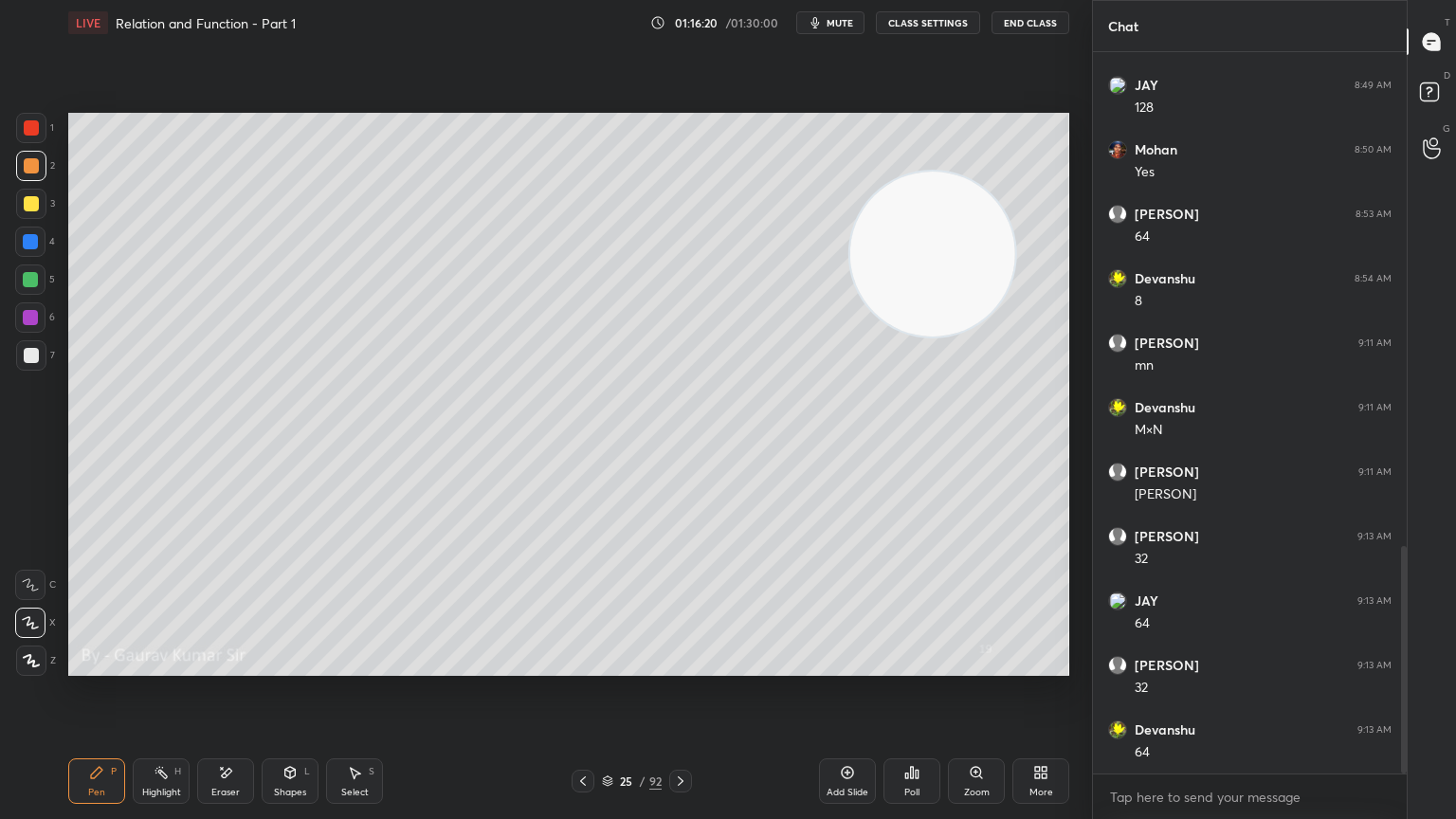 click on "Eraser" at bounding box center [226, 781] 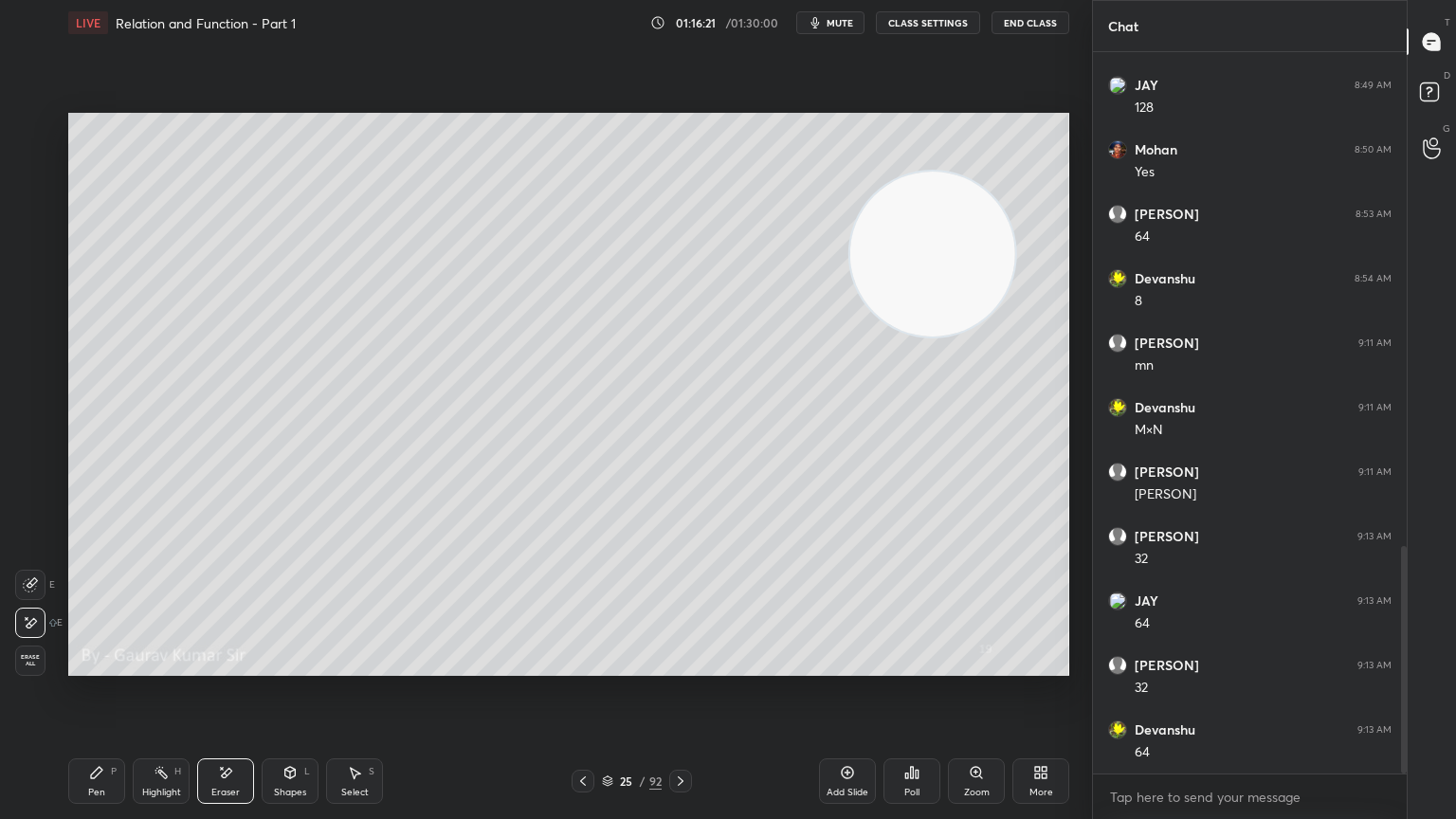 click on "Pen P" at bounding box center (97, 781) 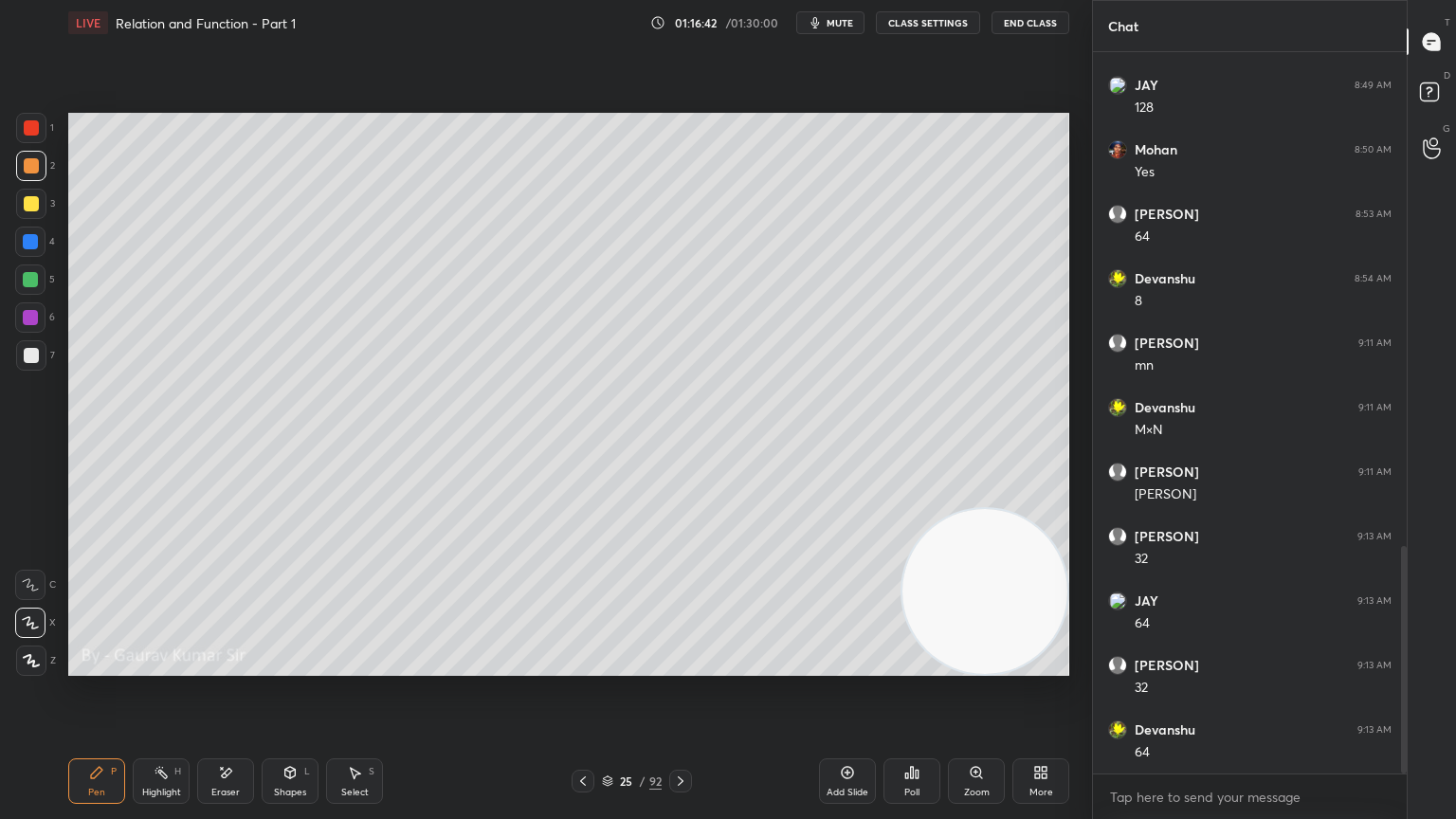 click on "Eraser" at bounding box center [226, 792] 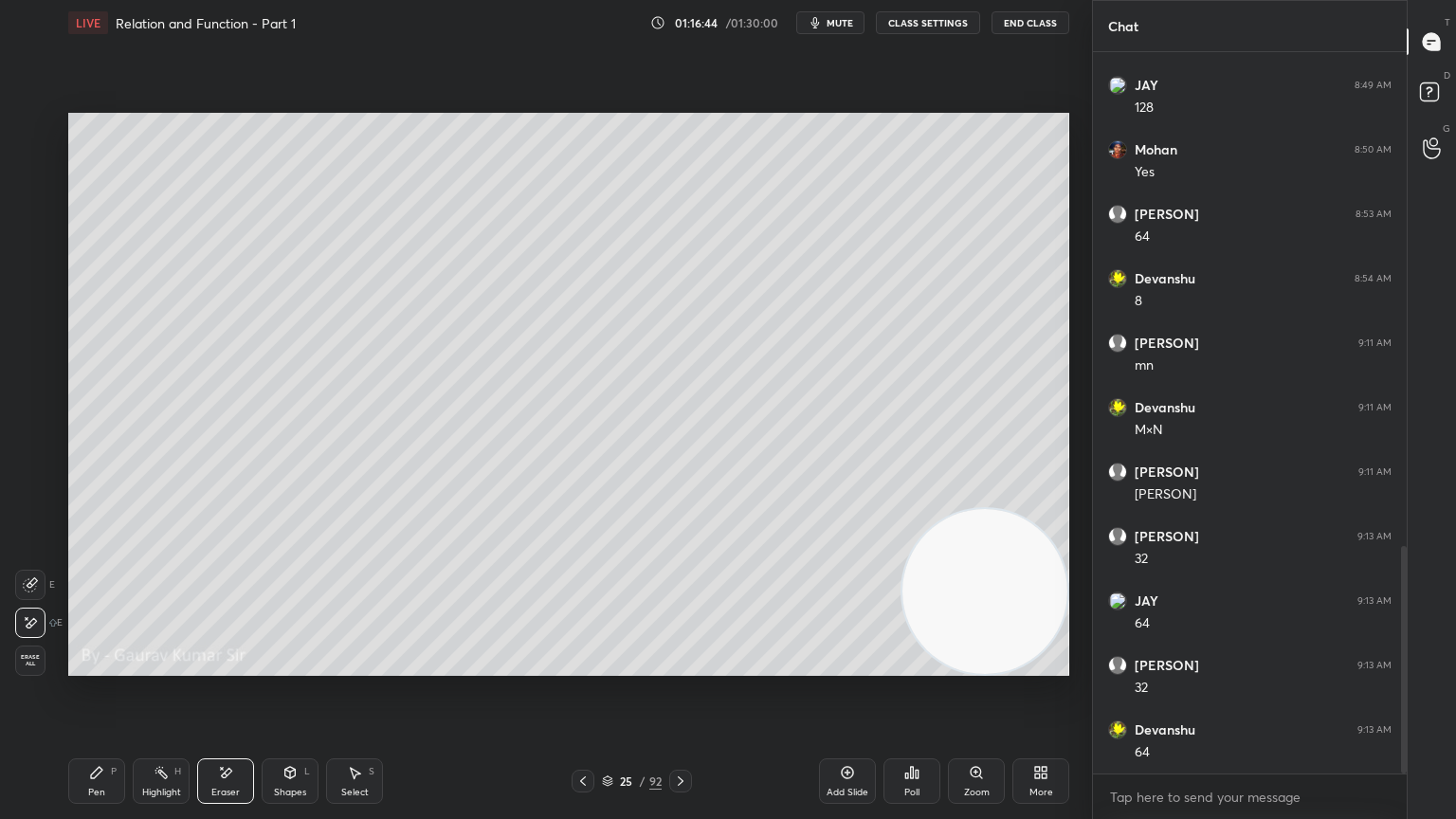 click on "Pen P" at bounding box center (97, 781) 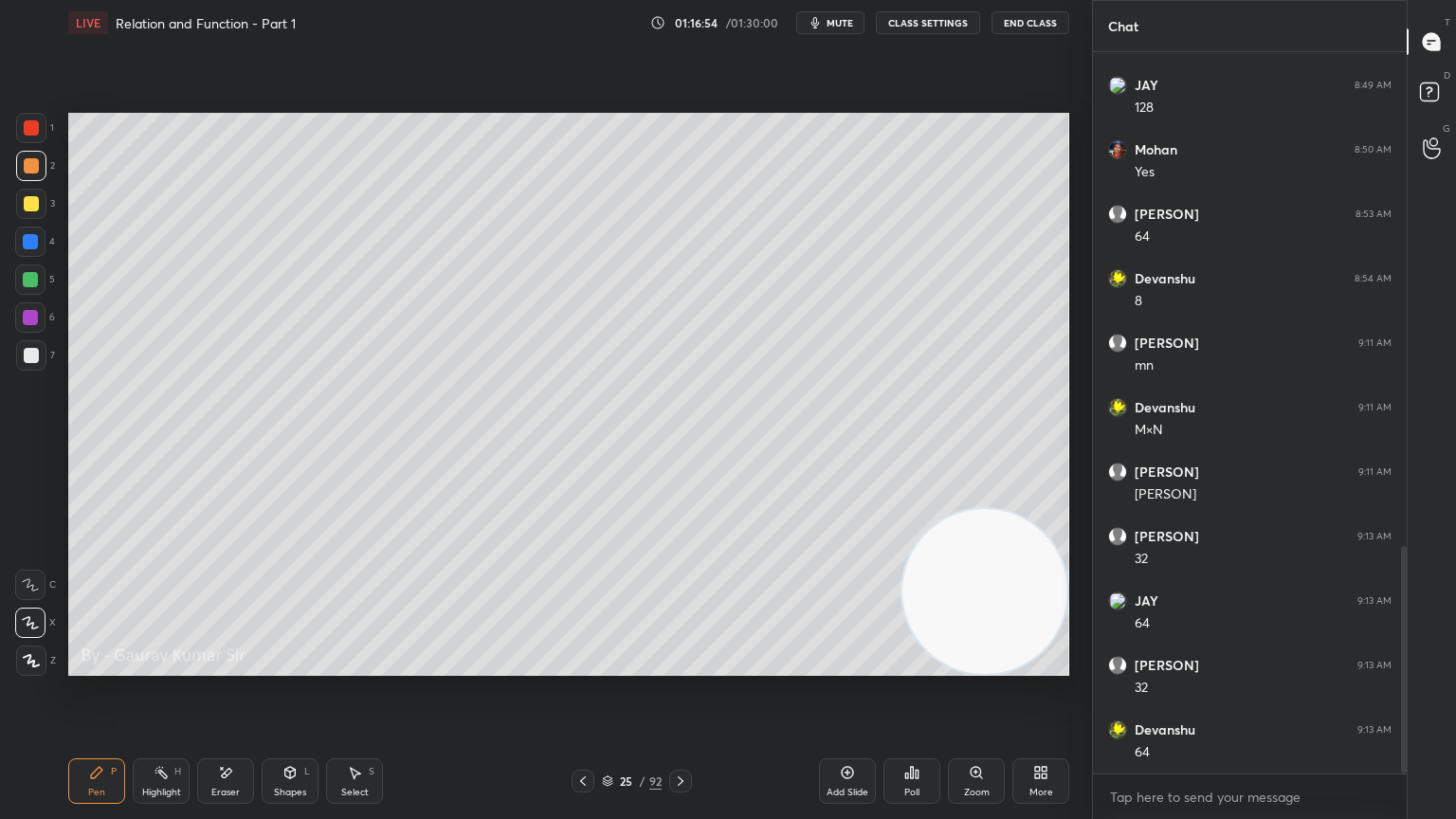 scroll, scrollTop: 1629, scrollLeft: 0, axis: vertical 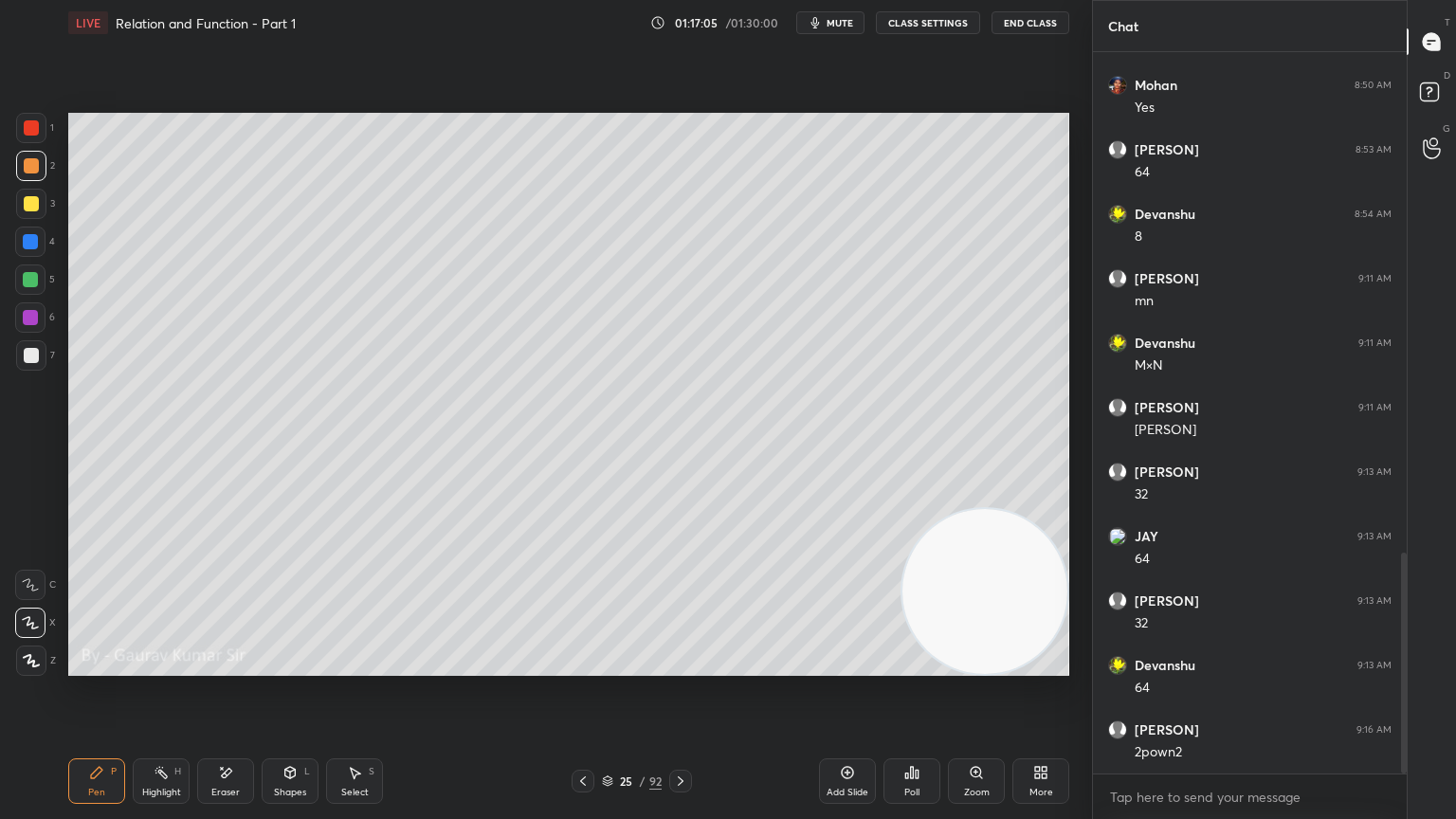 click at bounding box center [31, 355] 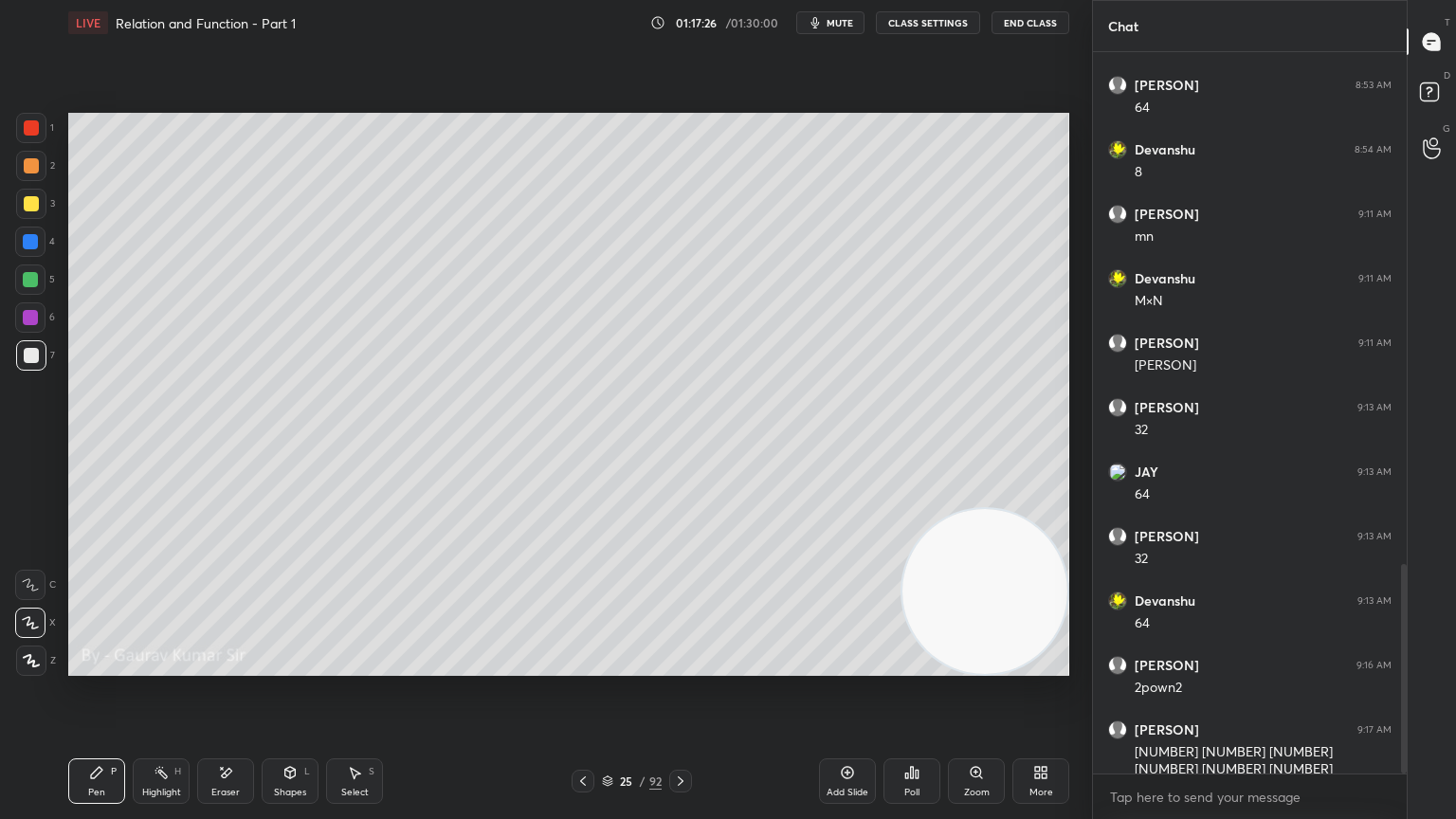 scroll, scrollTop: 1758, scrollLeft: 0, axis: vertical 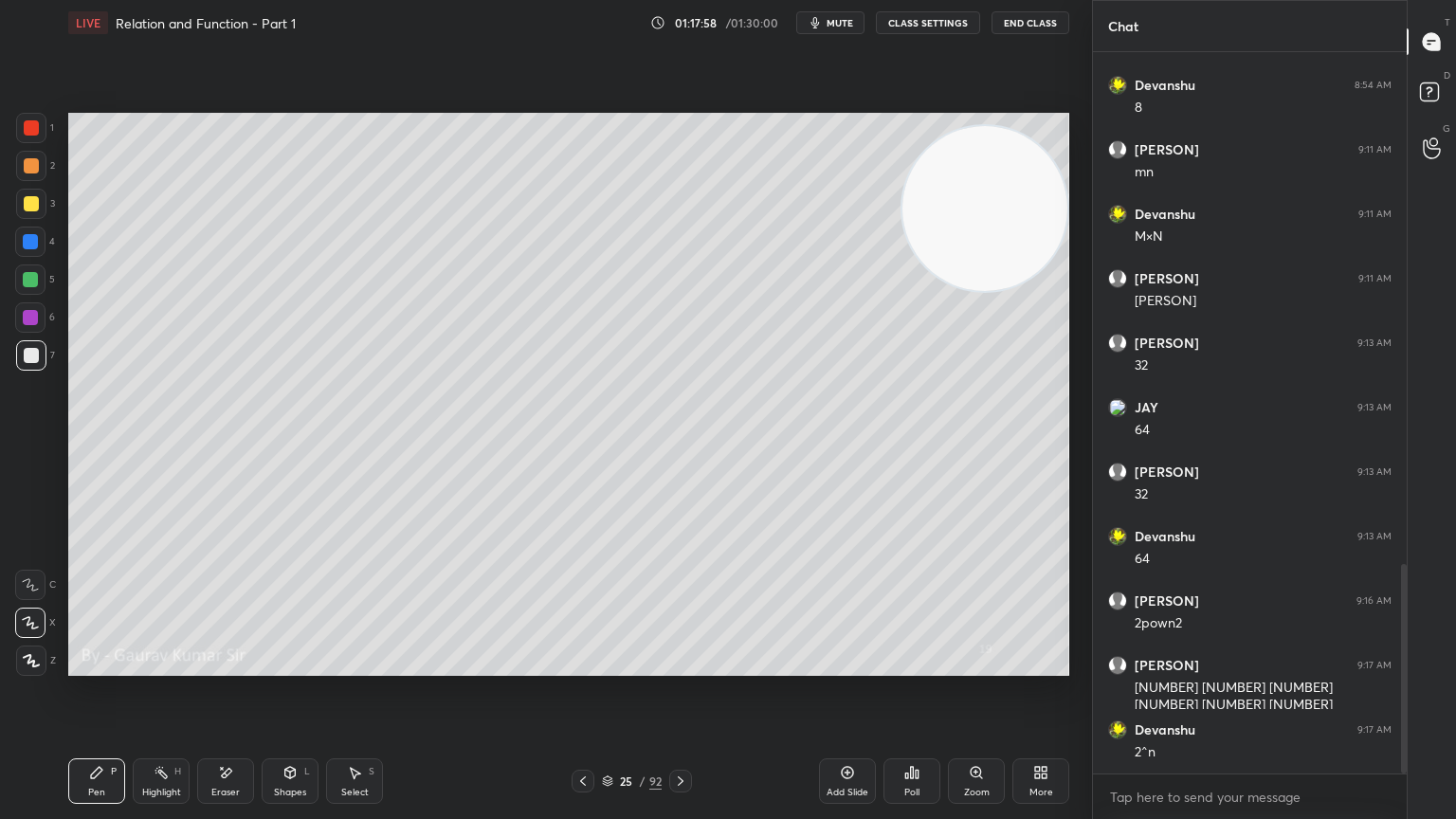 click on "Eraser" at bounding box center [226, 792] 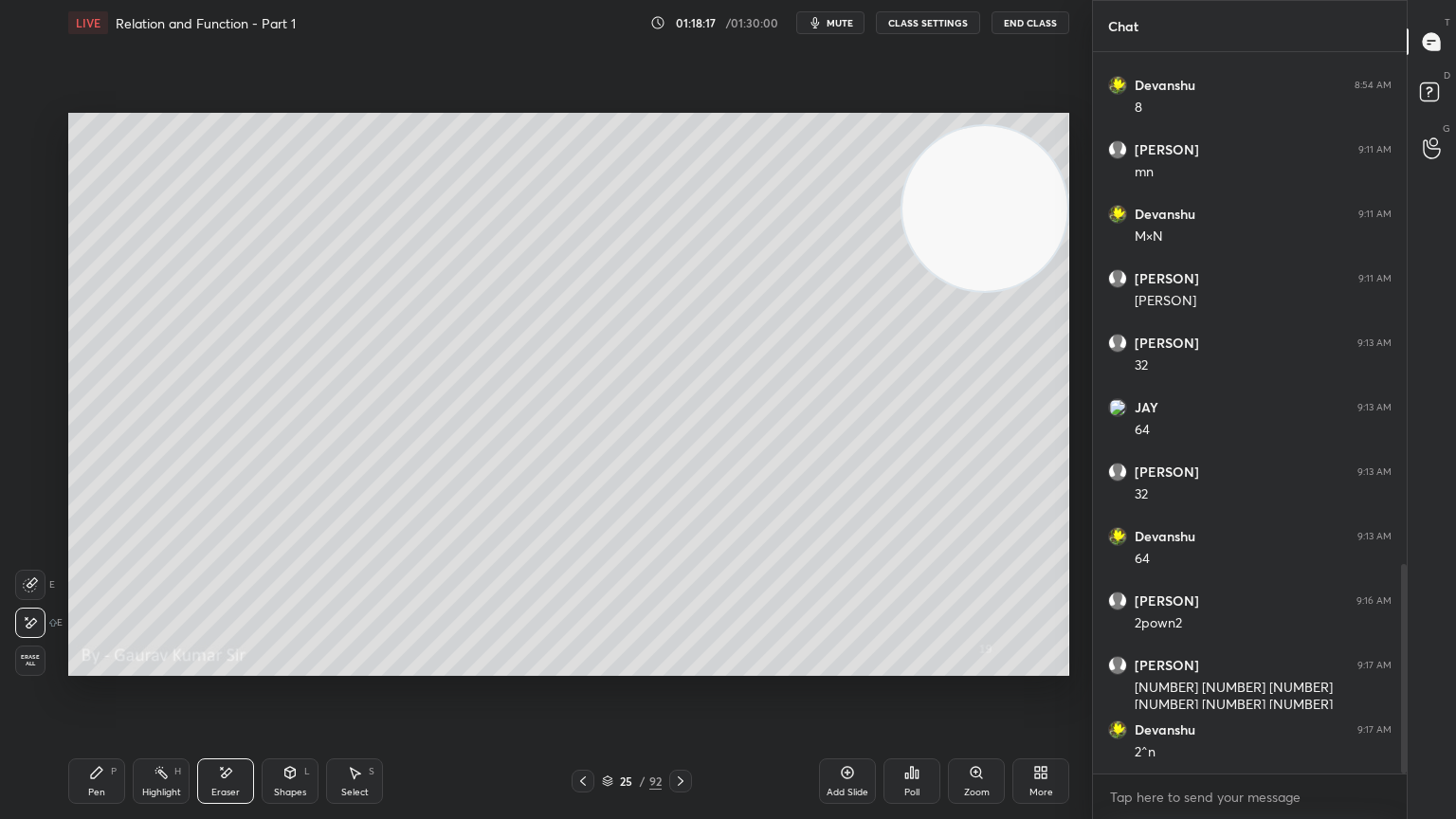 click 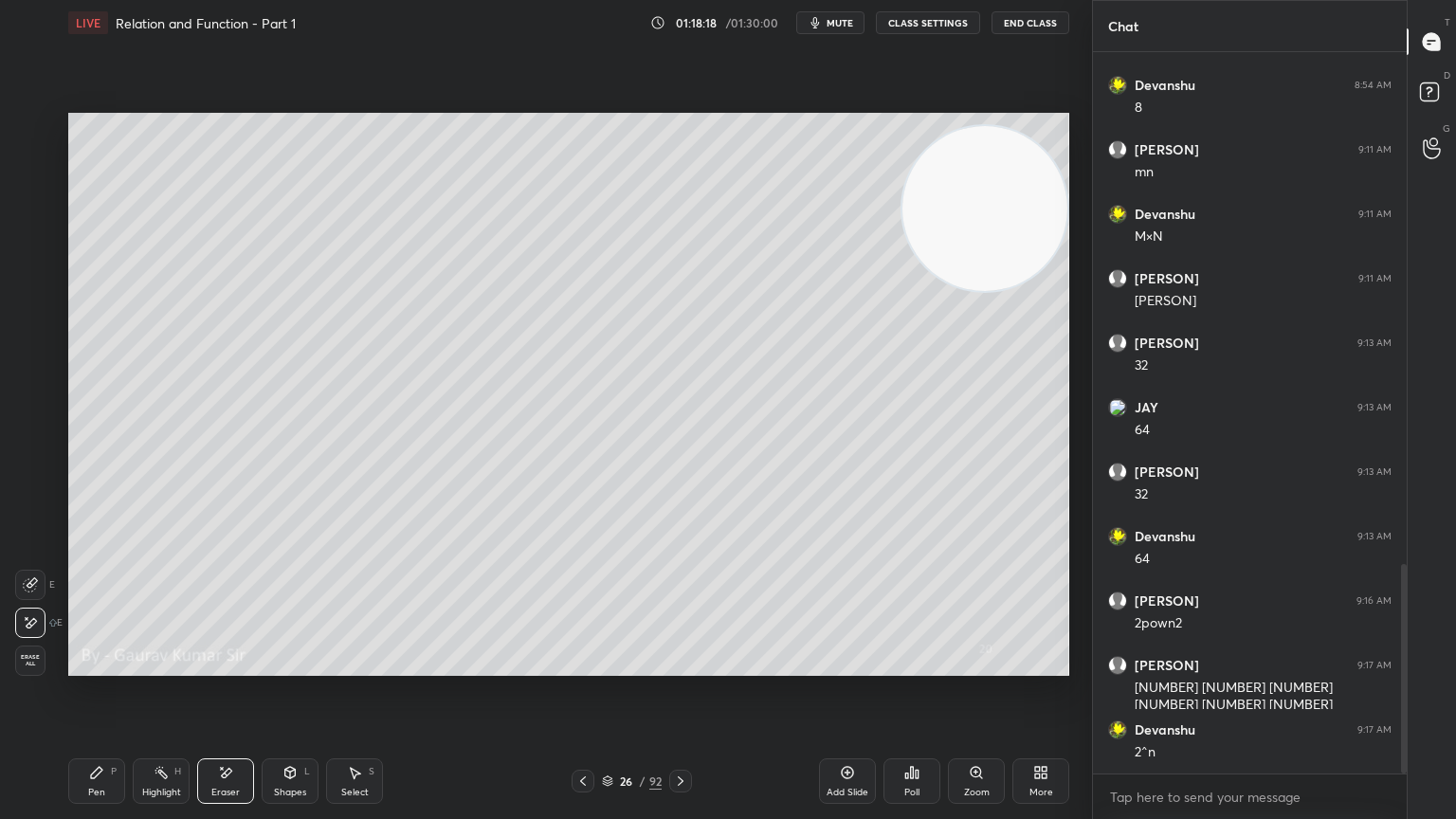 click on "Pen P" at bounding box center [97, 781] 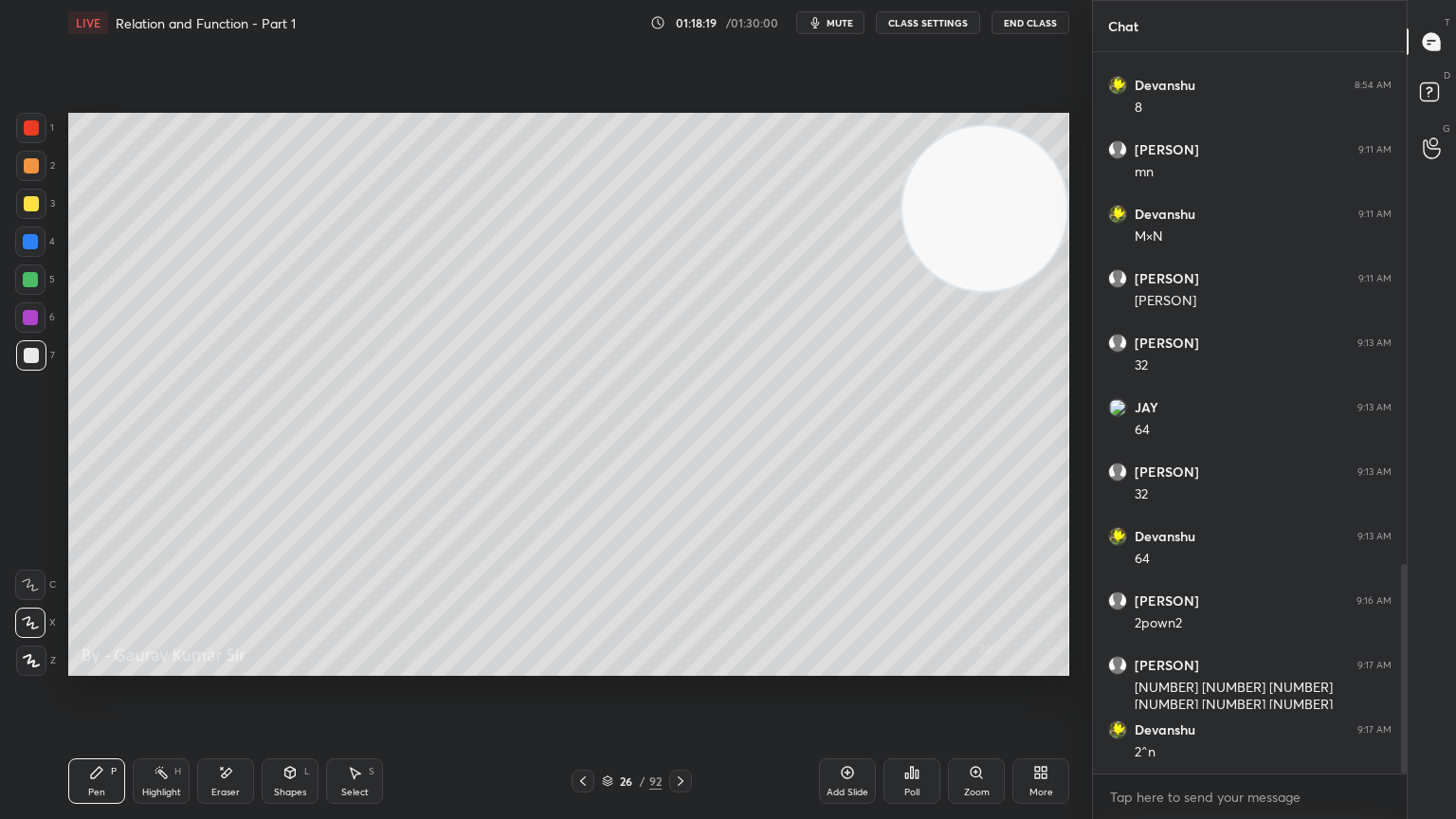 click at bounding box center (30, 280) 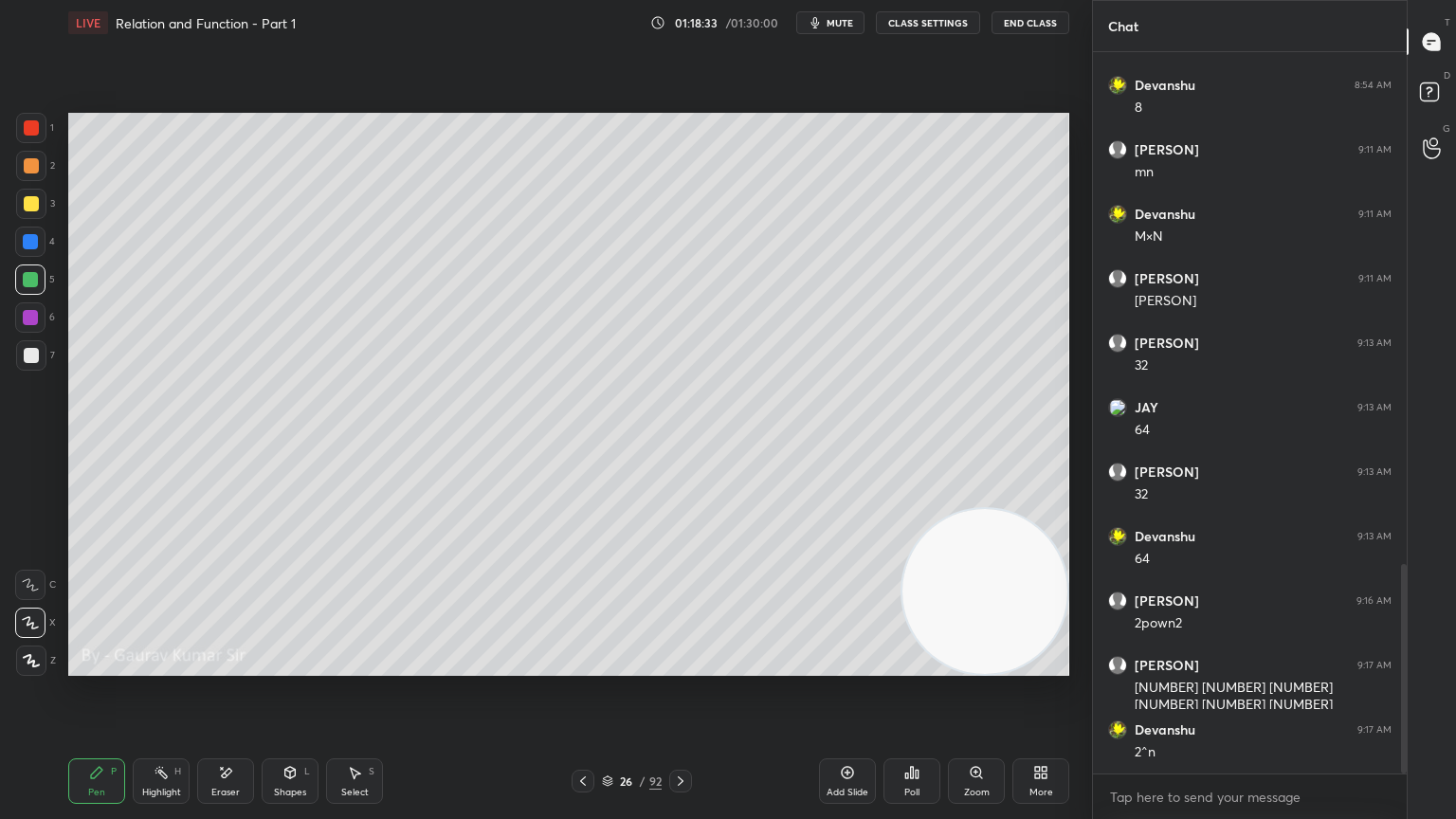 click on "Eraser" at bounding box center [226, 792] 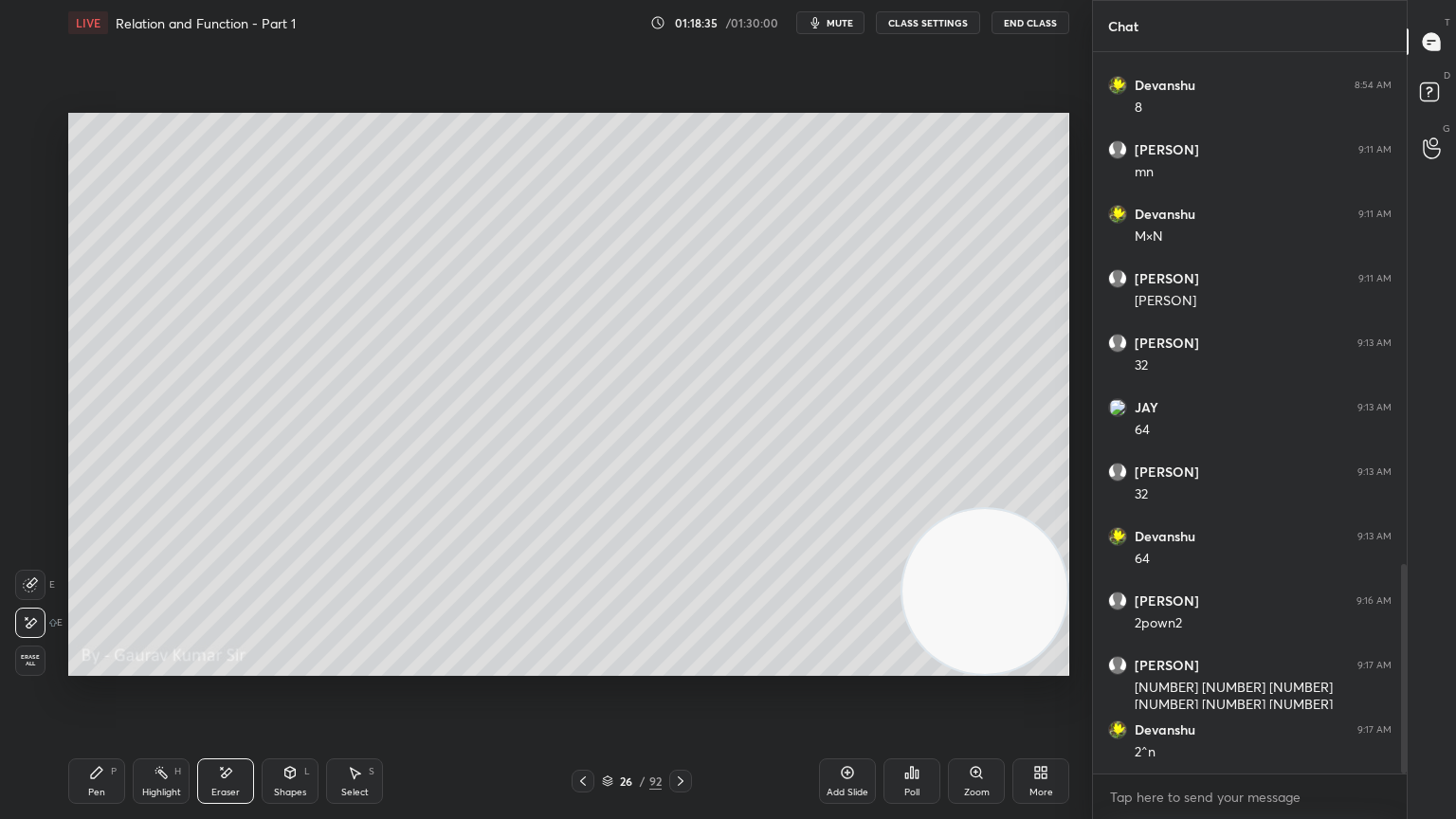 click on "Pen P" at bounding box center (97, 781) 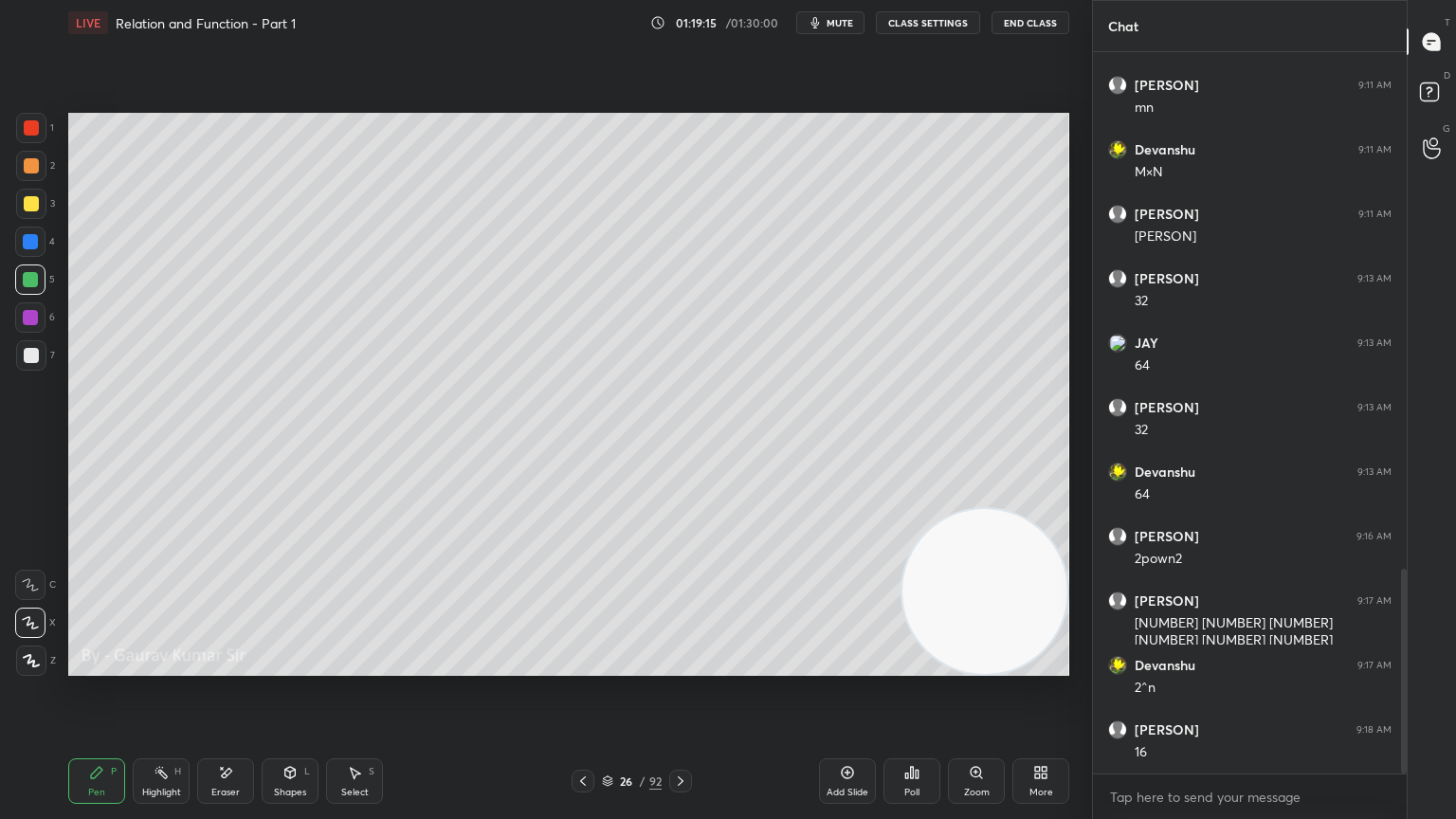 scroll, scrollTop: 1887, scrollLeft: 0, axis: vertical 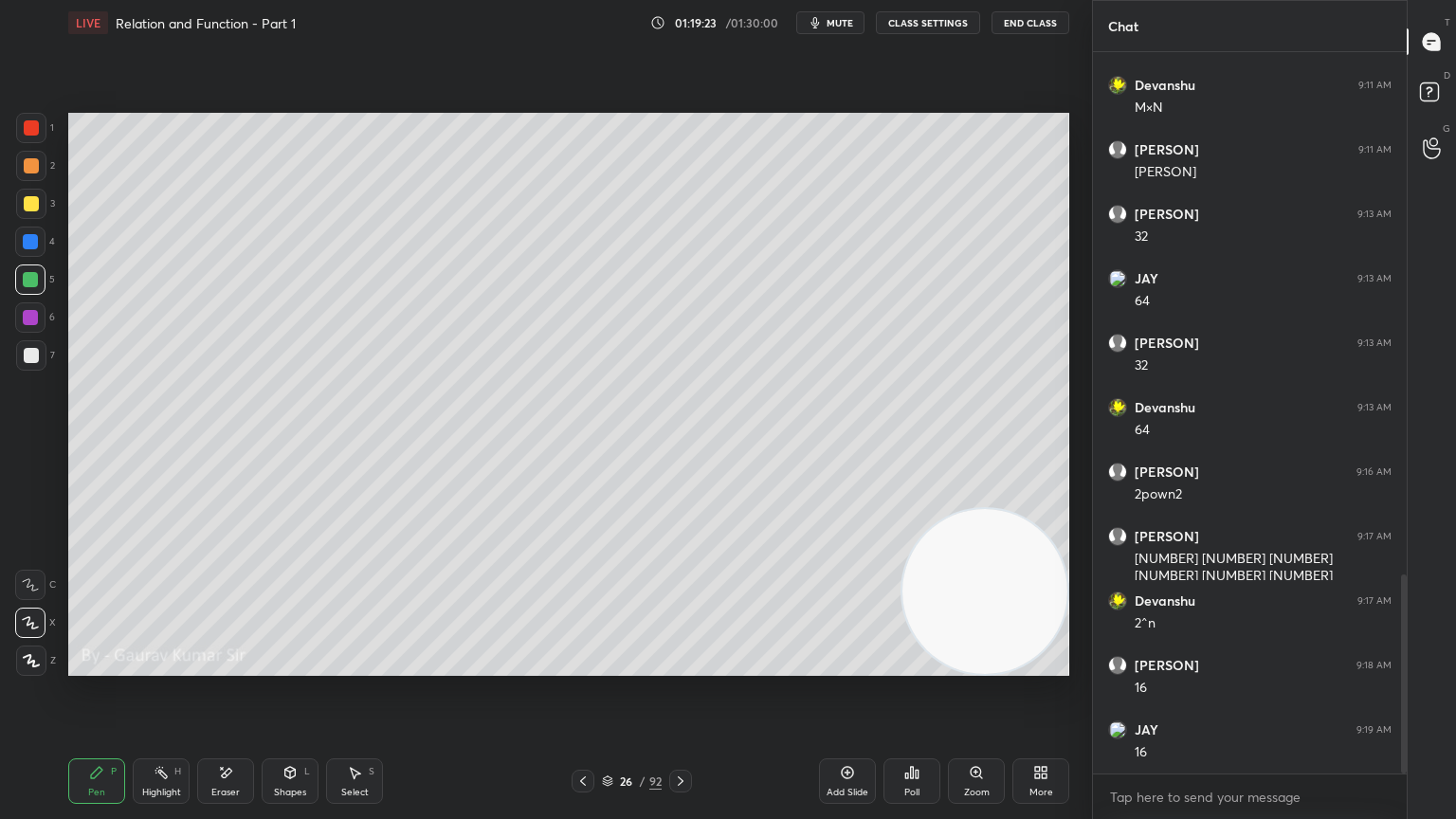 click at bounding box center (30, 318) 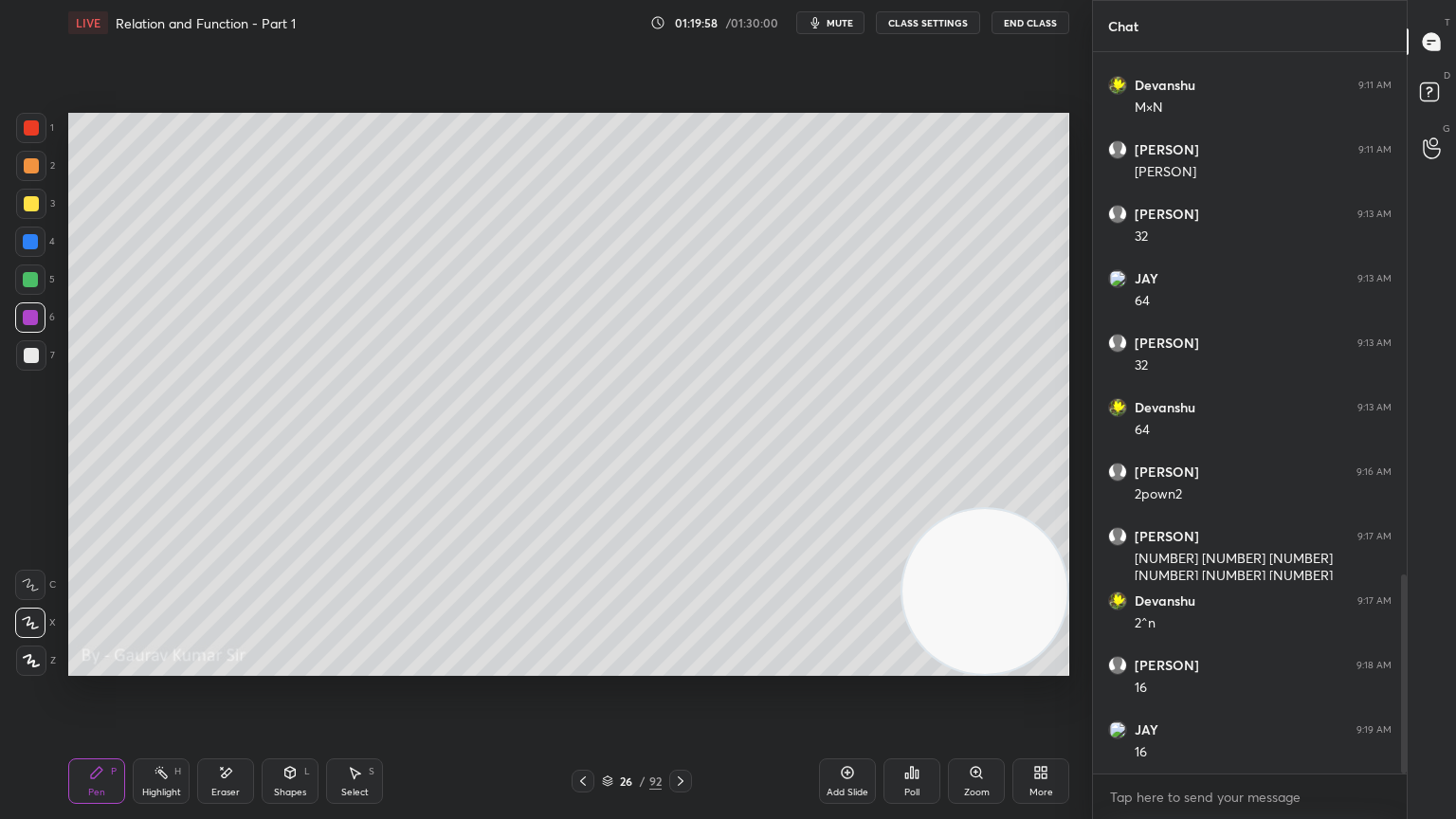 click at bounding box center (985, 592) 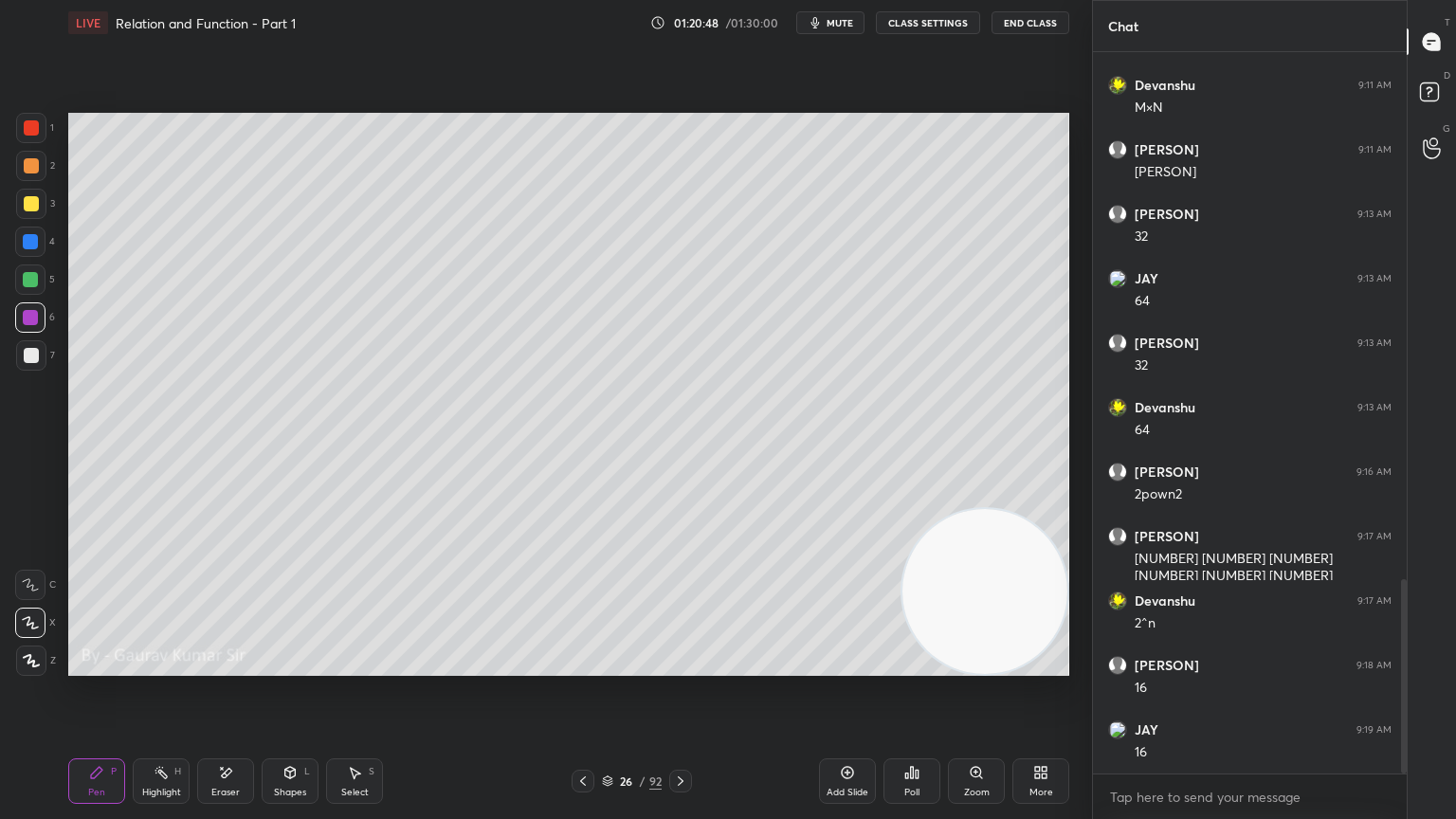 scroll, scrollTop: 1952, scrollLeft: 0, axis: vertical 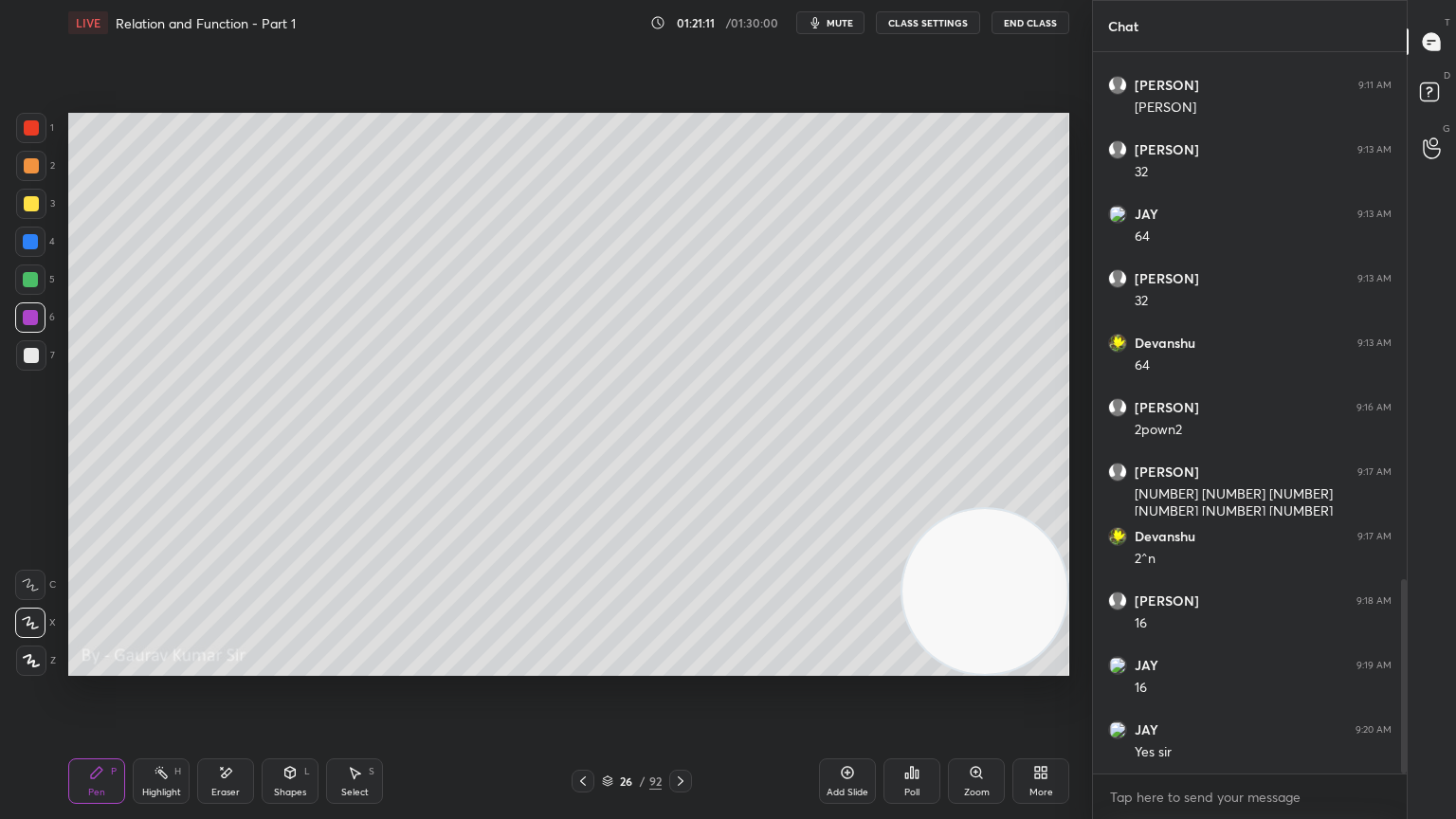 click 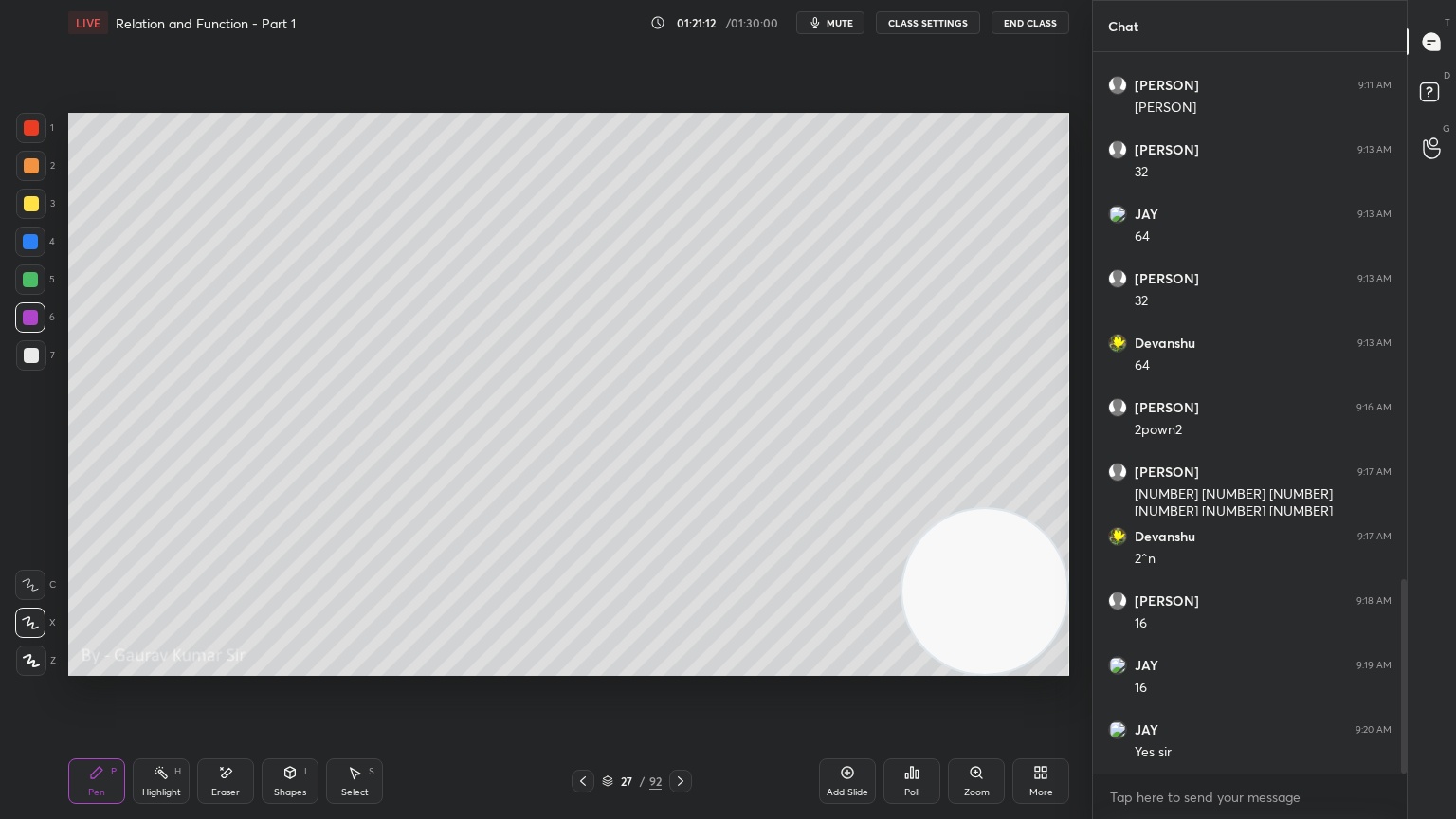 click at bounding box center (31, 204) 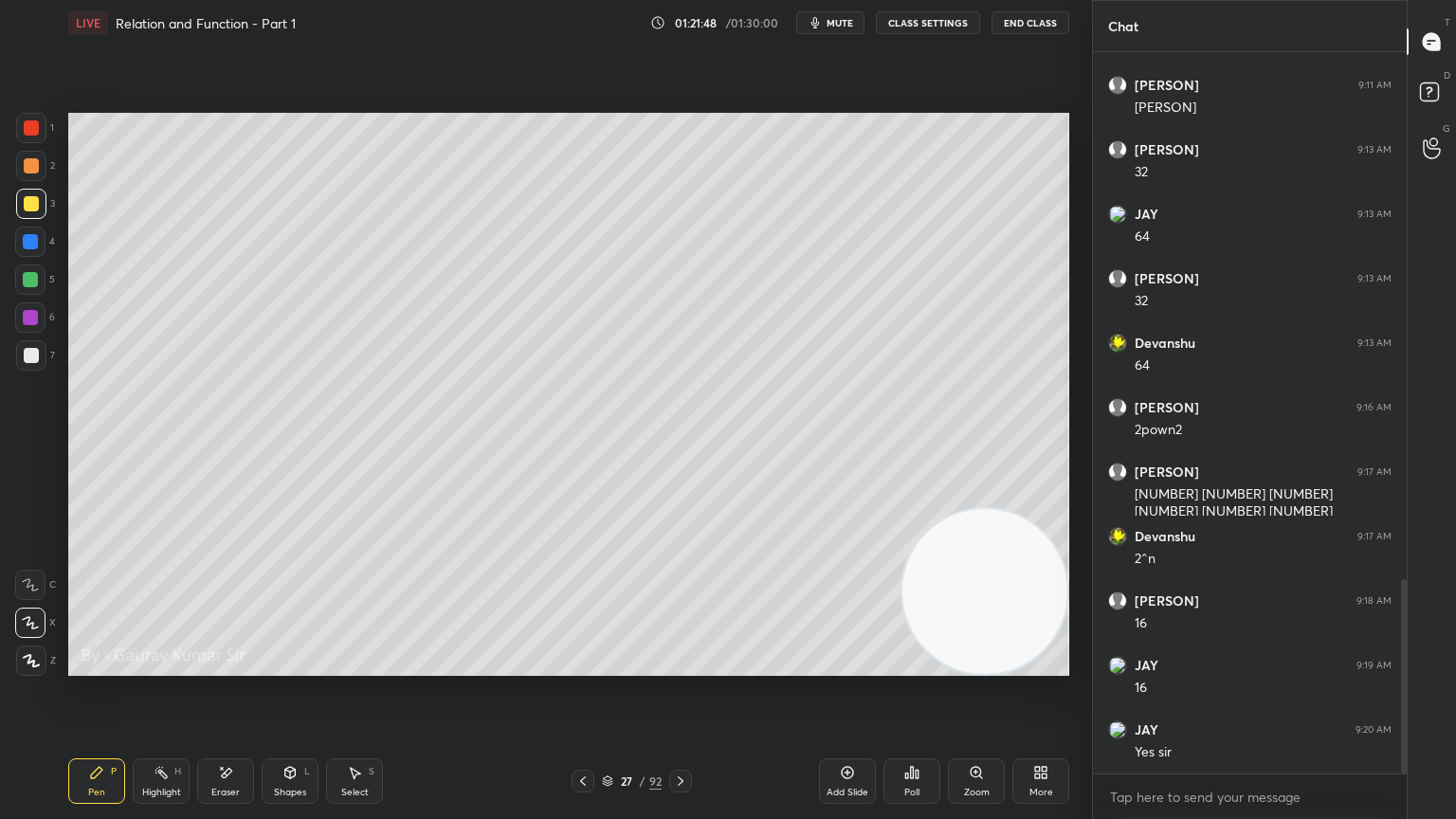 click at bounding box center [30, 318] 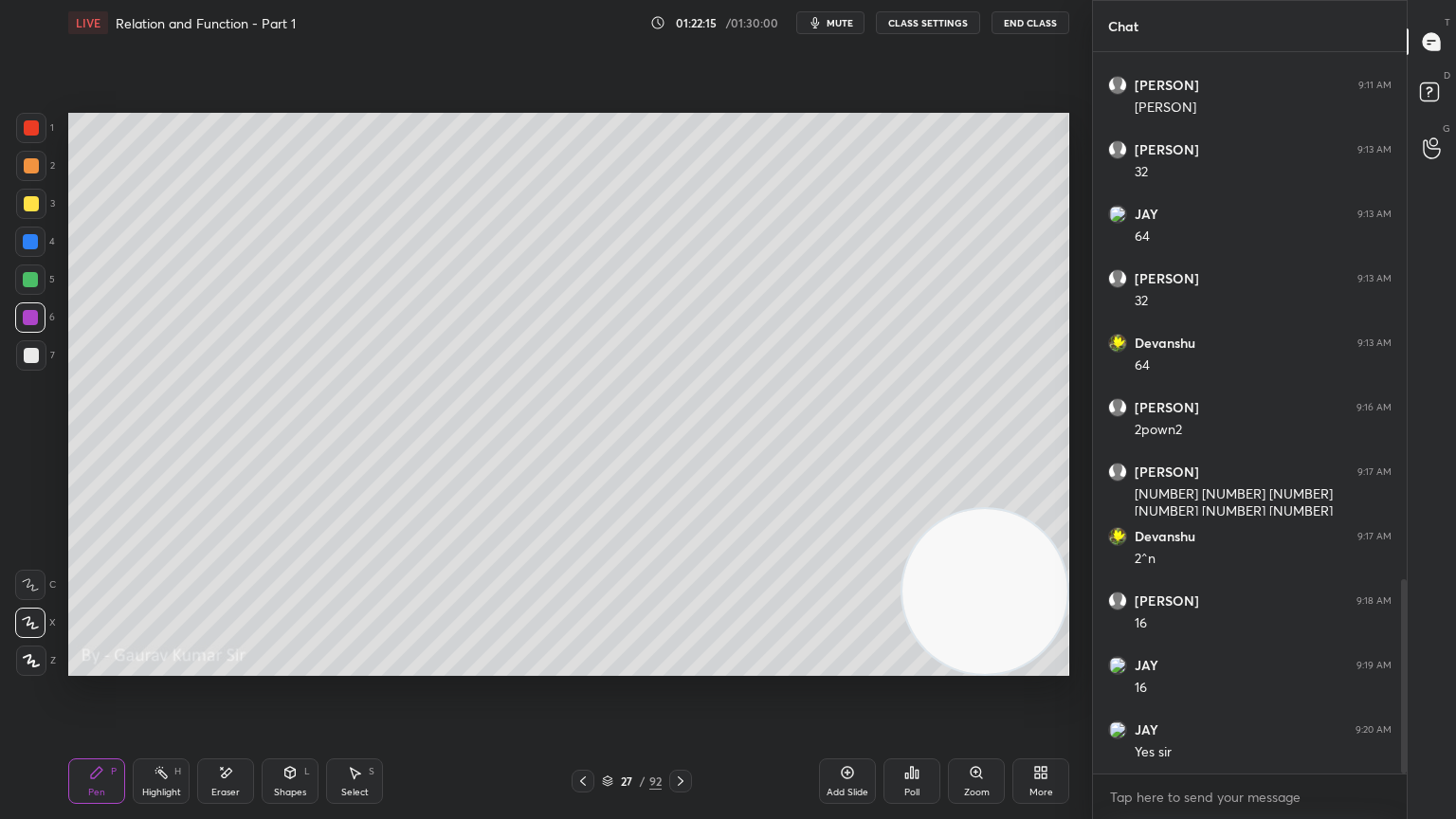 click at bounding box center [31, 355] 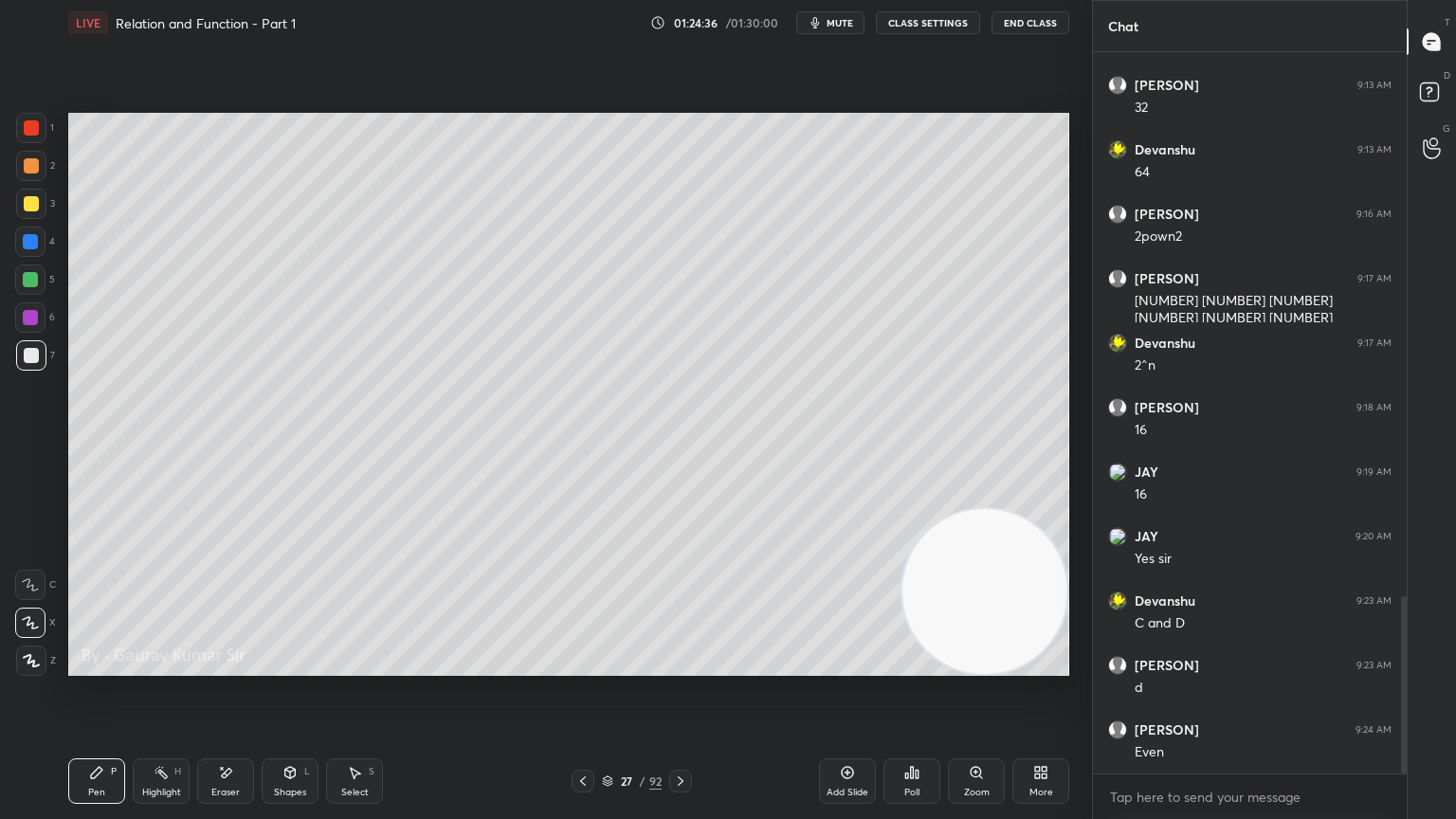 scroll, scrollTop: 2210, scrollLeft: 0, axis: vertical 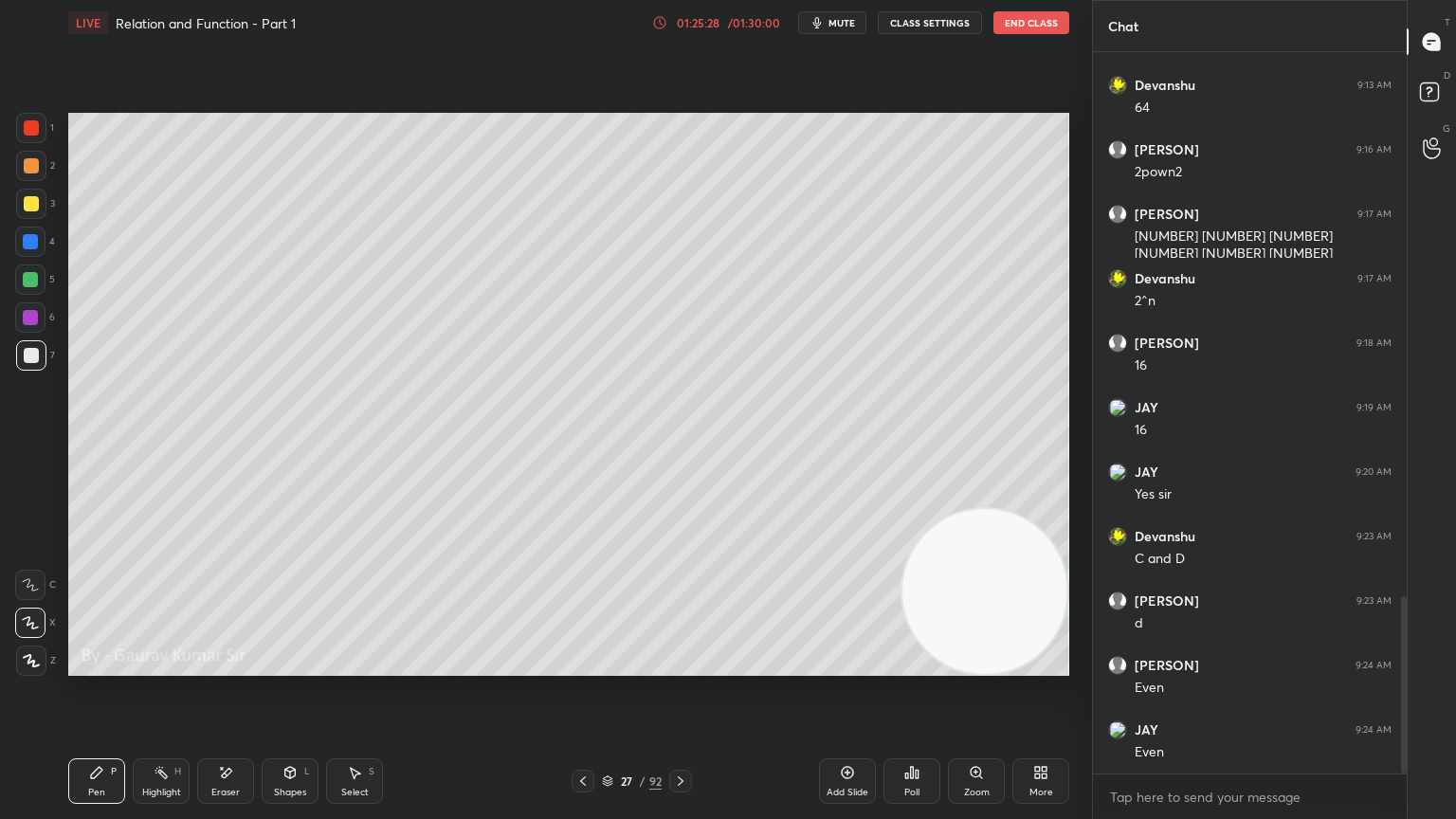 click 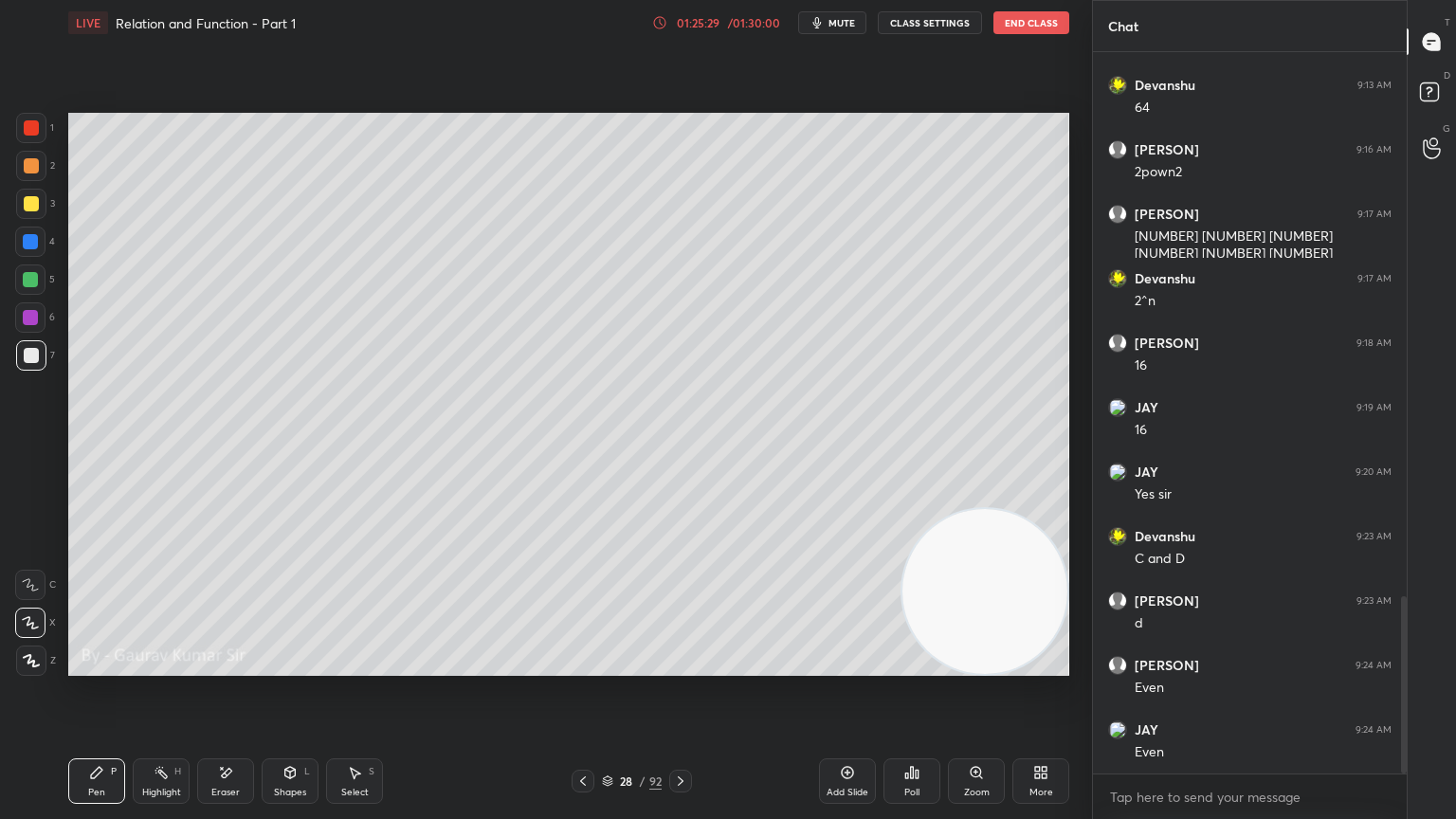 click at bounding box center (31, 166) 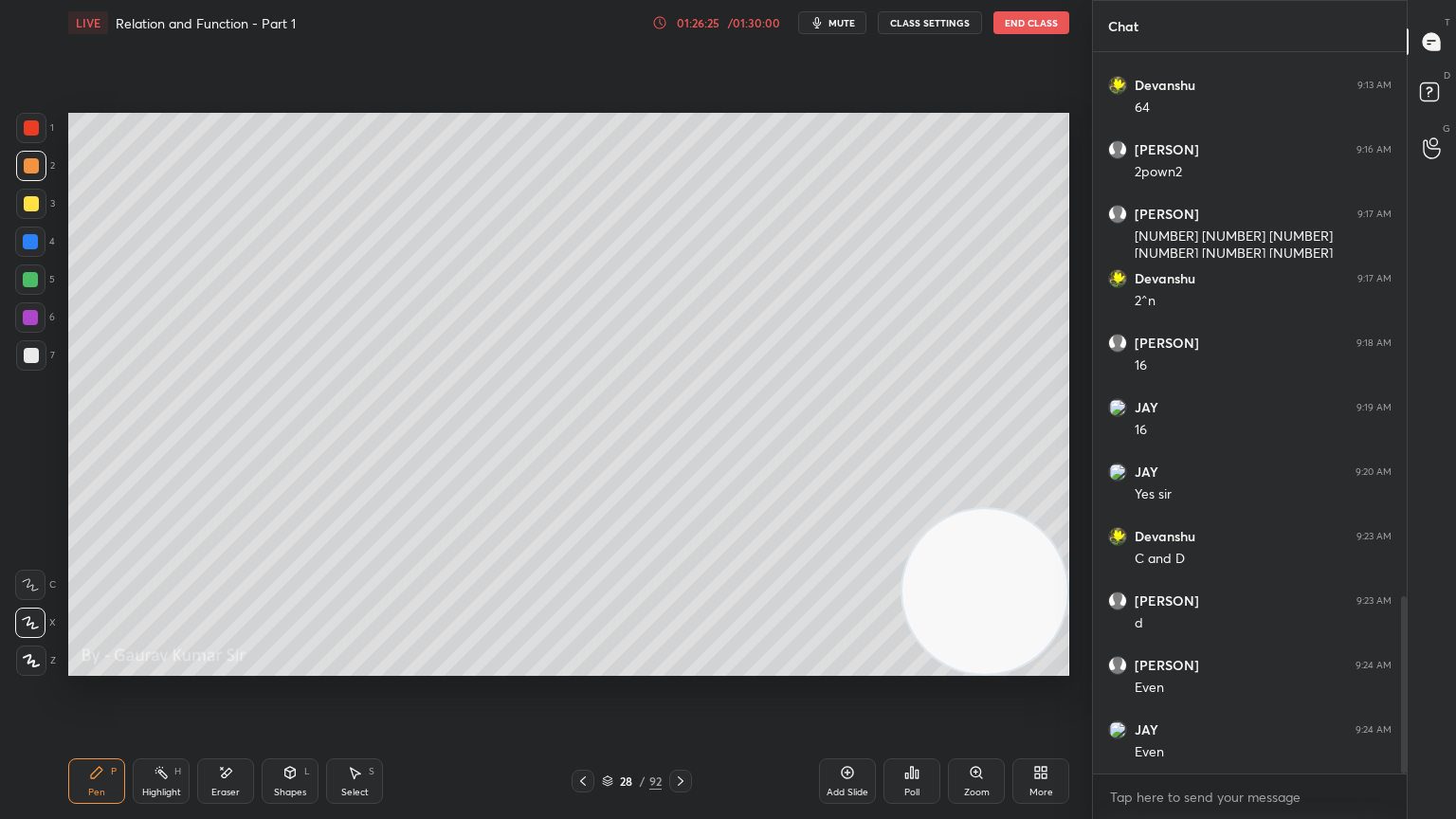 click at bounding box center (30, 280) 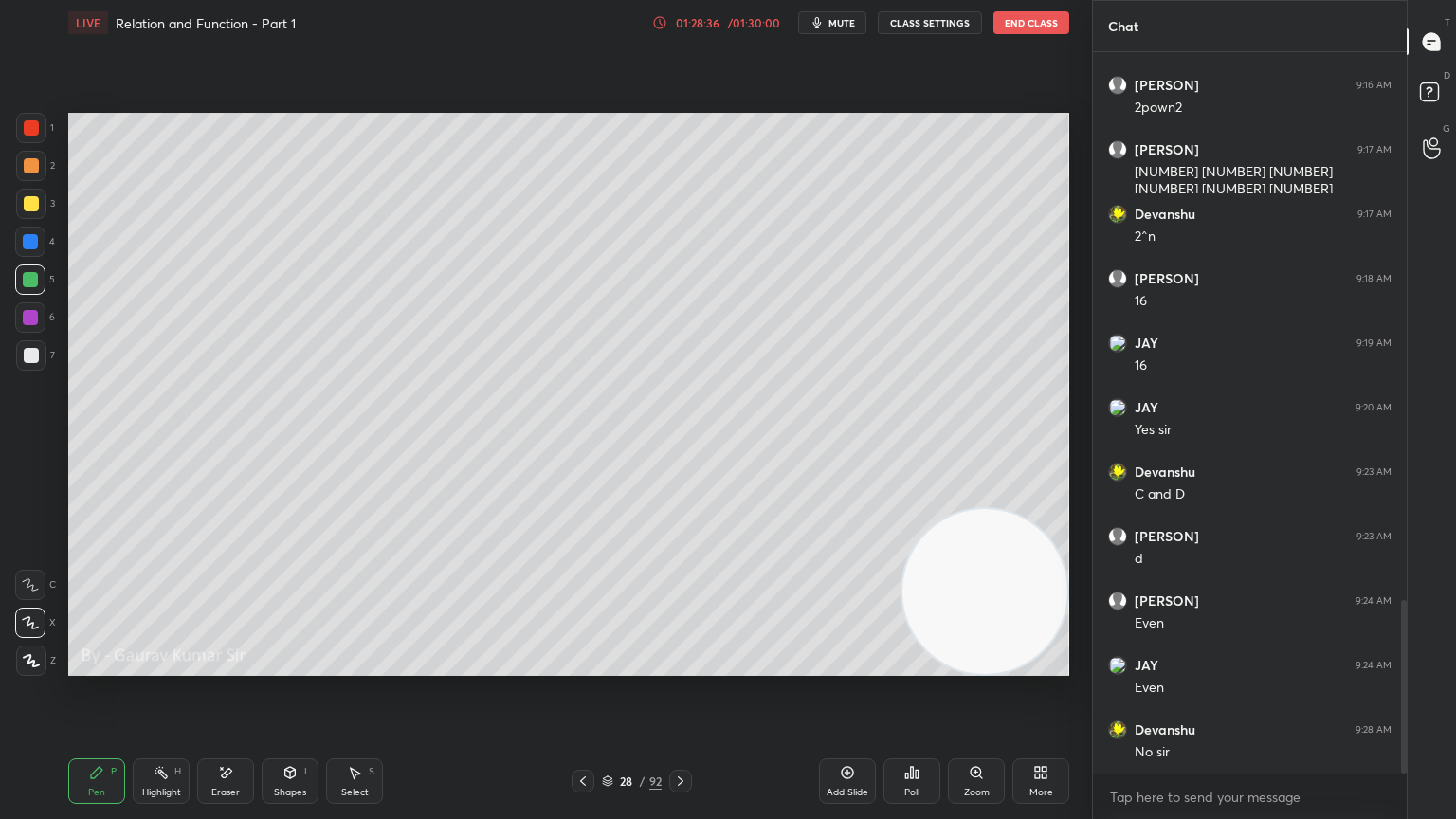 scroll, scrollTop: 2293, scrollLeft: 0, axis: vertical 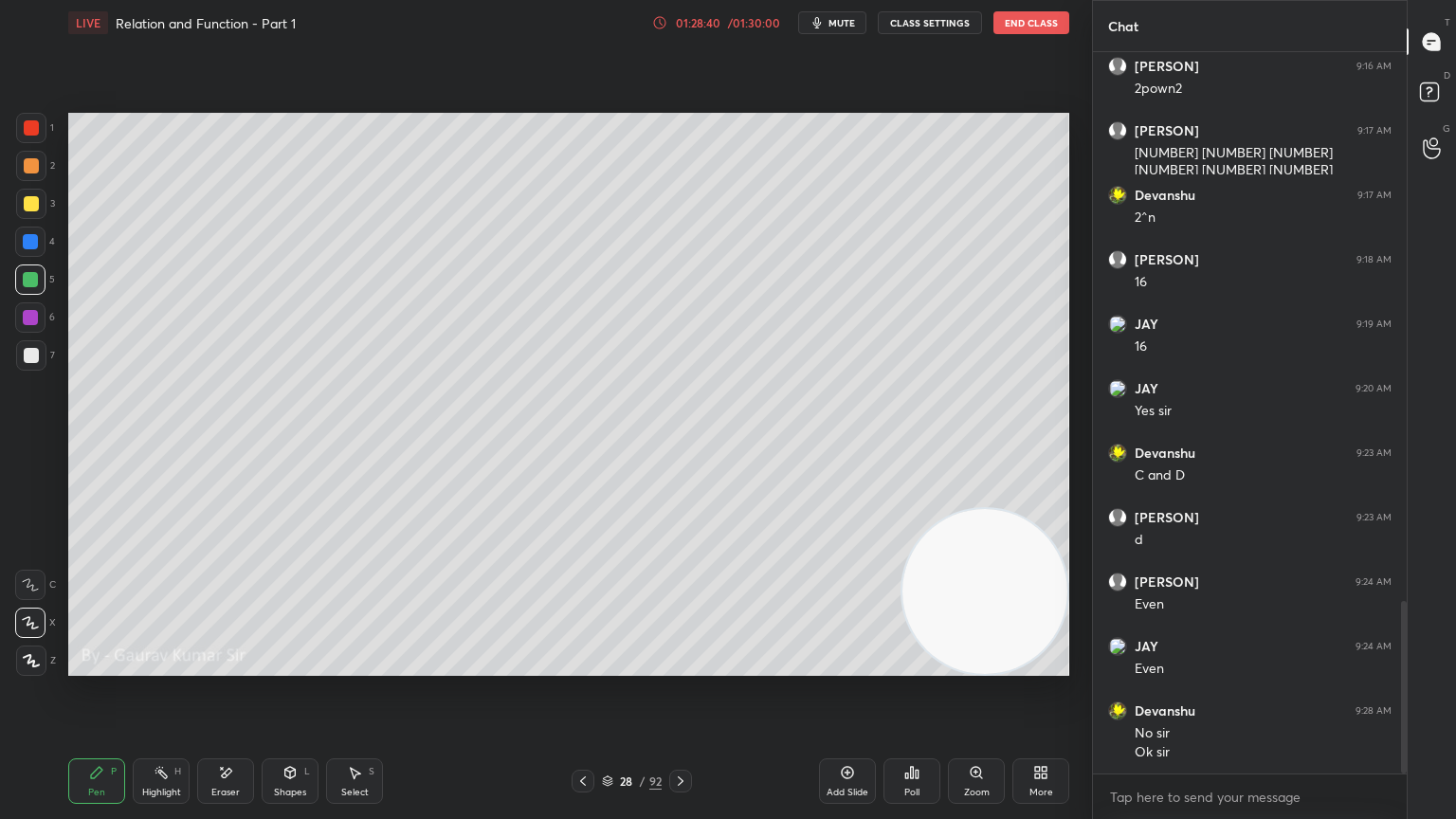 click on "End Class" at bounding box center (1031, 23) 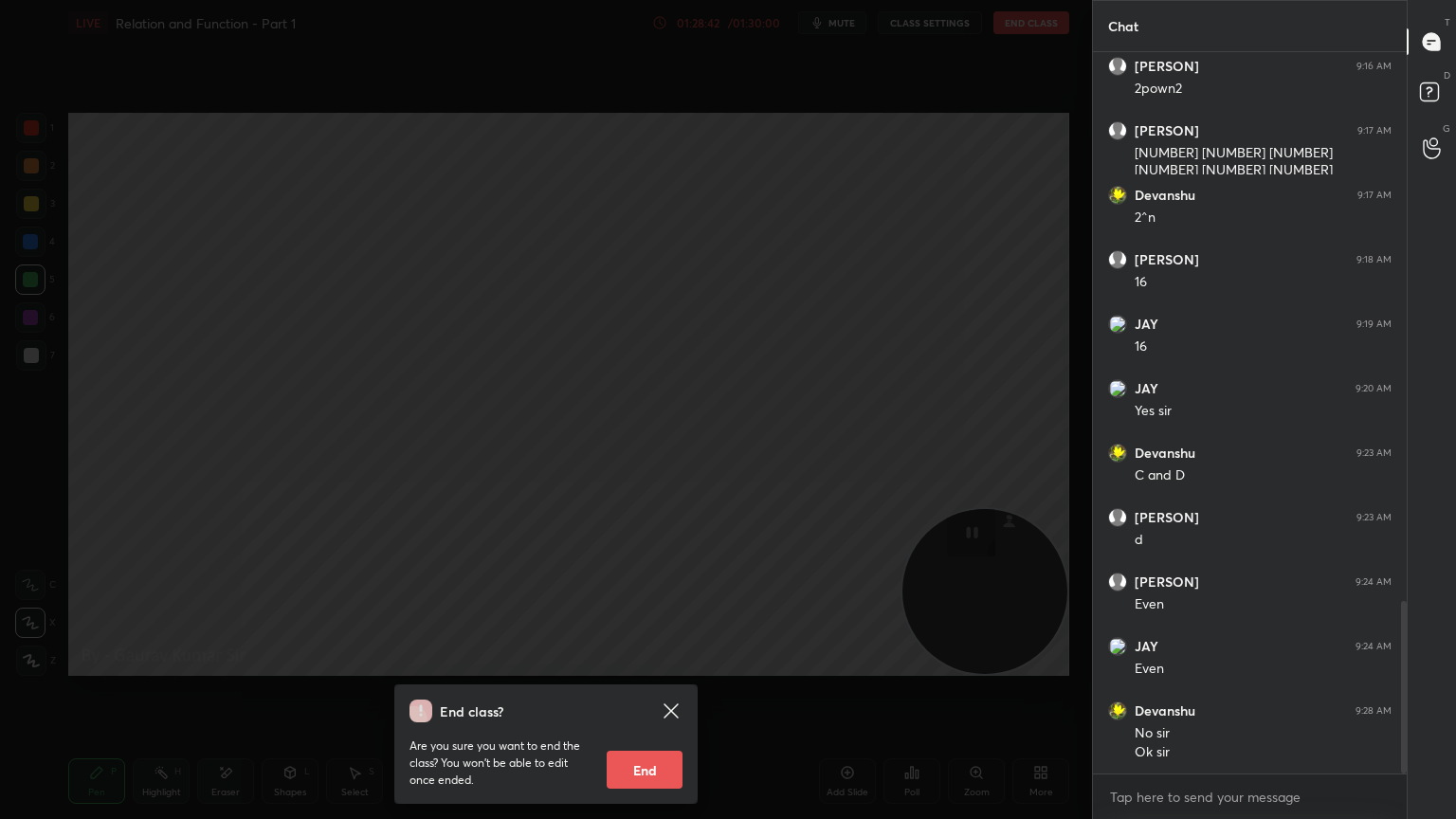 click on "End" at bounding box center (645, 770) 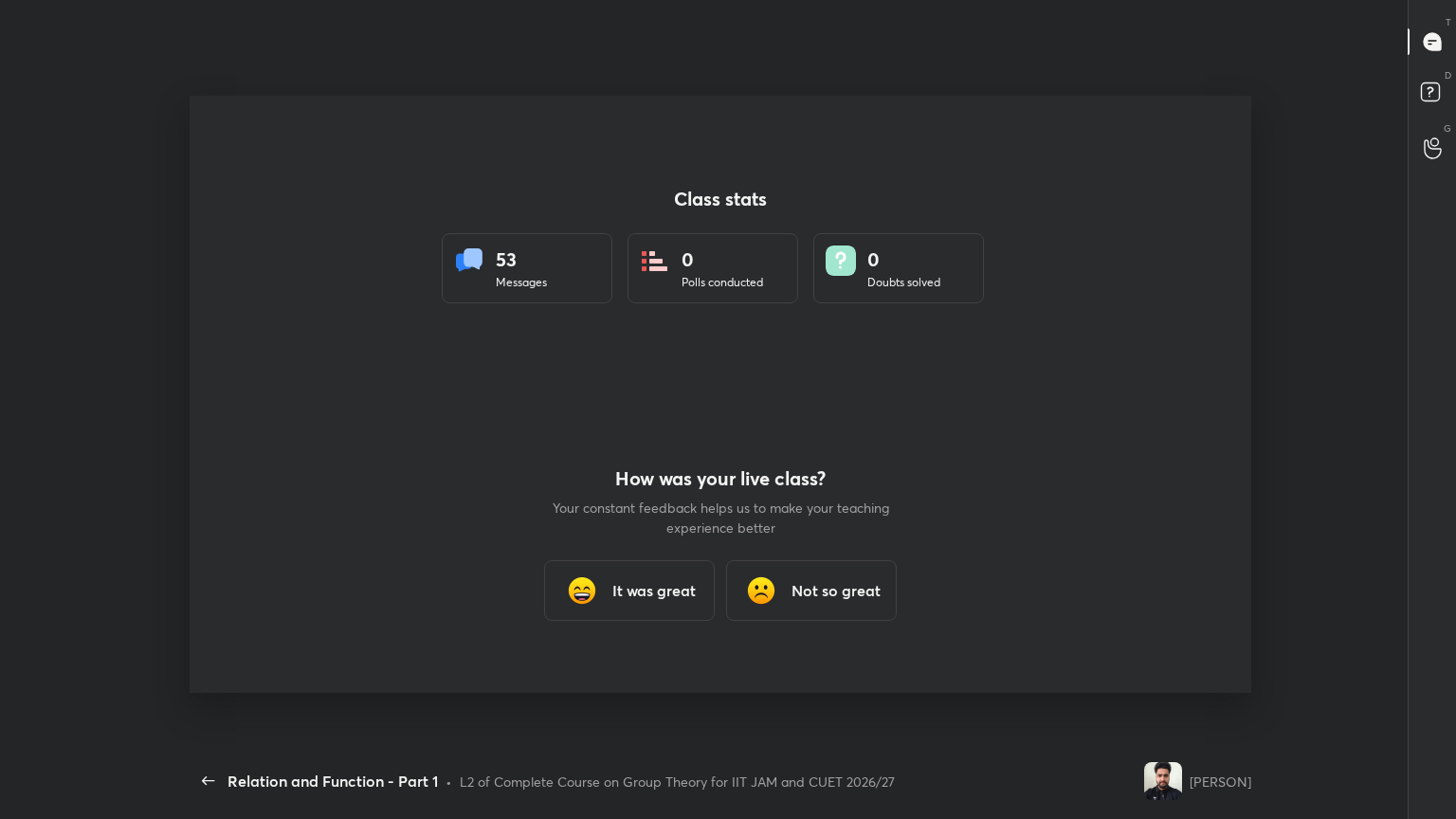 scroll, scrollTop: 94094, scrollLeft: 93714, axis: both 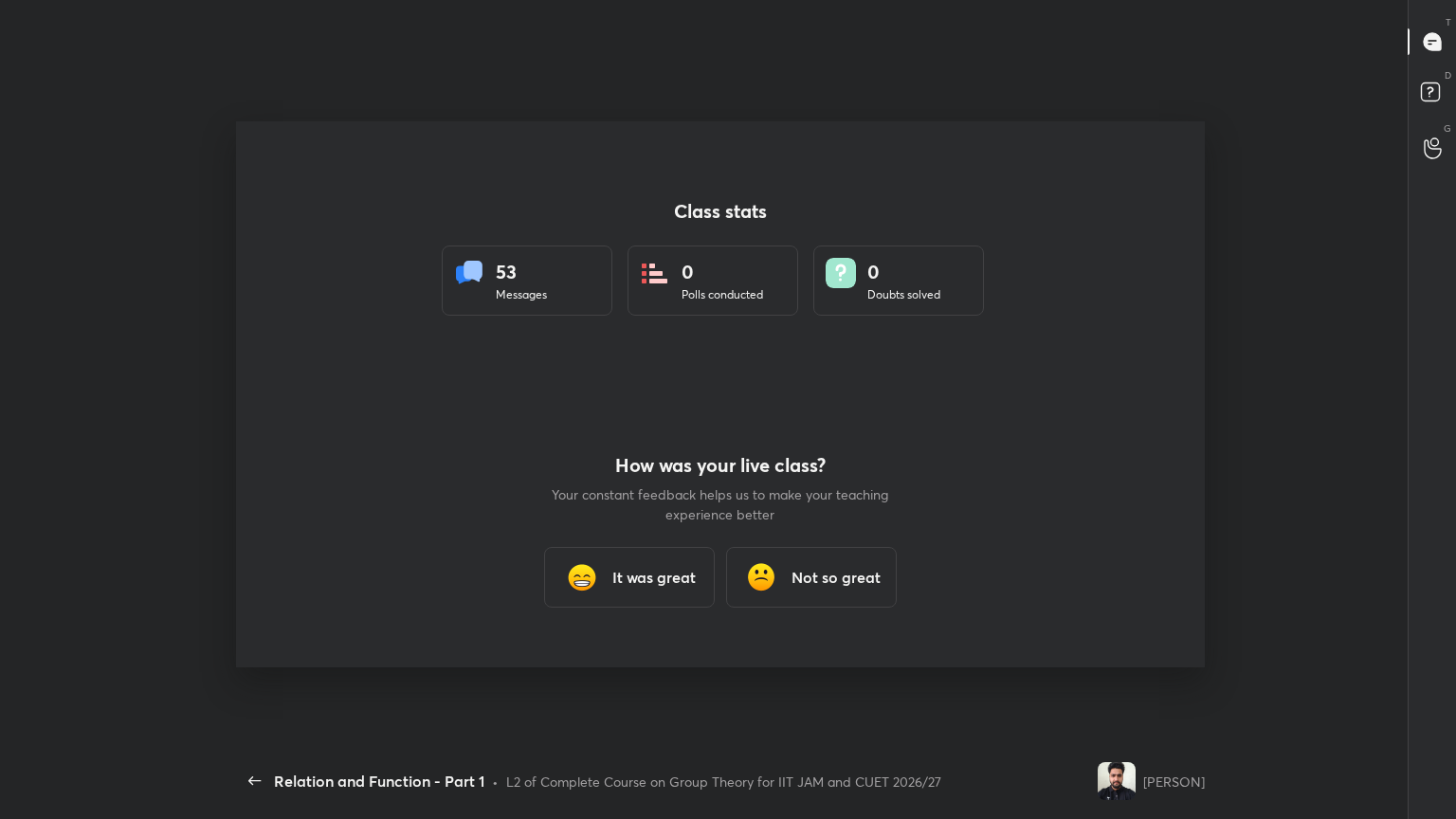 type on "x" 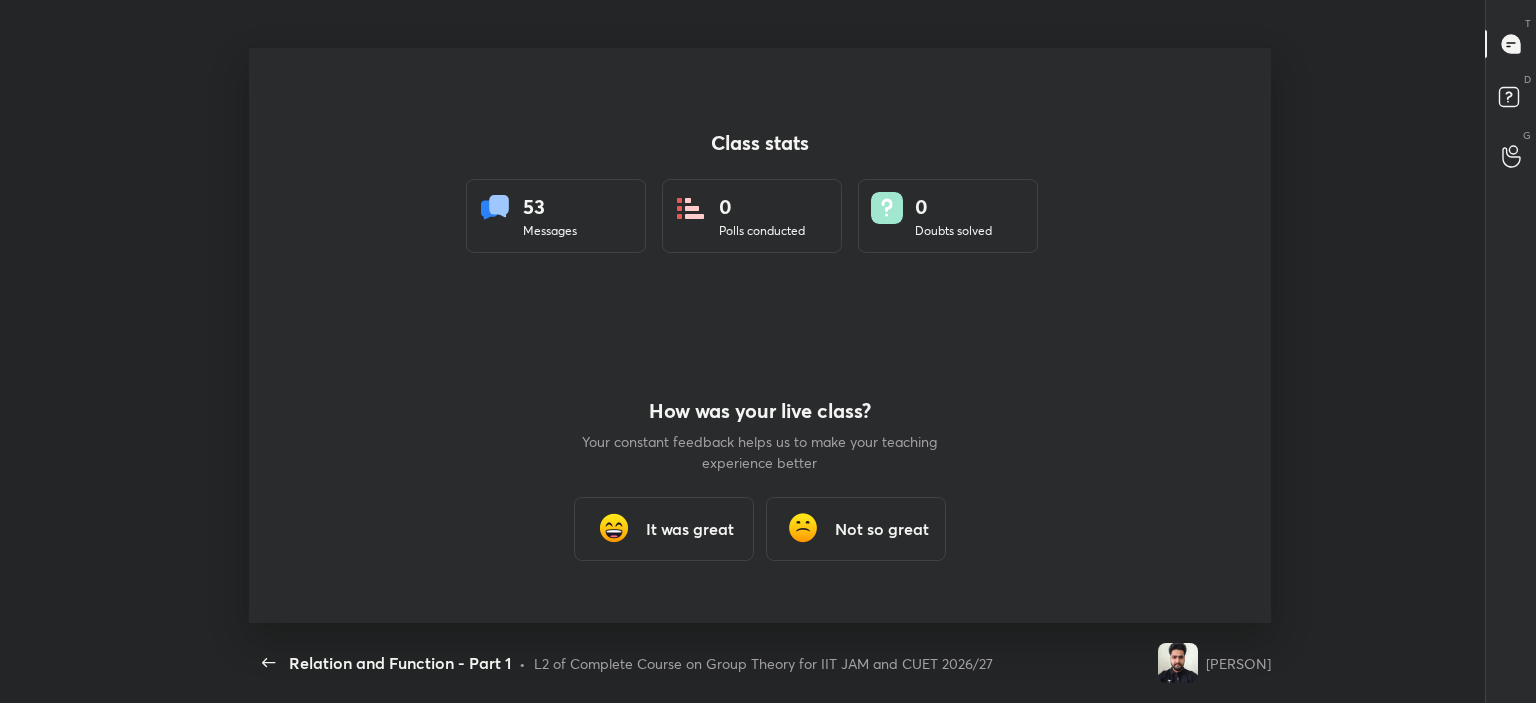 scroll, scrollTop: 575, scrollLeft: 1520, axis: both 